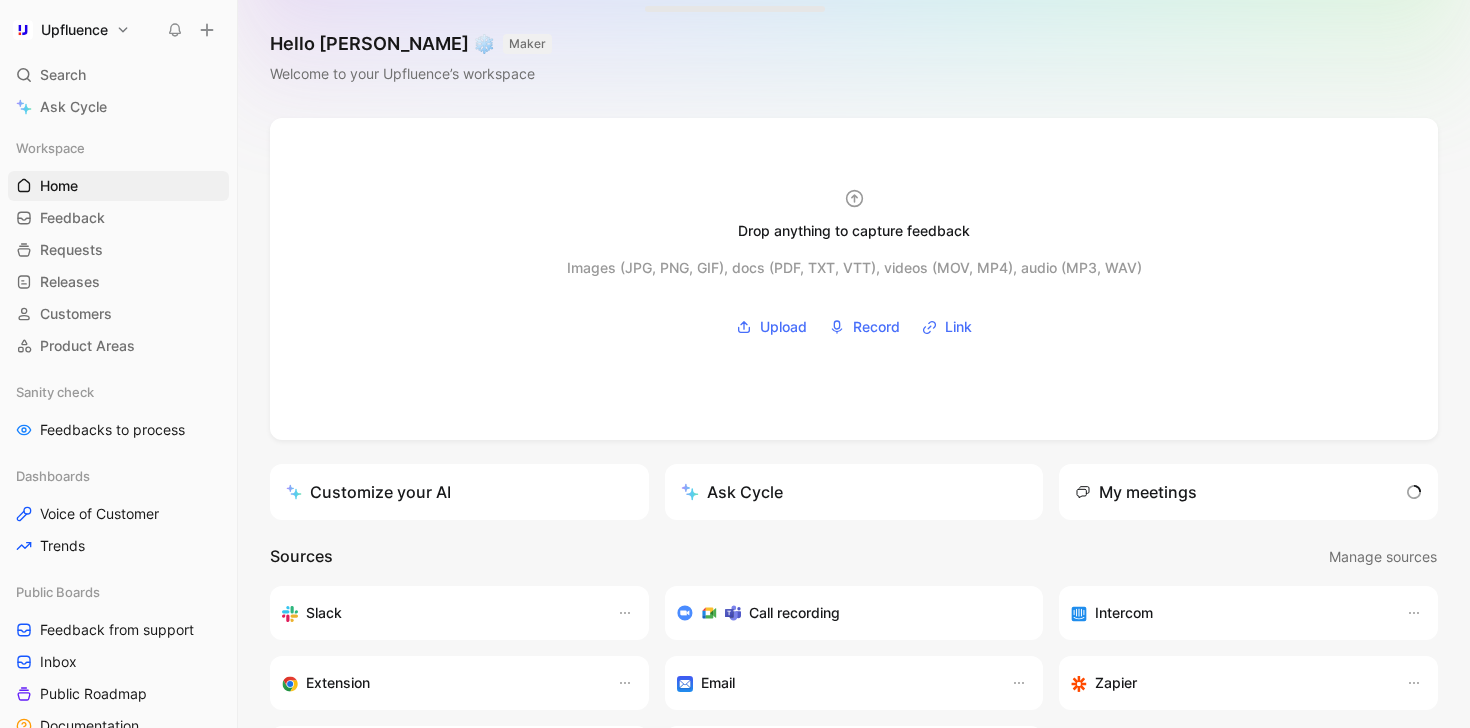scroll, scrollTop: 0, scrollLeft: 0, axis: both 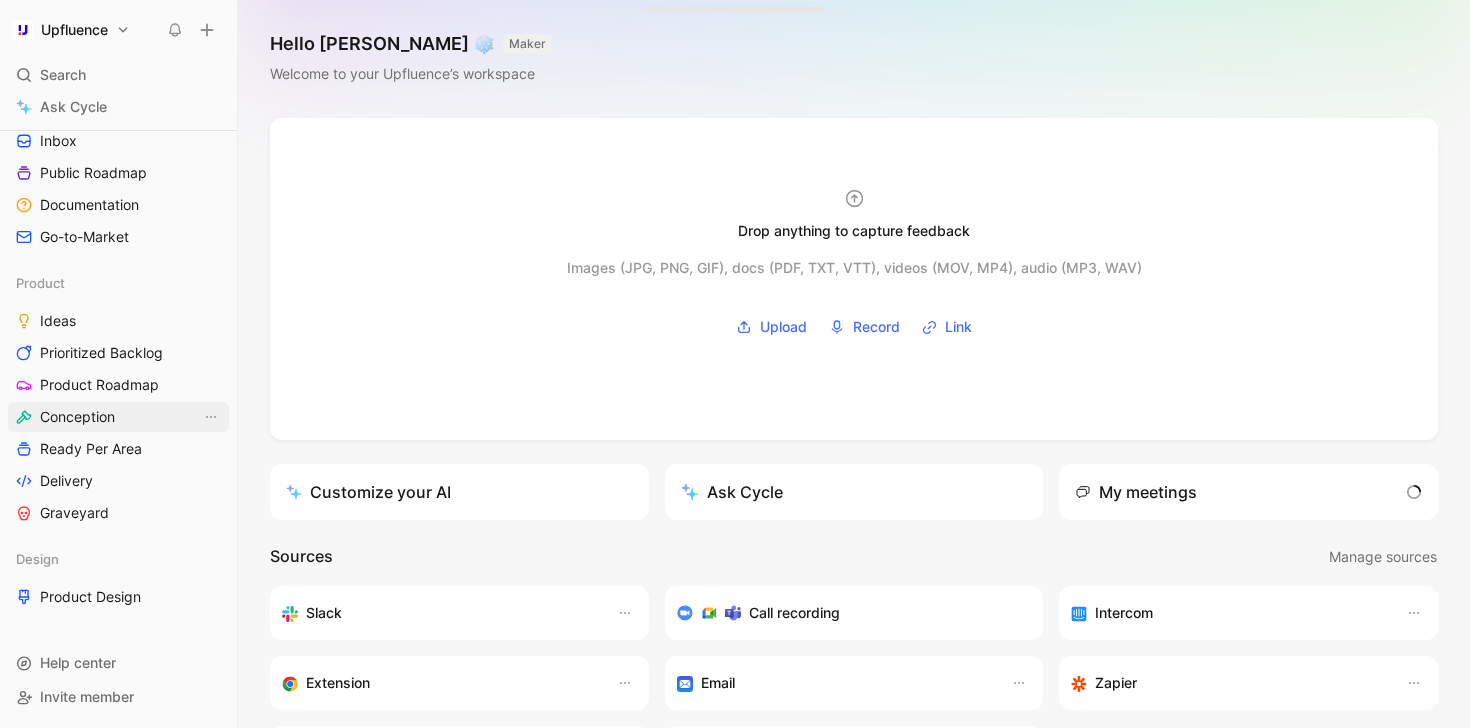 click on "Conception" at bounding box center [77, 417] 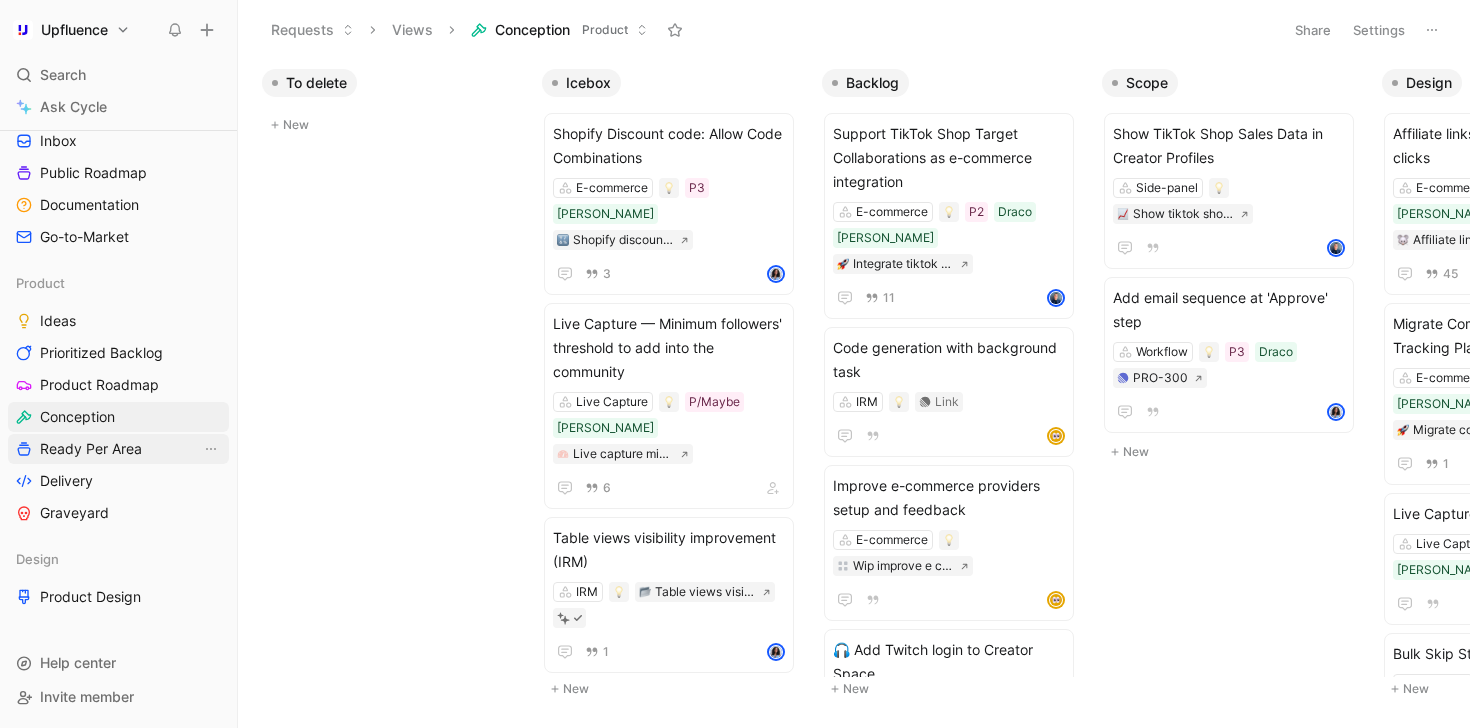 click on "Ready Per Area" at bounding box center (91, 449) 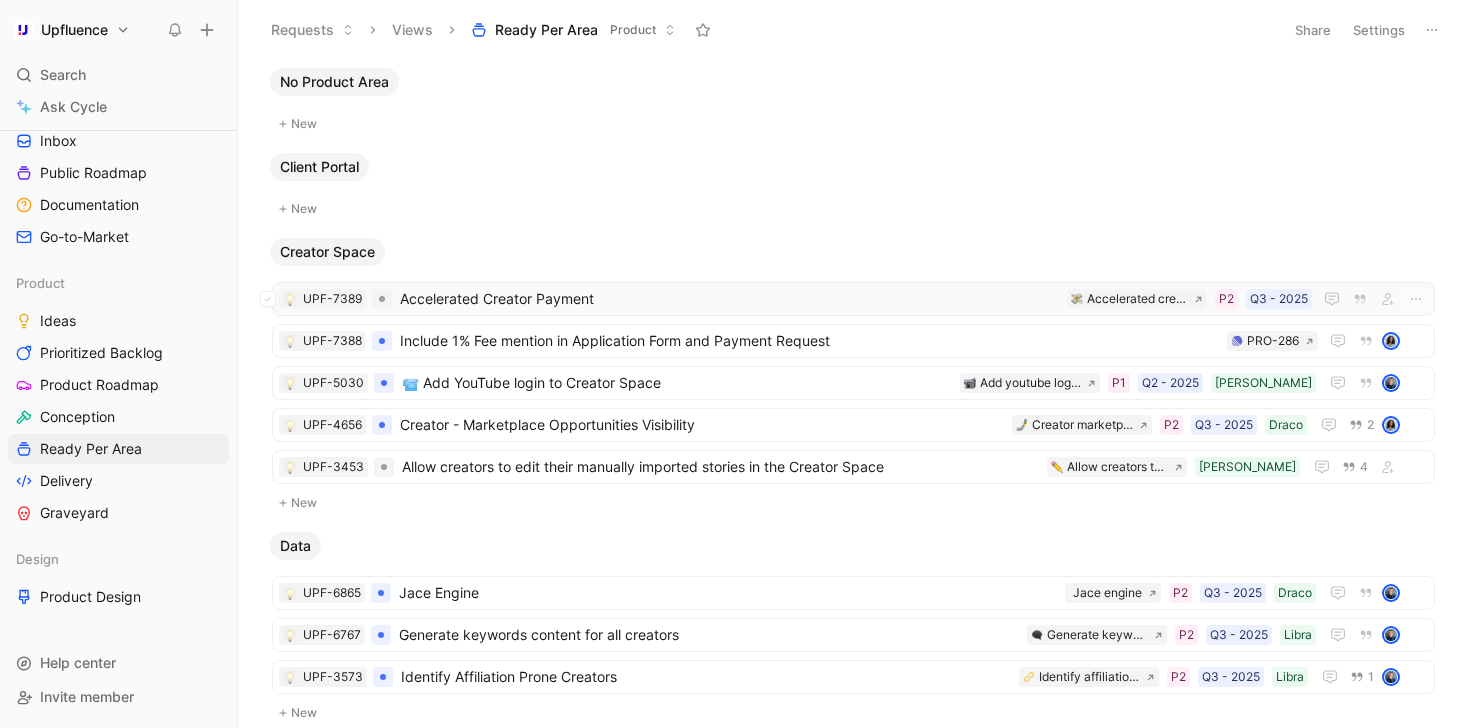 click on "Accelerated Creator Payment" at bounding box center (729, 299) 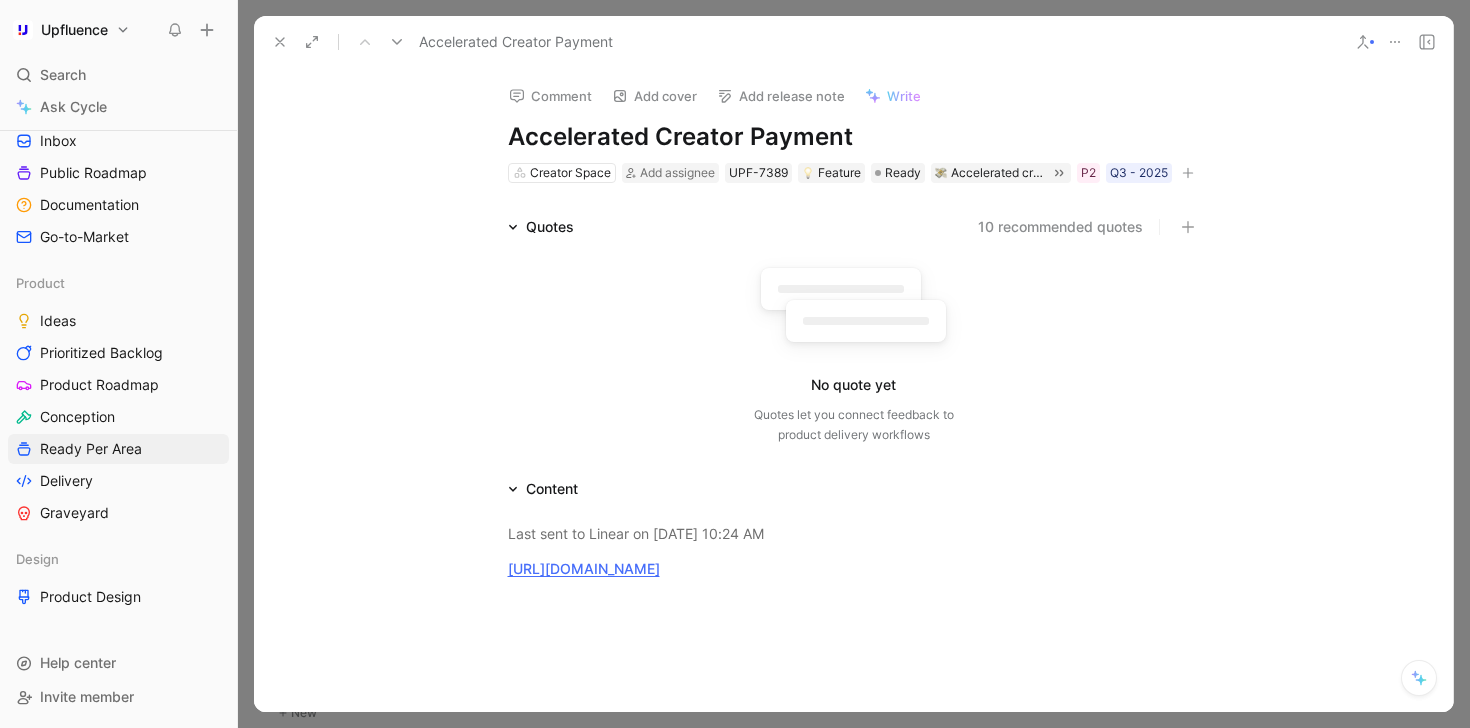 click 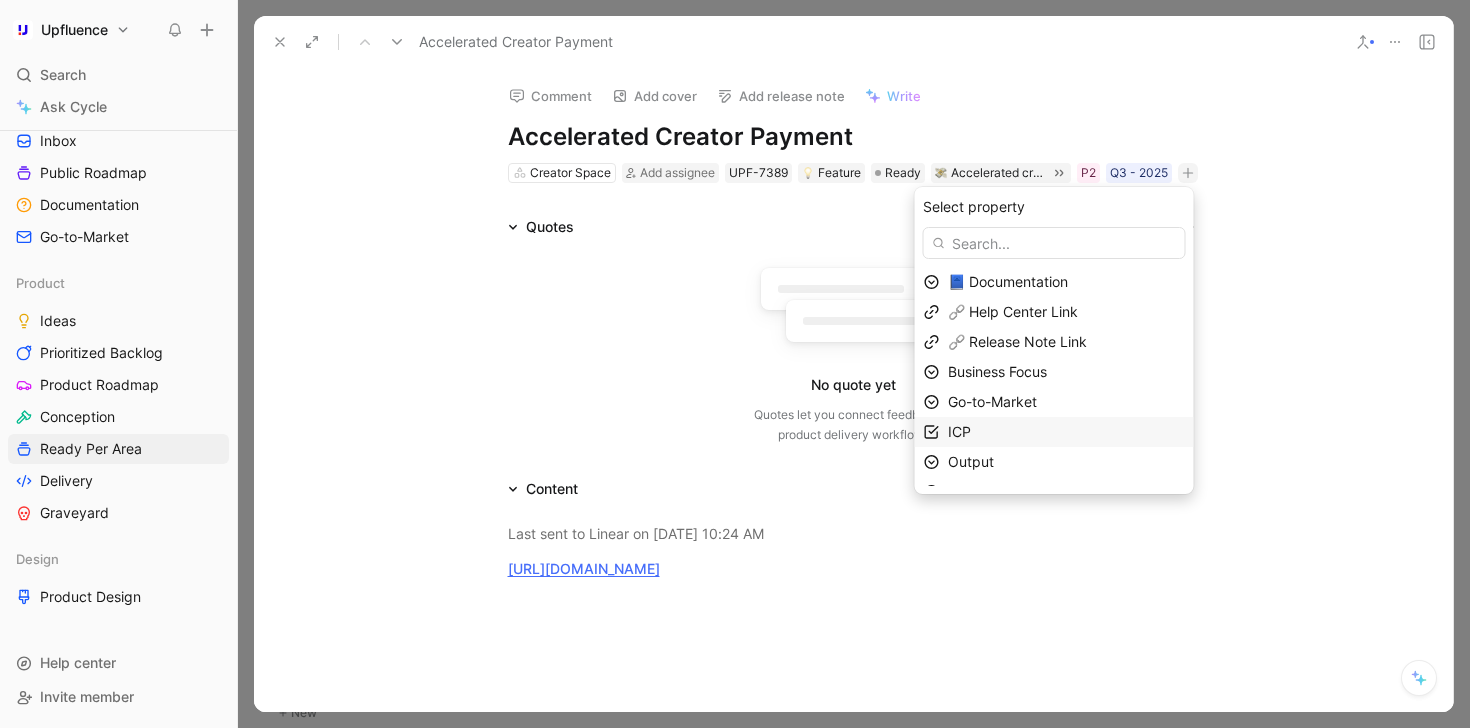 scroll, scrollTop: 51, scrollLeft: 0, axis: vertical 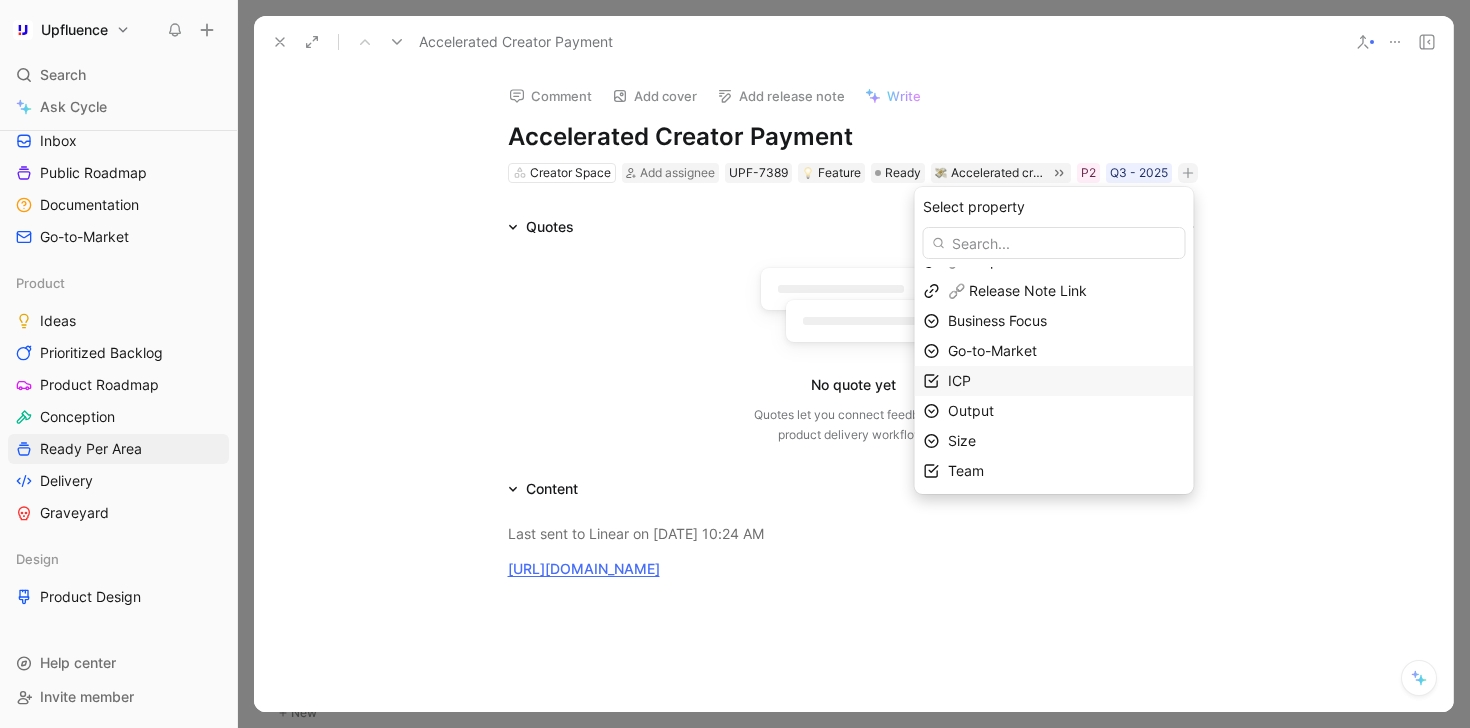 click on "Output" at bounding box center [1066, 411] 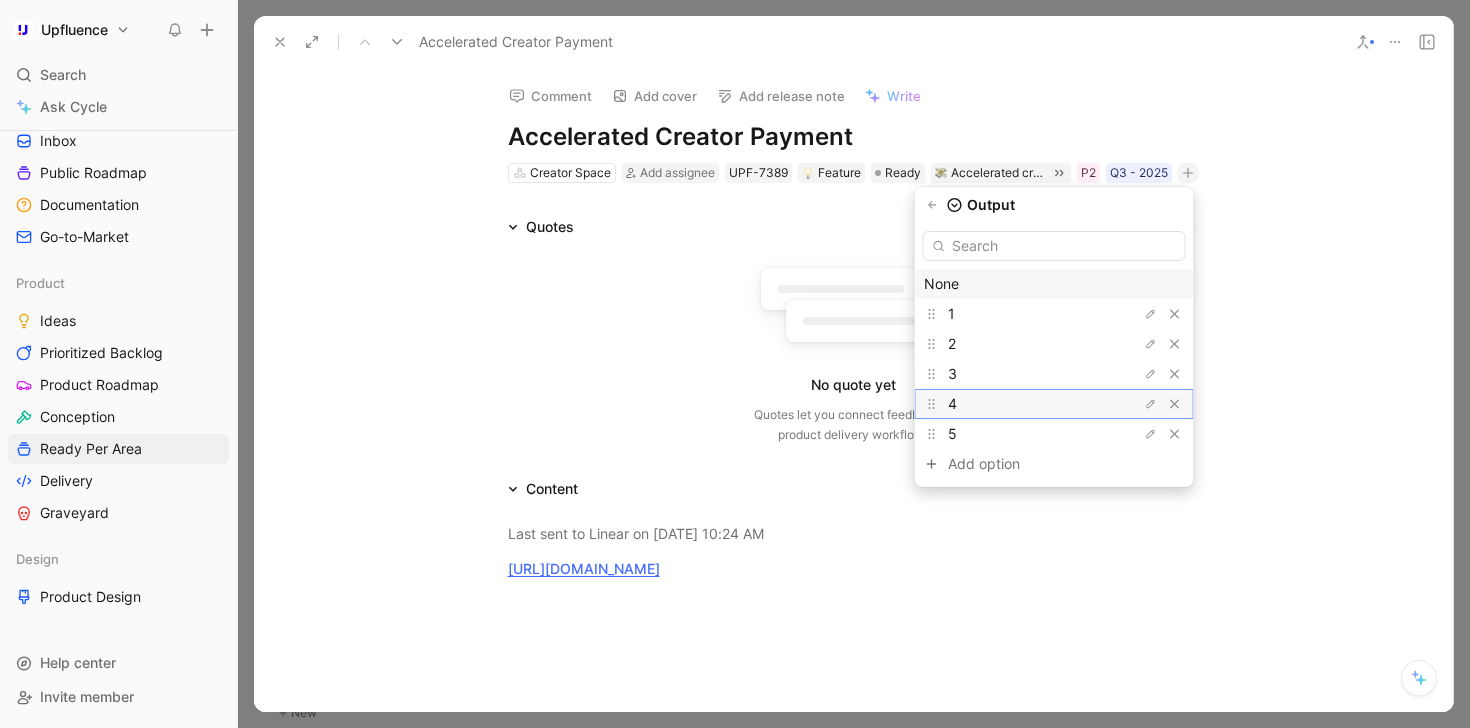 click on "4" at bounding box center [1023, 404] 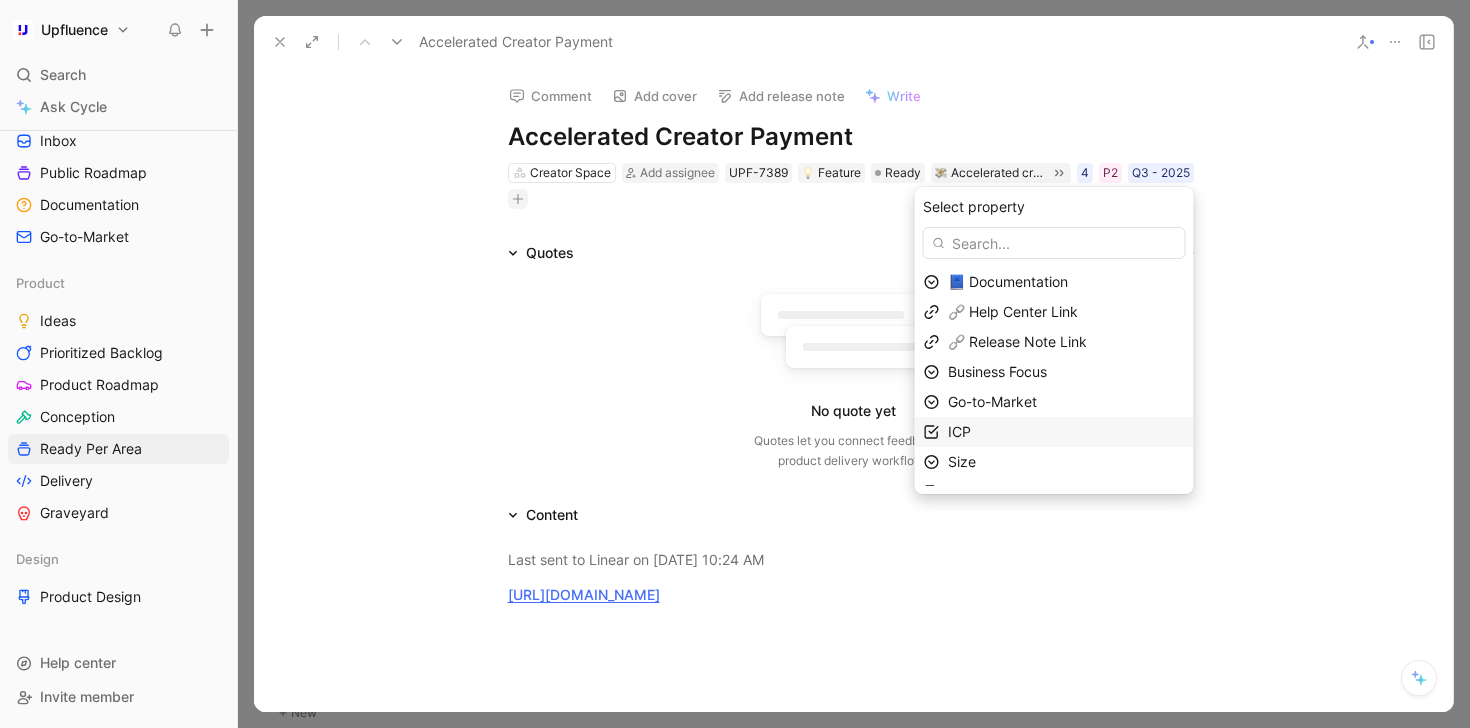 click on "ICP" at bounding box center [1066, 432] 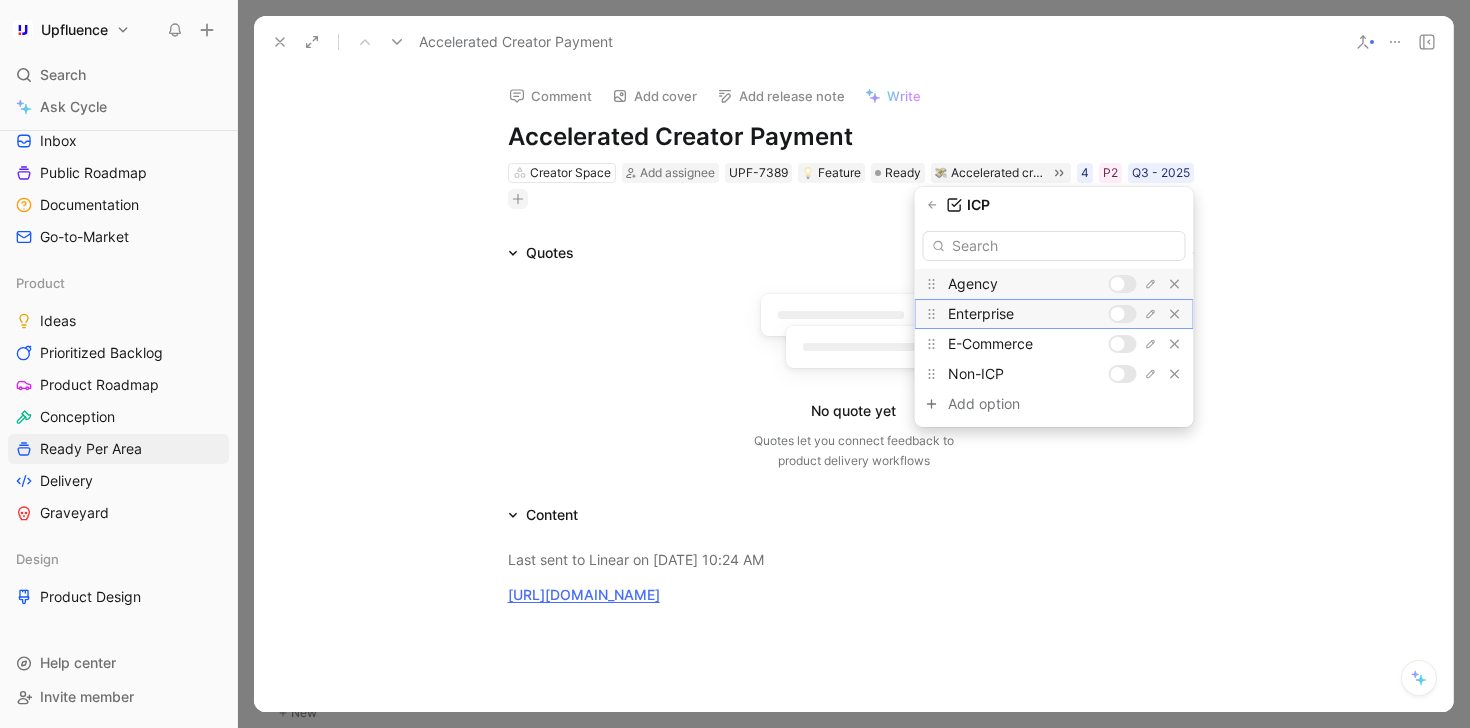 click at bounding box center [1123, 314] 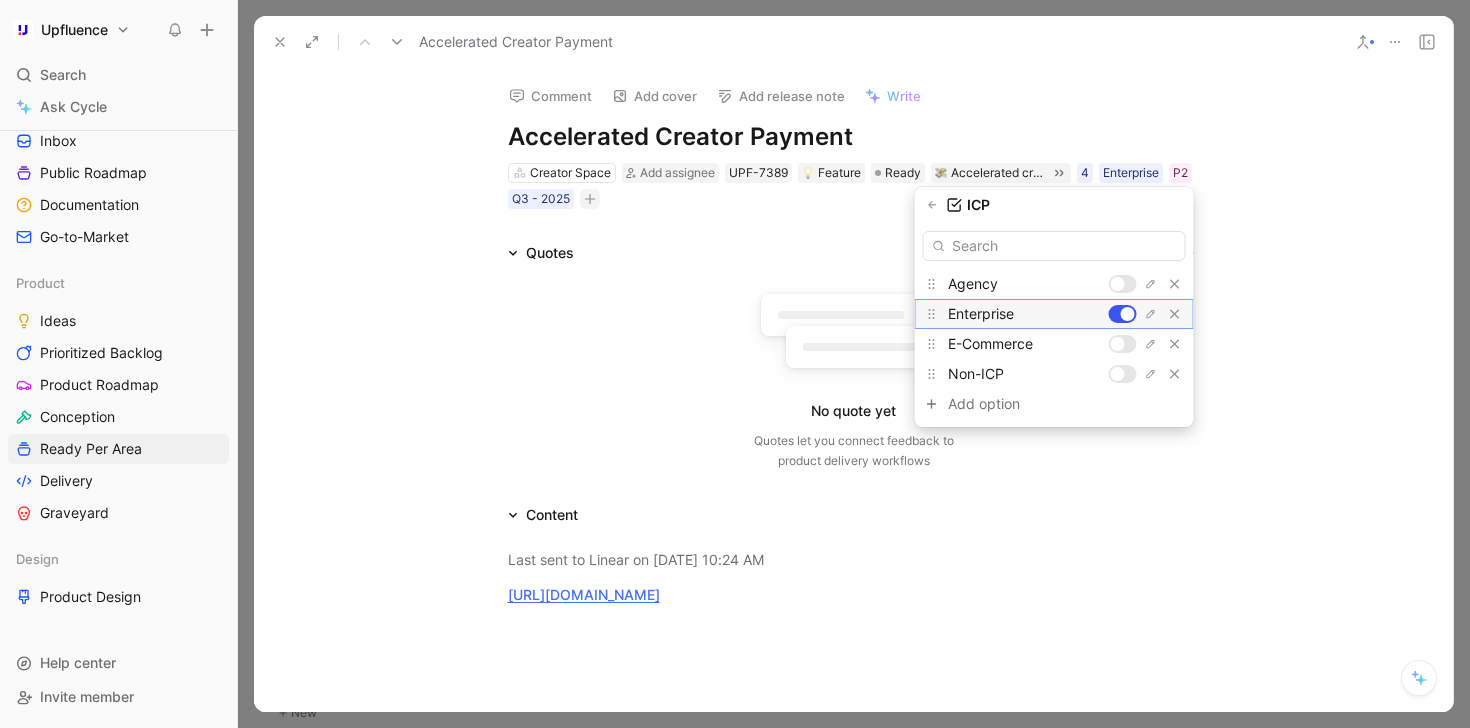 click at bounding box center [1128, 314] 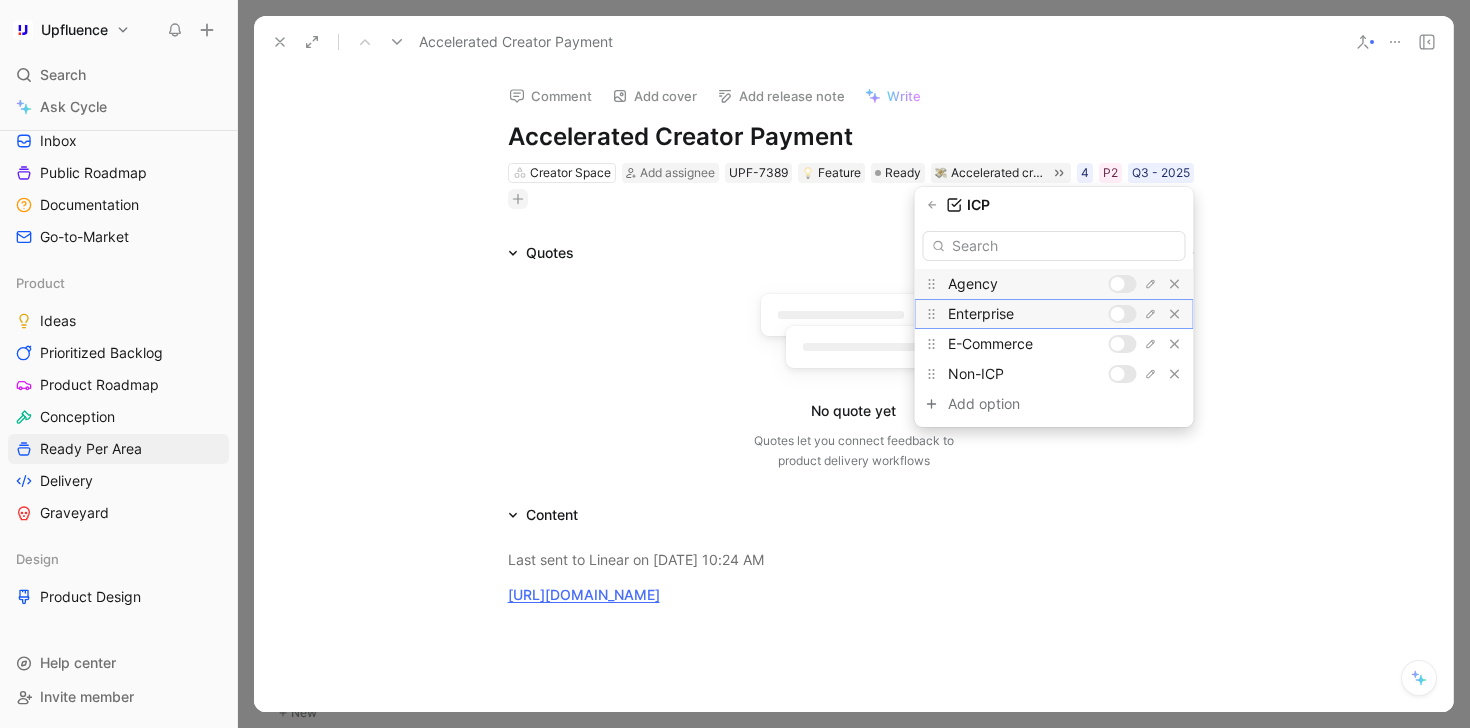 click at bounding box center [1123, 314] 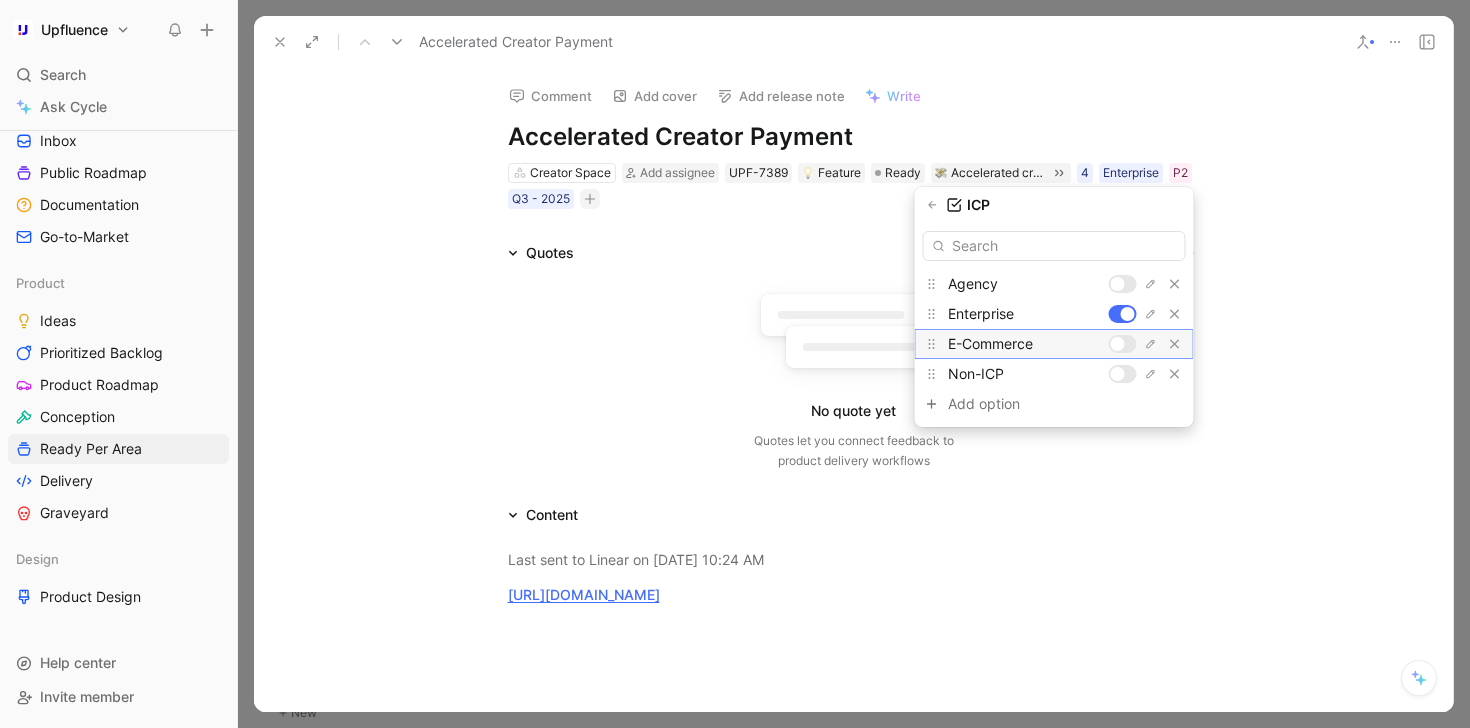 click at bounding box center [1123, 344] 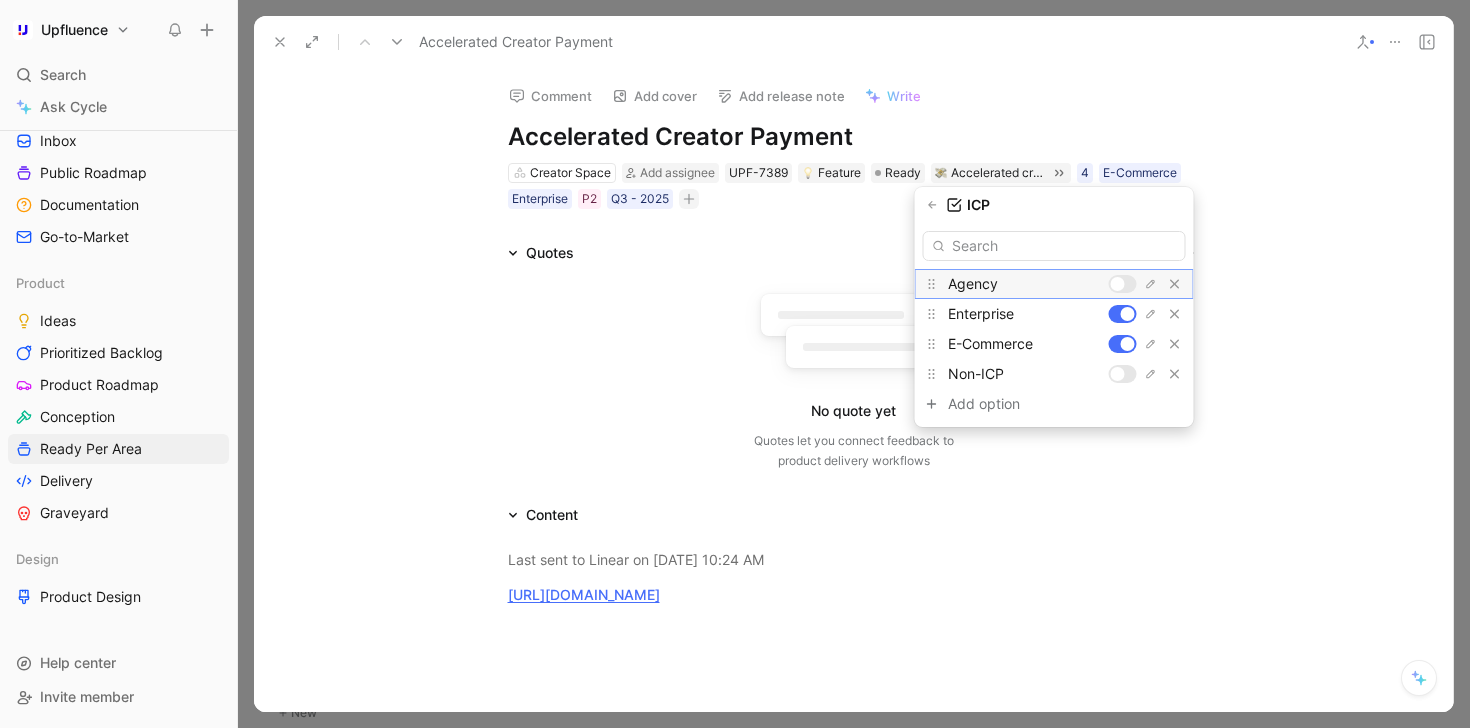 click at bounding box center (1123, 284) 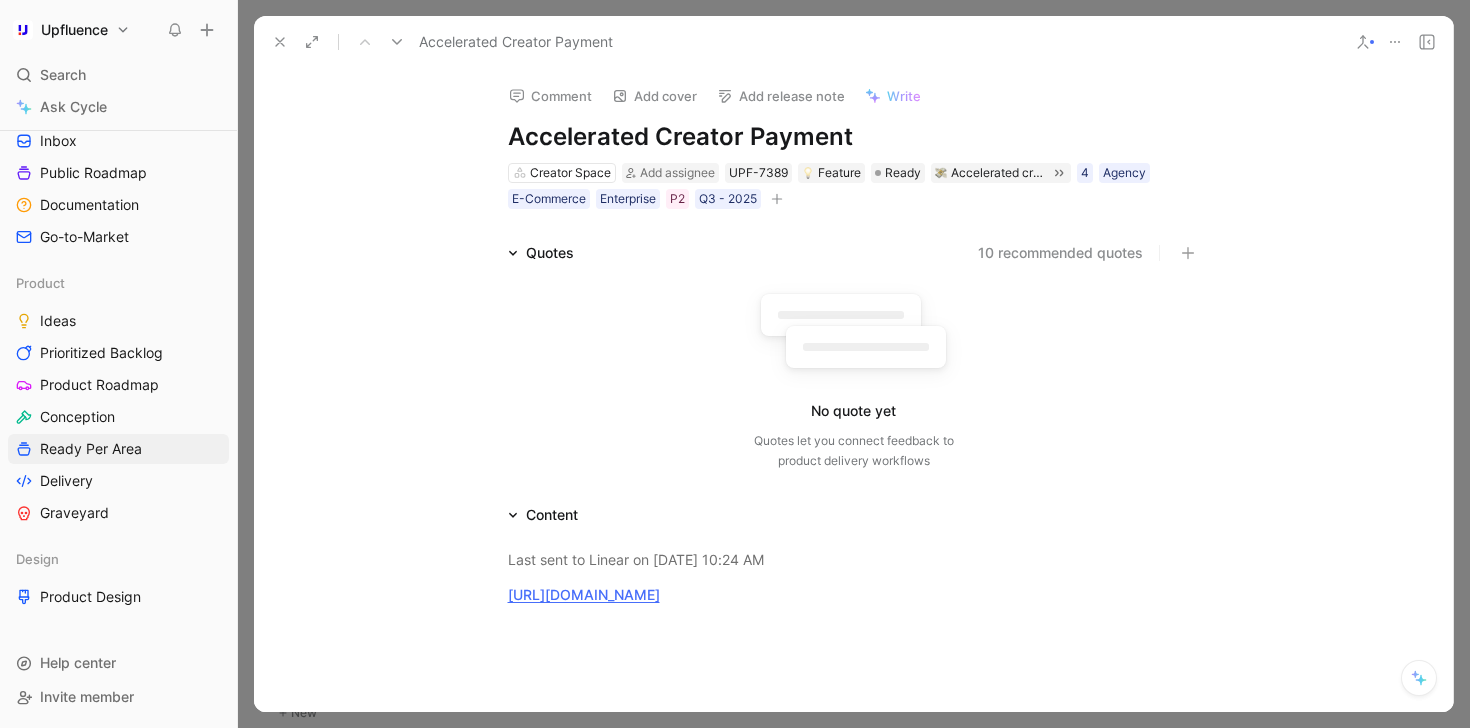 click 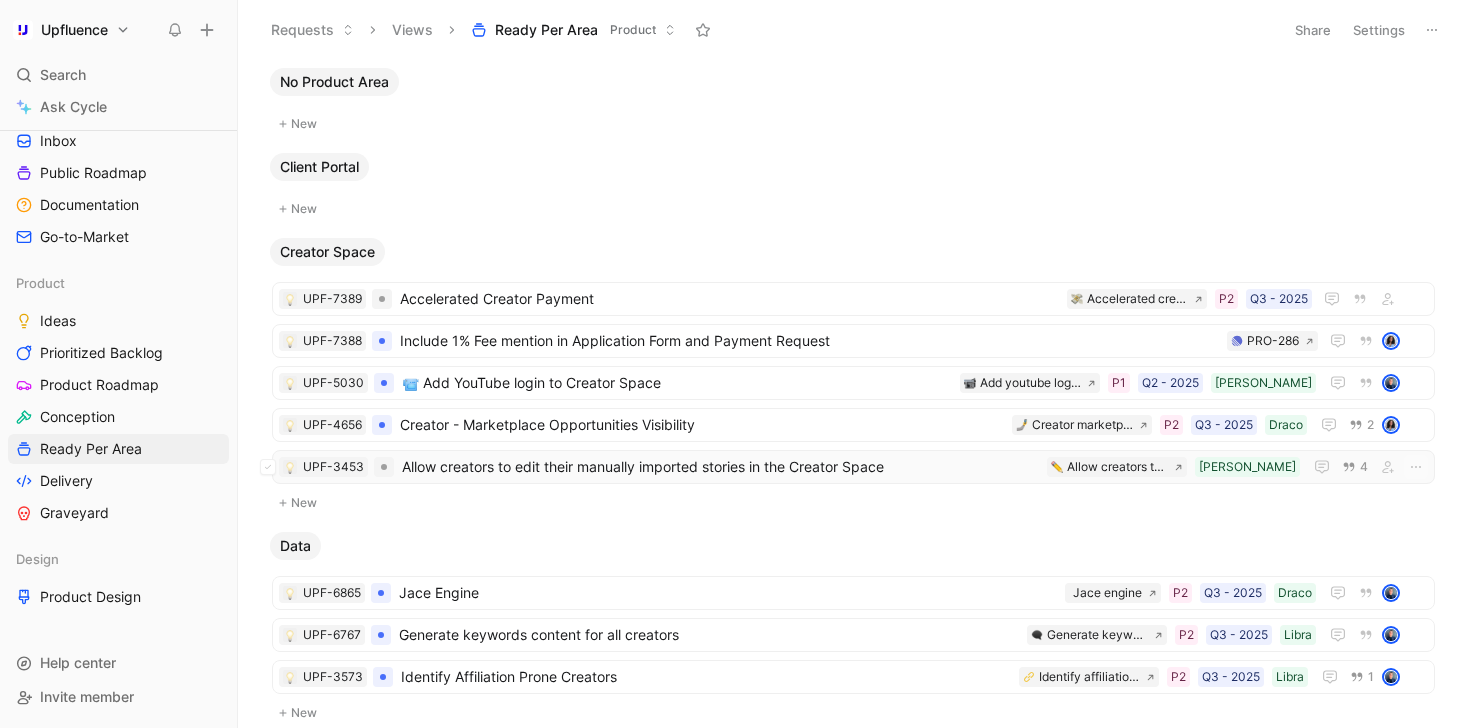 click on "Allow creators to edit their manually imported stories in the Creator Space" at bounding box center [720, 467] 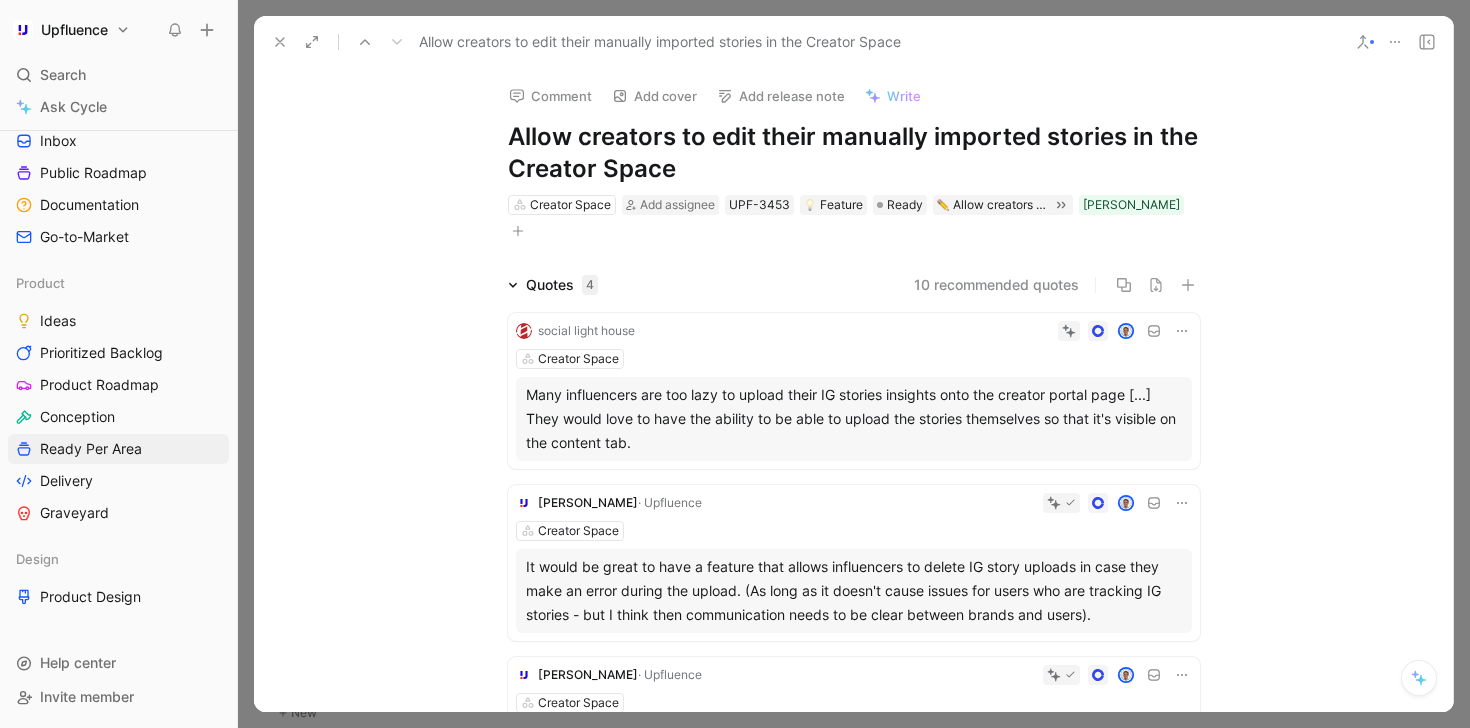 click 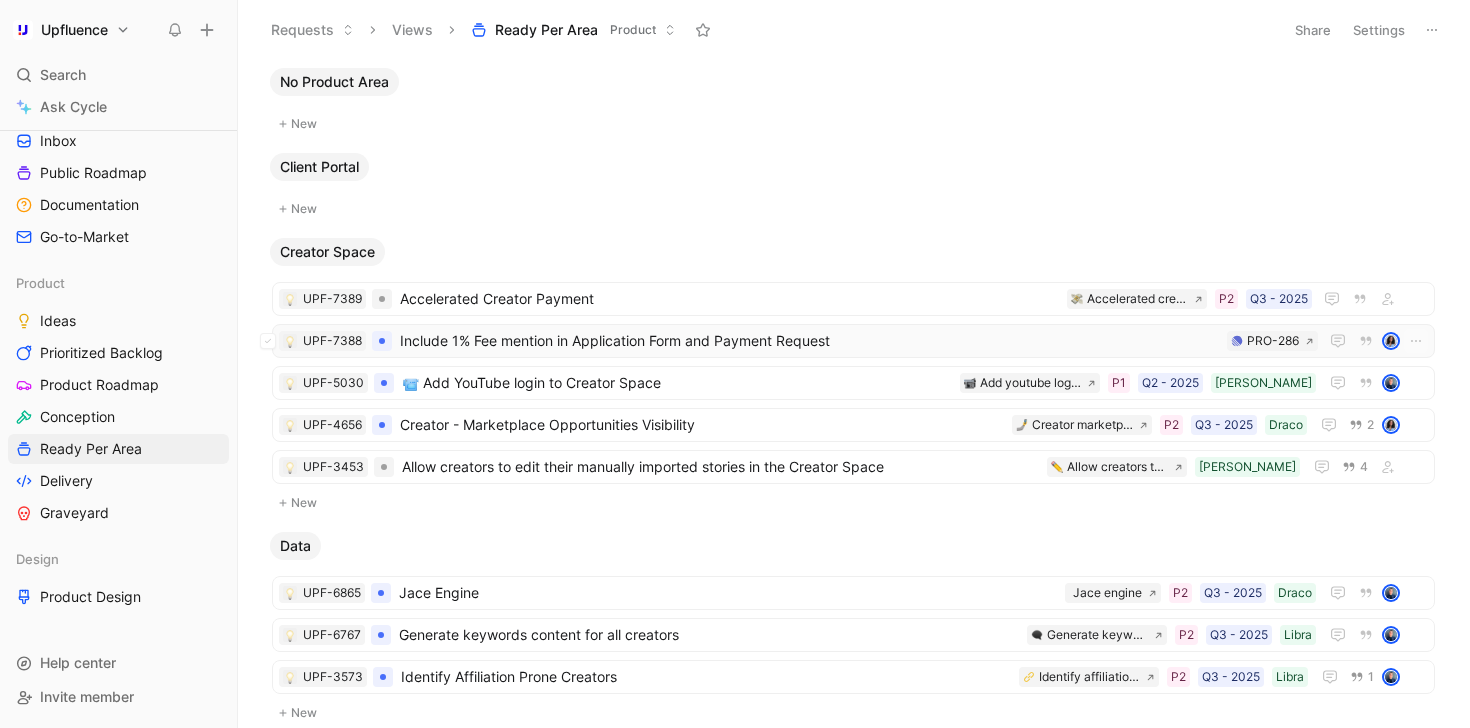 click on "Include 1% Fee mention in Application Form and Payment Request" at bounding box center [809, 341] 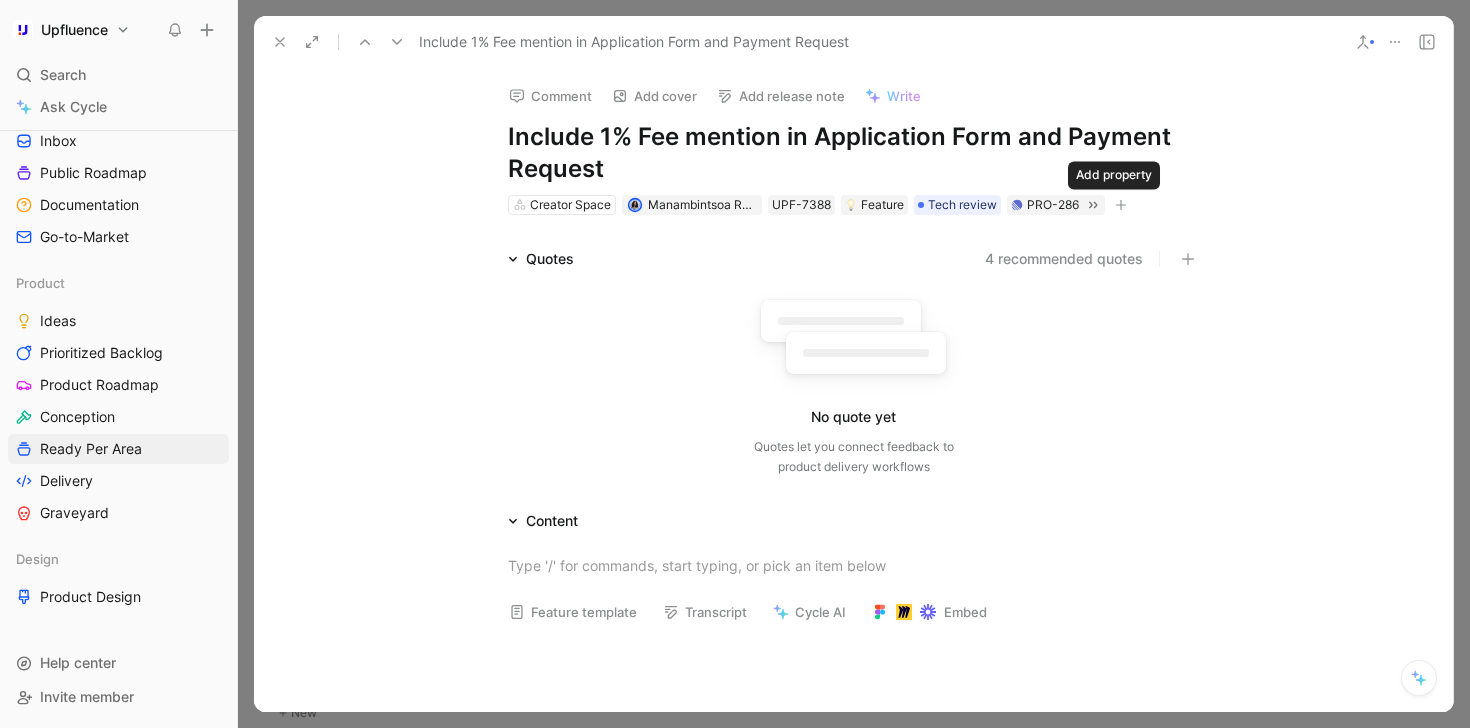 click 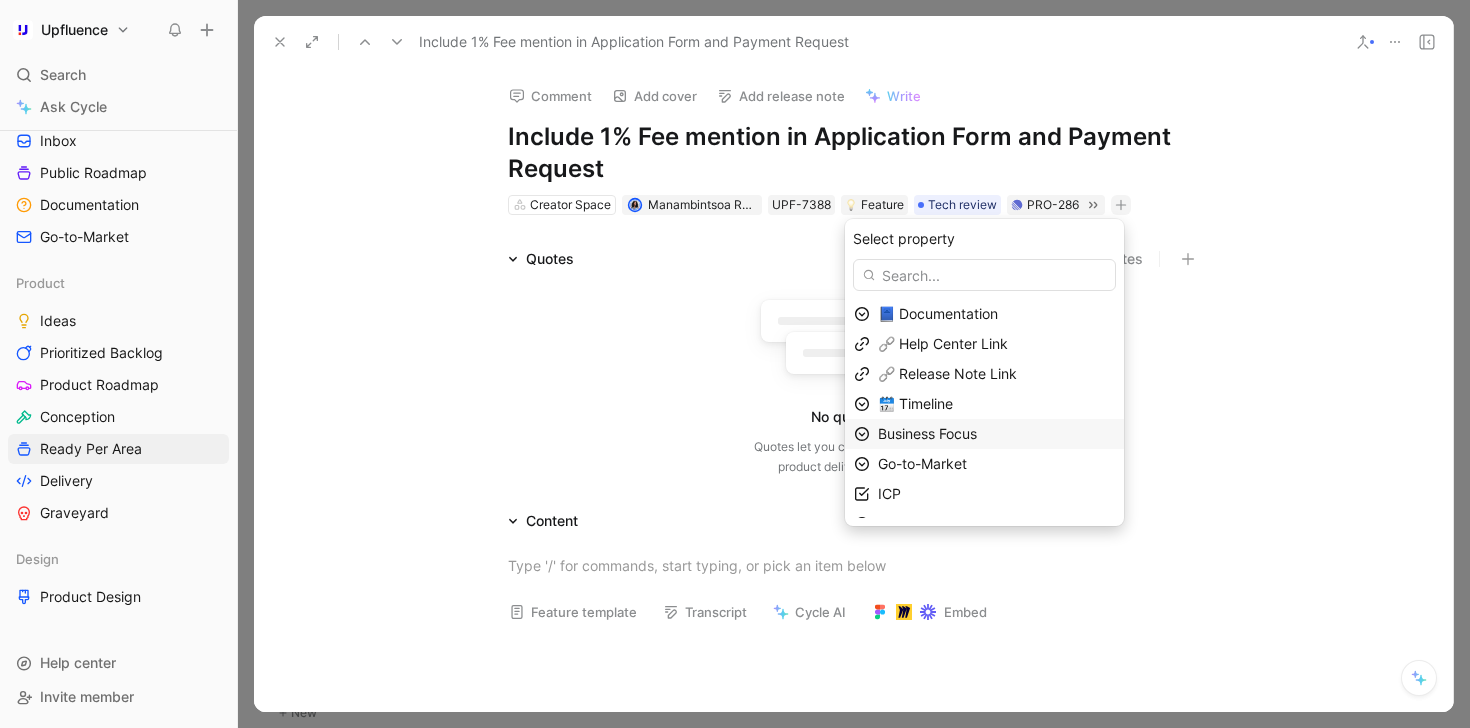 scroll, scrollTop: 111, scrollLeft: 0, axis: vertical 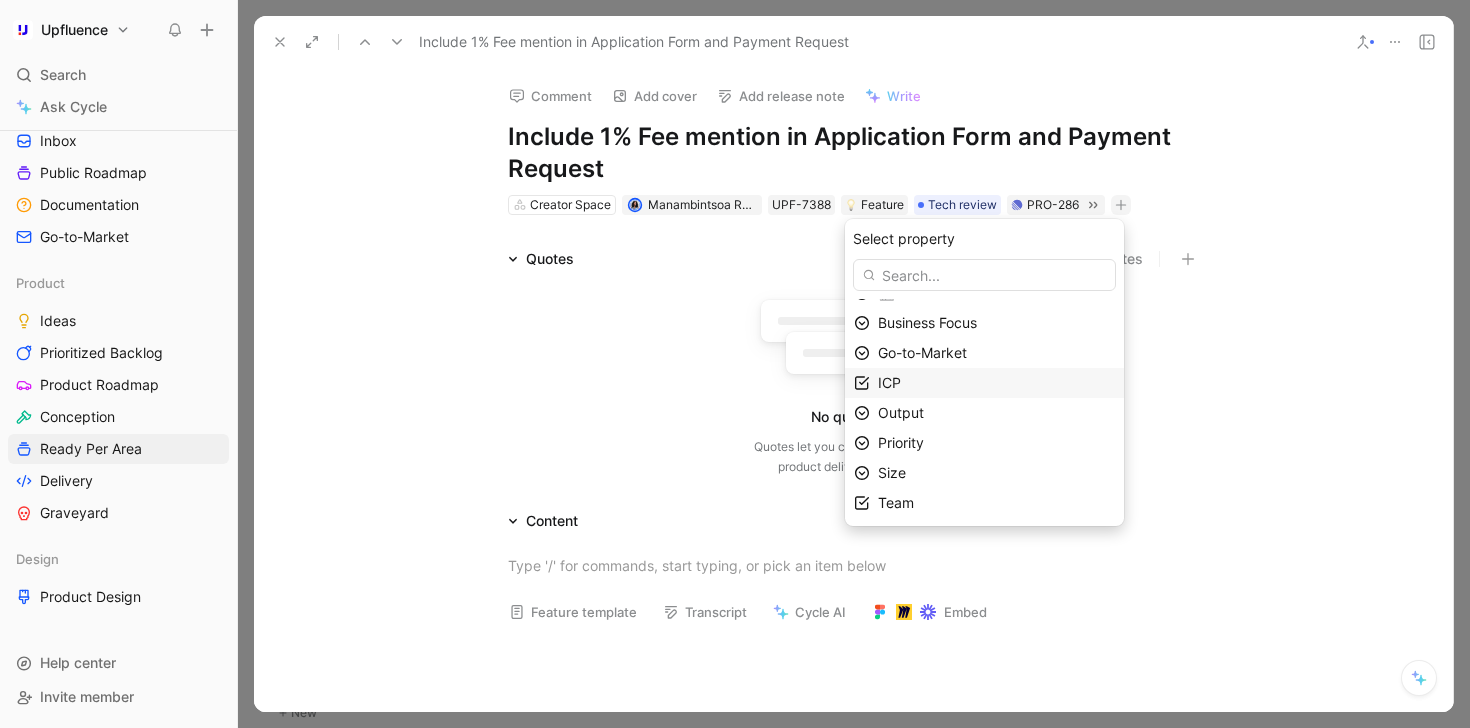 click on "ICP" at bounding box center [996, 383] 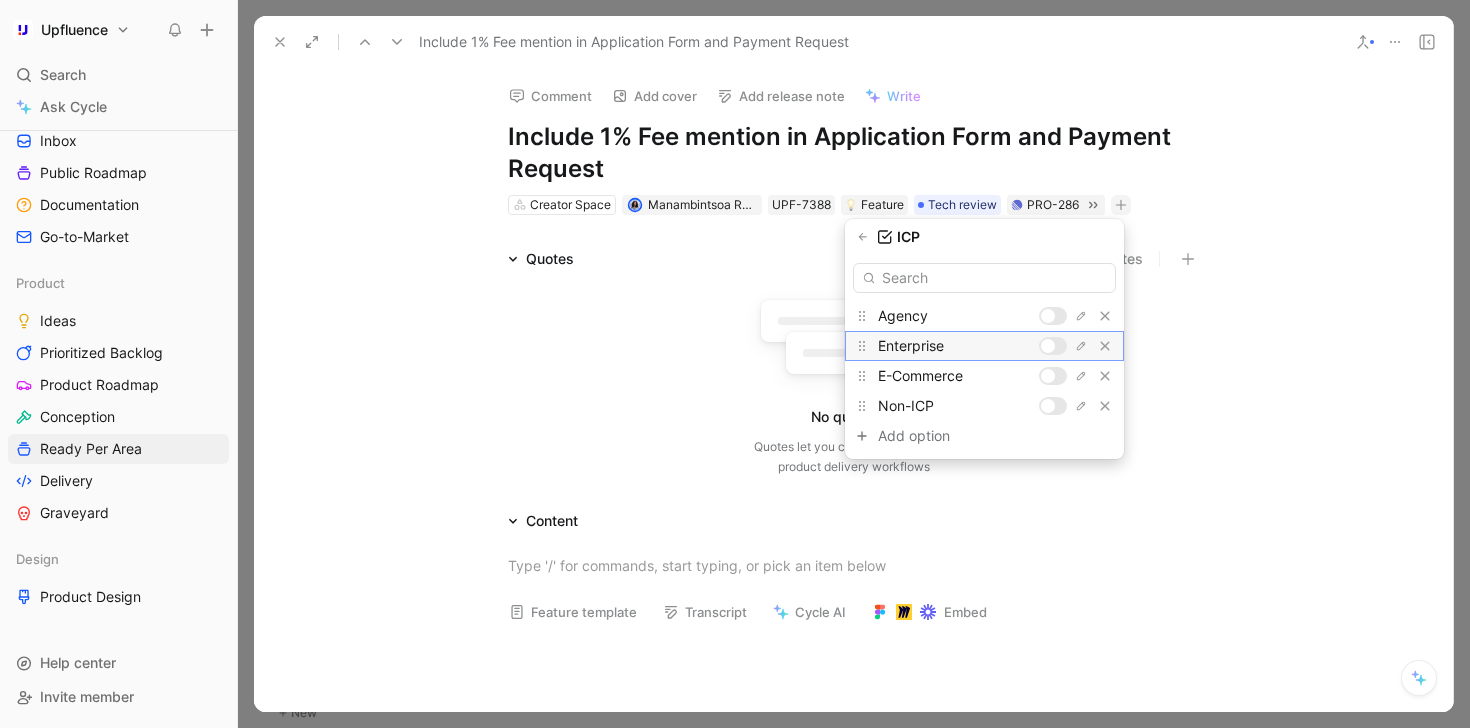 click at bounding box center (1048, 346) 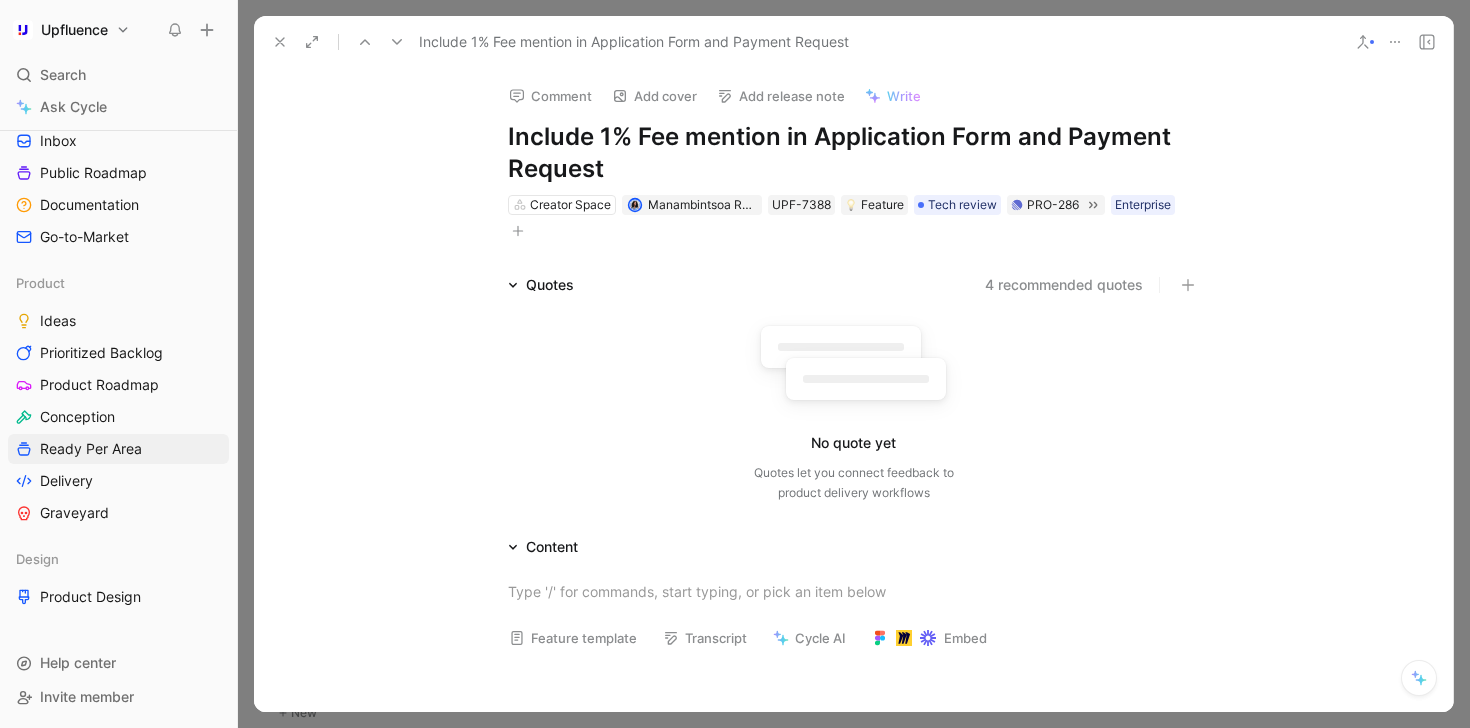 click 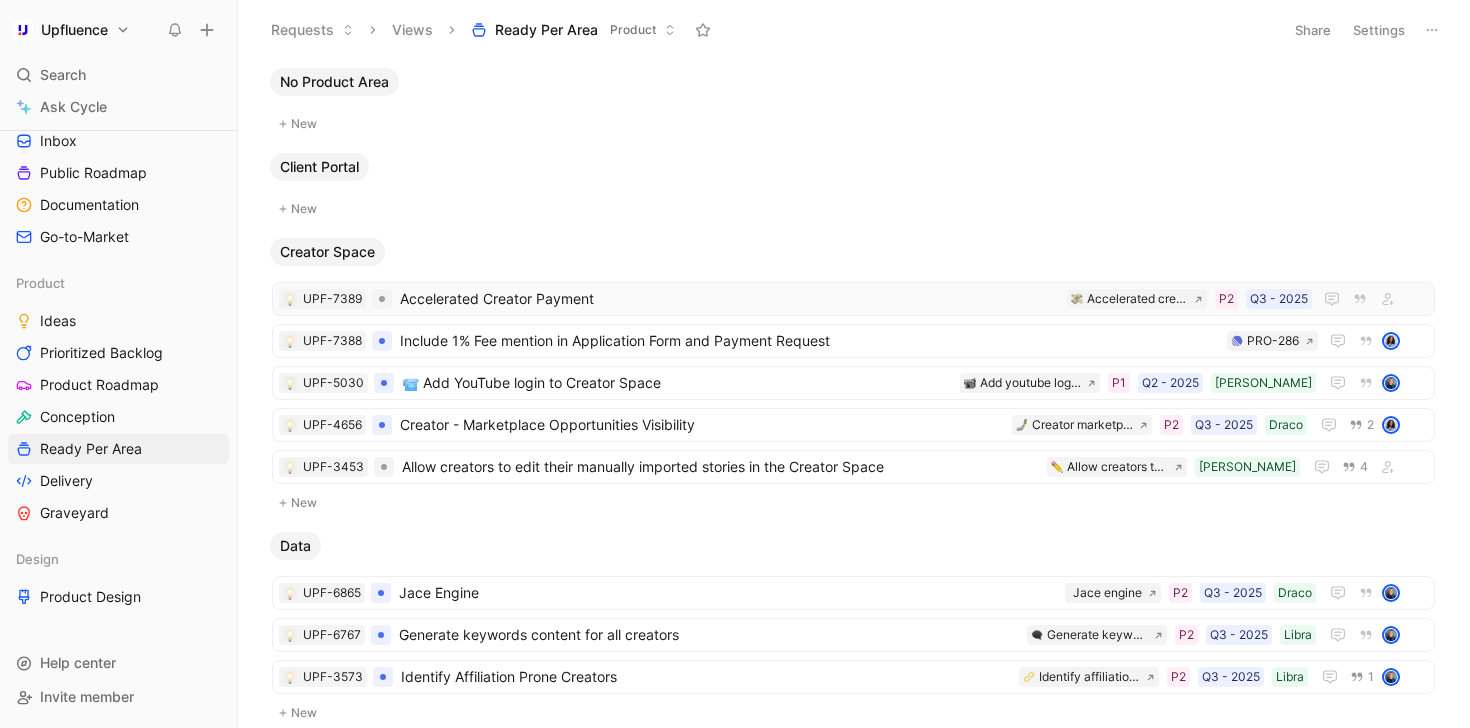 click on "UPF-7389 Accelerated Creator Payment Q3 - 2025 P2 Accelerated creator payment" at bounding box center [853, 299] 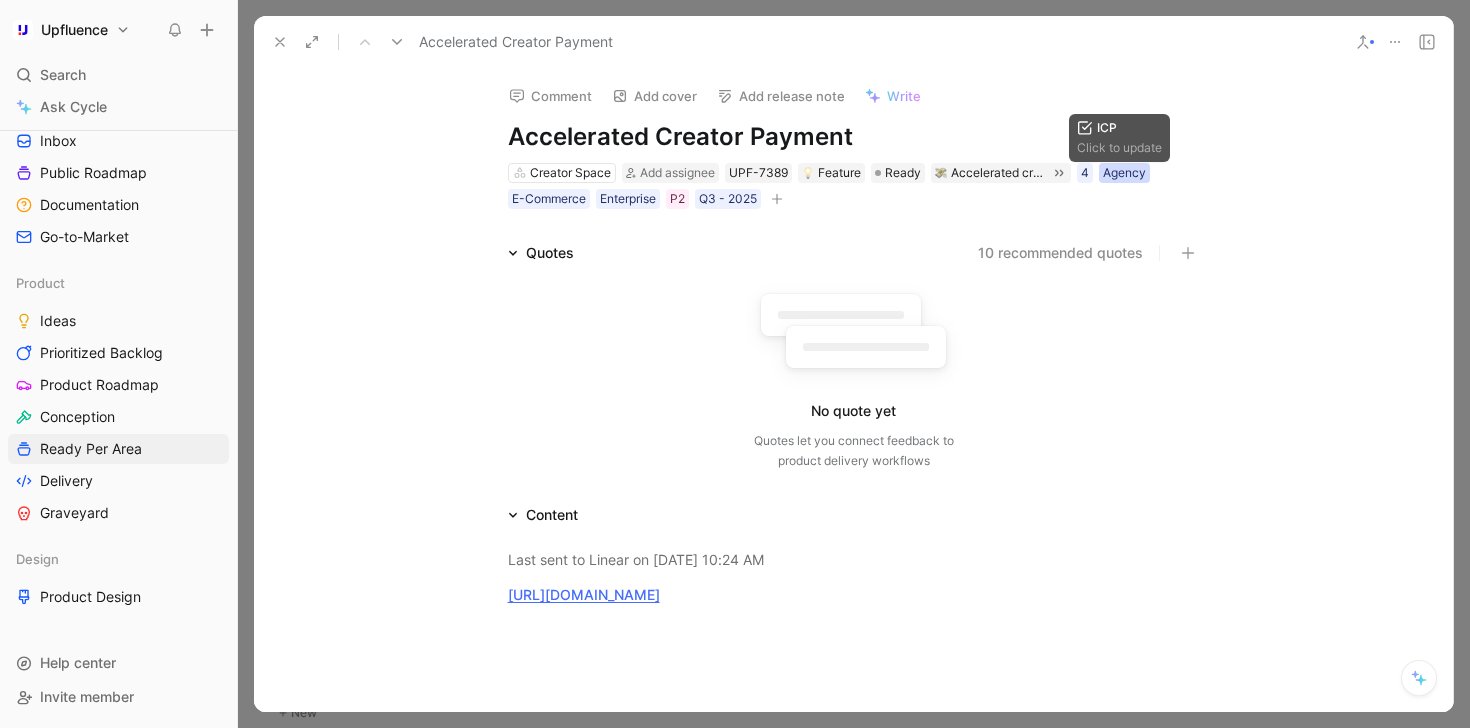 click on "Agency" at bounding box center [1124, 173] 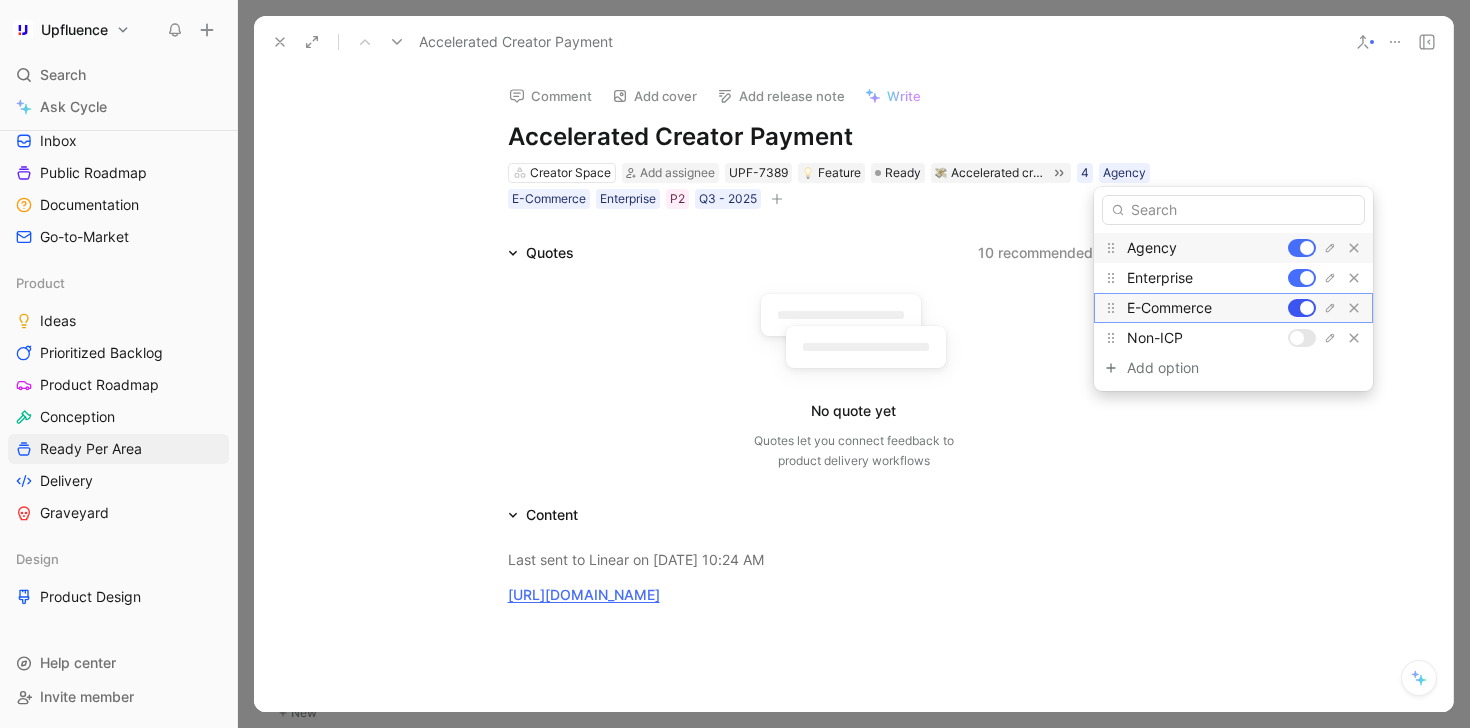 click at bounding box center (1307, 308) 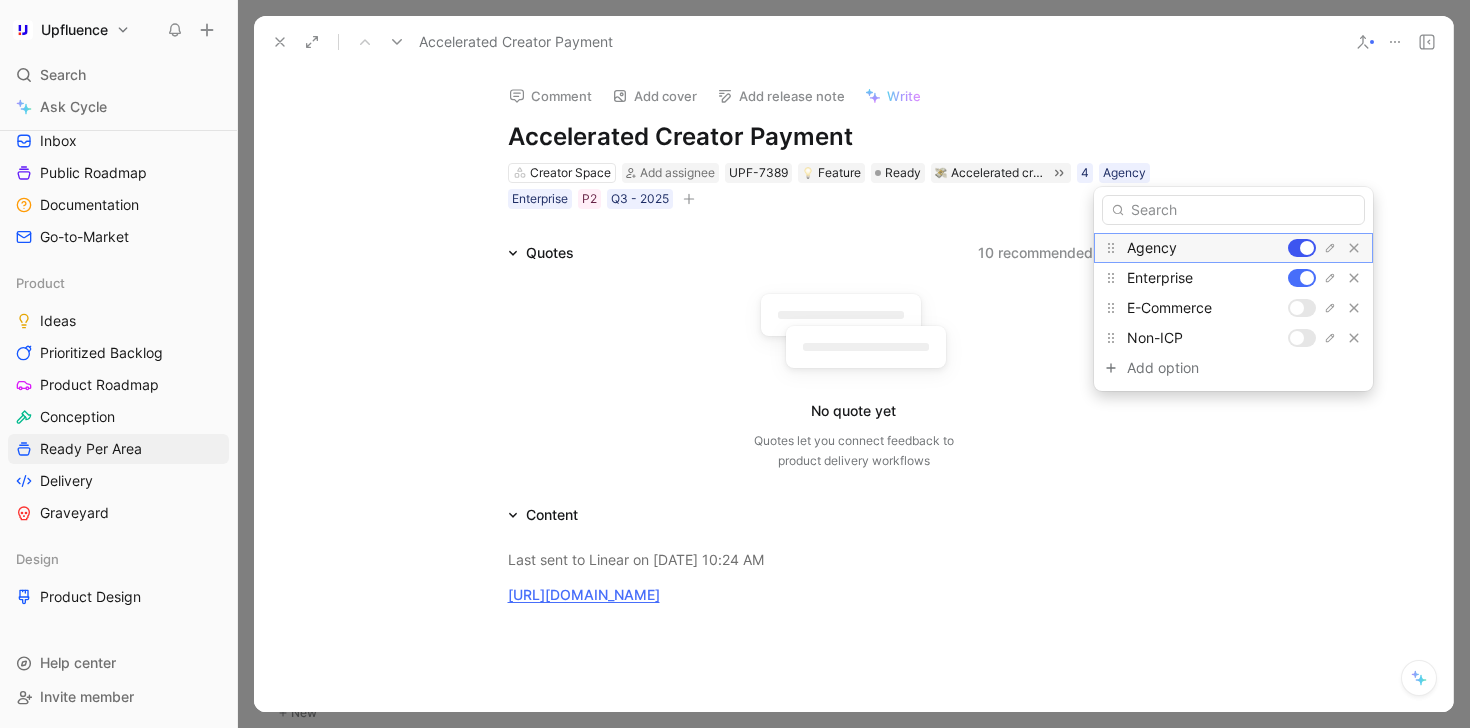 click at bounding box center [1307, 248] 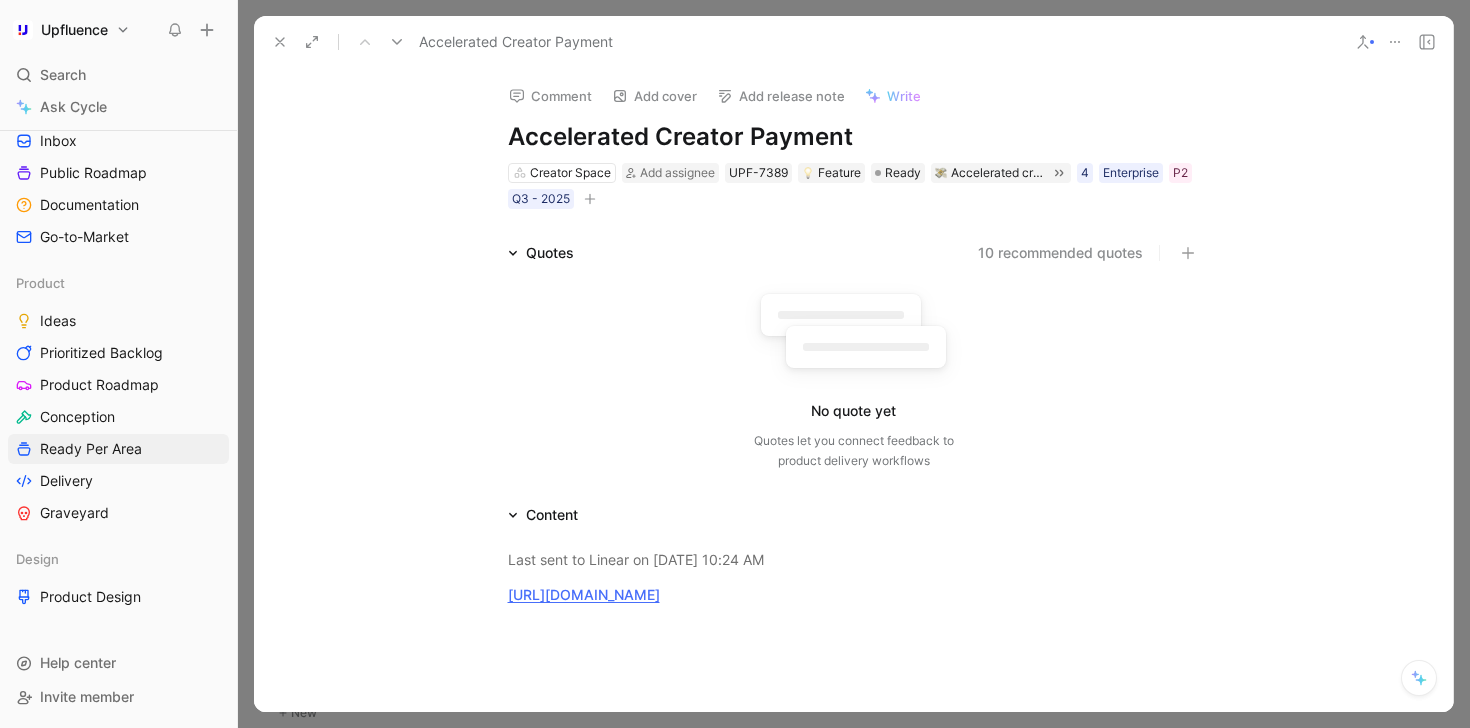 click 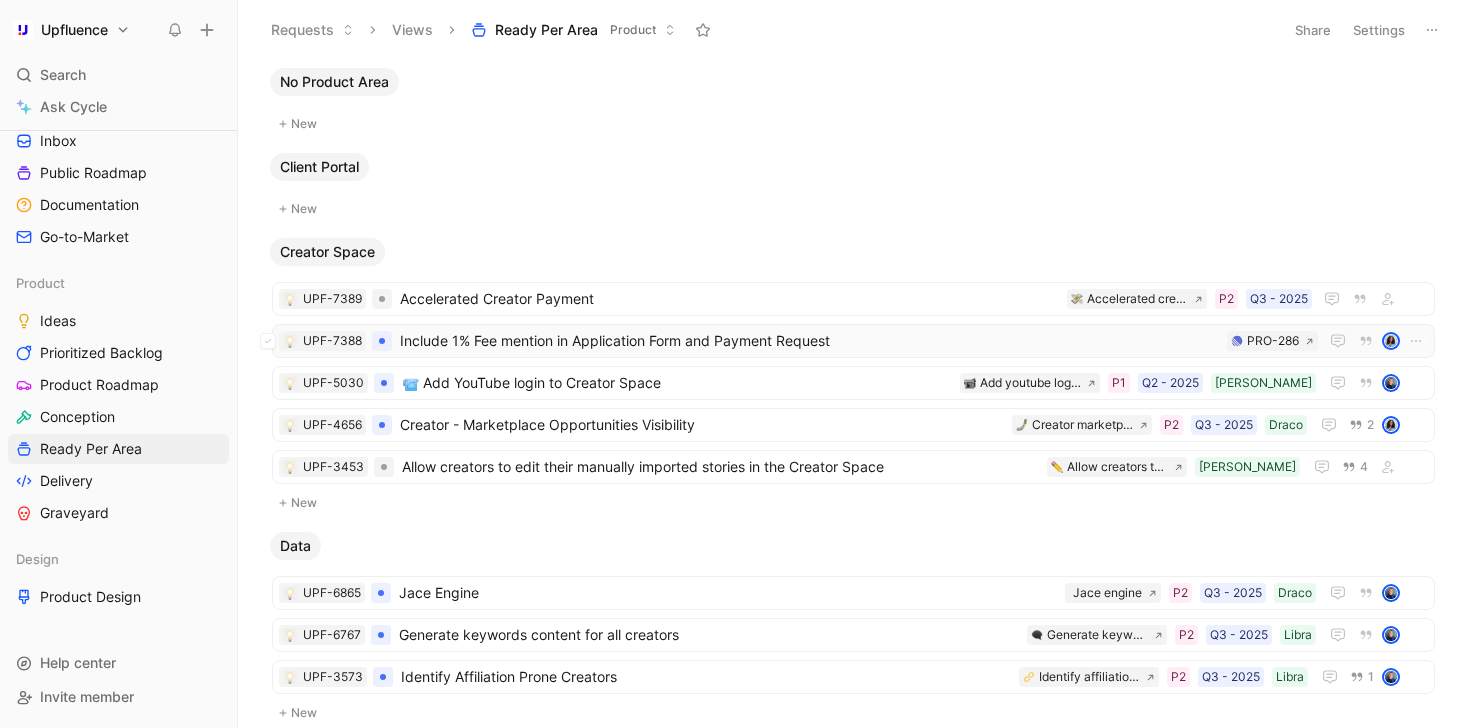 click on "Include 1% Fee mention in Application Form and Payment Request" at bounding box center (809, 341) 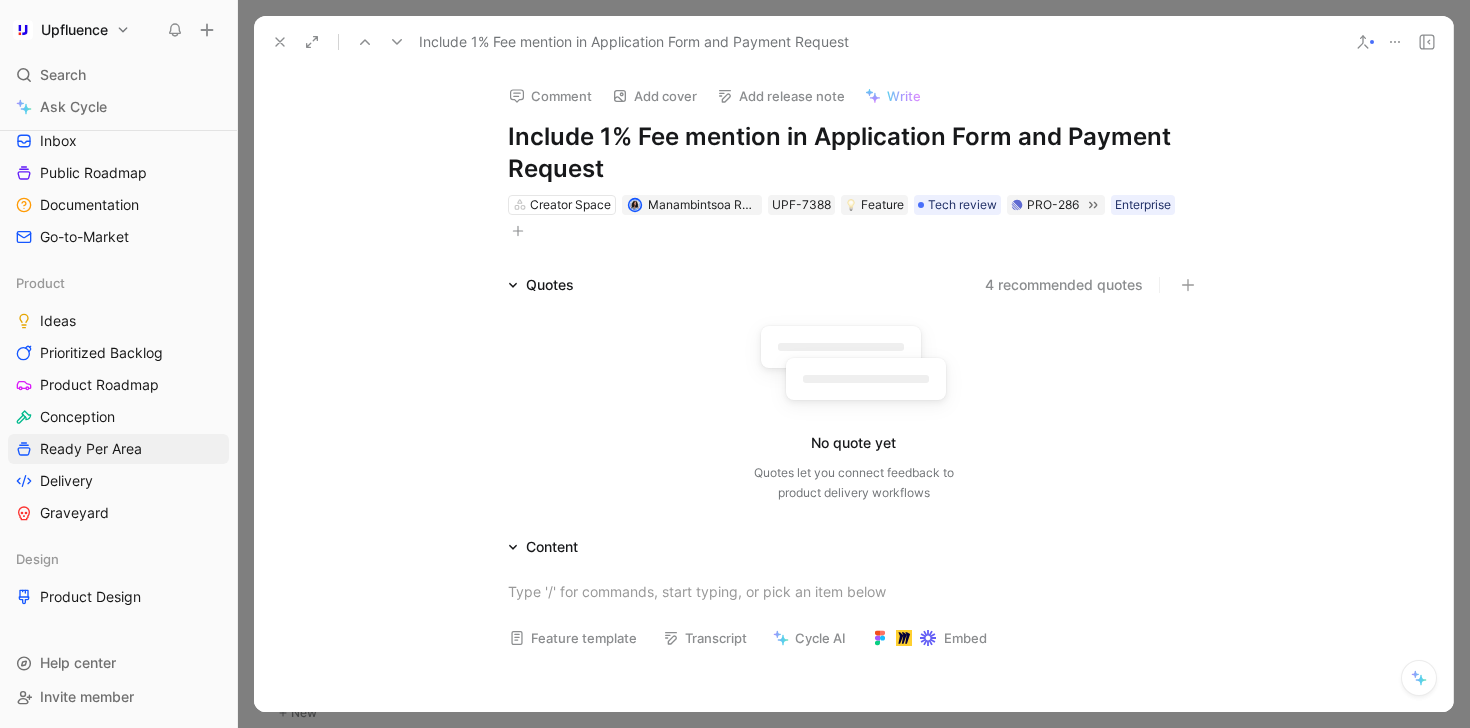 click on "Creator Space Manambintsoa RABETRANO UPF-7388 Feature Tech review PRO-286 Enterprise" at bounding box center [854, 218] 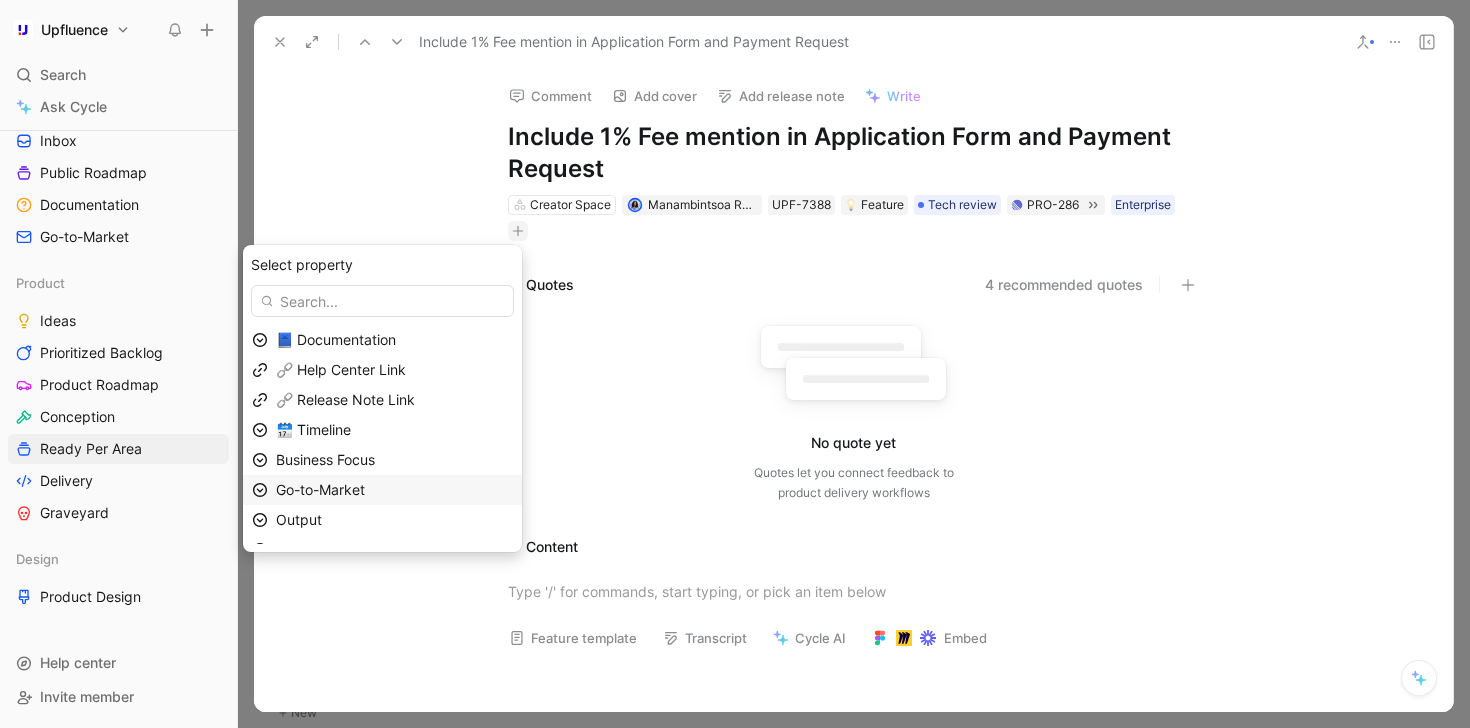 scroll, scrollTop: 81, scrollLeft: 0, axis: vertical 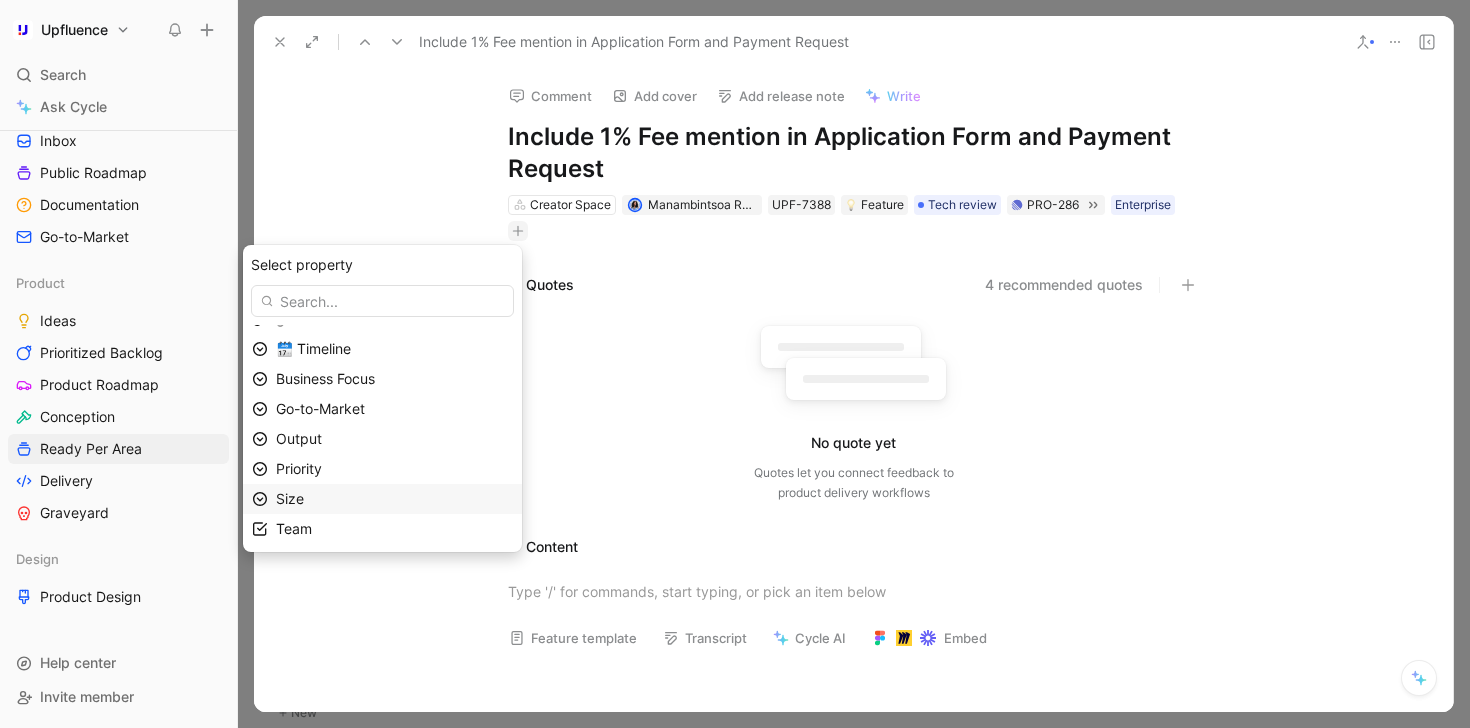click on "Size" at bounding box center [394, 499] 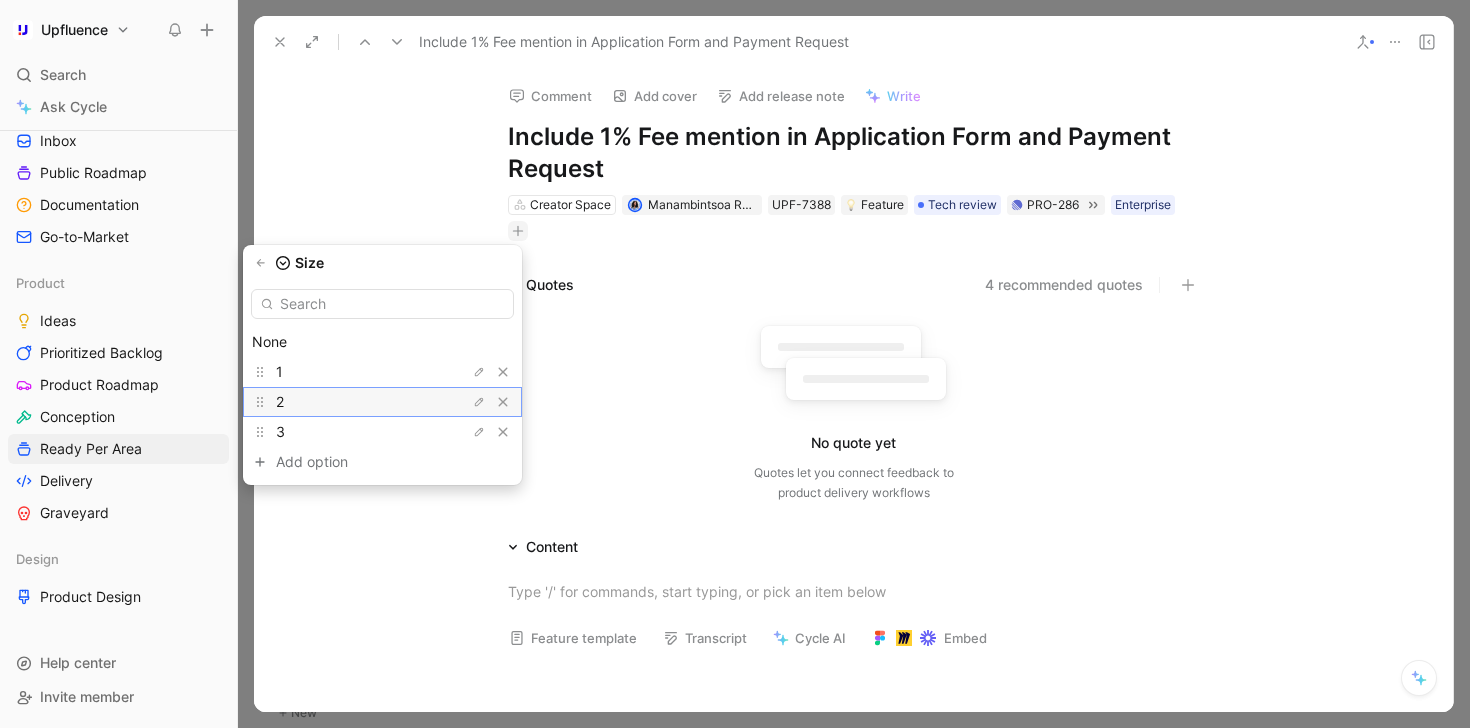 click on "2" at bounding box center [351, 402] 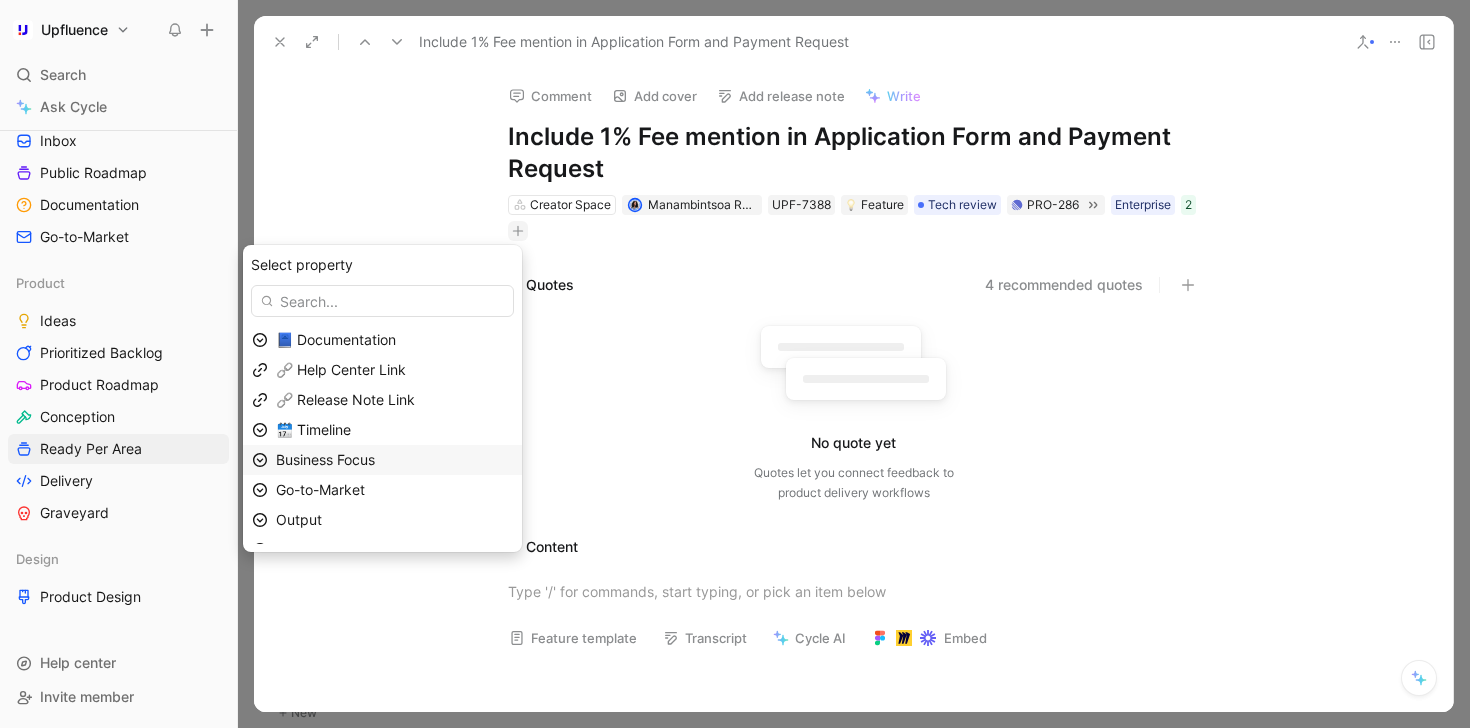 scroll, scrollTop: 51, scrollLeft: 0, axis: vertical 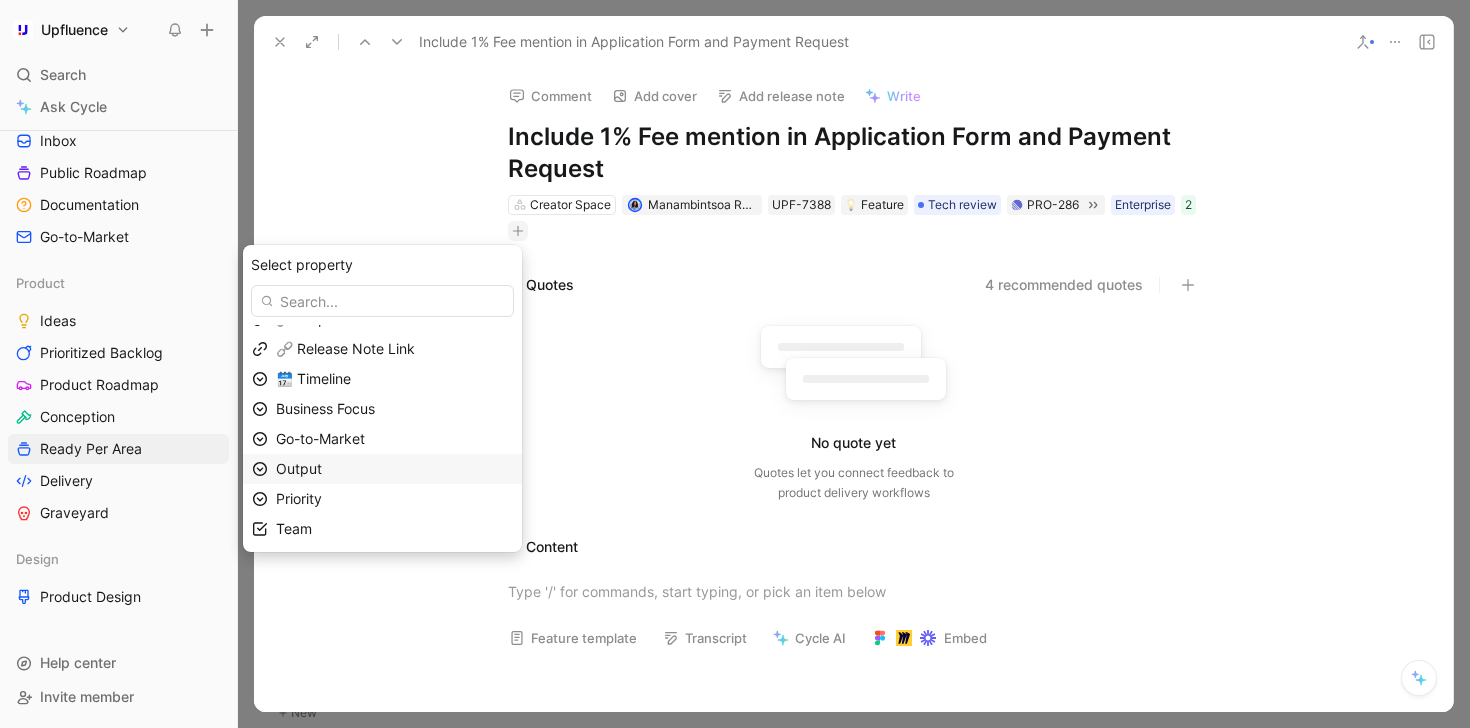 click on "Output" at bounding box center [394, 469] 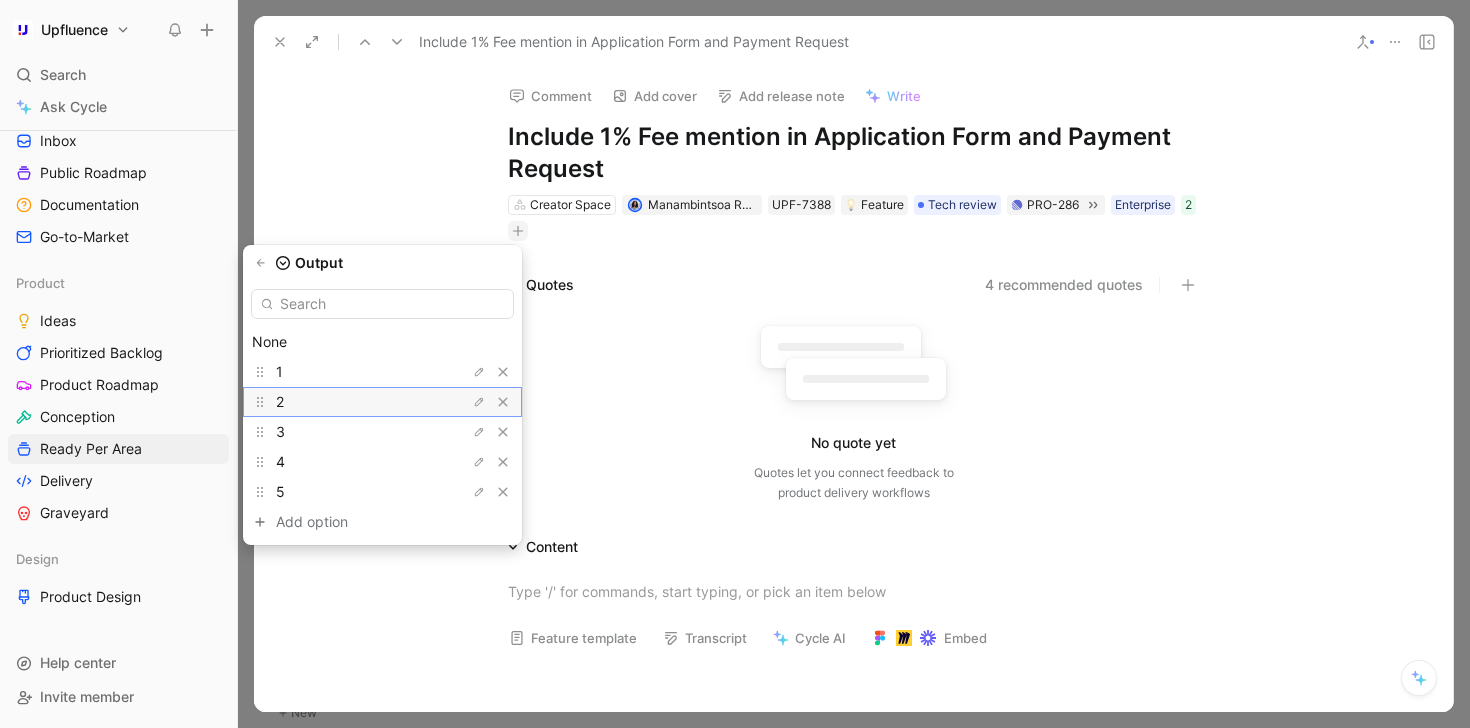 click on "2" at bounding box center (351, 402) 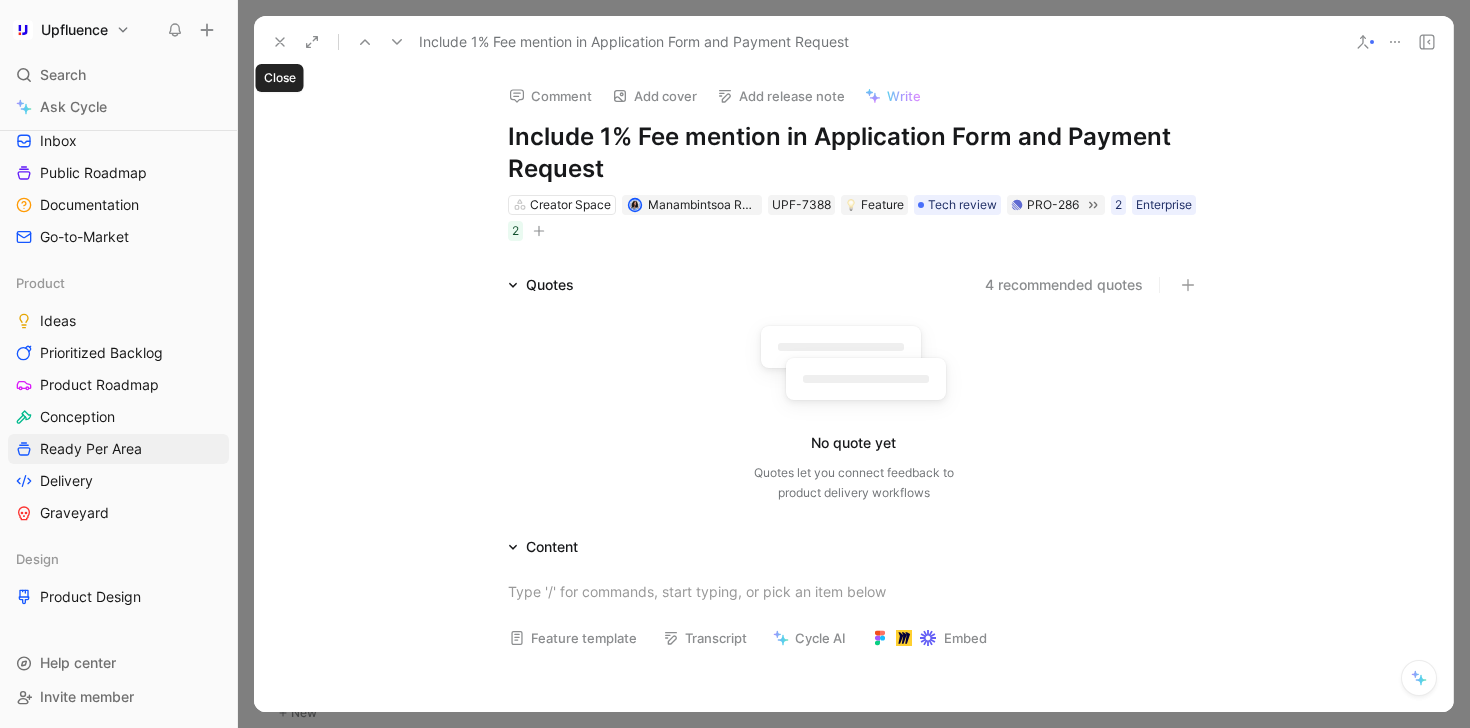 click 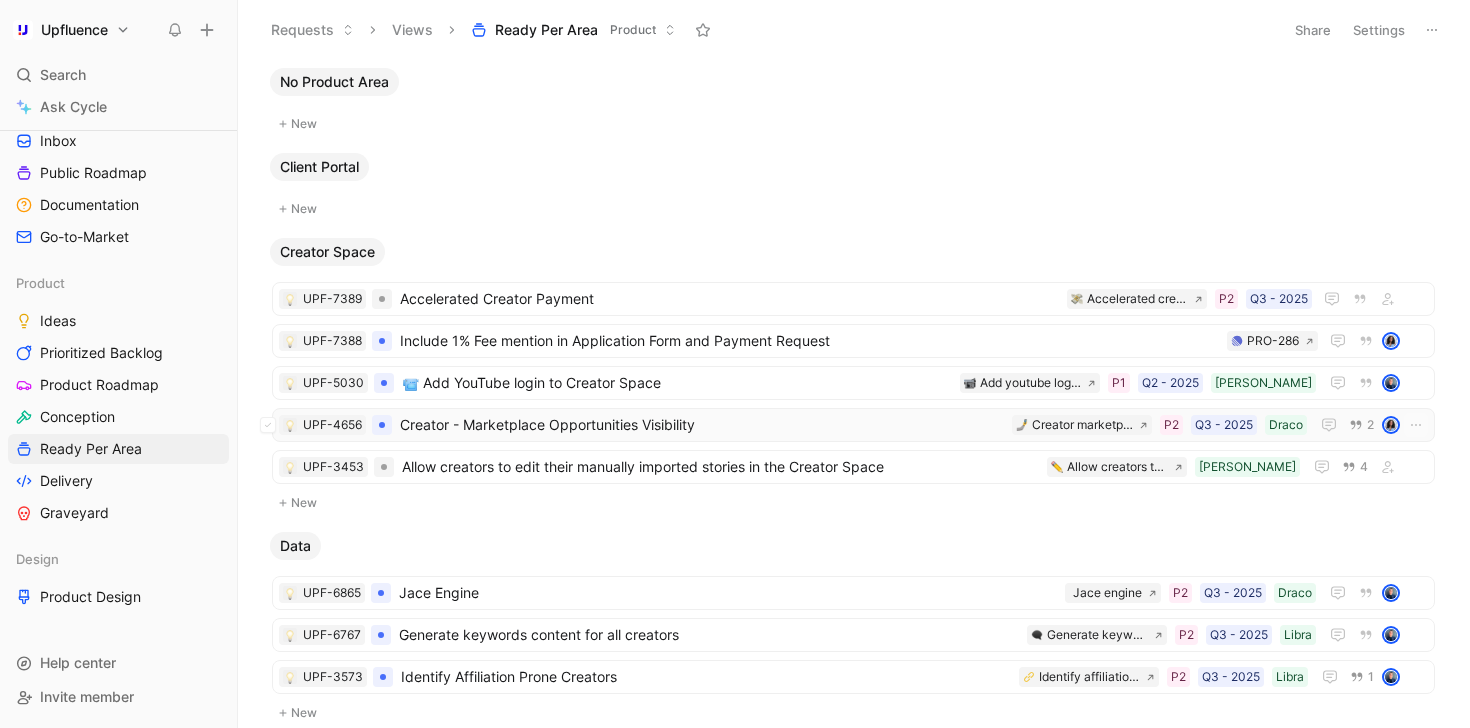 click on "Creator - Marketplace Opportunities Visibility" at bounding box center [702, 425] 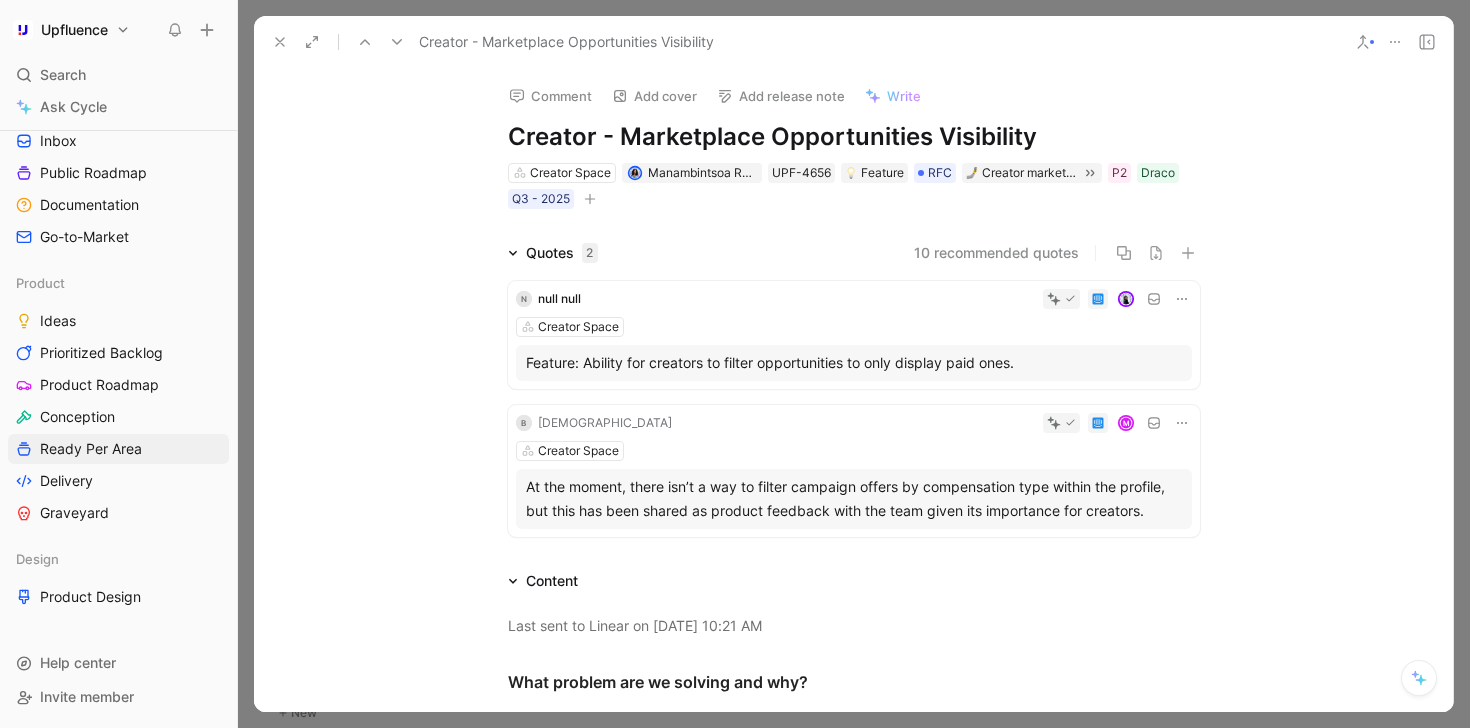 click 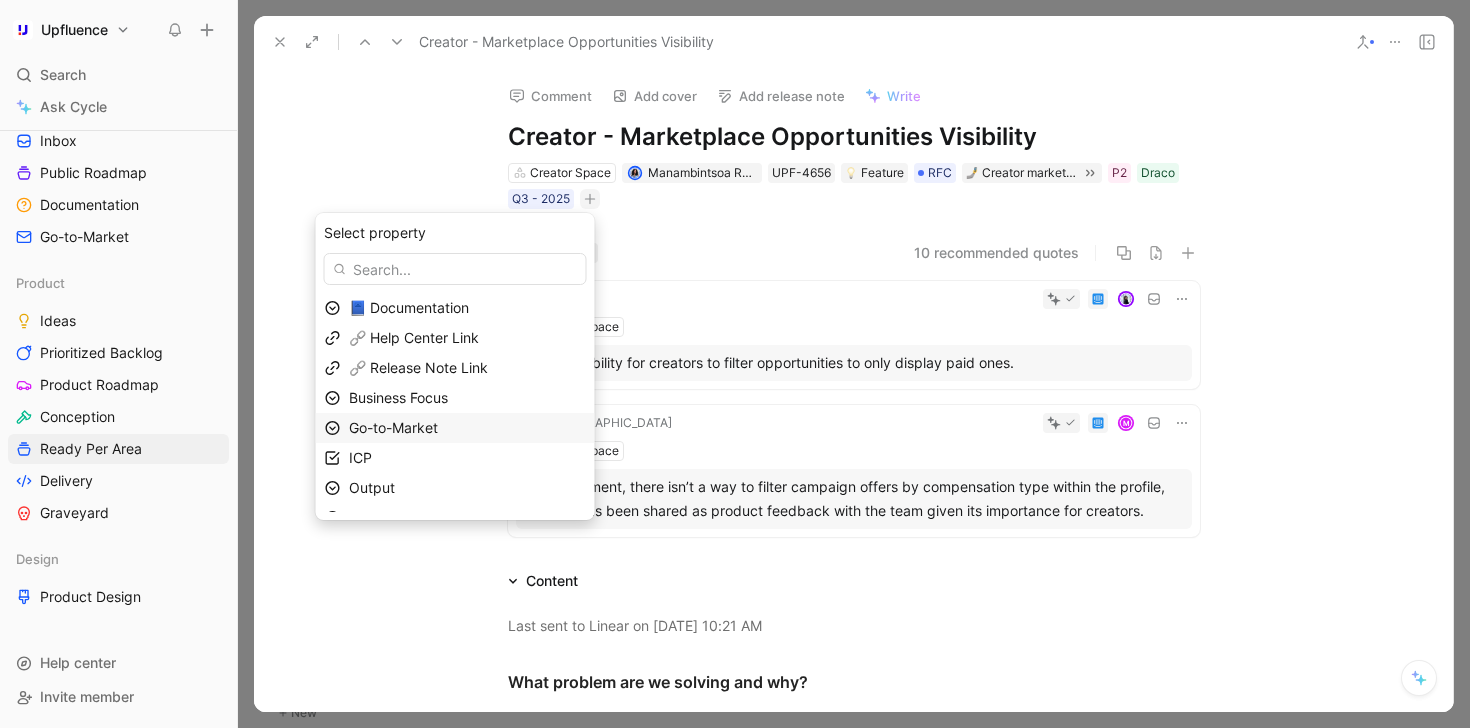 scroll, scrollTop: 21, scrollLeft: 0, axis: vertical 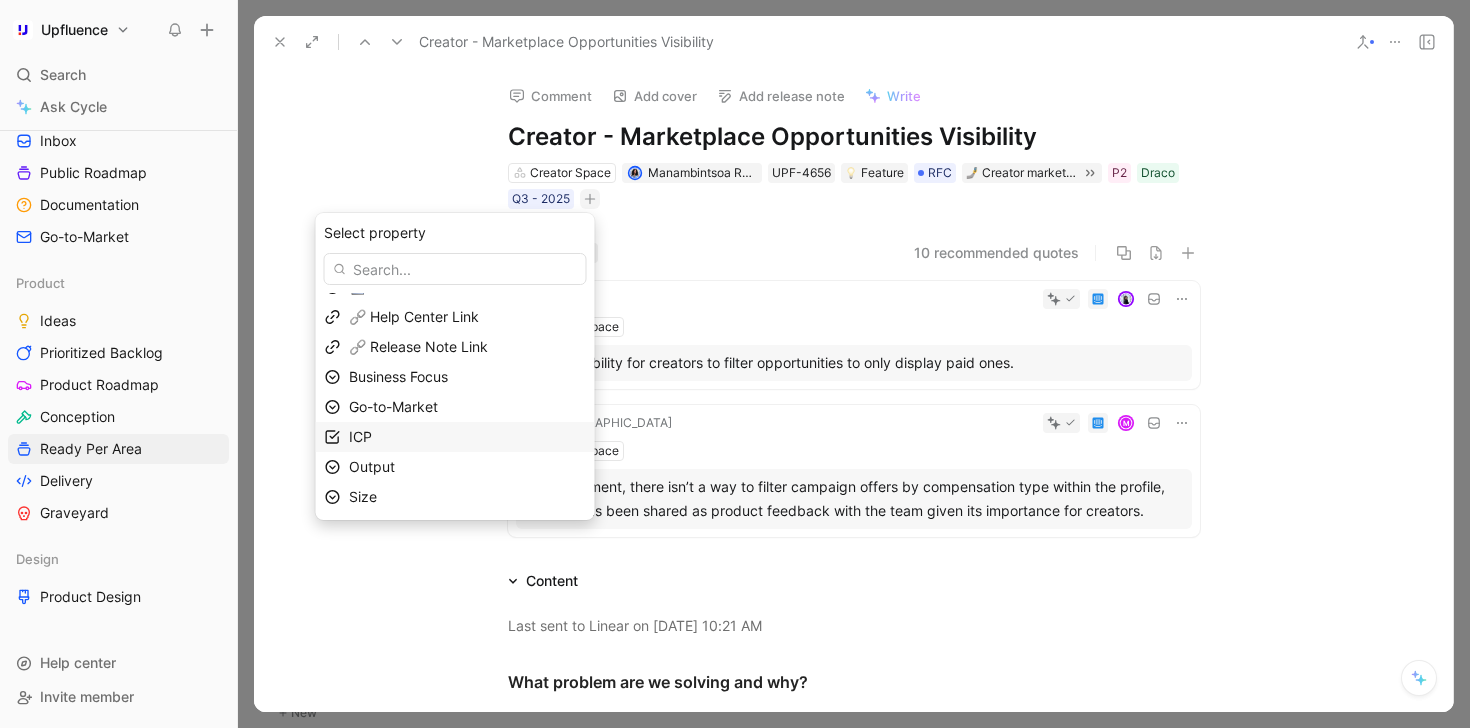 click on "ICP" at bounding box center [467, 437] 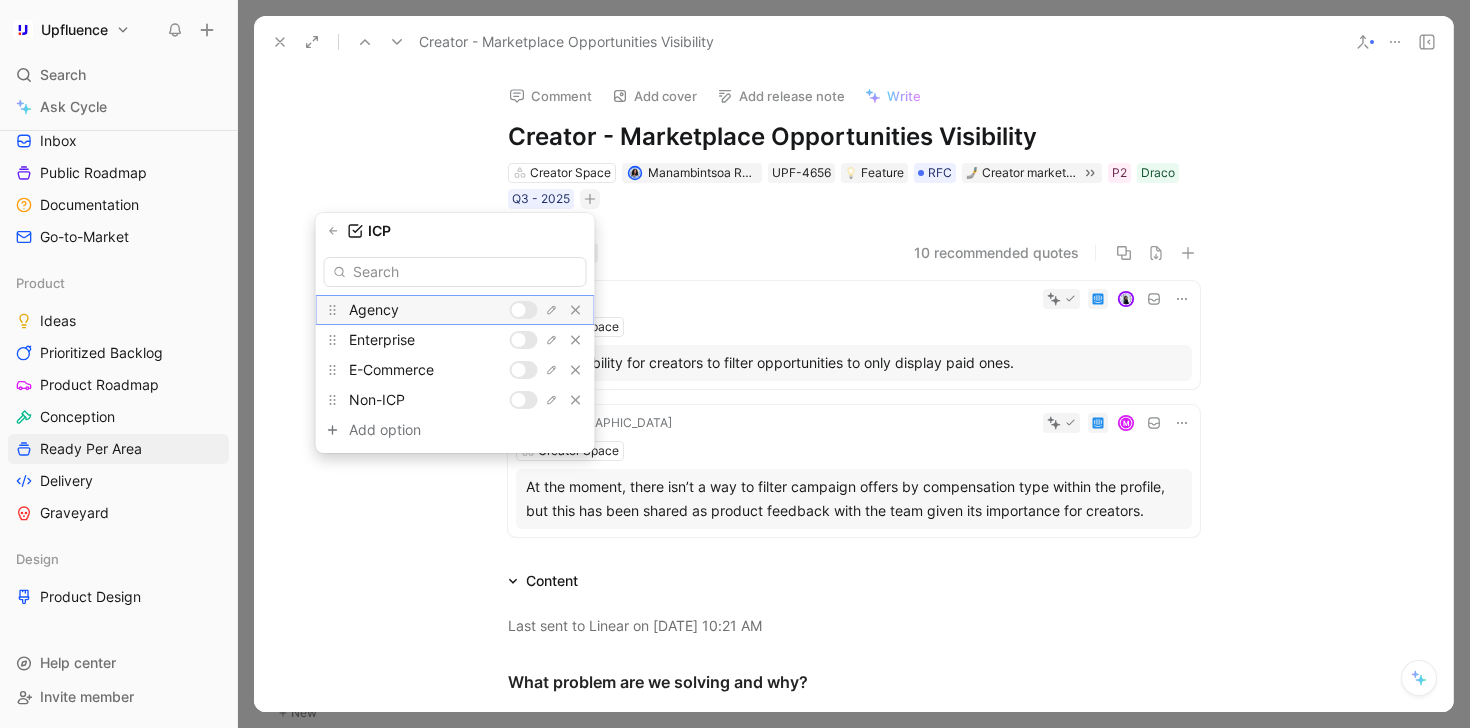 click at bounding box center [519, 310] 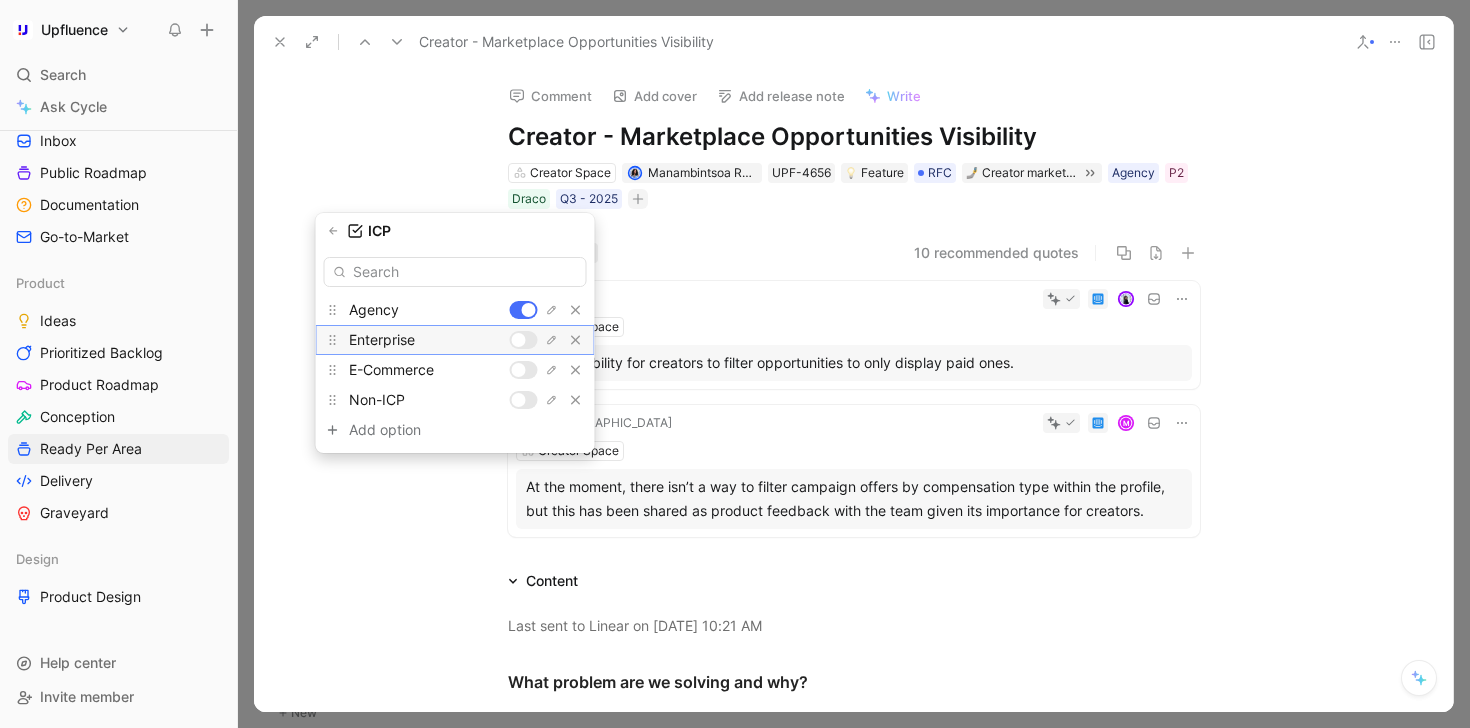 click at bounding box center (524, 340) 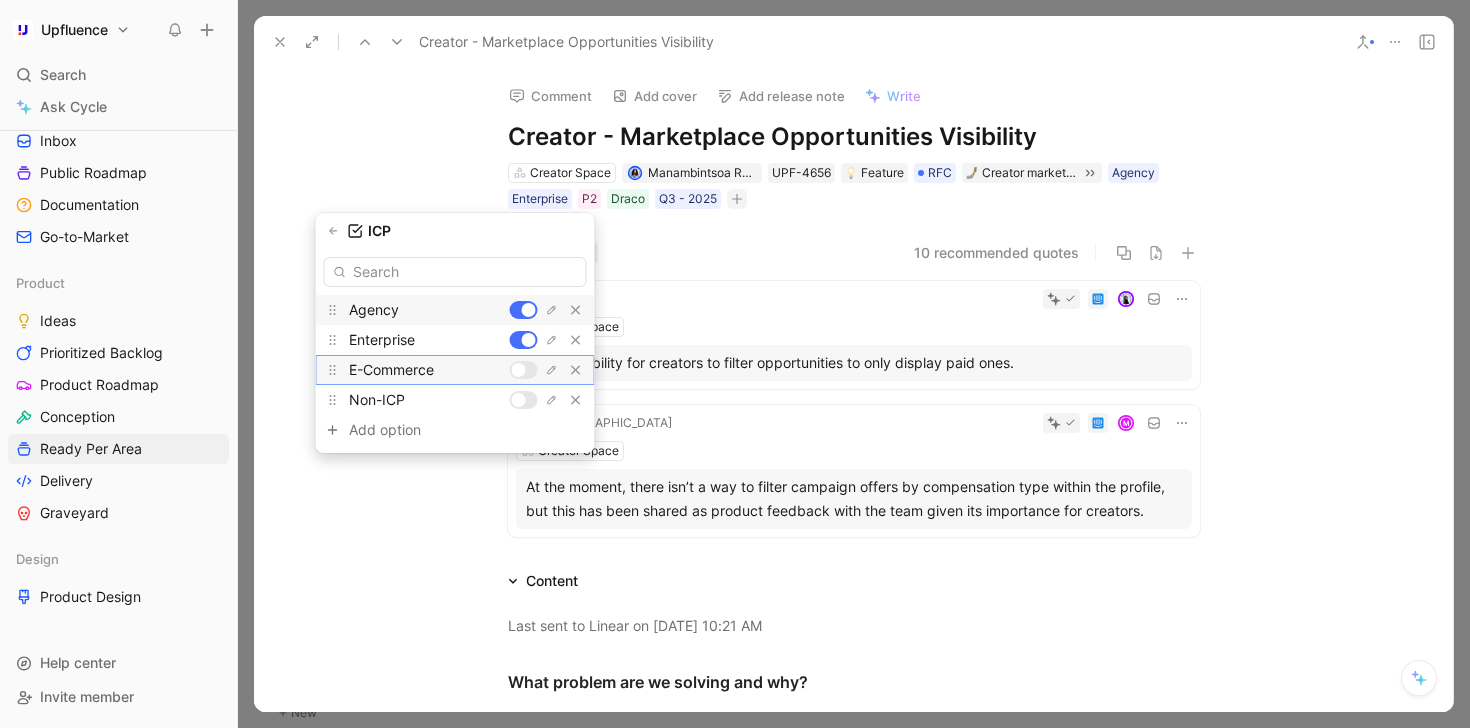 click at bounding box center (524, 370) 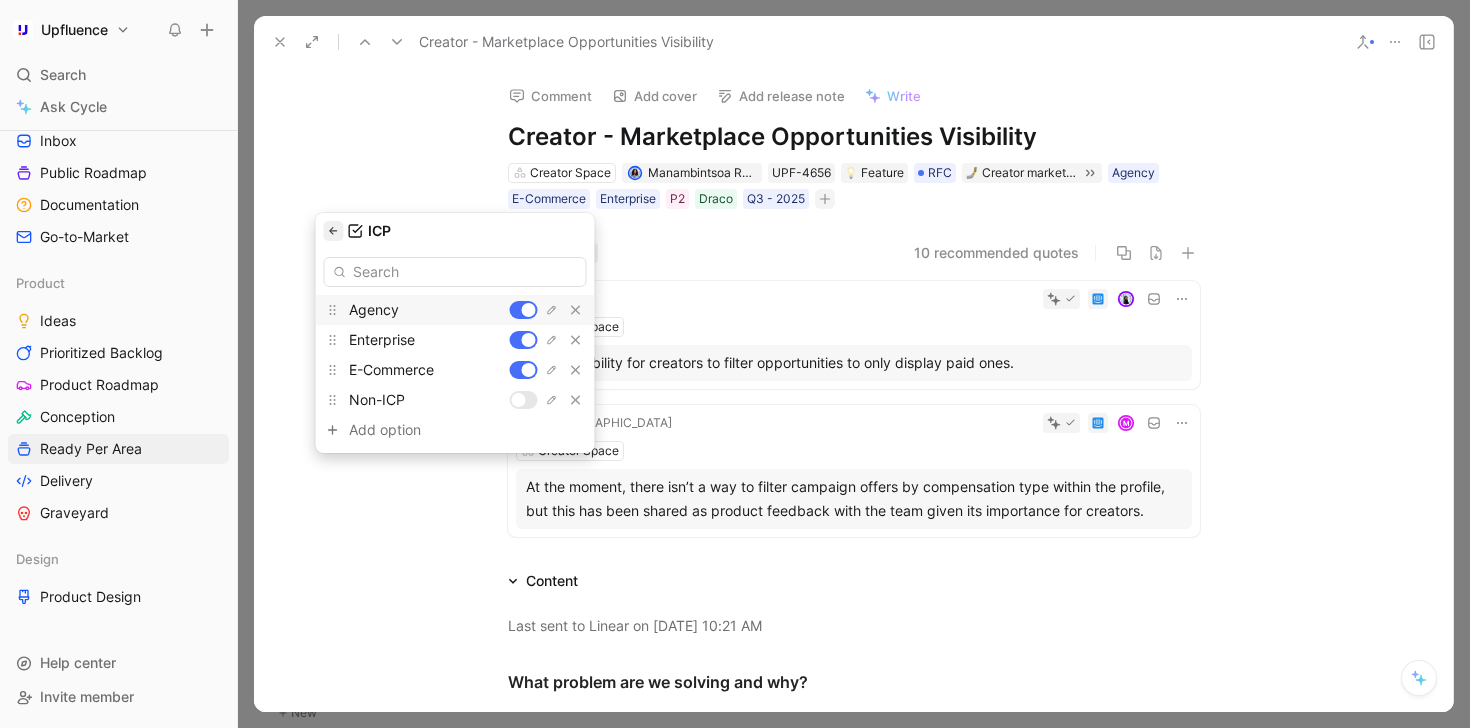 click 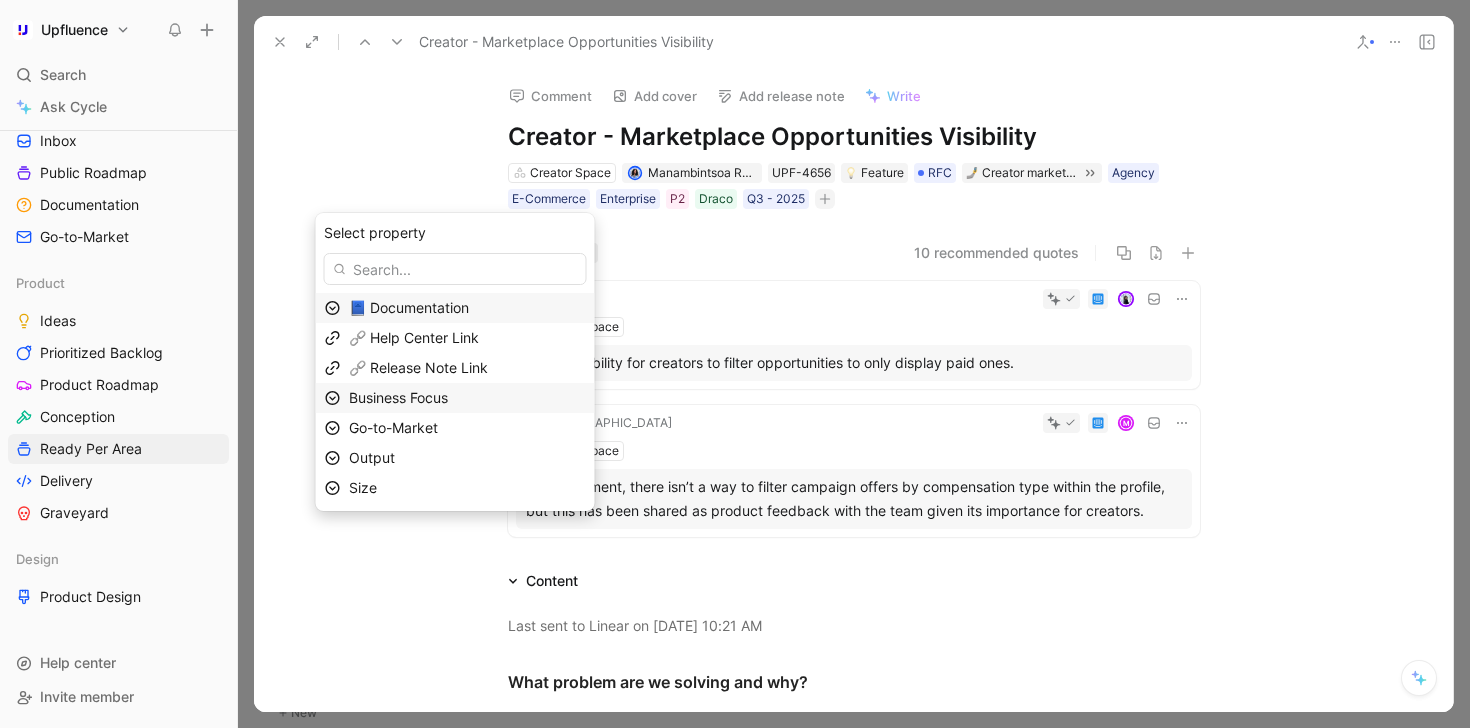 click on "Business Focus" at bounding box center (398, 397) 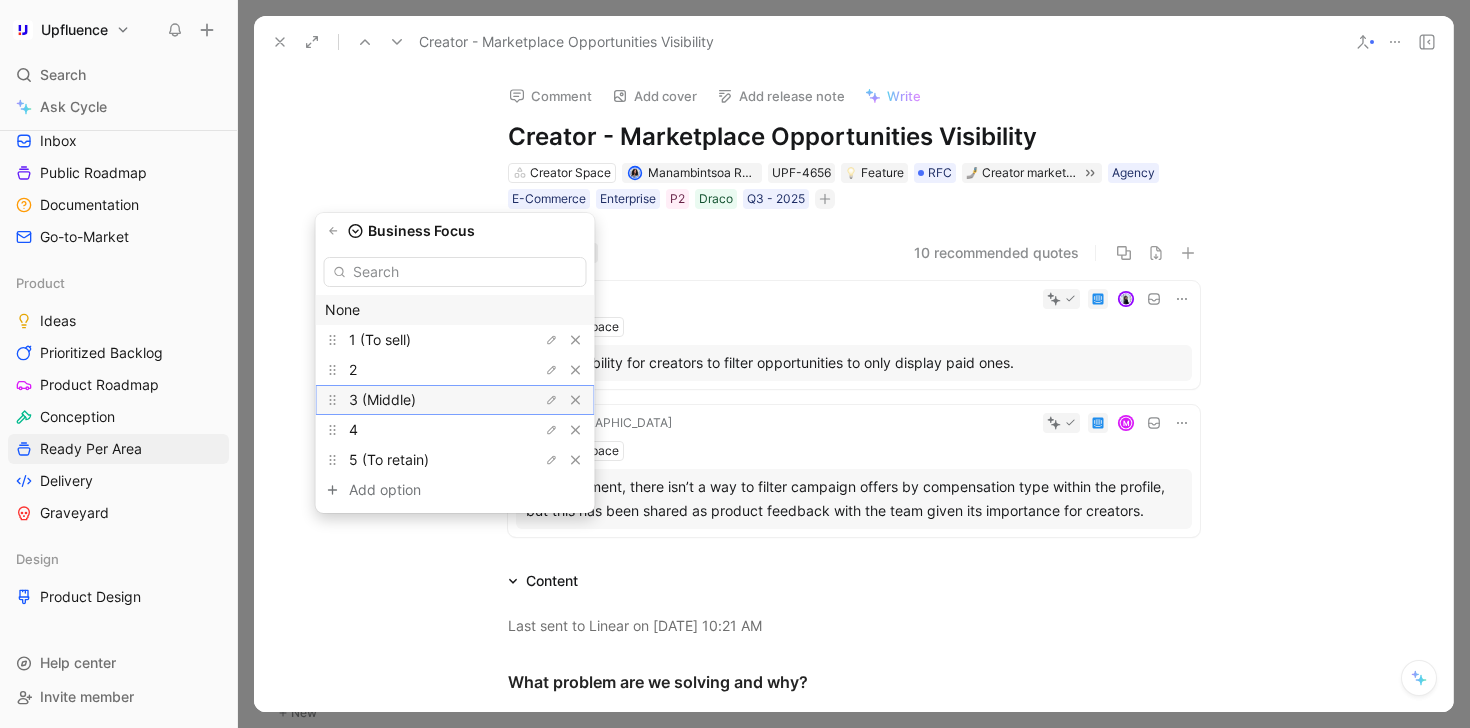 click on "3 (Middle)" at bounding box center [424, 400] 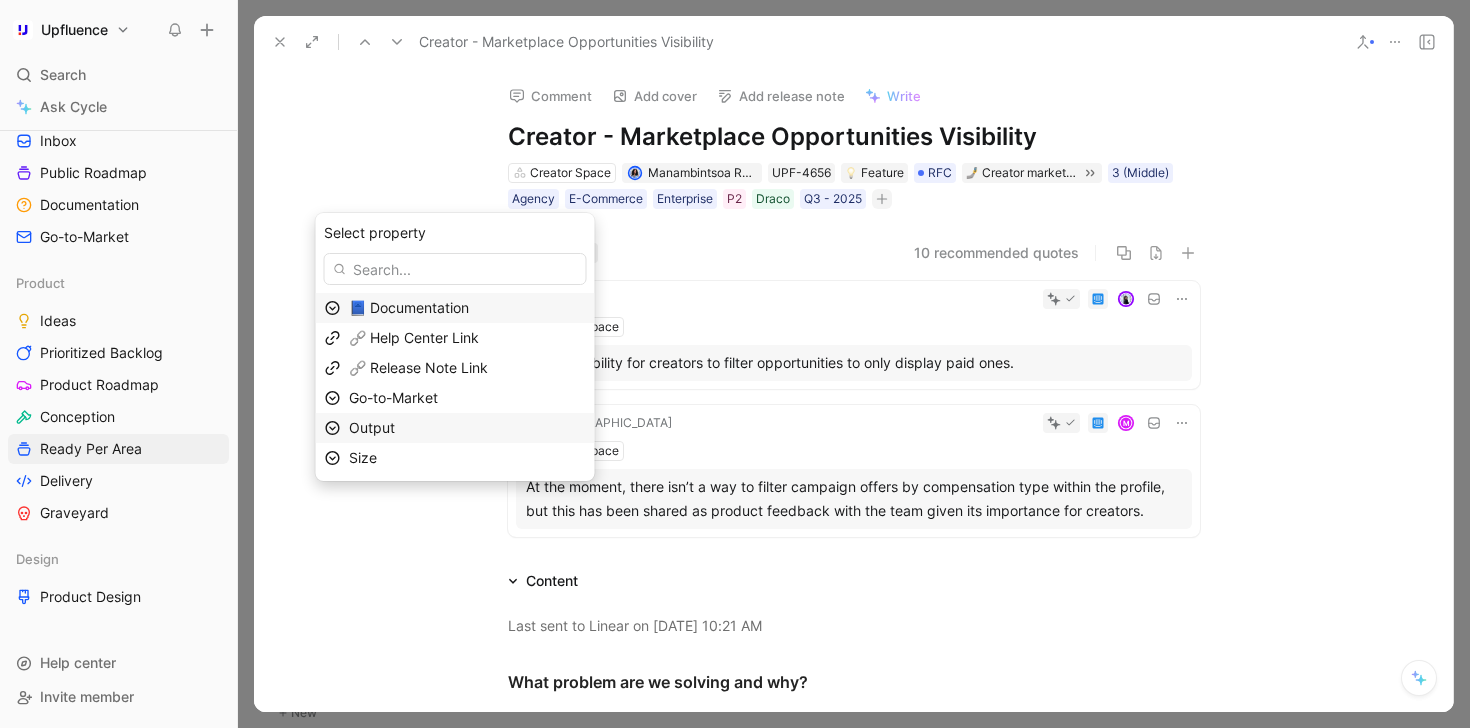 click on "Output" at bounding box center [467, 428] 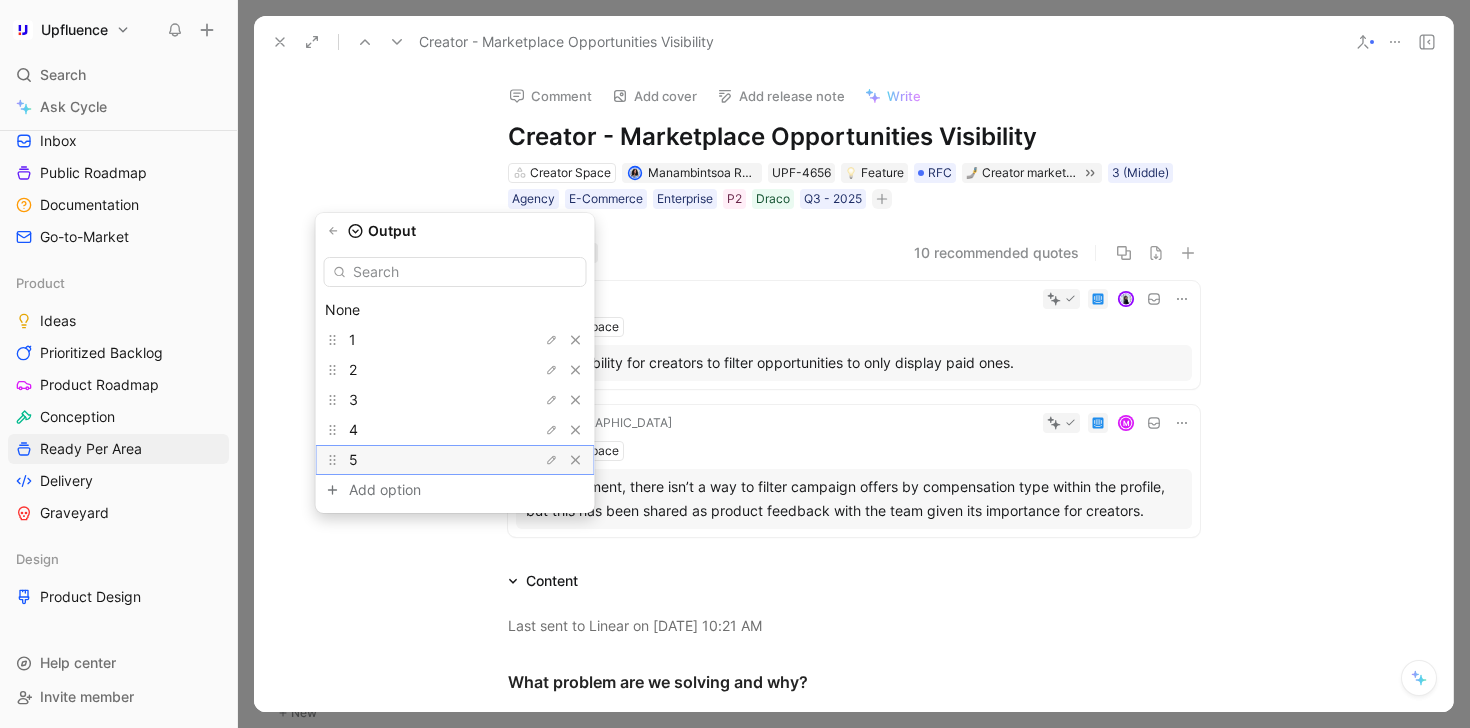 click on "5" at bounding box center [424, 460] 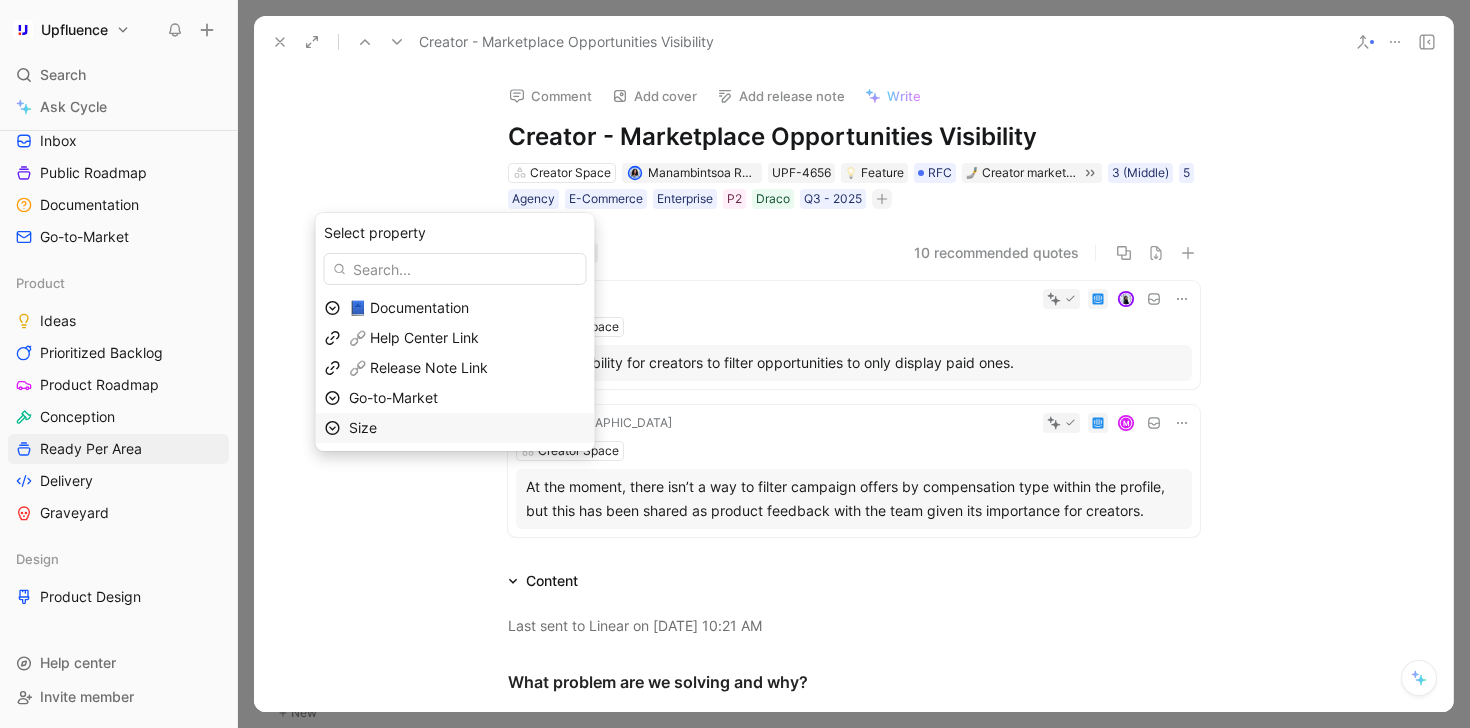 click on "Size" at bounding box center [467, 428] 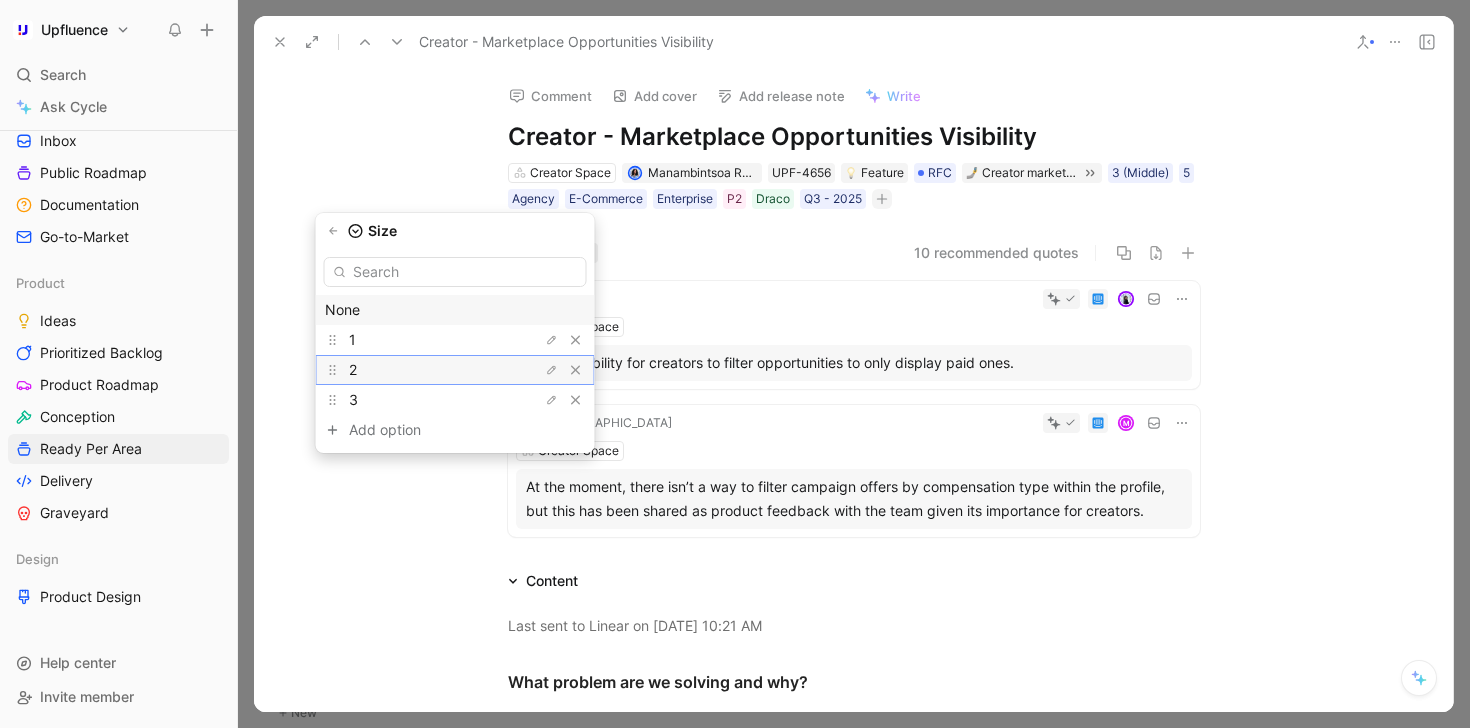 click on "2" at bounding box center (424, 370) 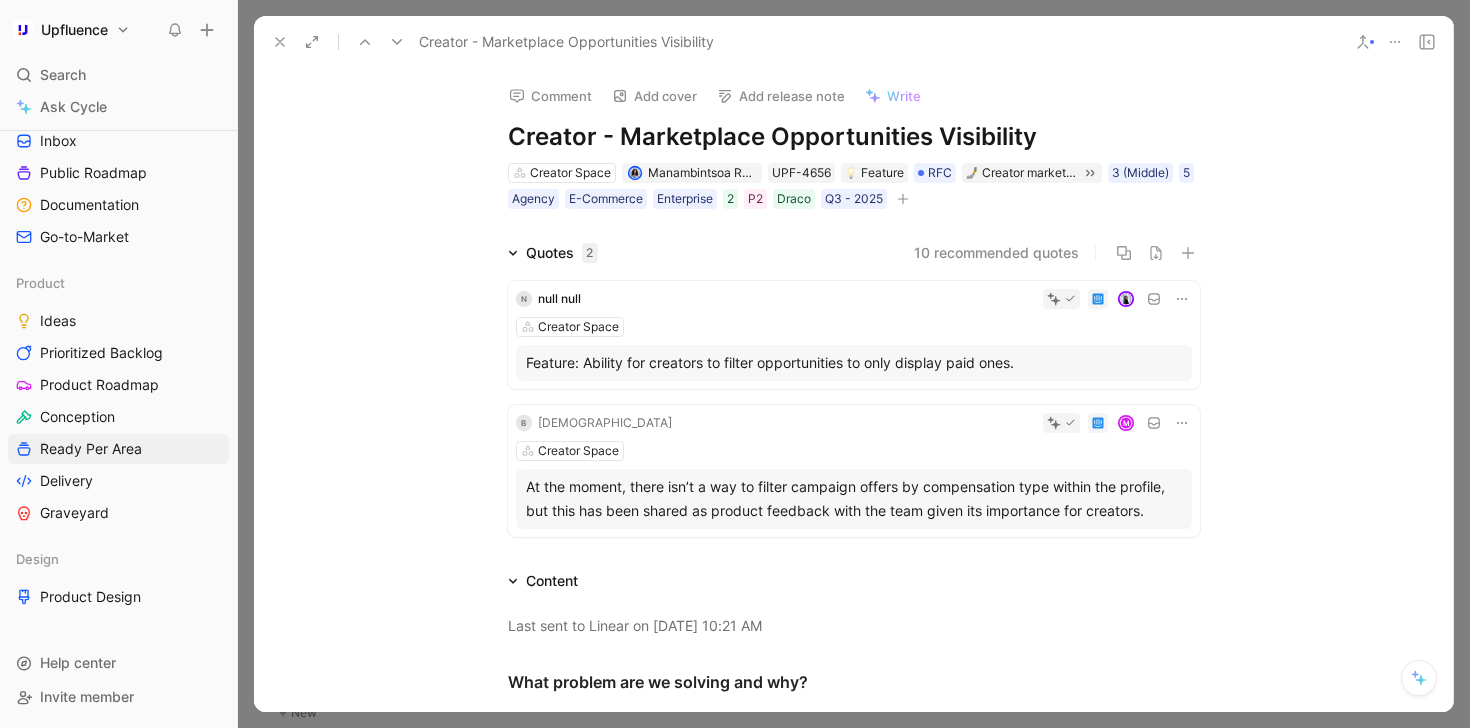 click 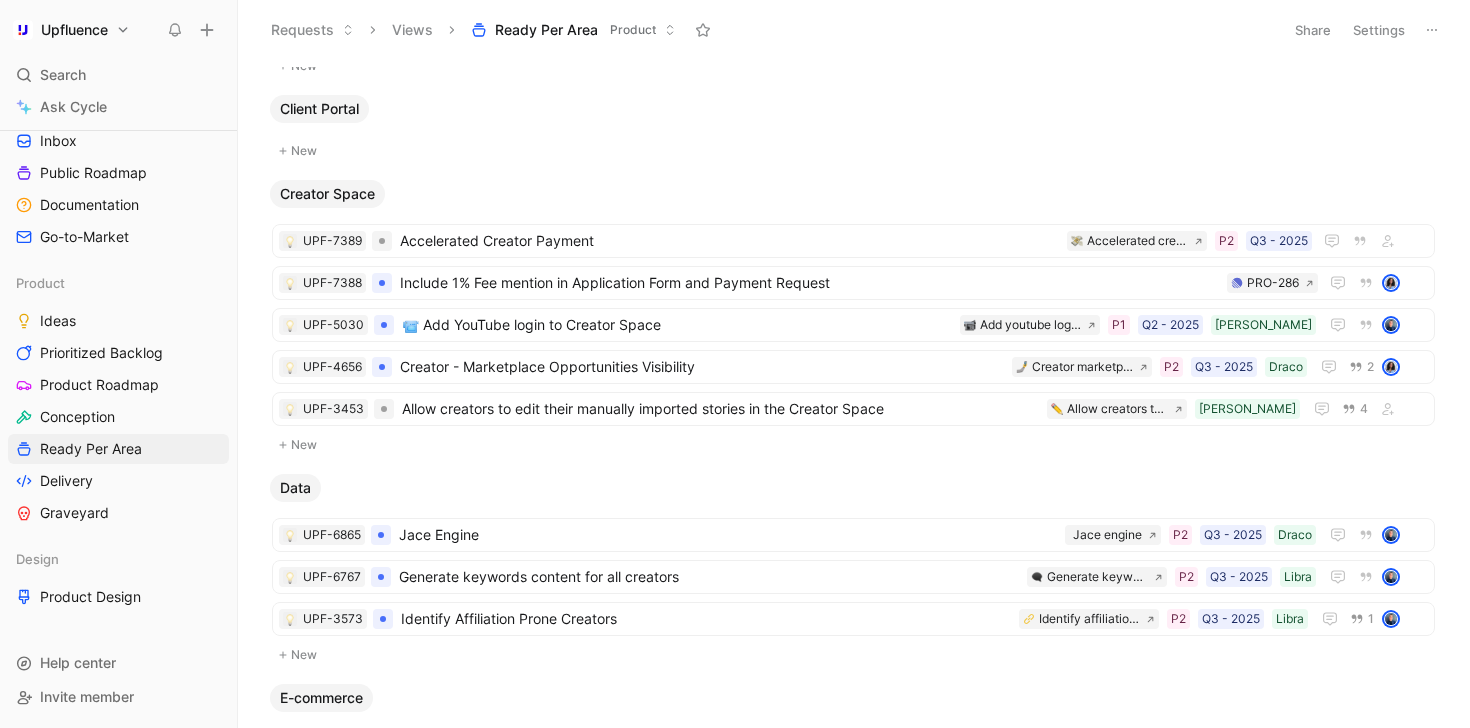 scroll, scrollTop: 70, scrollLeft: 0, axis: vertical 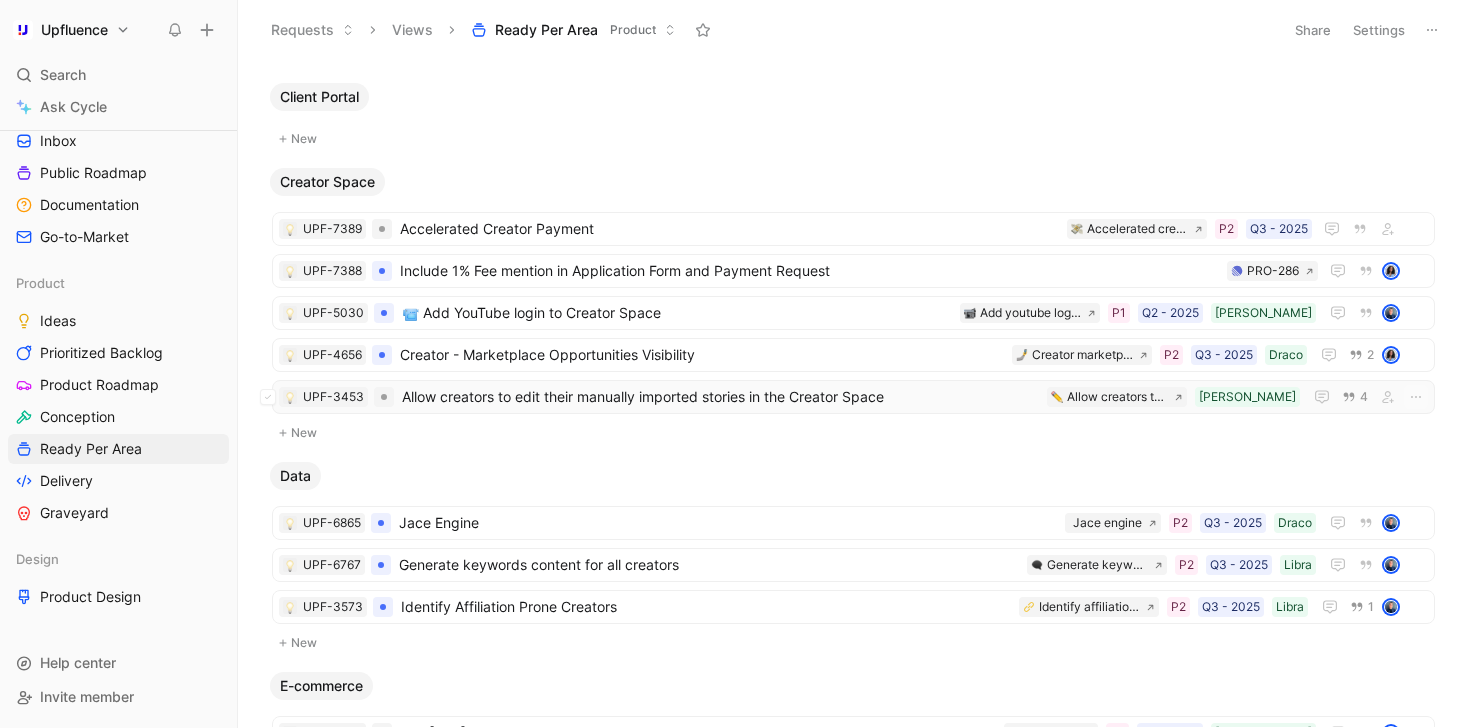 click on "Allow creators to edit their manually imported stories in the Creator Space" at bounding box center [720, 397] 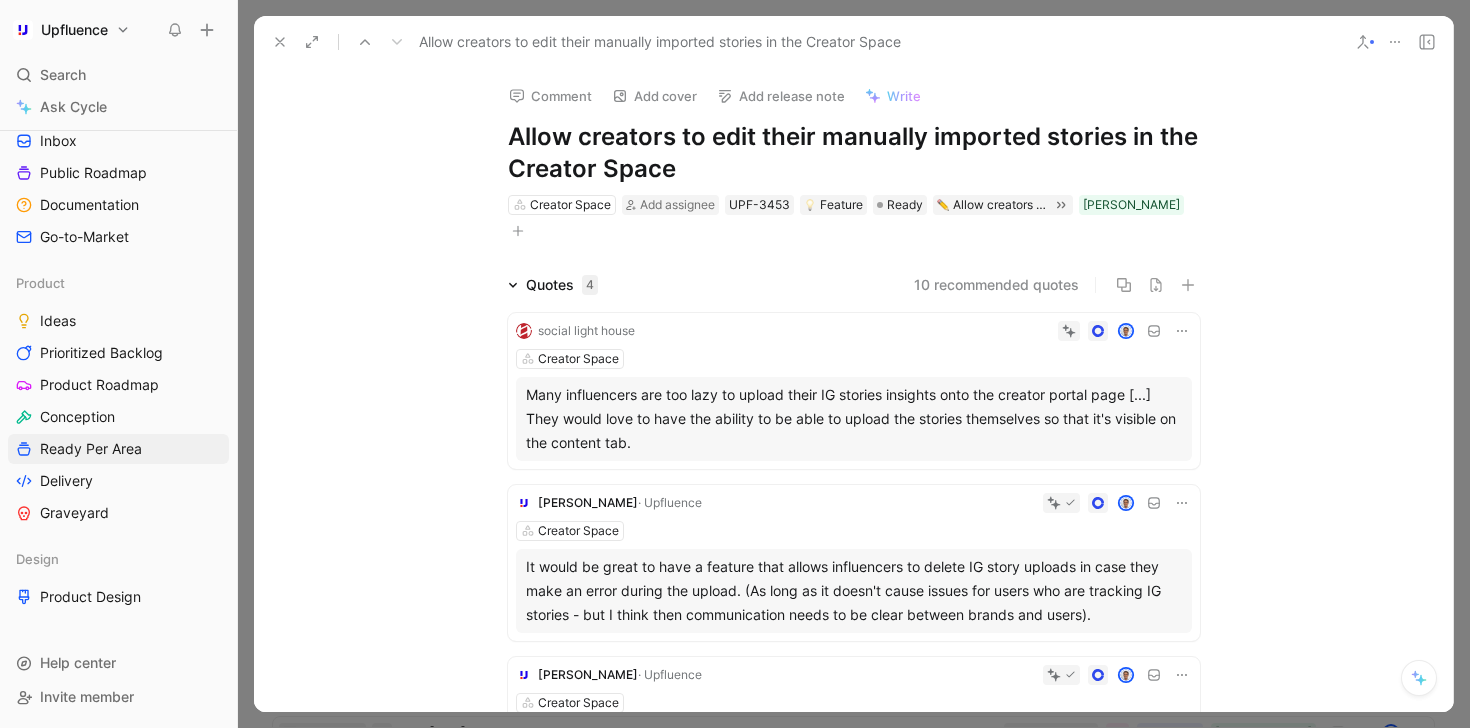 click 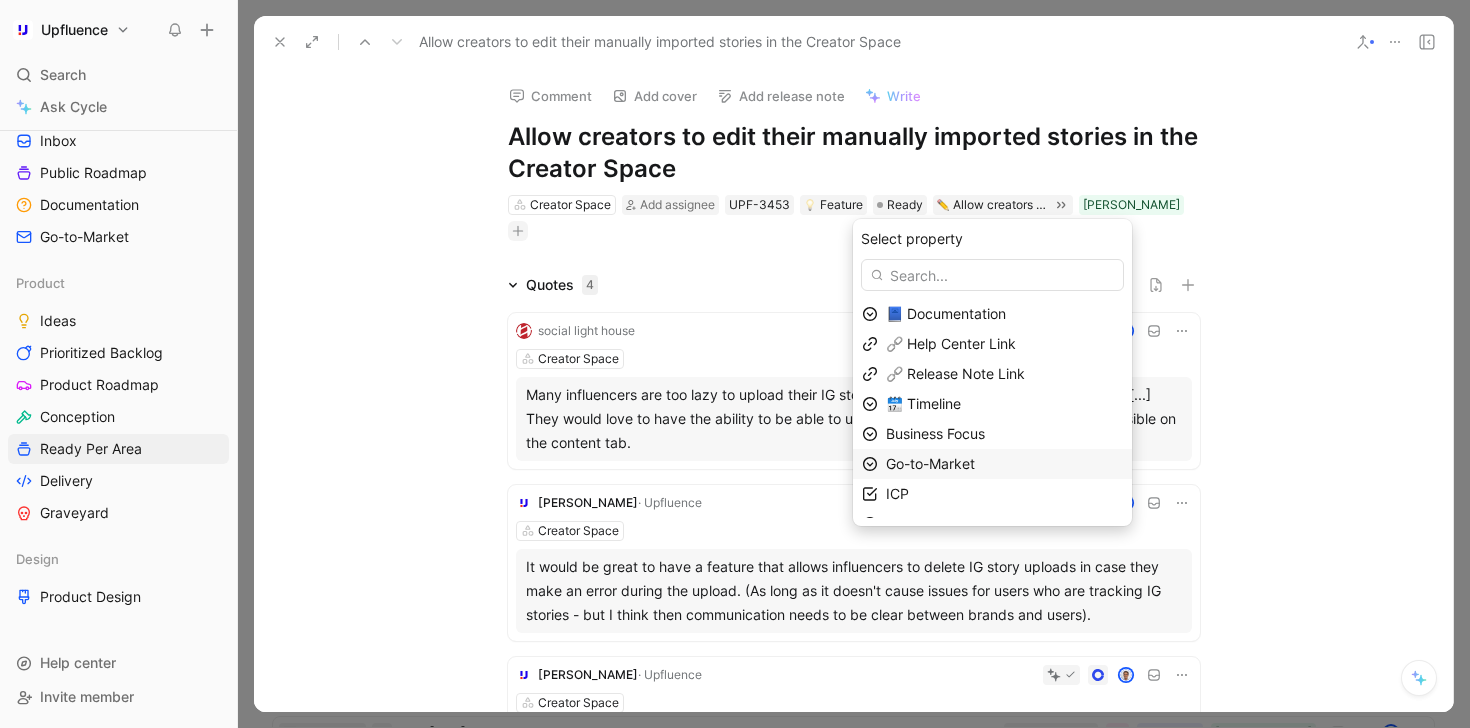 scroll, scrollTop: 81, scrollLeft: 0, axis: vertical 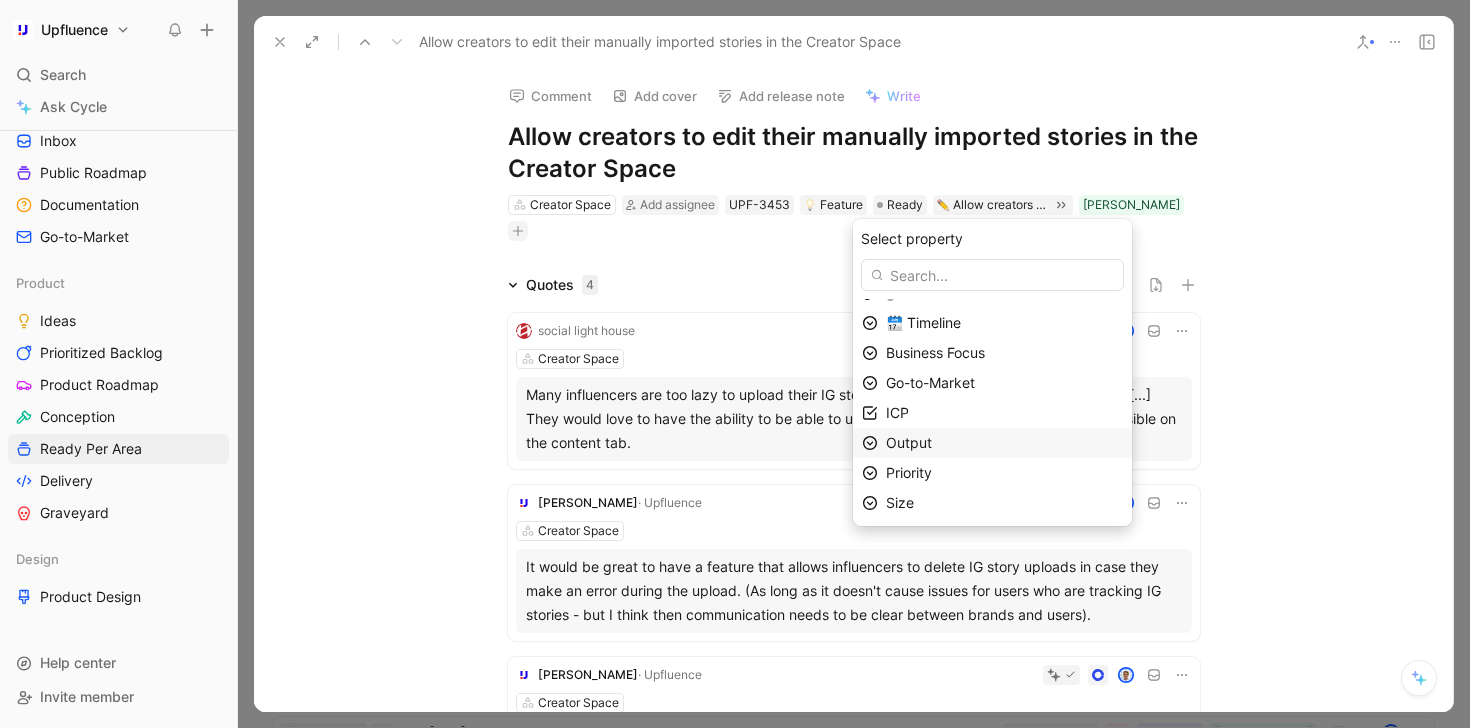 drag, startPoint x: 989, startPoint y: 411, endPoint x: 987, endPoint y: 444, distance: 33.06055 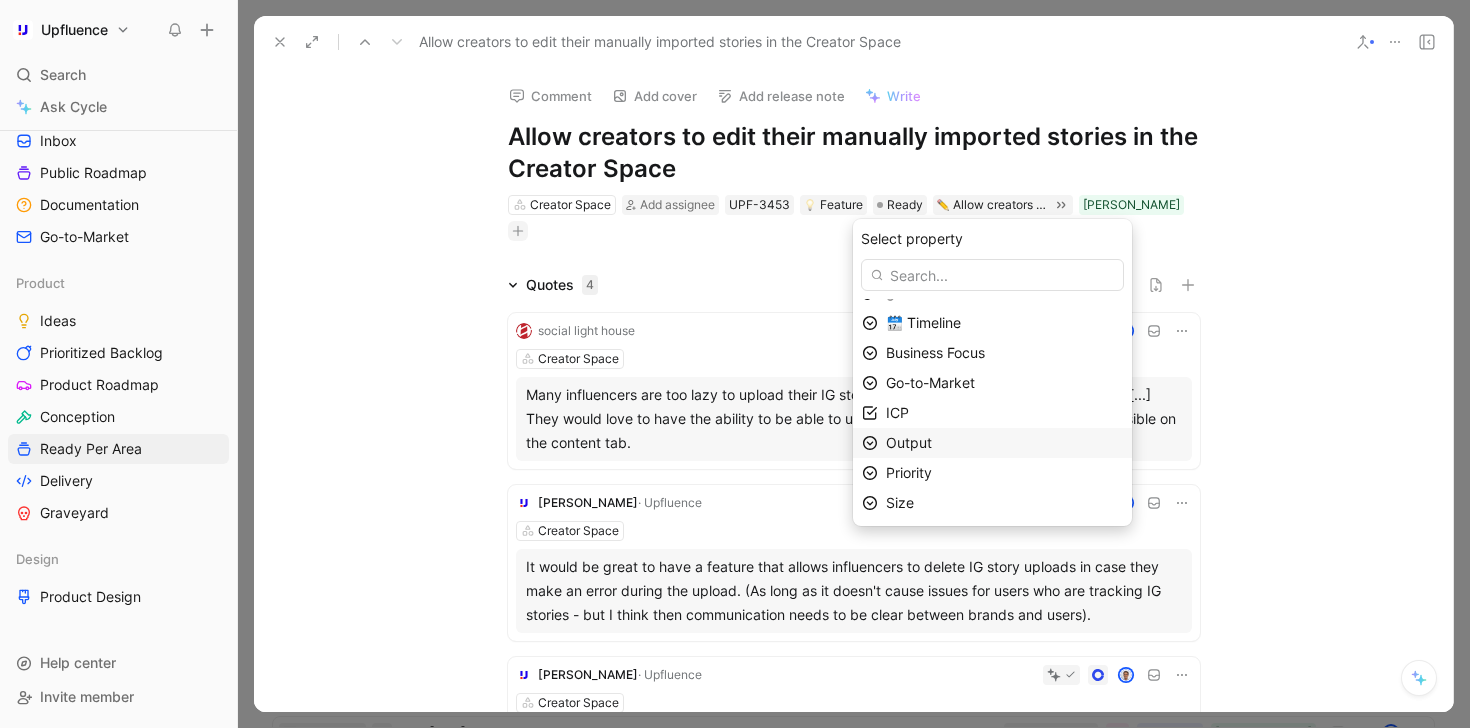 click on "Output" at bounding box center [1004, 443] 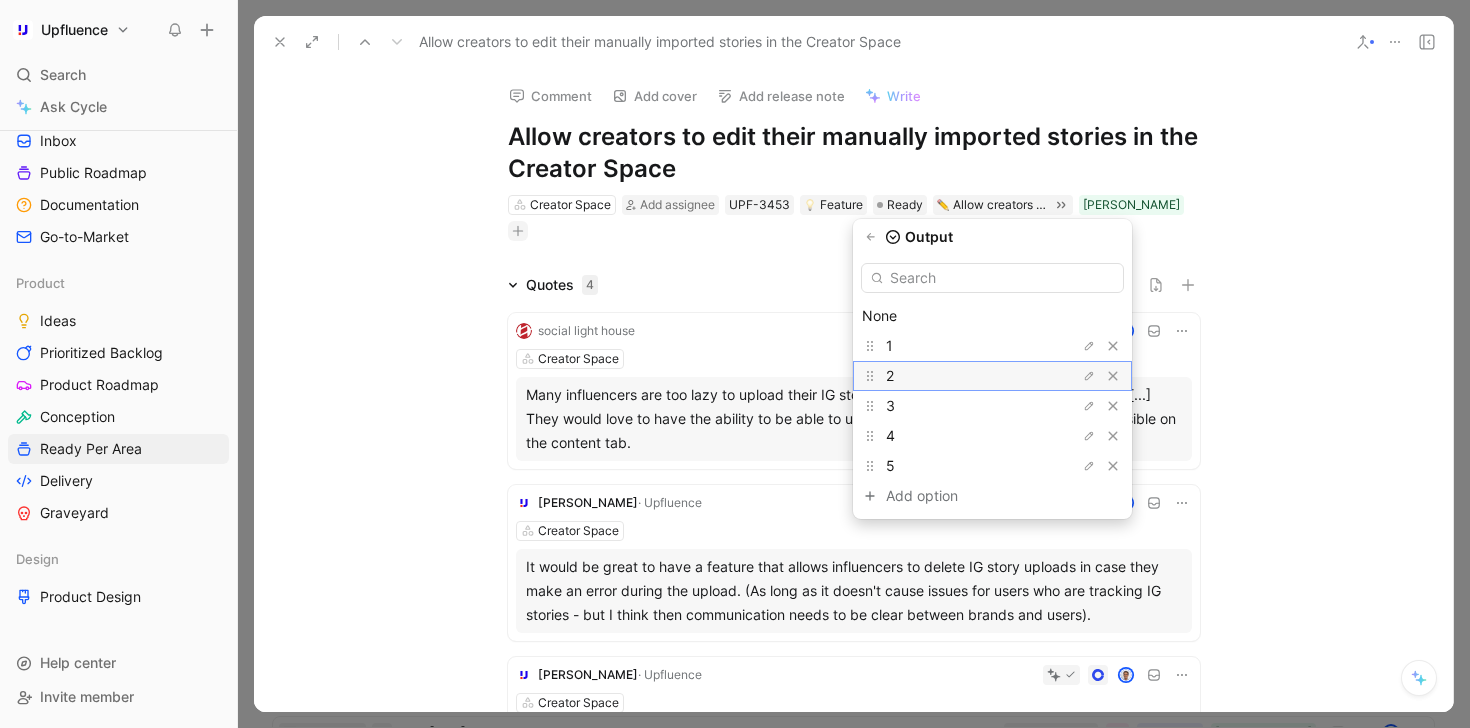 click on "2" at bounding box center [961, 376] 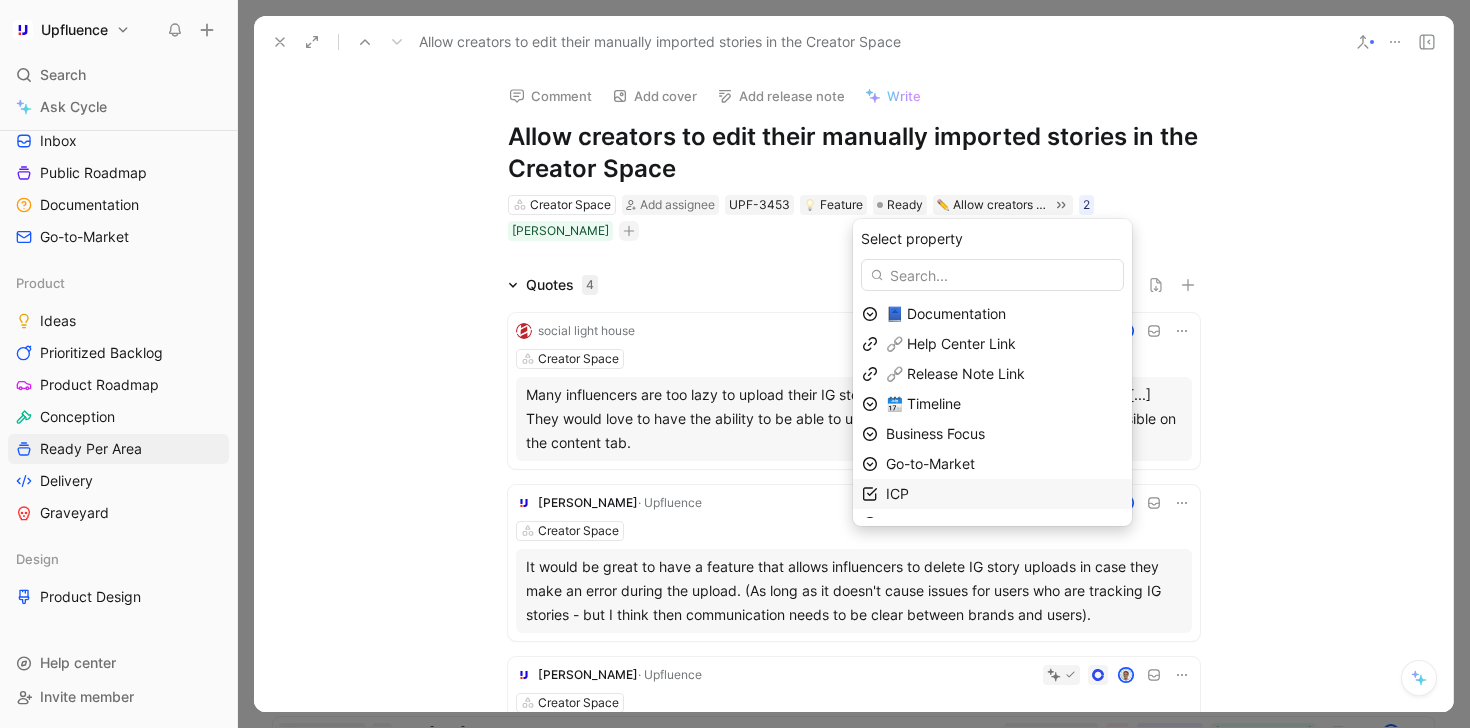scroll, scrollTop: 51, scrollLeft: 0, axis: vertical 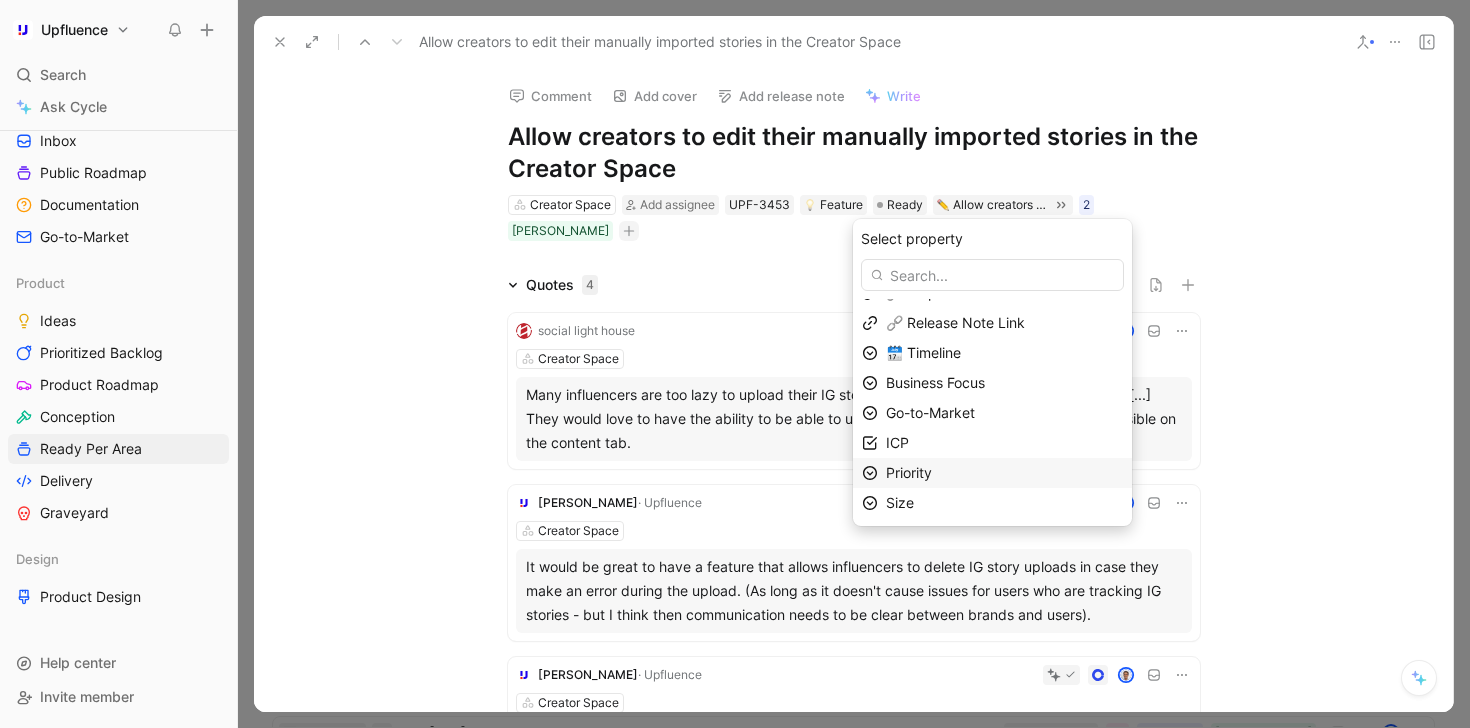 click on "Priority" at bounding box center [1004, 473] 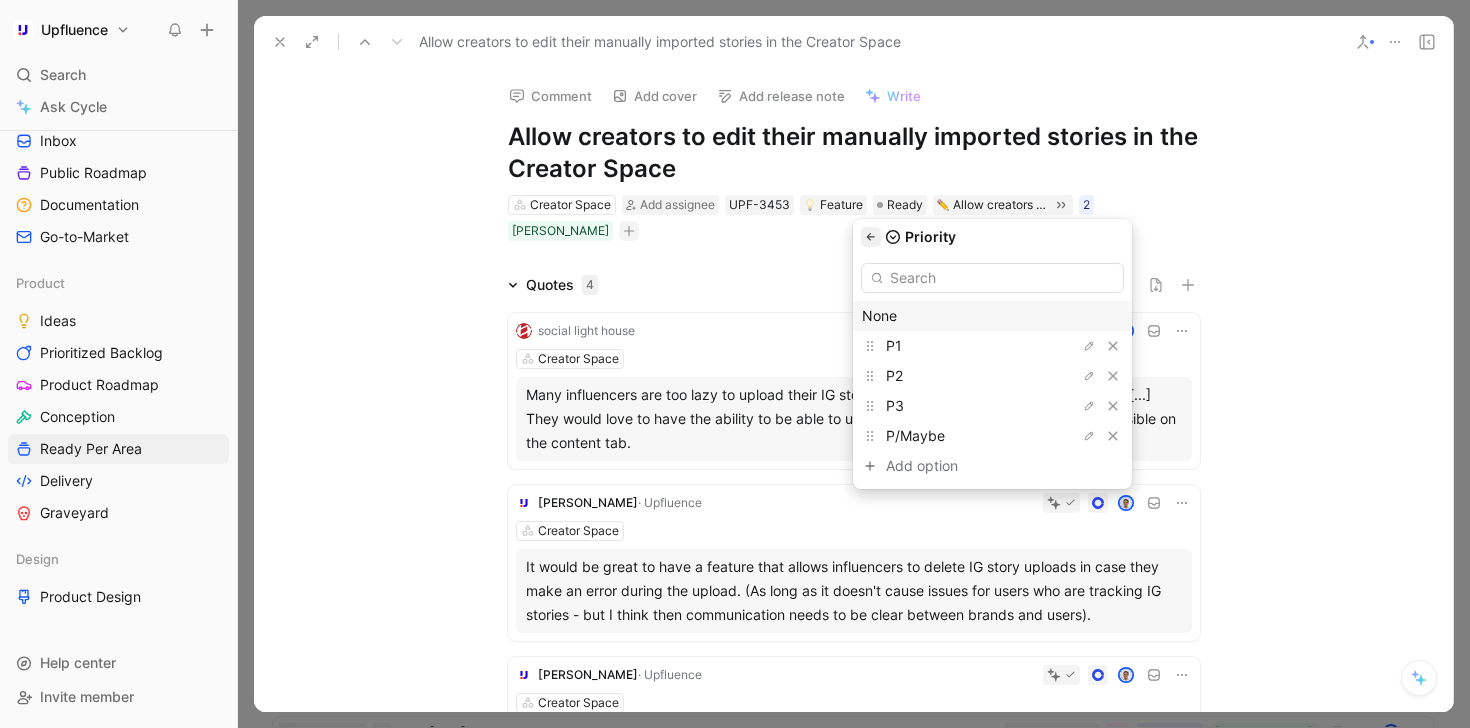 click 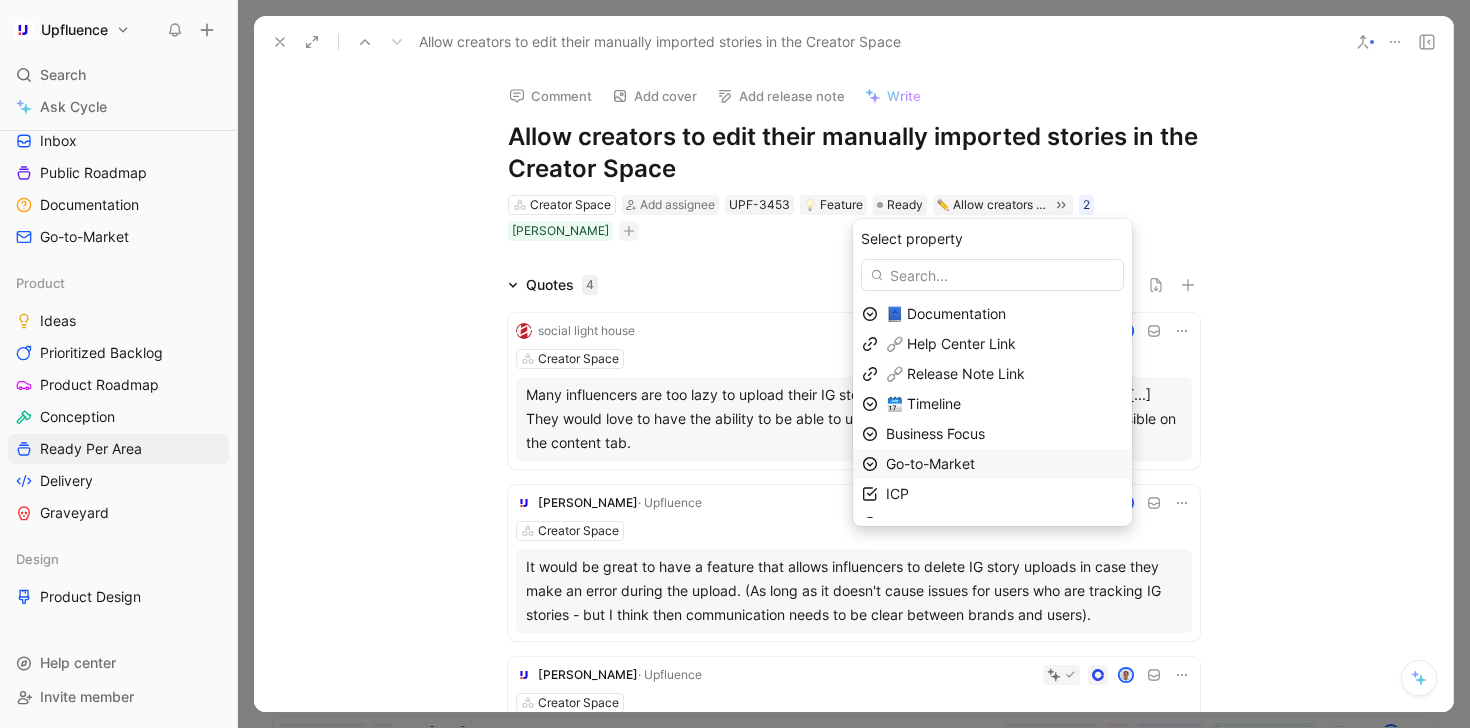 scroll, scrollTop: 51, scrollLeft: 0, axis: vertical 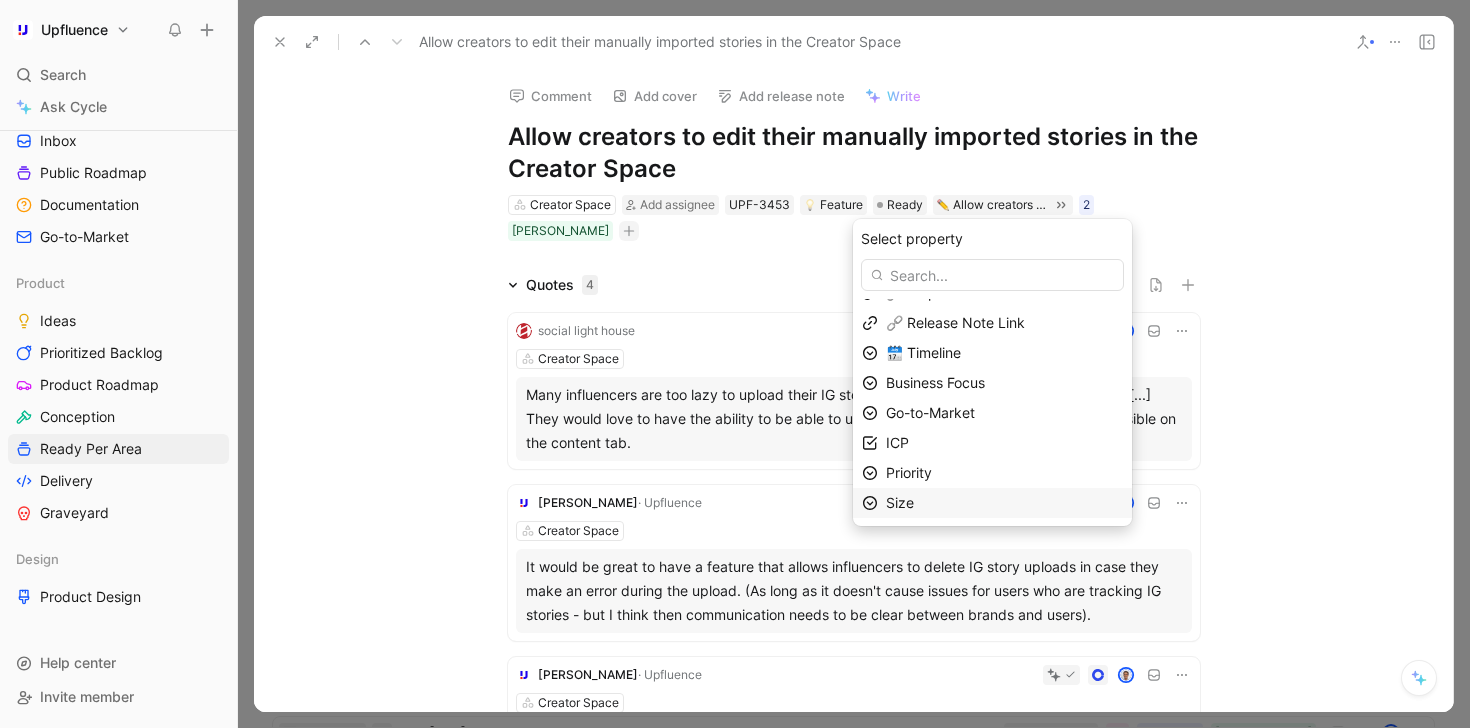 click on "Size" at bounding box center (1004, 503) 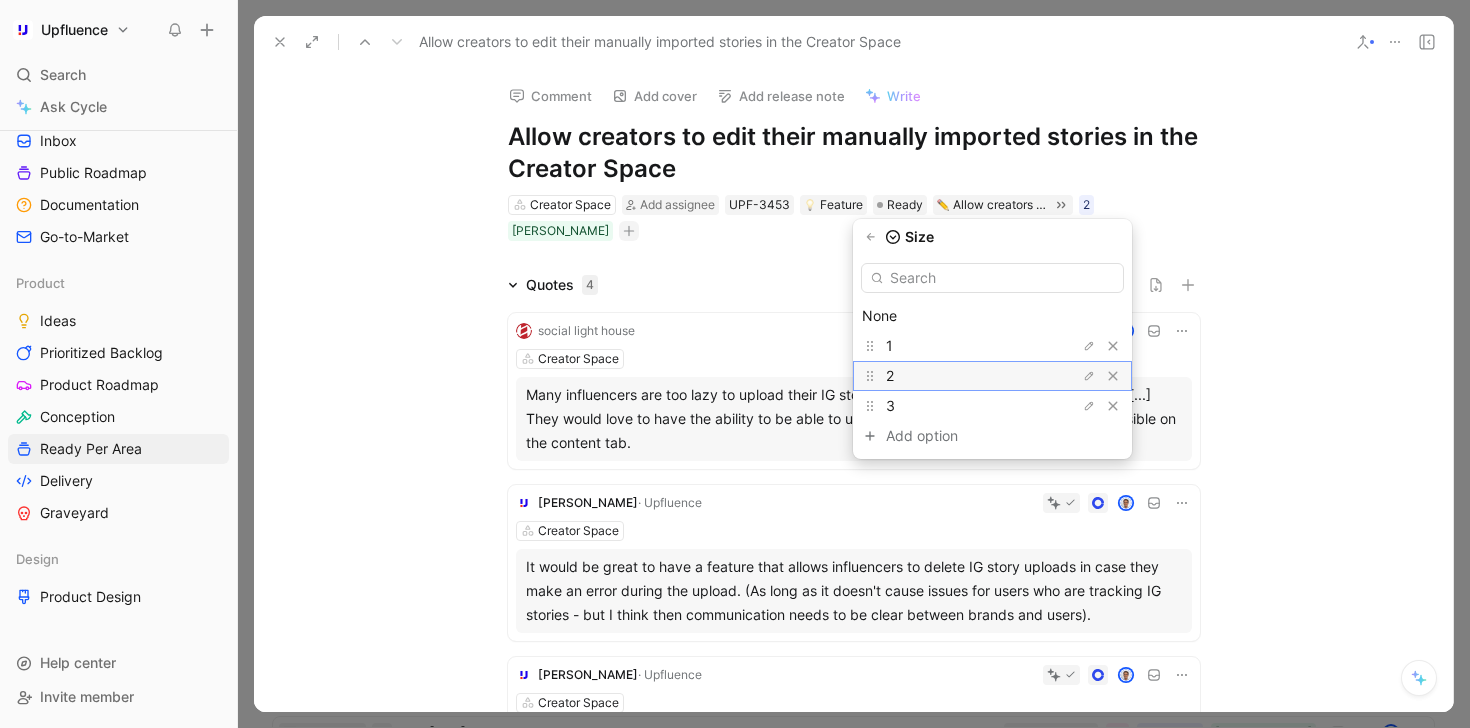 click on "2" at bounding box center (961, 376) 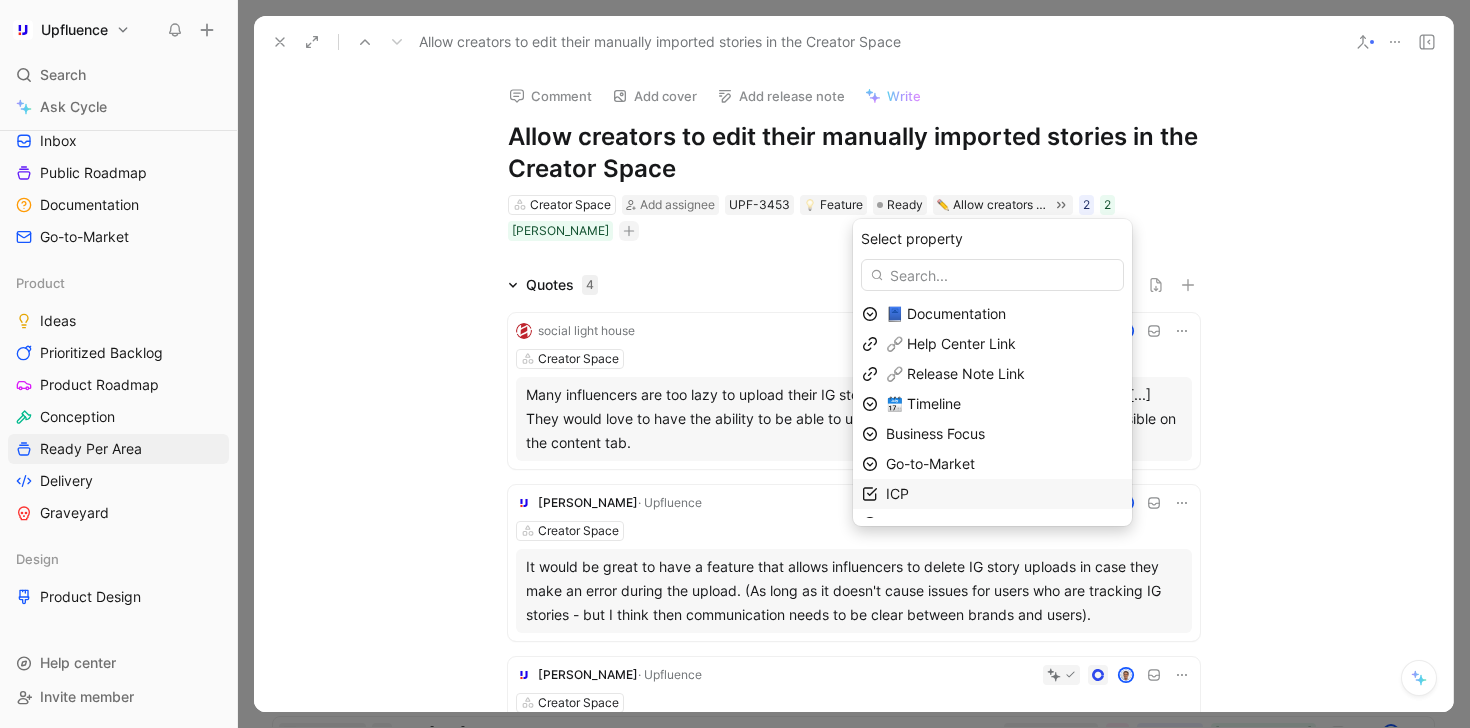 scroll, scrollTop: 21, scrollLeft: 0, axis: vertical 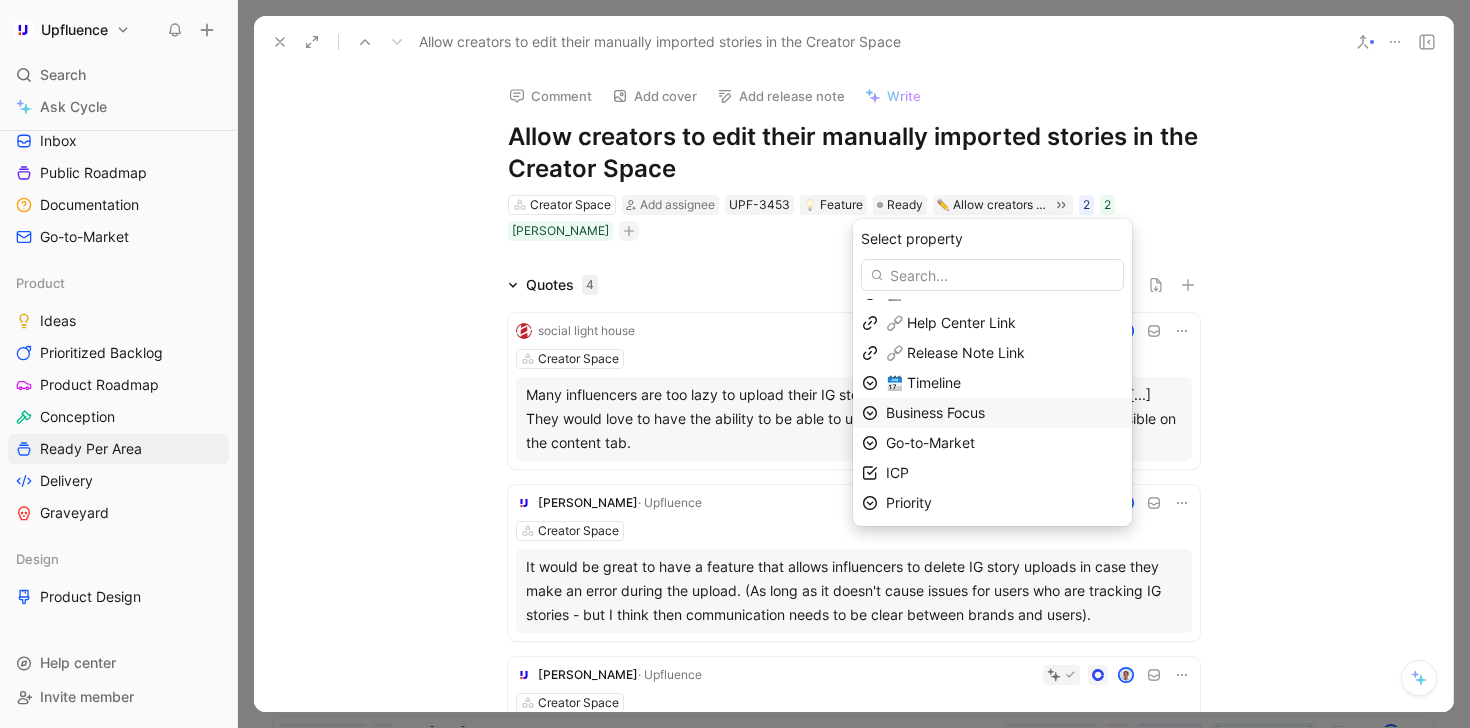 click on "Business Focus" at bounding box center (1004, 413) 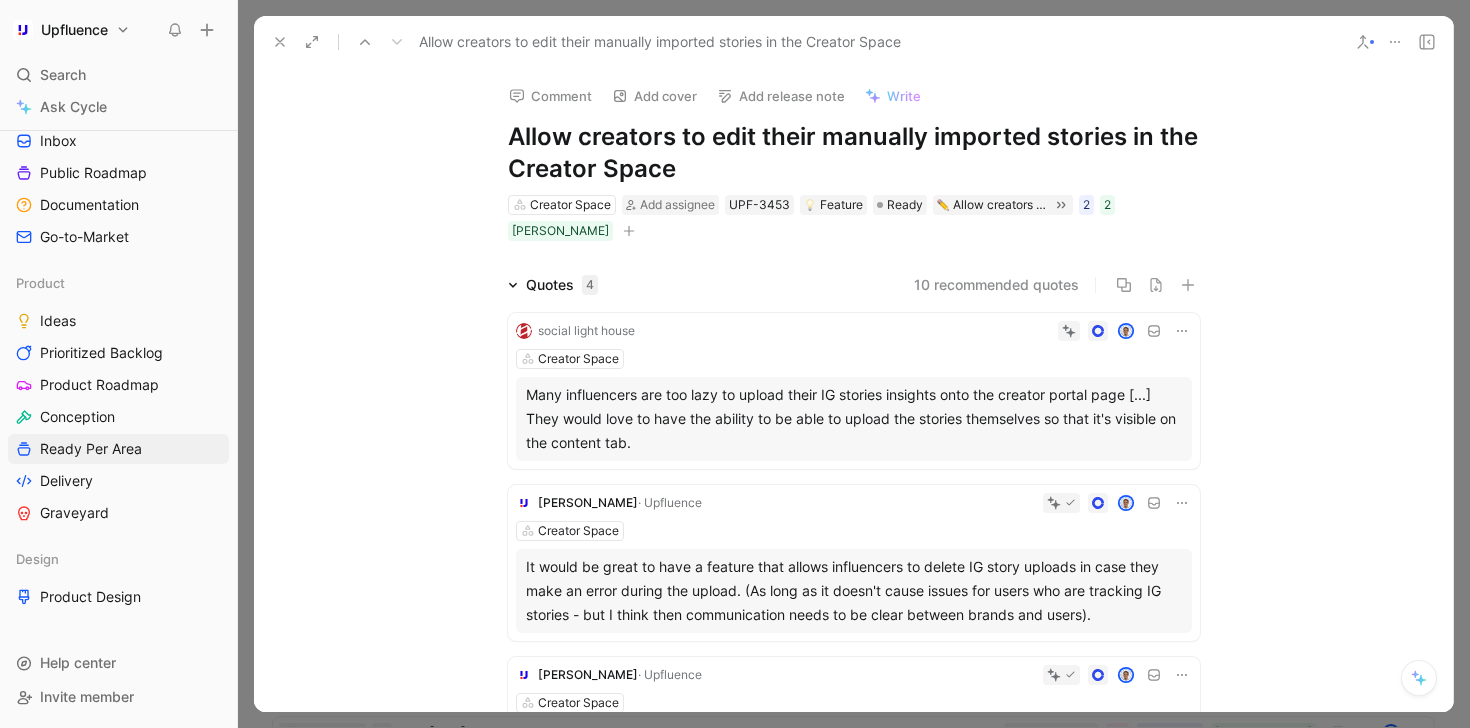 click 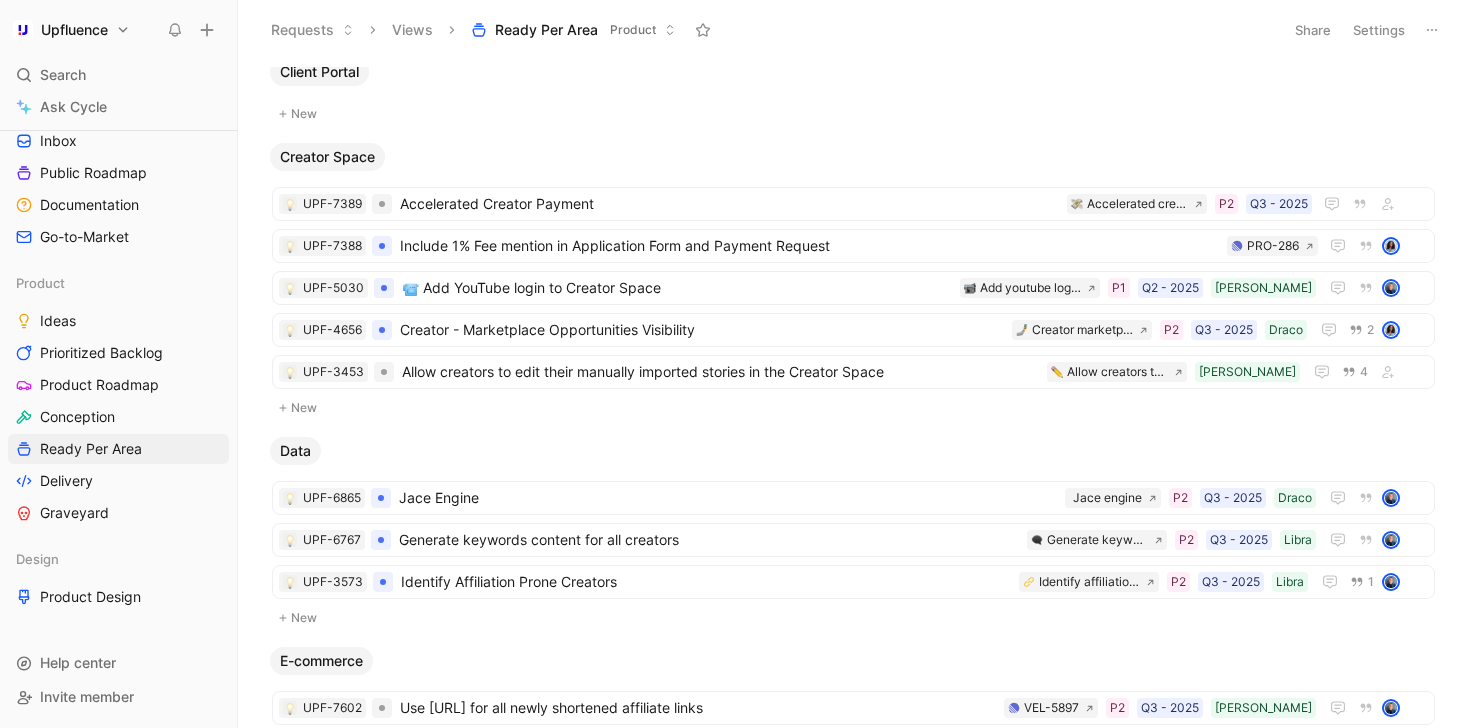 scroll, scrollTop: 62, scrollLeft: 0, axis: vertical 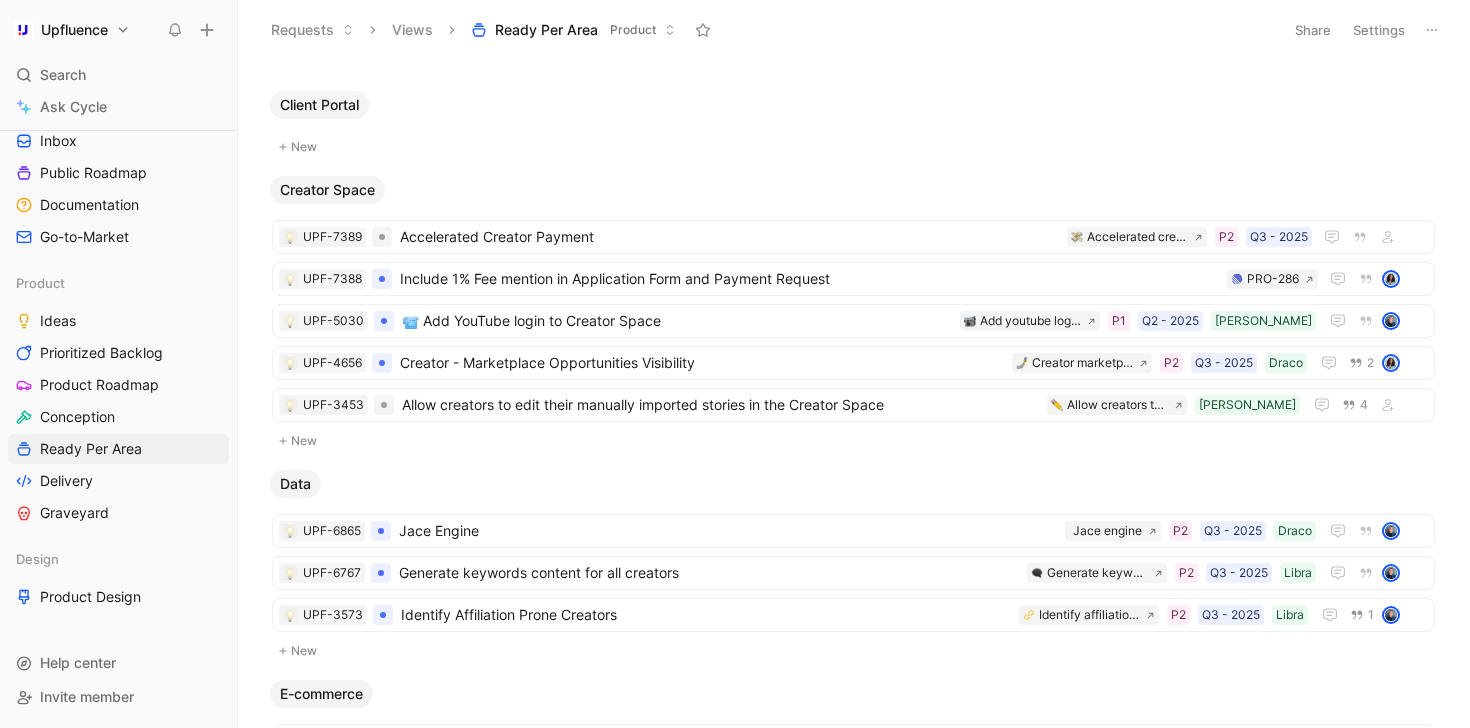 click on "Settings" at bounding box center [1379, 30] 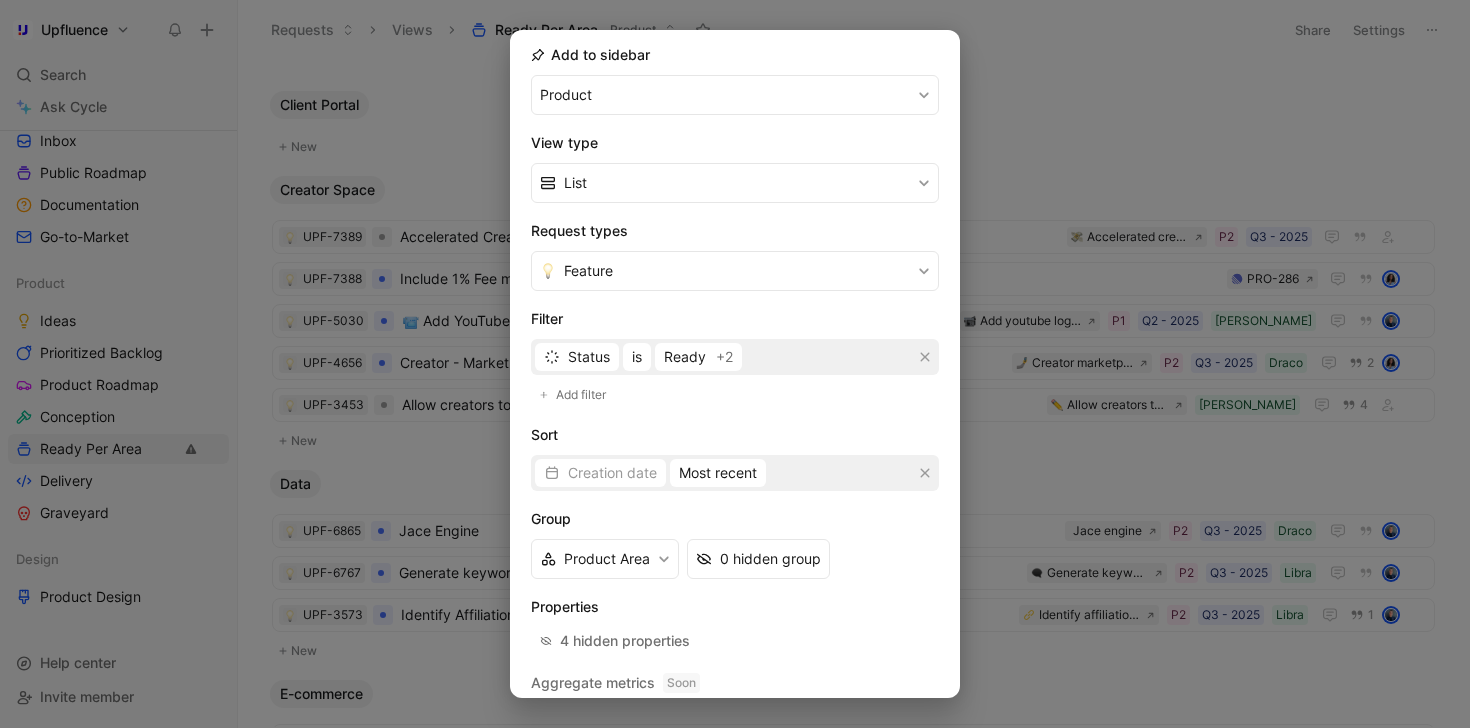 scroll, scrollTop: 284, scrollLeft: 0, axis: vertical 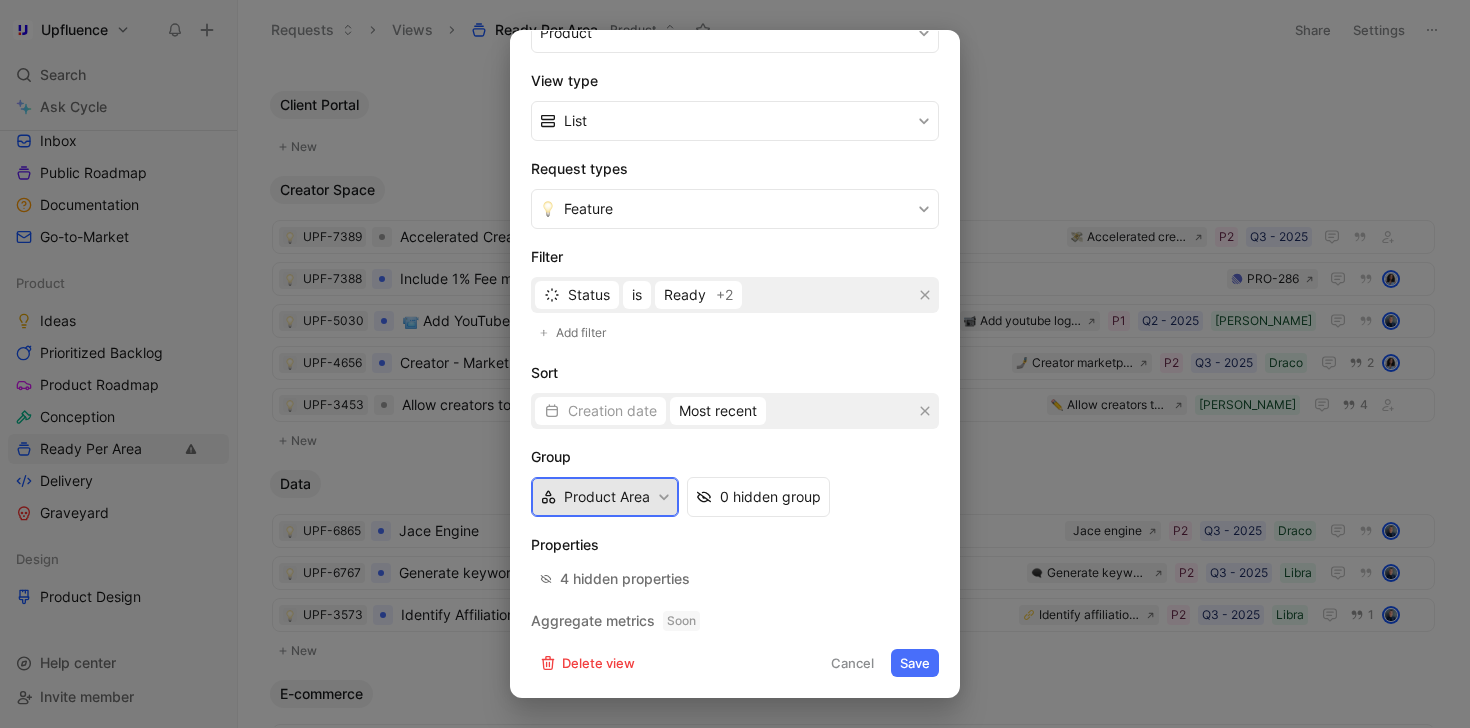 click on "Product Area" at bounding box center (605, 497) 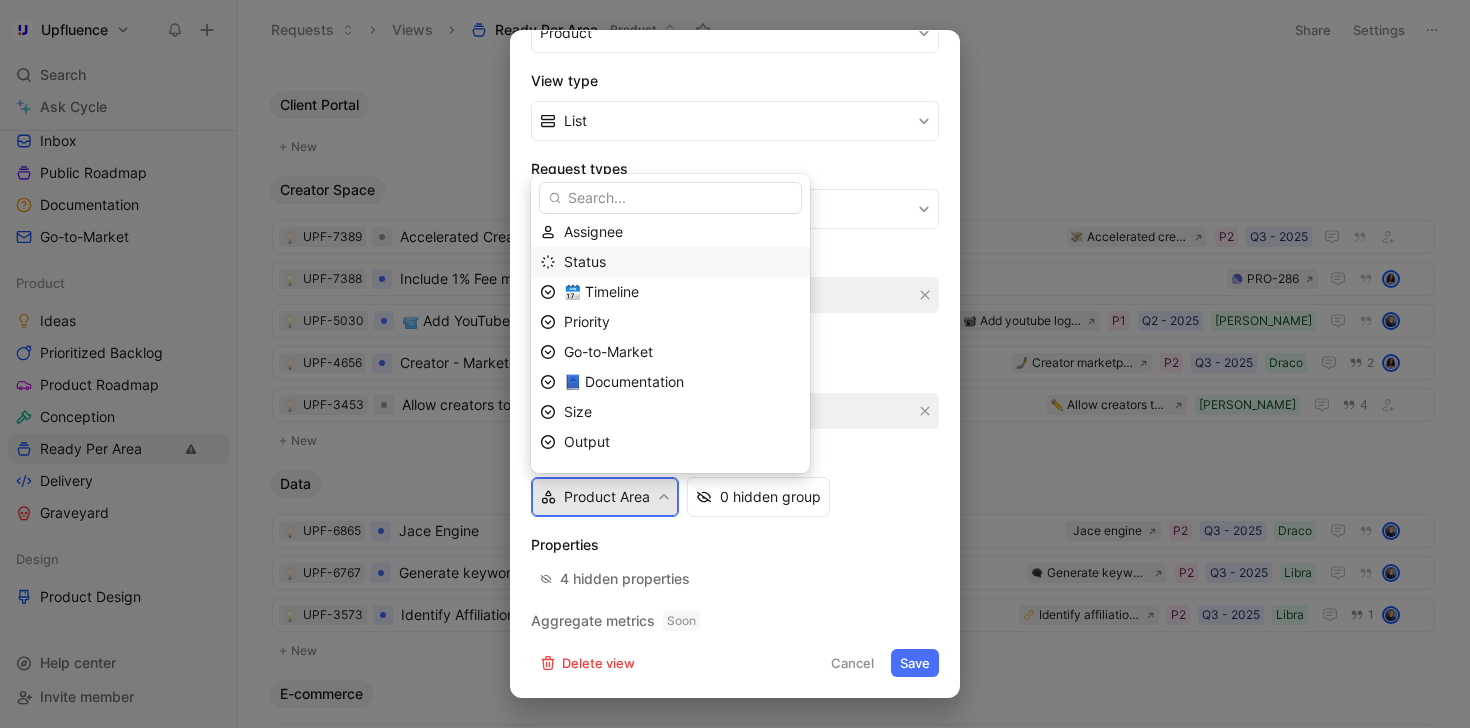 scroll, scrollTop: 207, scrollLeft: 0, axis: vertical 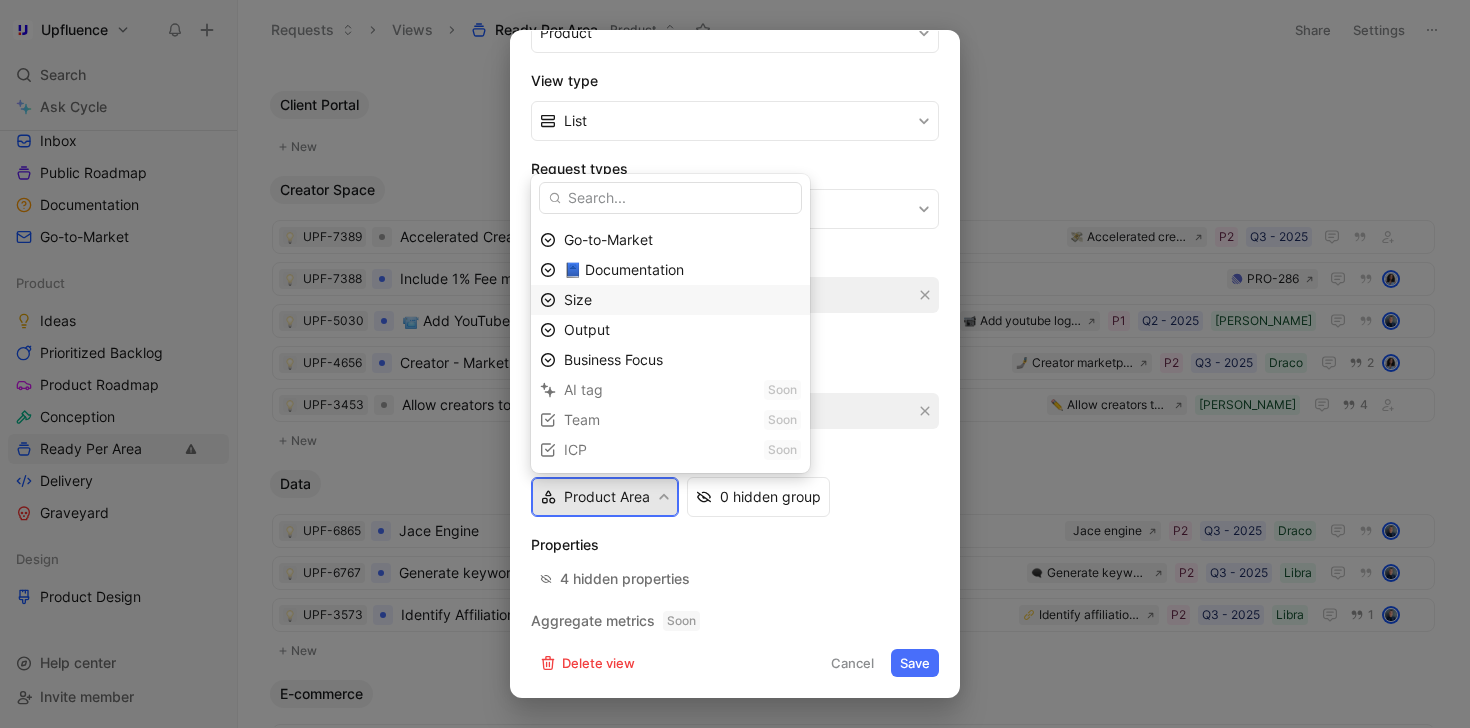 click on "Size" at bounding box center (682, 300) 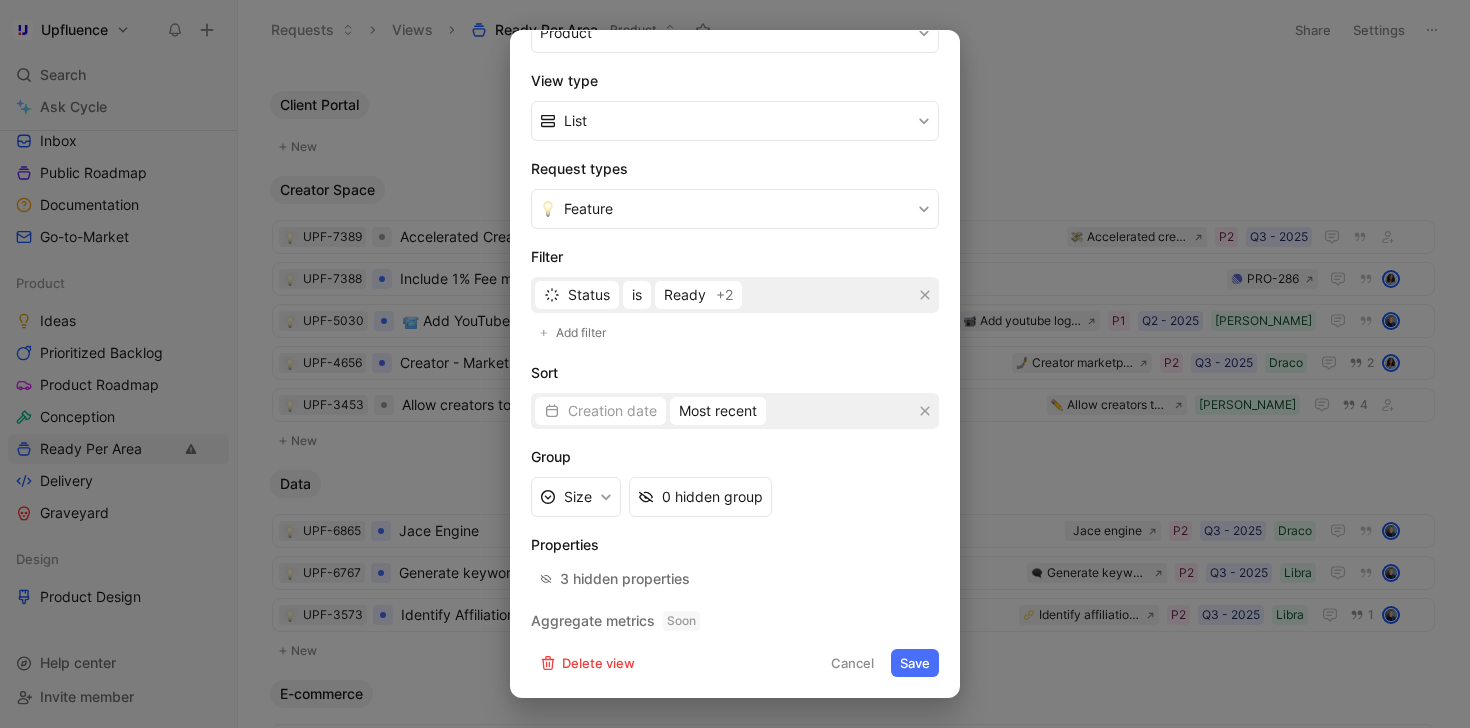 click on "Save" at bounding box center (915, 663) 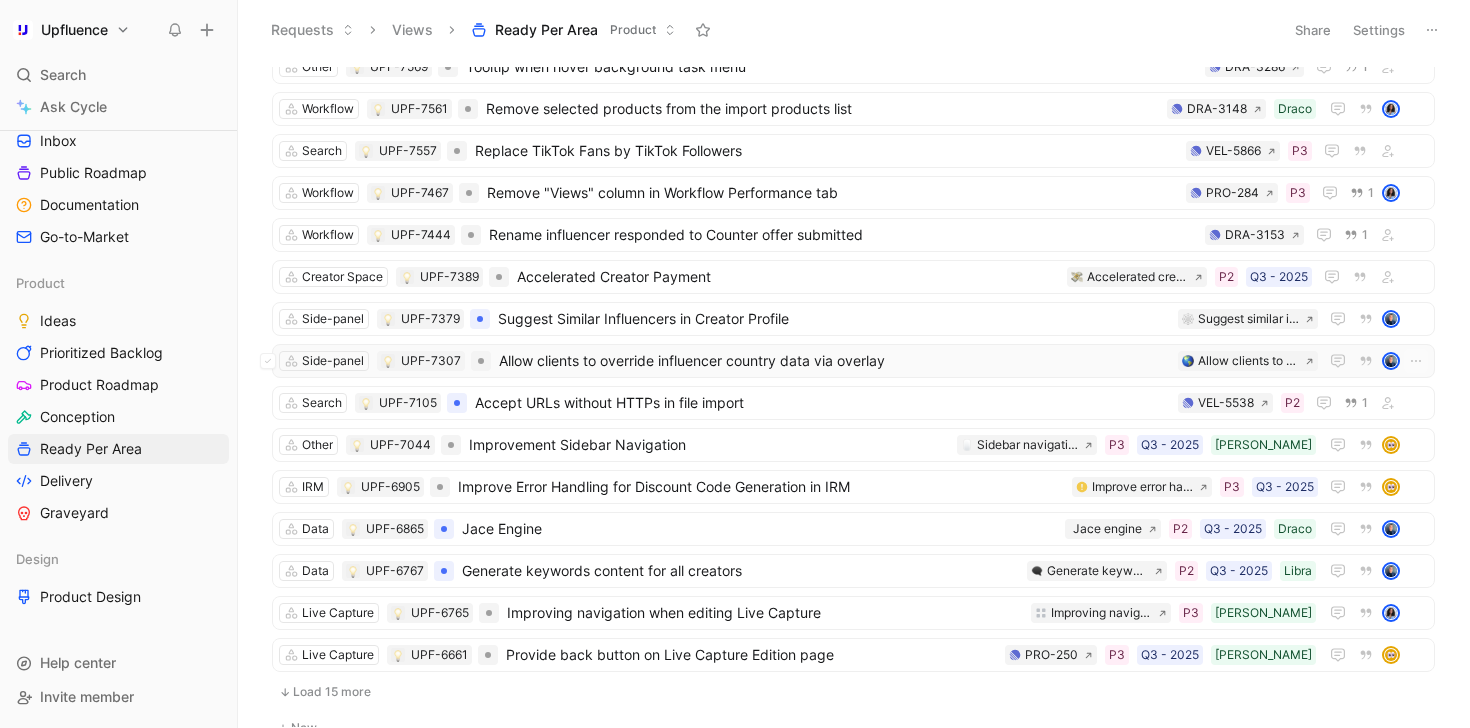 scroll, scrollTop: 0, scrollLeft: 0, axis: both 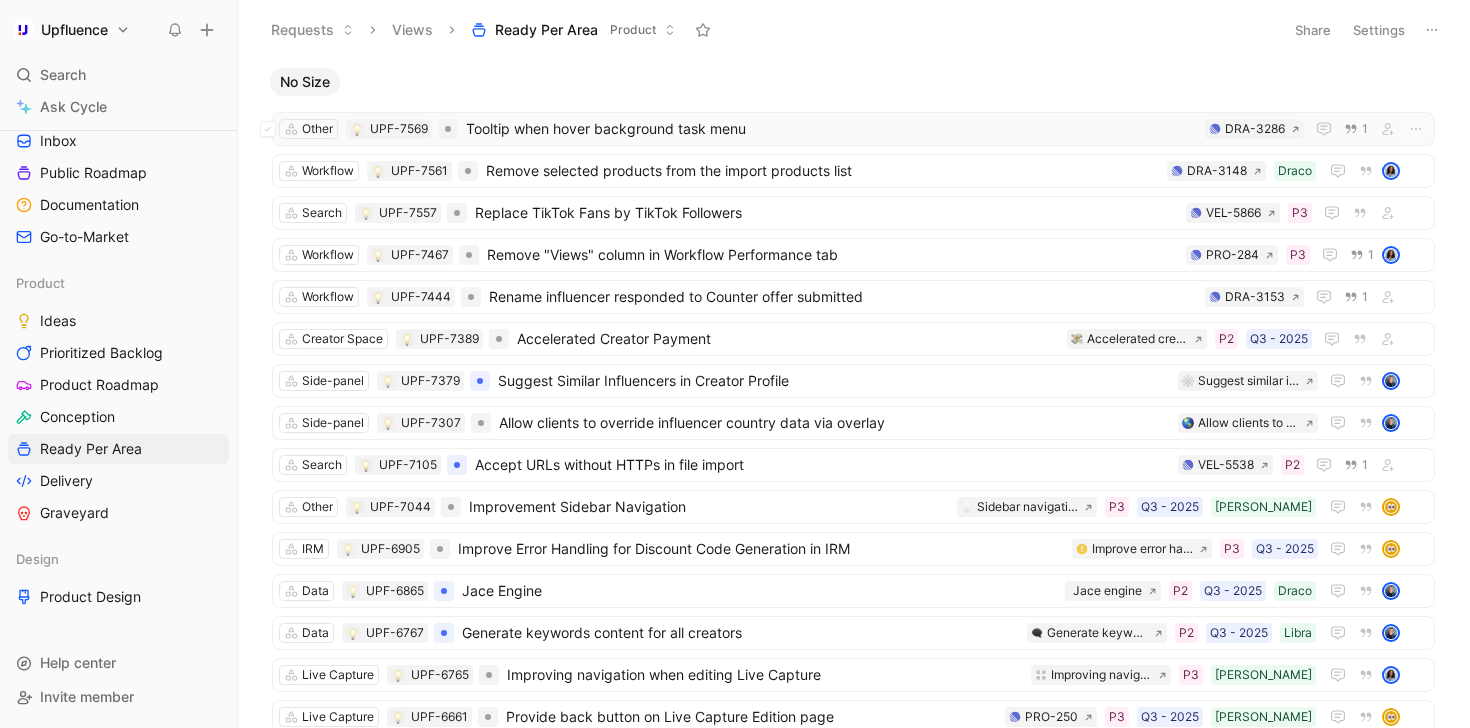 click on "Tooltip when hover background task menu" at bounding box center (831, 129) 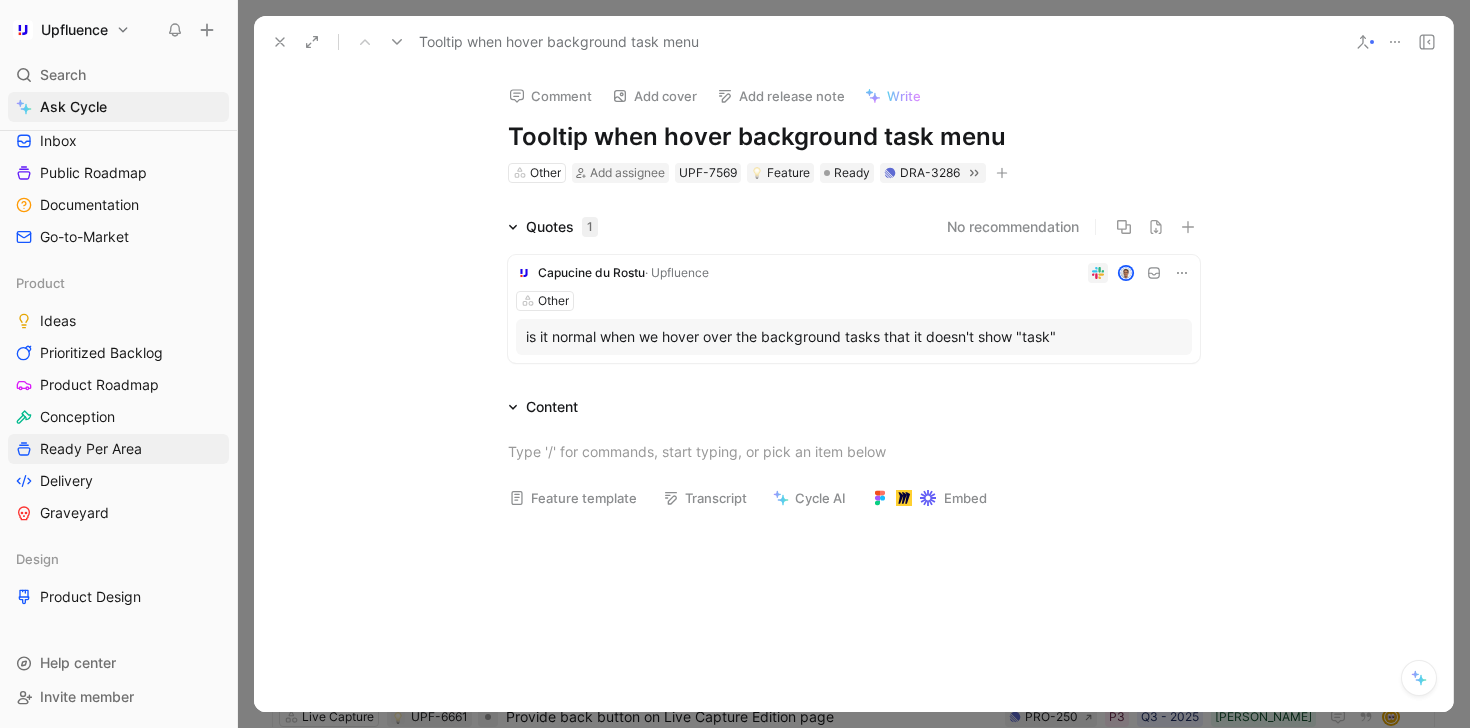 click on "Other Add assignee UPF-7569 Feature Ready DRA-3286" at bounding box center [854, 173] 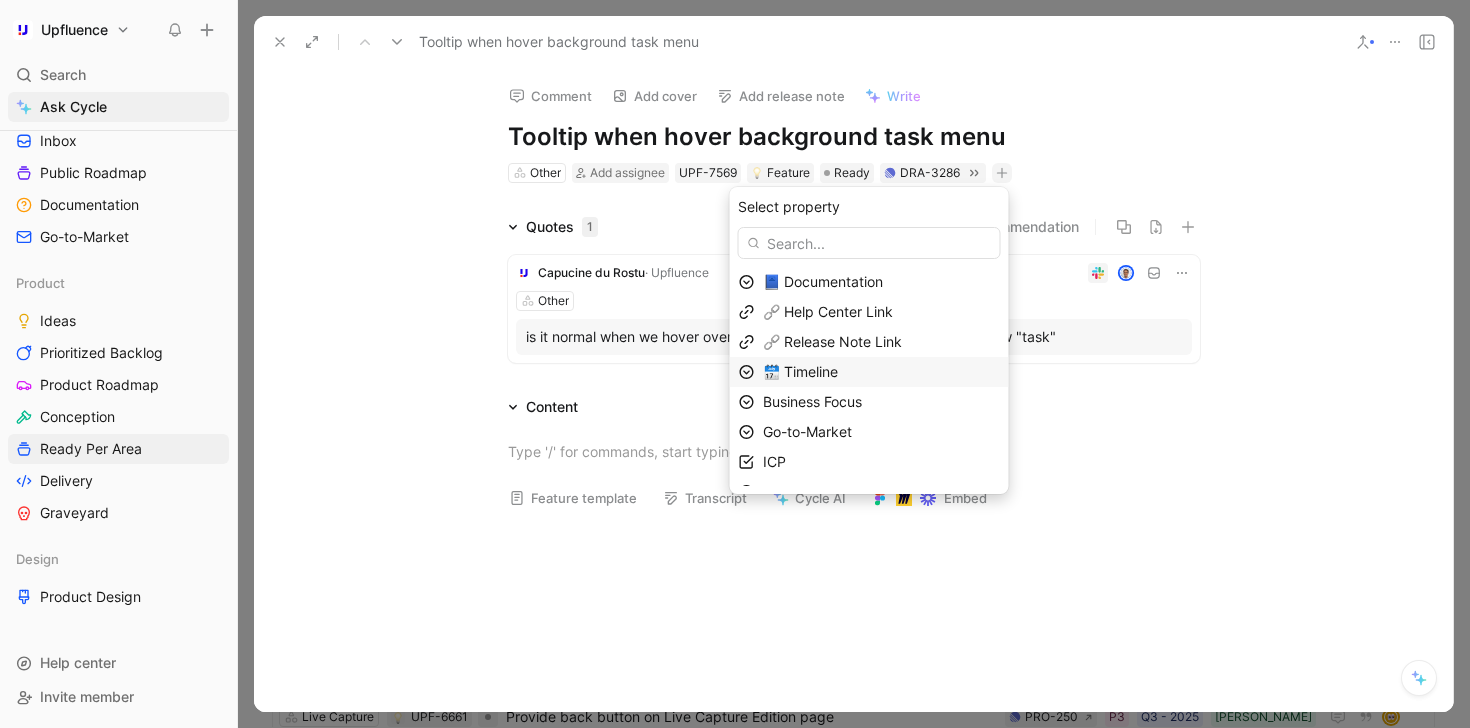 scroll, scrollTop: 111, scrollLeft: 0, axis: vertical 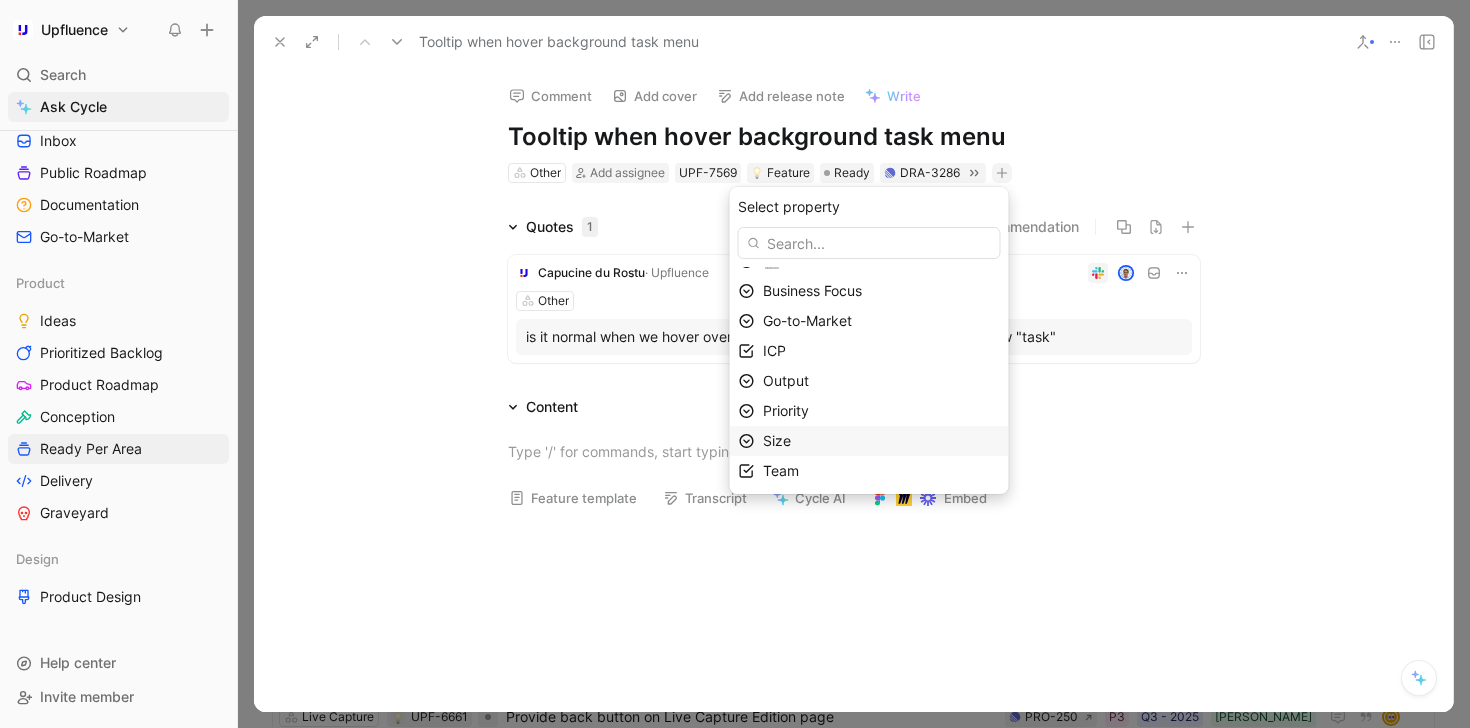 click on "Size" at bounding box center [881, 441] 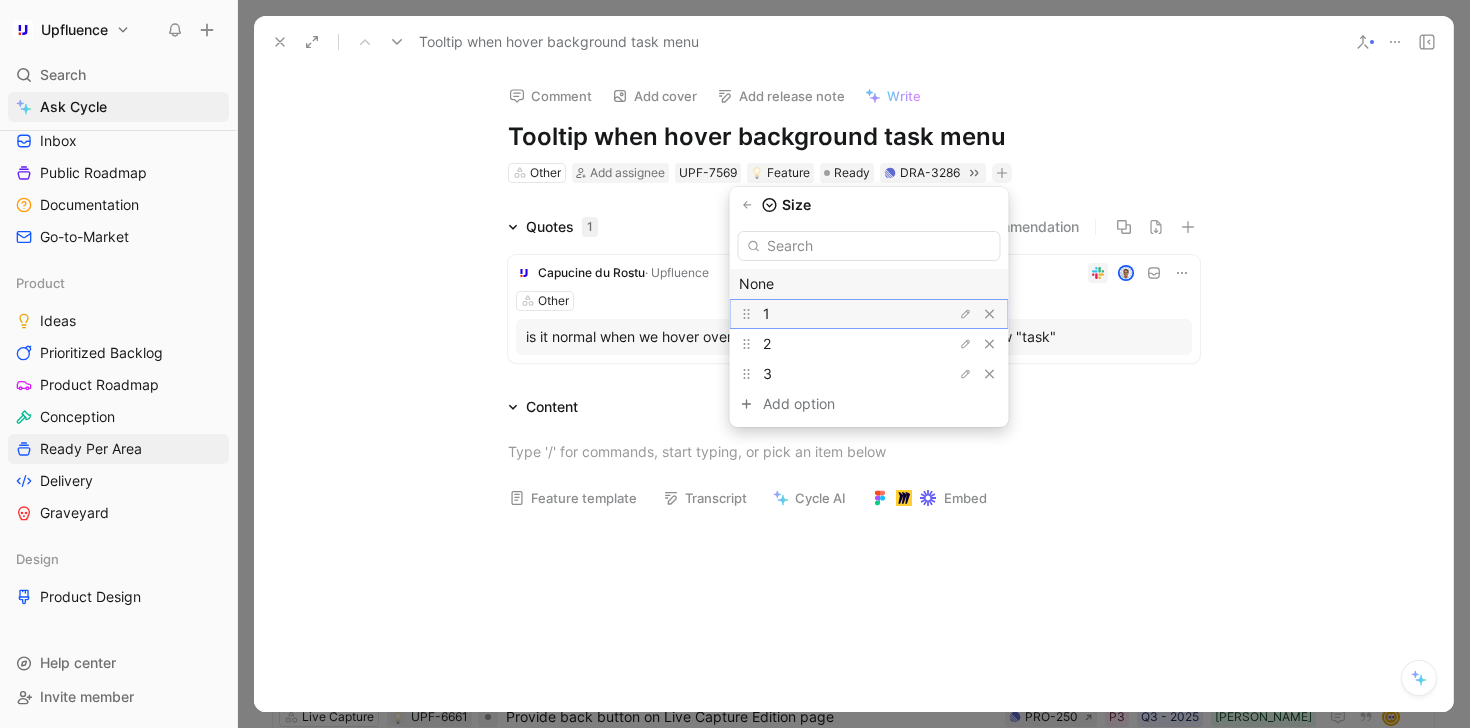 click on "1" at bounding box center [838, 314] 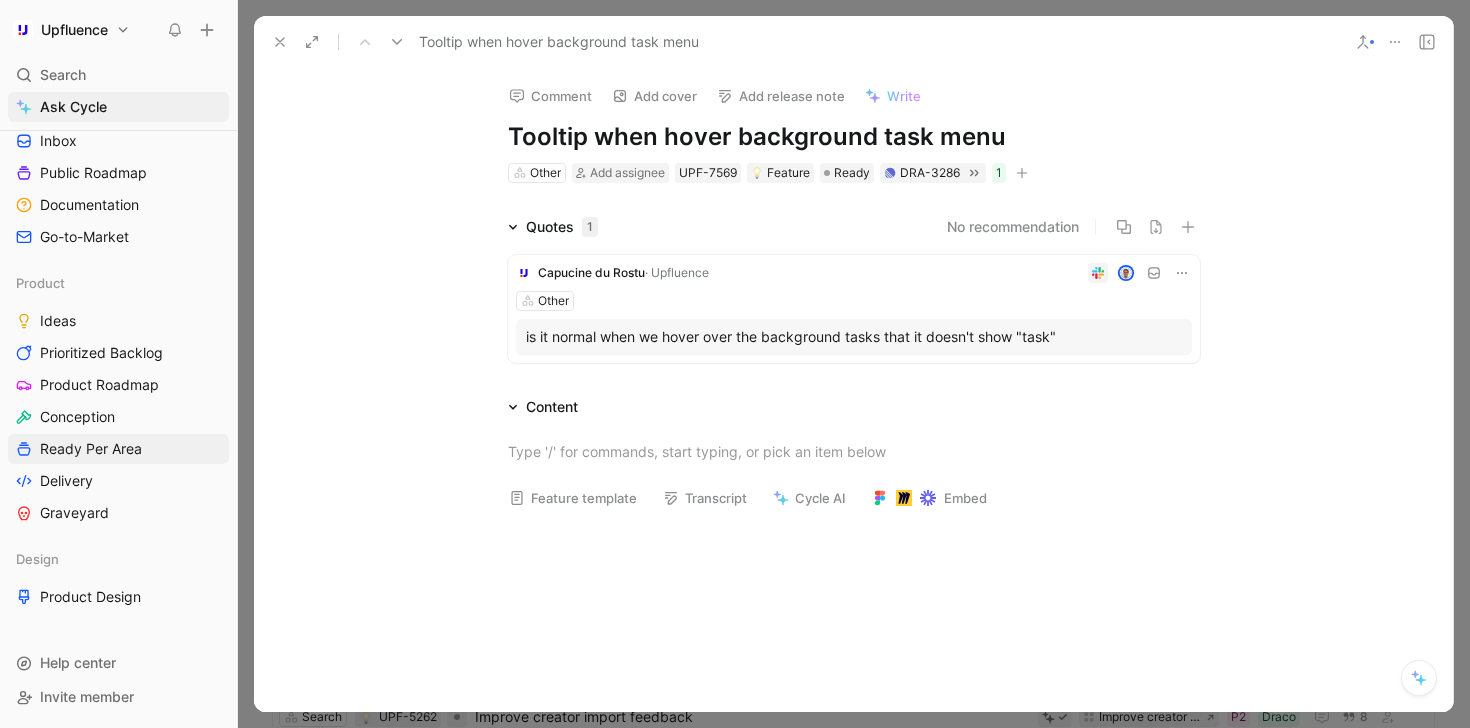 click 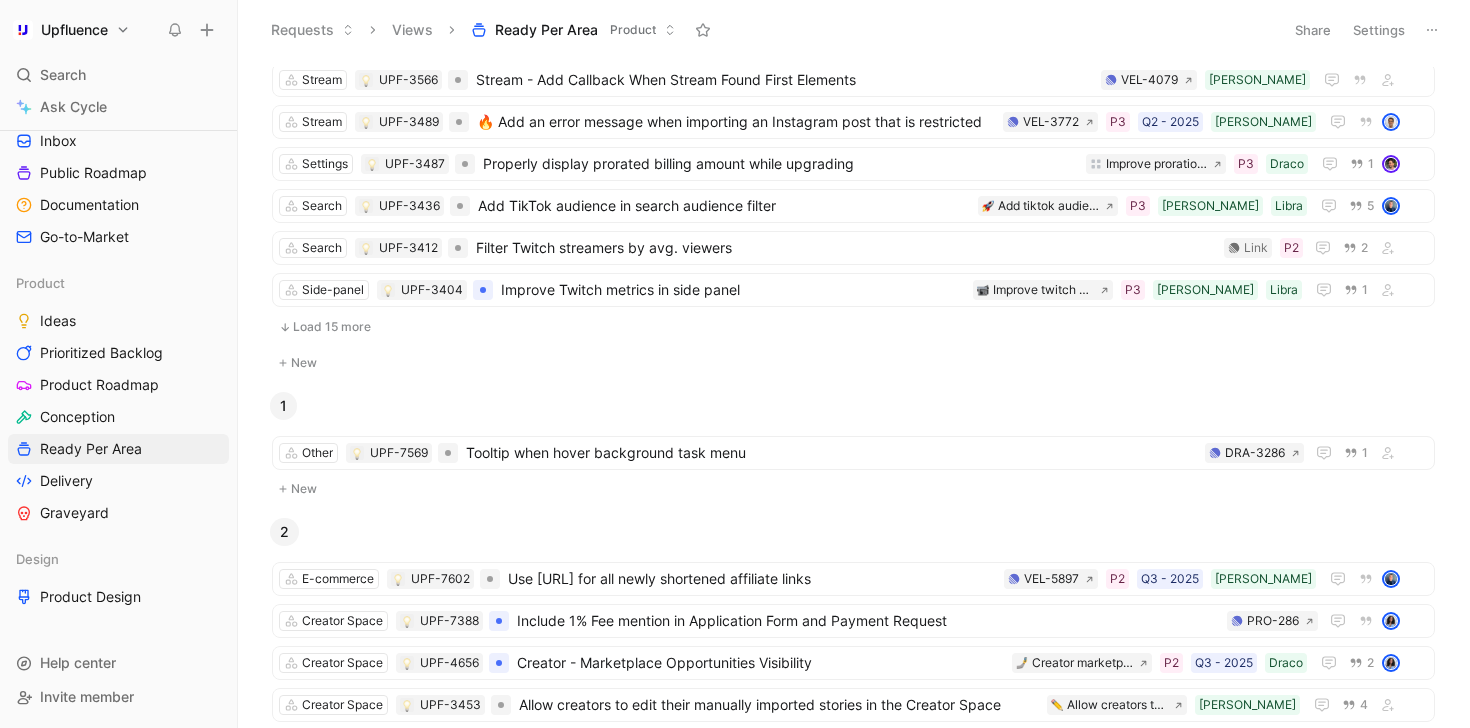 scroll, scrollTop: 1014, scrollLeft: 0, axis: vertical 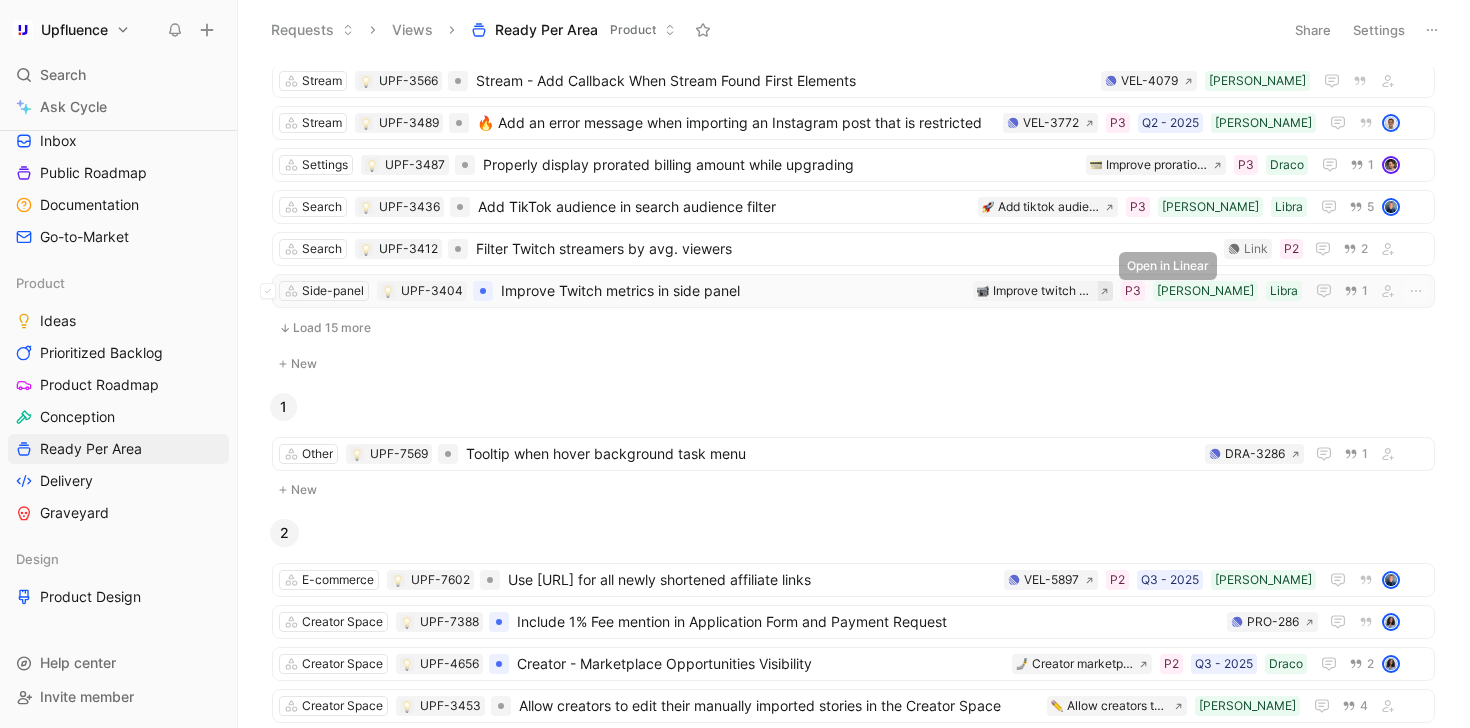 click 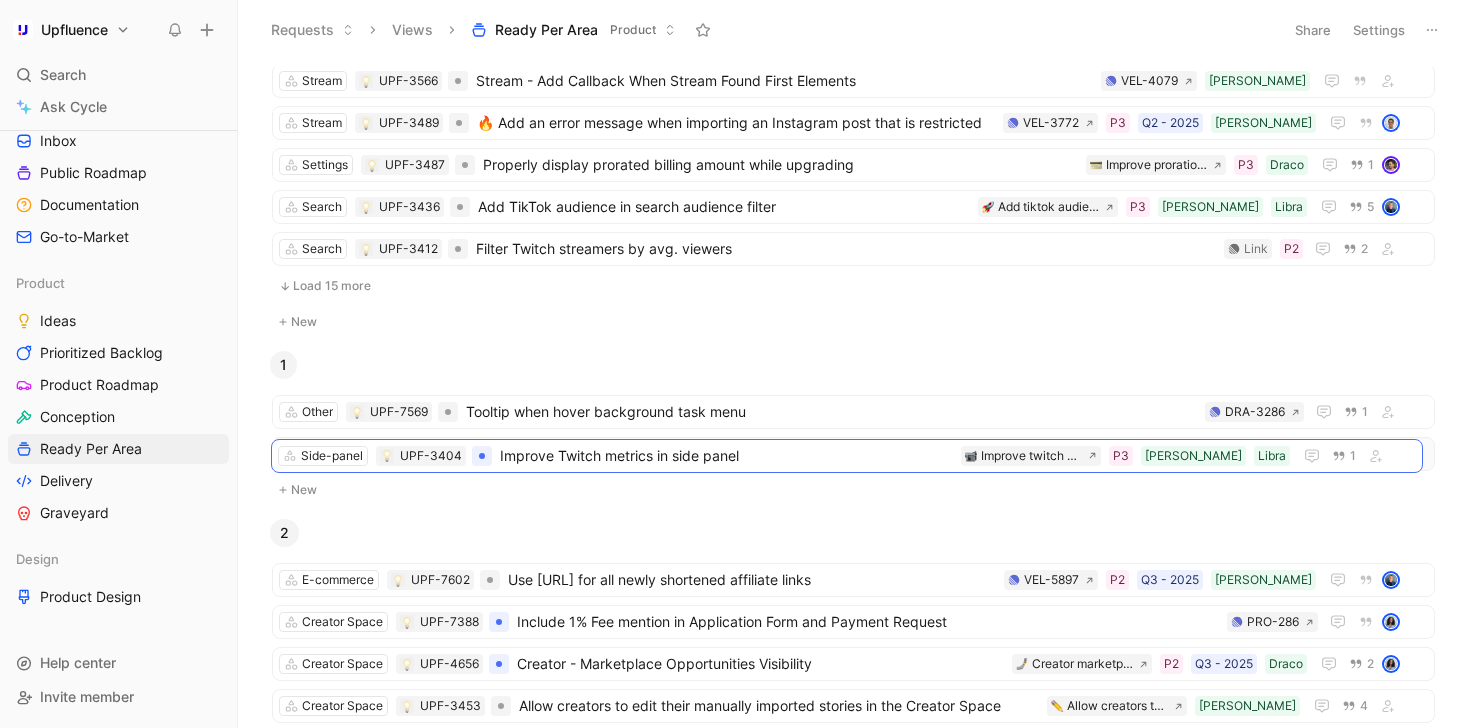 drag, startPoint x: 595, startPoint y: 291, endPoint x: 594, endPoint y: 456, distance: 165.00304 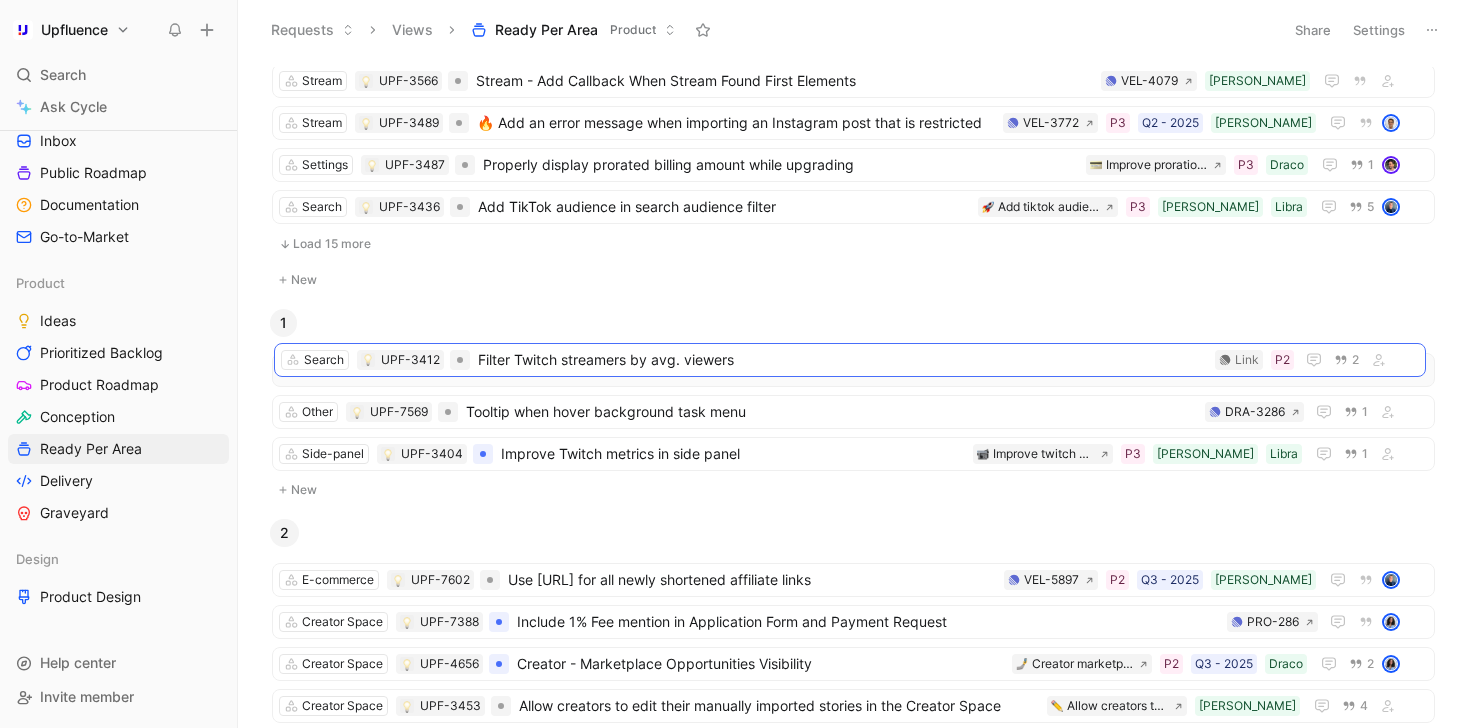 drag, startPoint x: 609, startPoint y: 246, endPoint x: 610, endPoint y: 358, distance: 112.00446 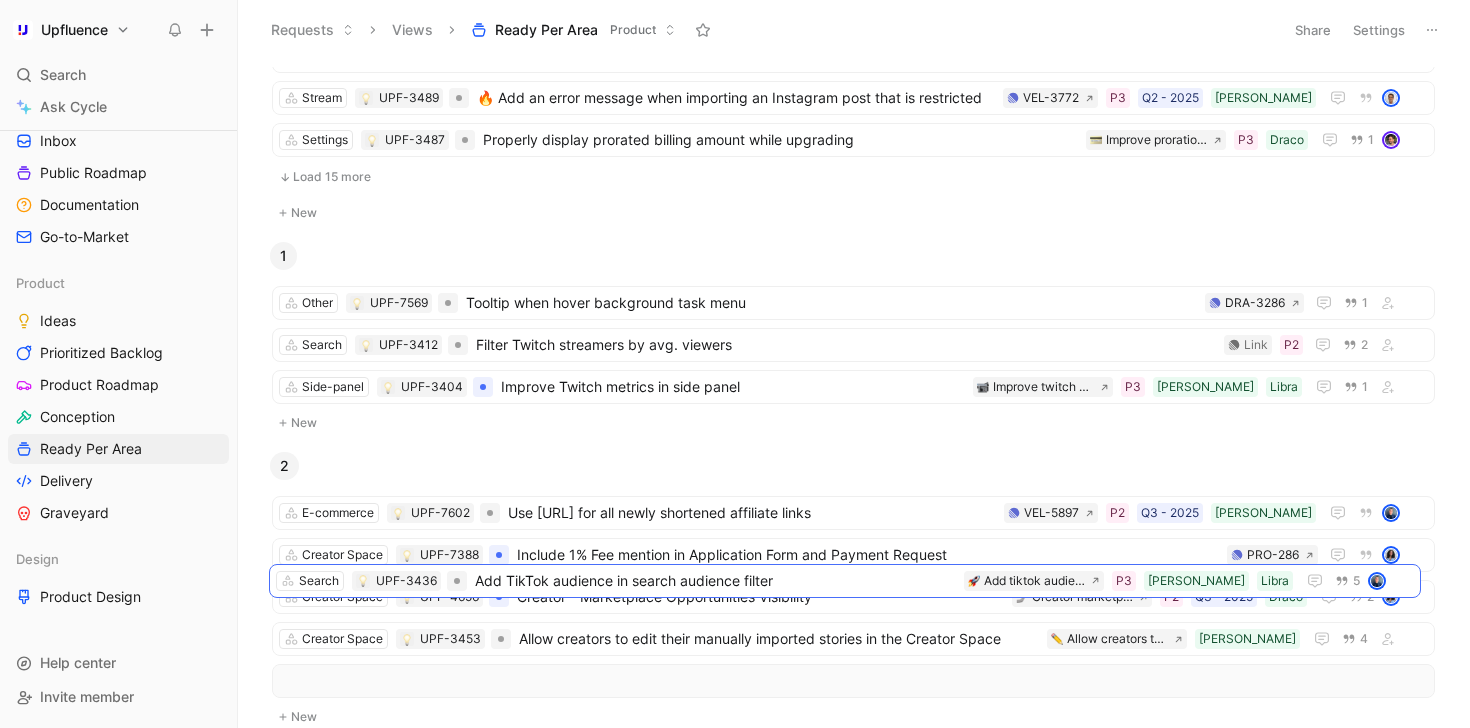 scroll, scrollTop: 1044, scrollLeft: 0, axis: vertical 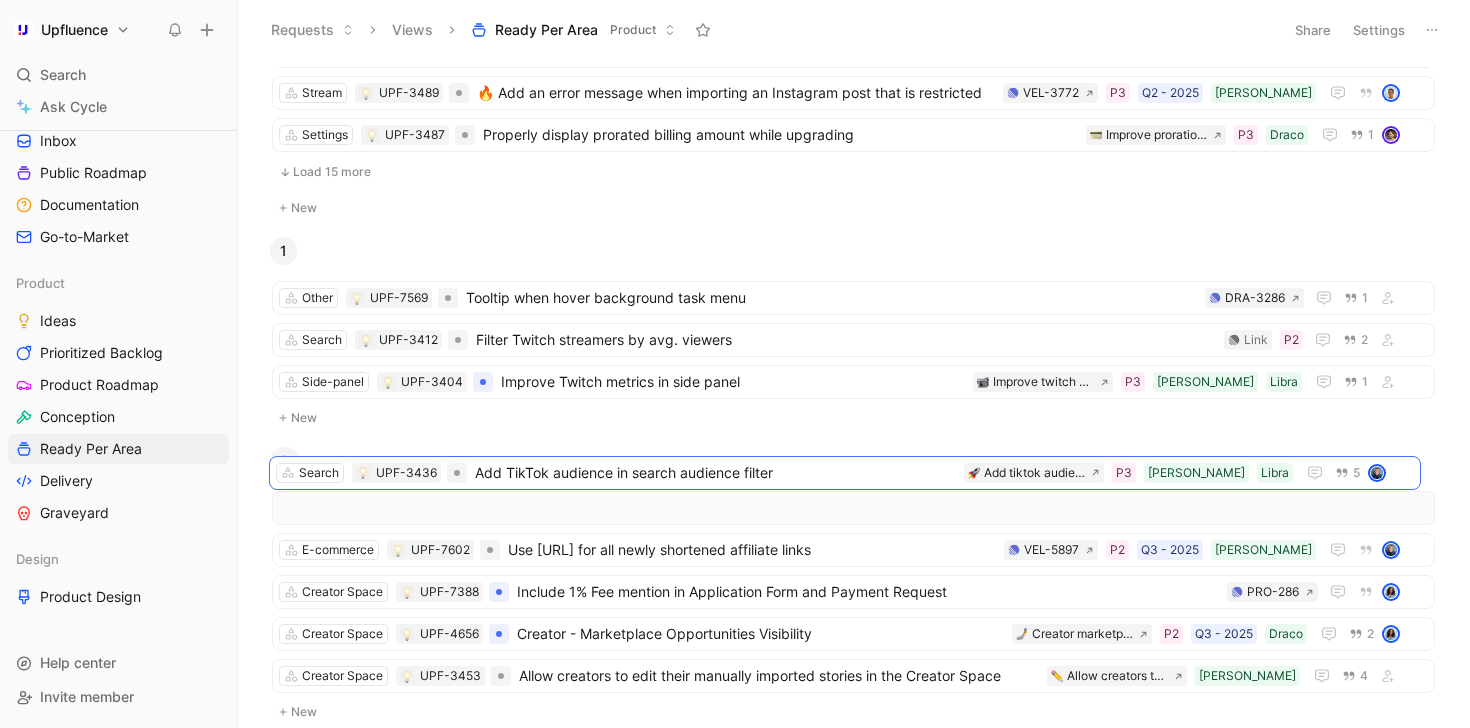 drag, startPoint x: 661, startPoint y: 205, endPoint x: 657, endPoint y: 478, distance: 273.0293 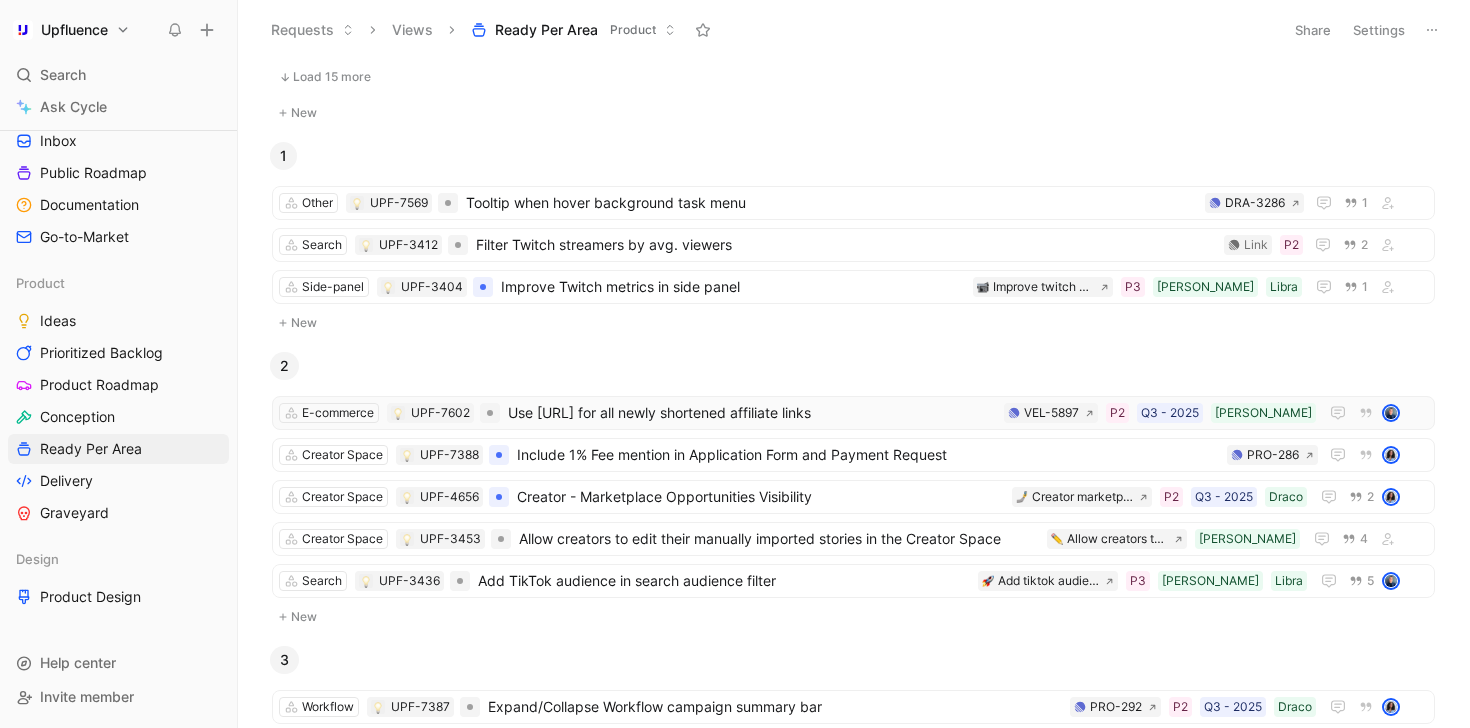 scroll, scrollTop: 1152, scrollLeft: 0, axis: vertical 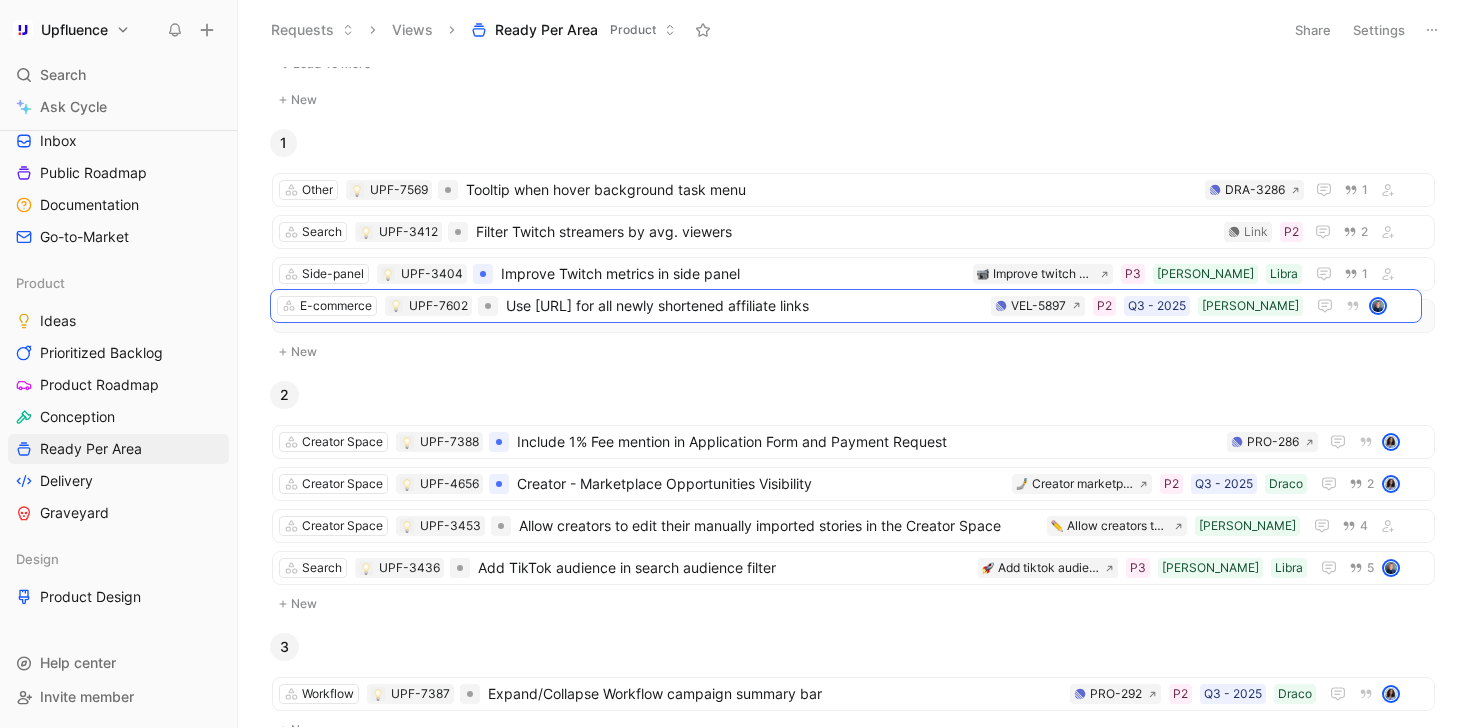 drag, startPoint x: 719, startPoint y: 401, endPoint x: 716, endPoint y: 306, distance: 95.047356 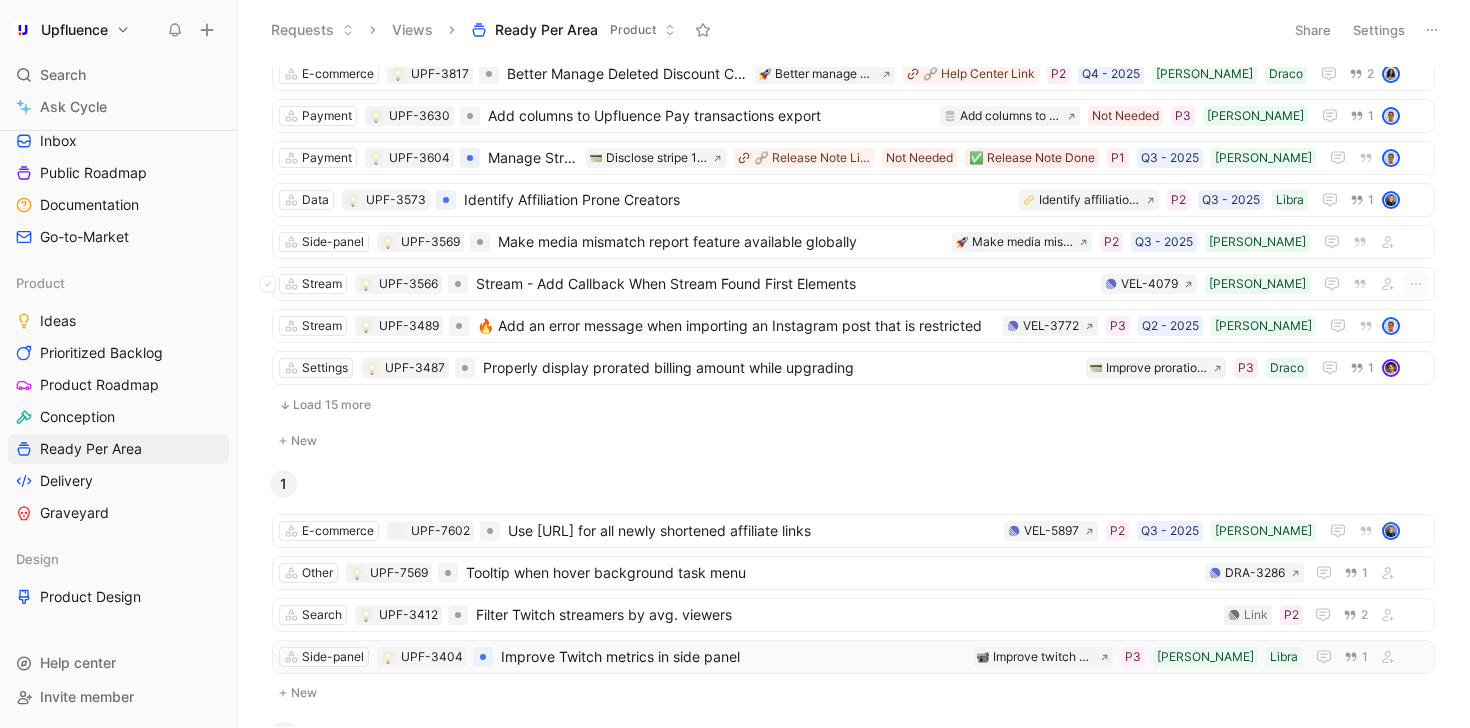 scroll, scrollTop: 802, scrollLeft: 0, axis: vertical 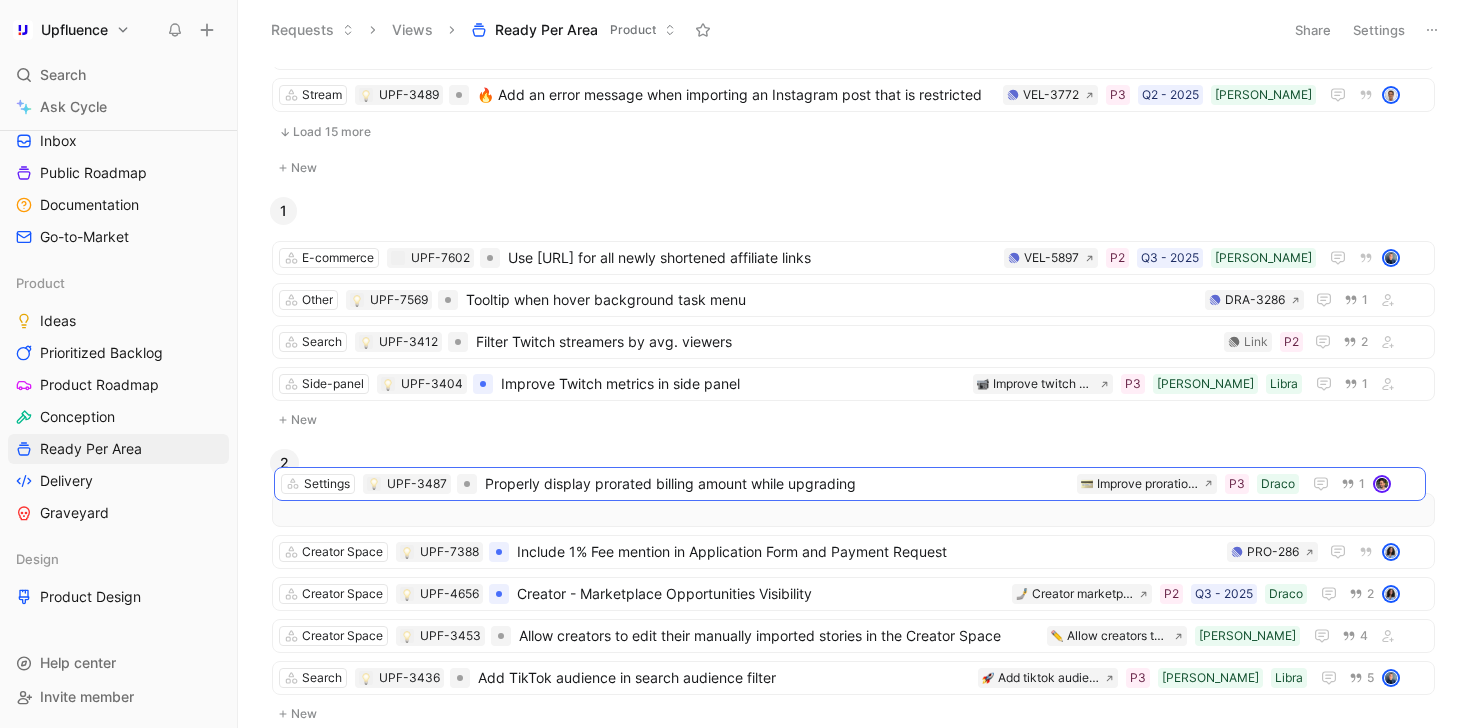 drag, startPoint x: 778, startPoint y: 375, endPoint x: 779, endPoint y: 490, distance: 115.00435 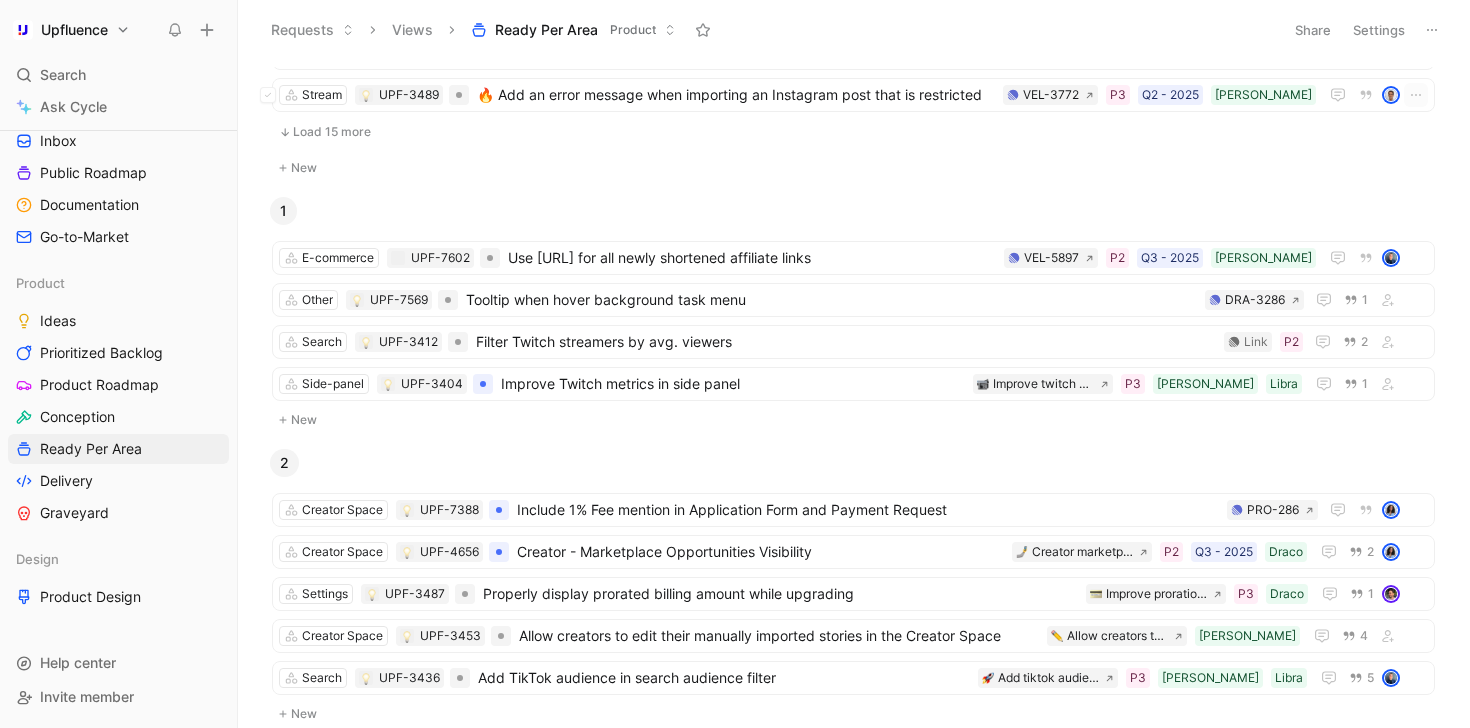 scroll, scrollTop: 966, scrollLeft: 0, axis: vertical 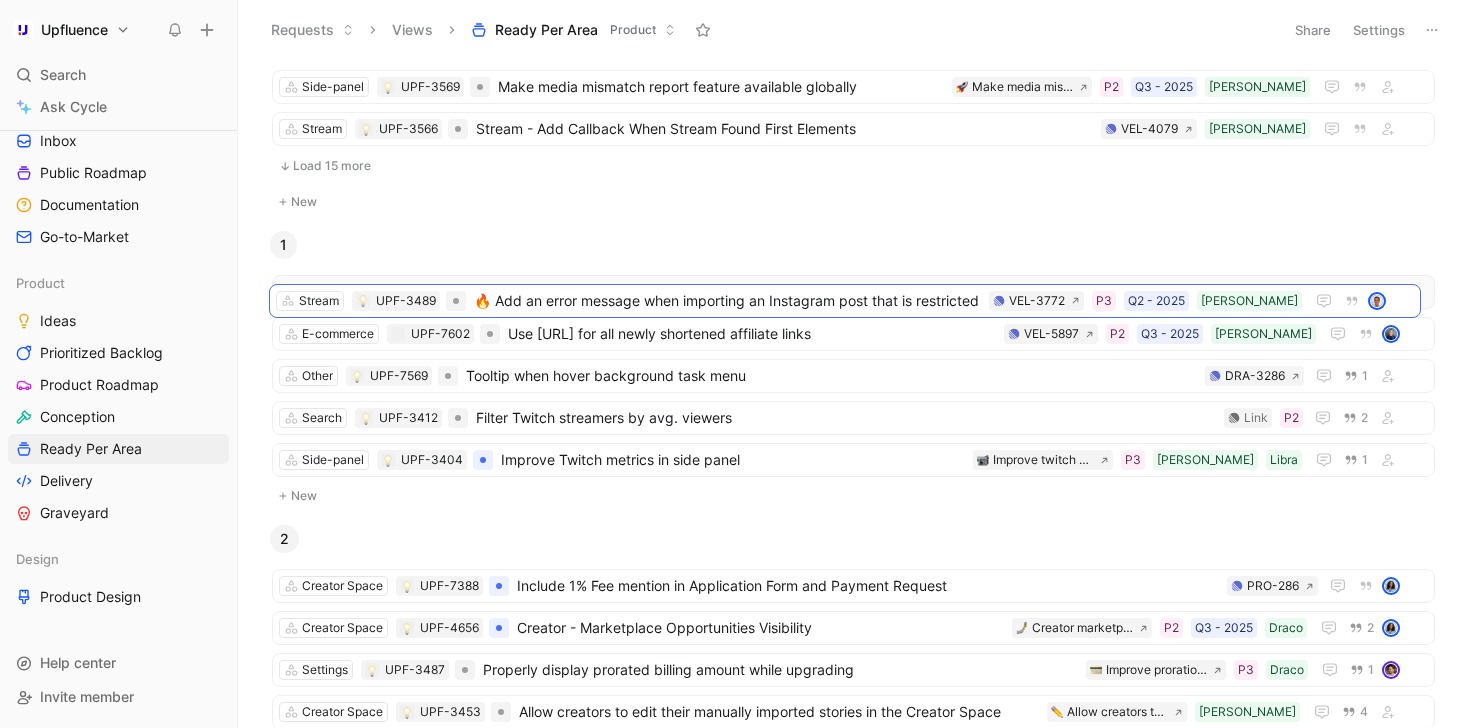drag, startPoint x: 752, startPoint y: 173, endPoint x: 749, endPoint y: 299, distance: 126.035706 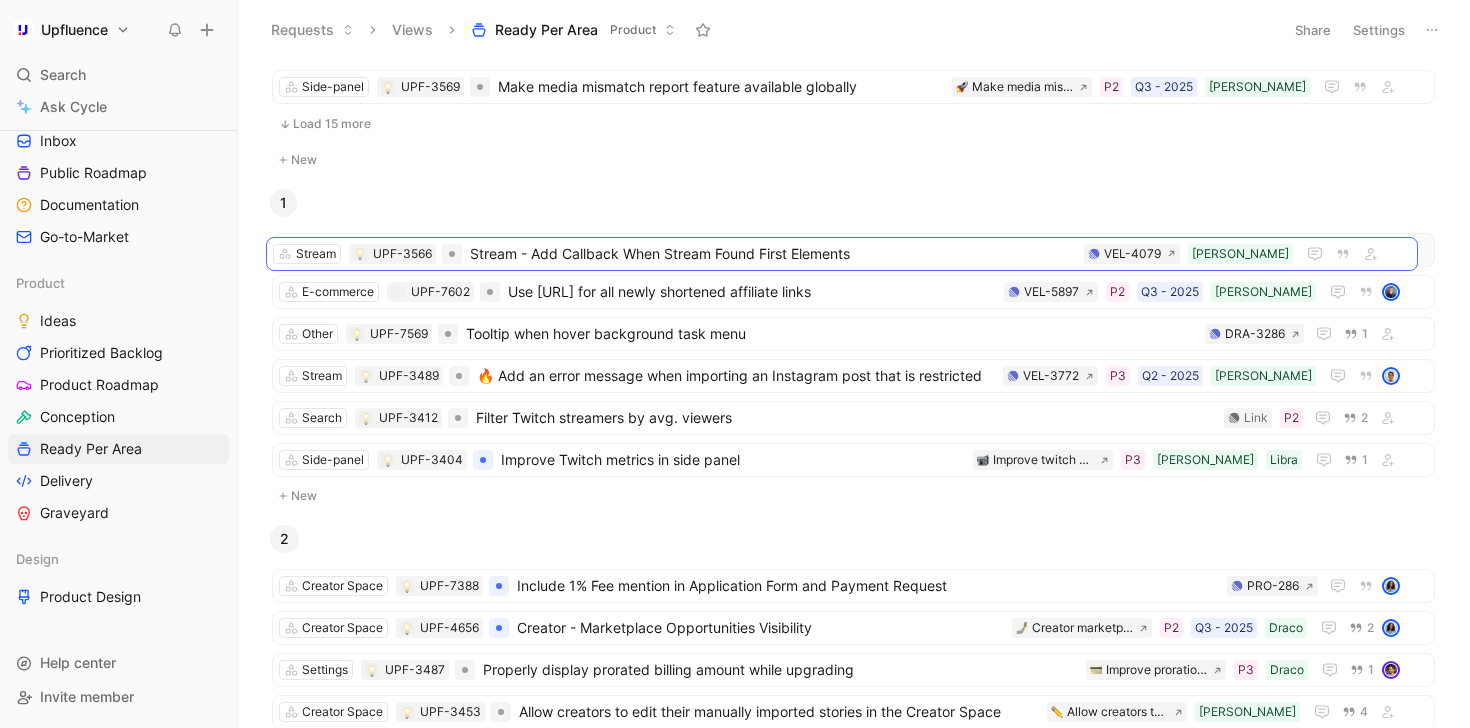 drag, startPoint x: 743, startPoint y: 126, endPoint x: 737, endPoint y: 250, distance: 124.14507 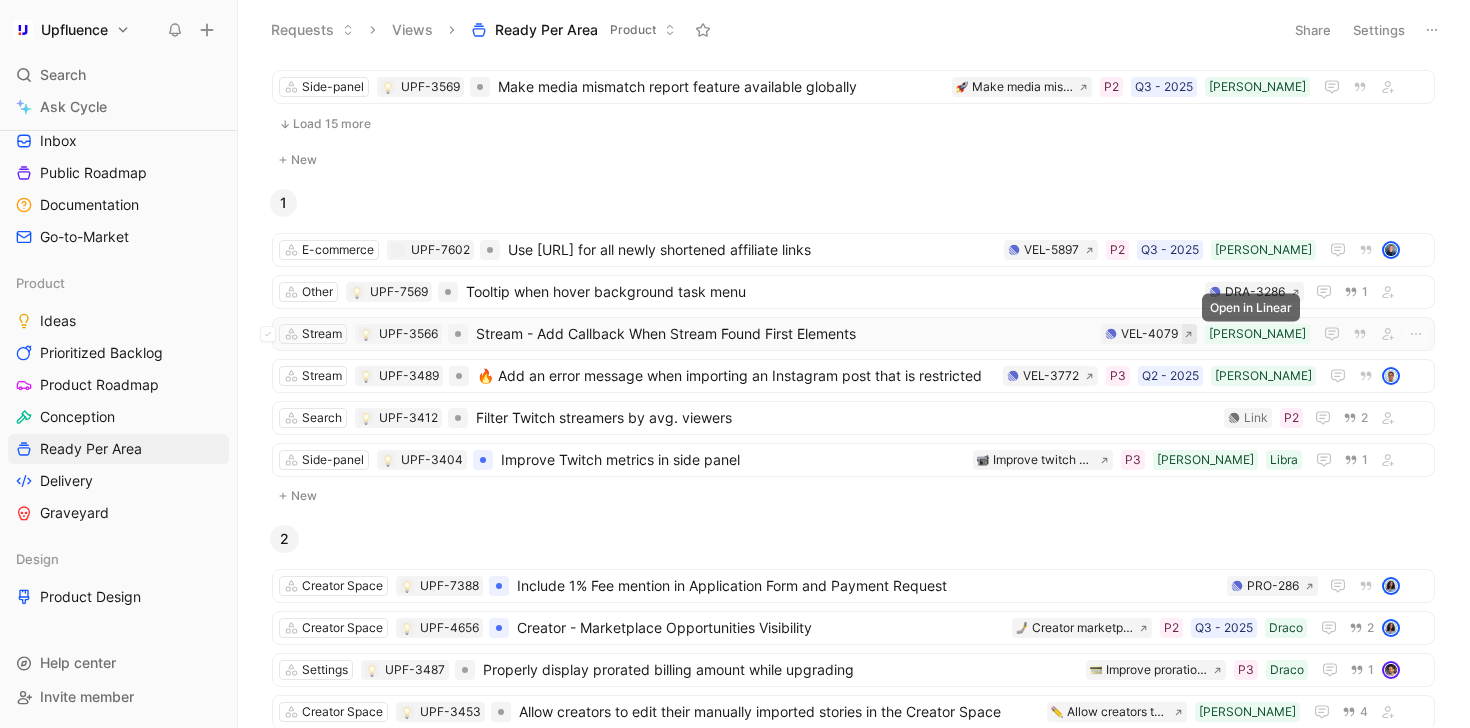 click 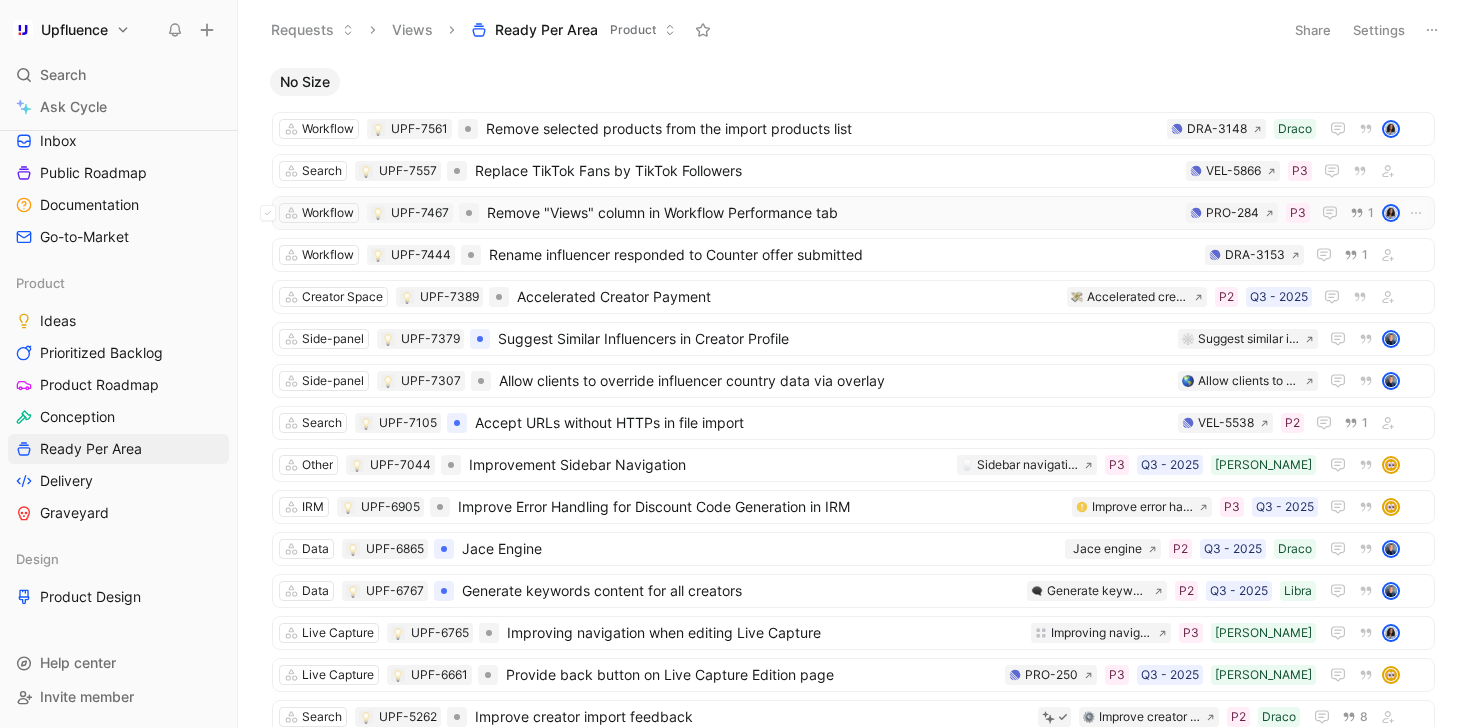 scroll, scrollTop: 38, scrollLeft: 0, axis: vertical 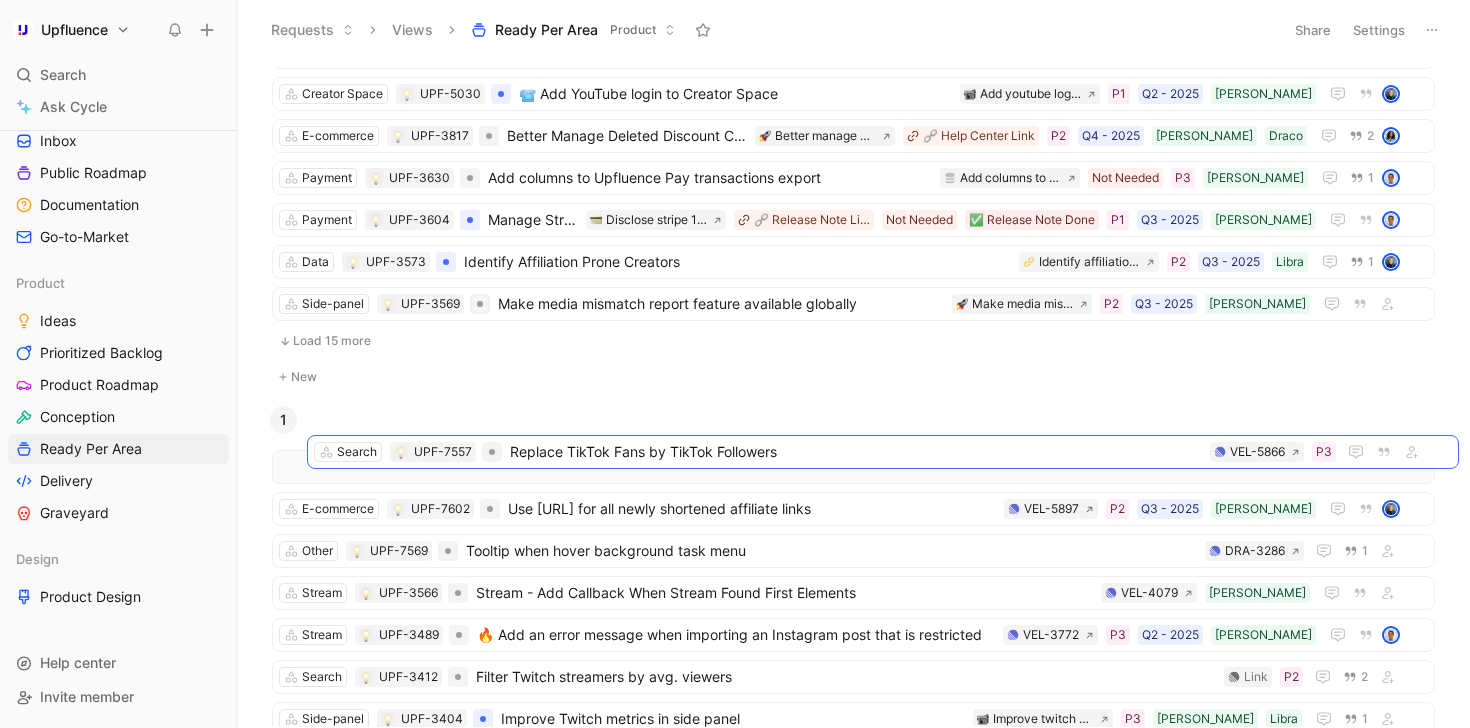 drag, startPoint x: 686, startPoint y: 119, endPoint x: 721, endPoint y: 439, distance: 321.9084 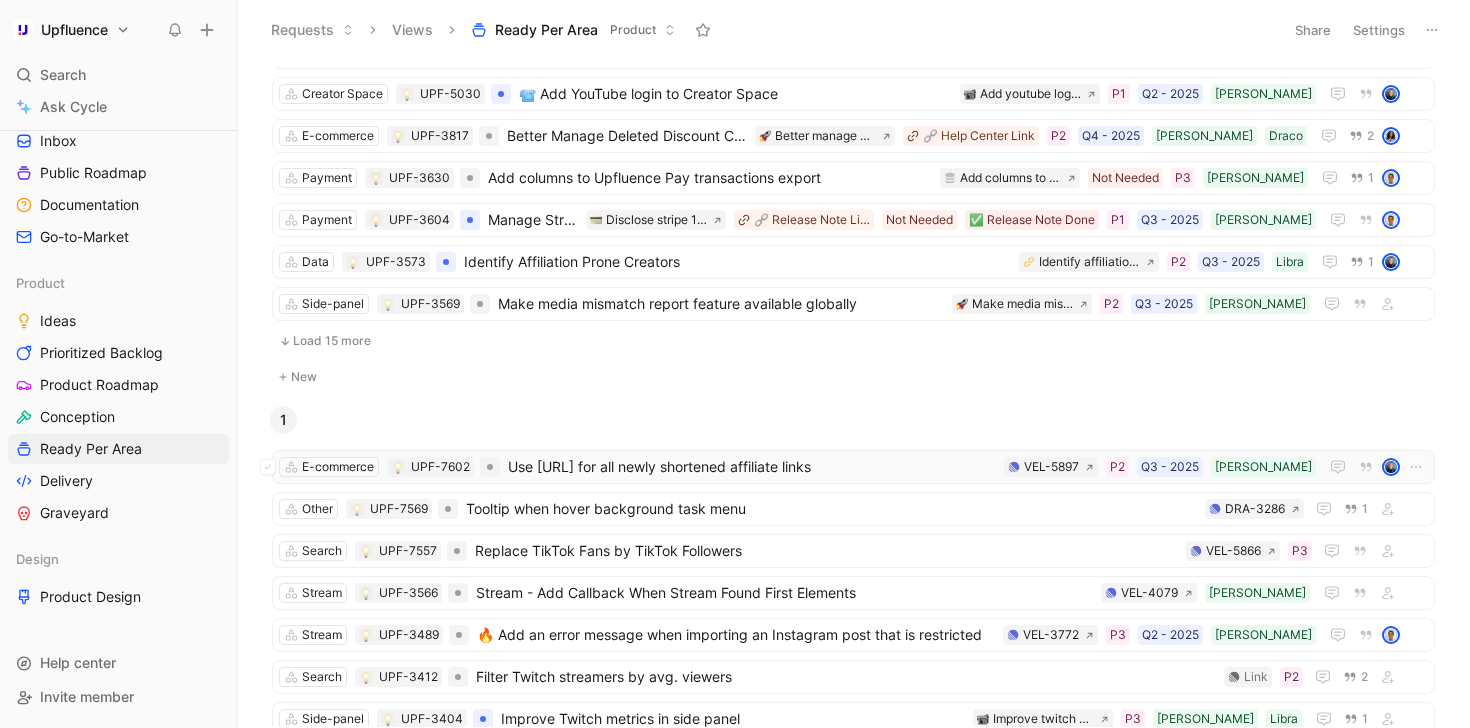 click on "Use [URL] for all newly shortened affiliate links" at bounding box center [752, 467] 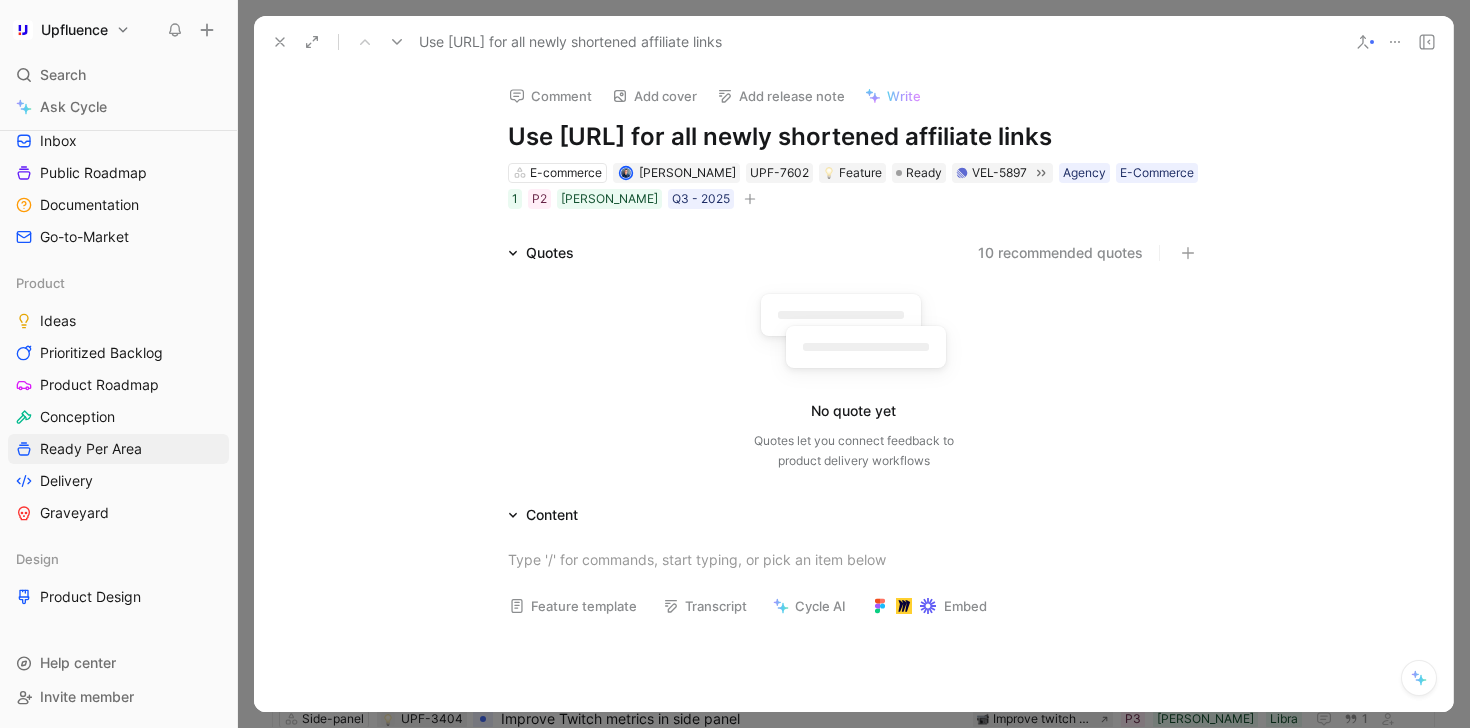 click 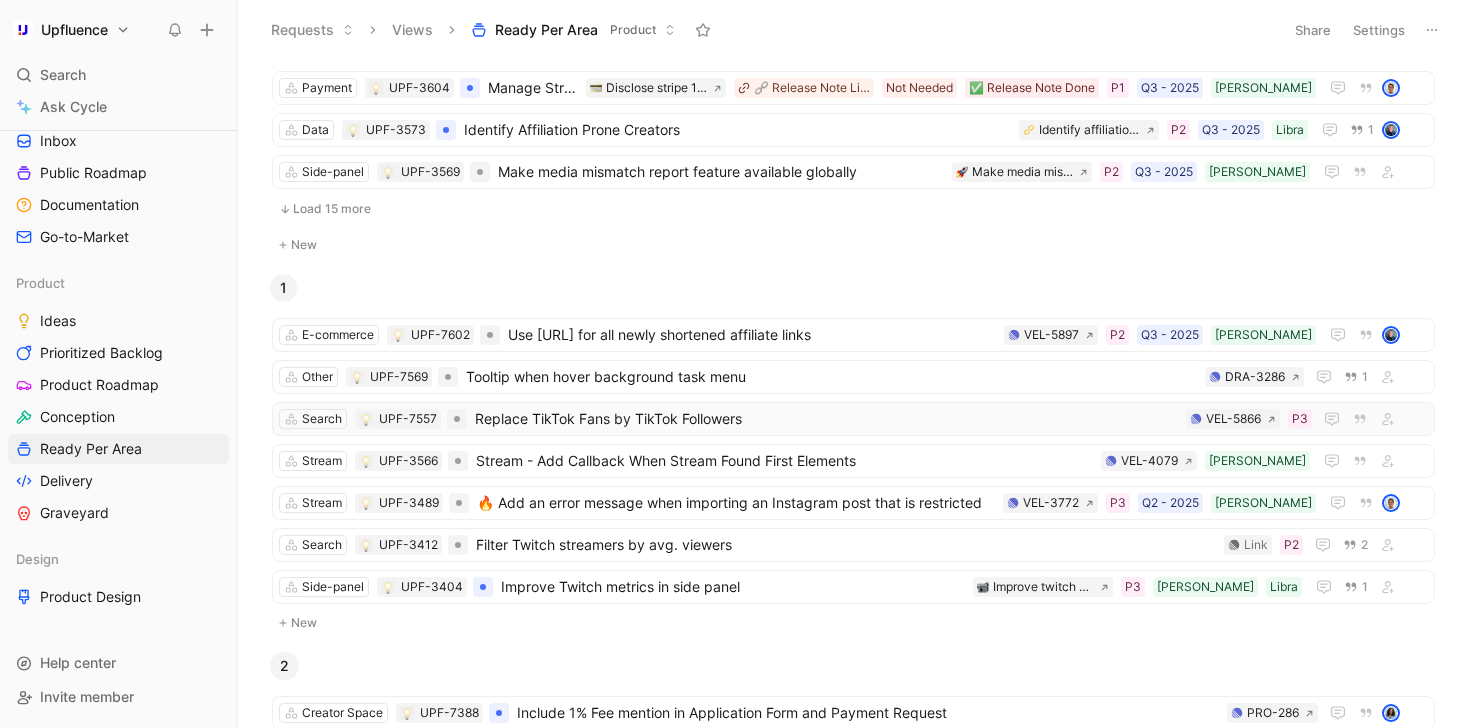 scroll, scrollTop: 857, scrollLeft: 0, axis: vertical 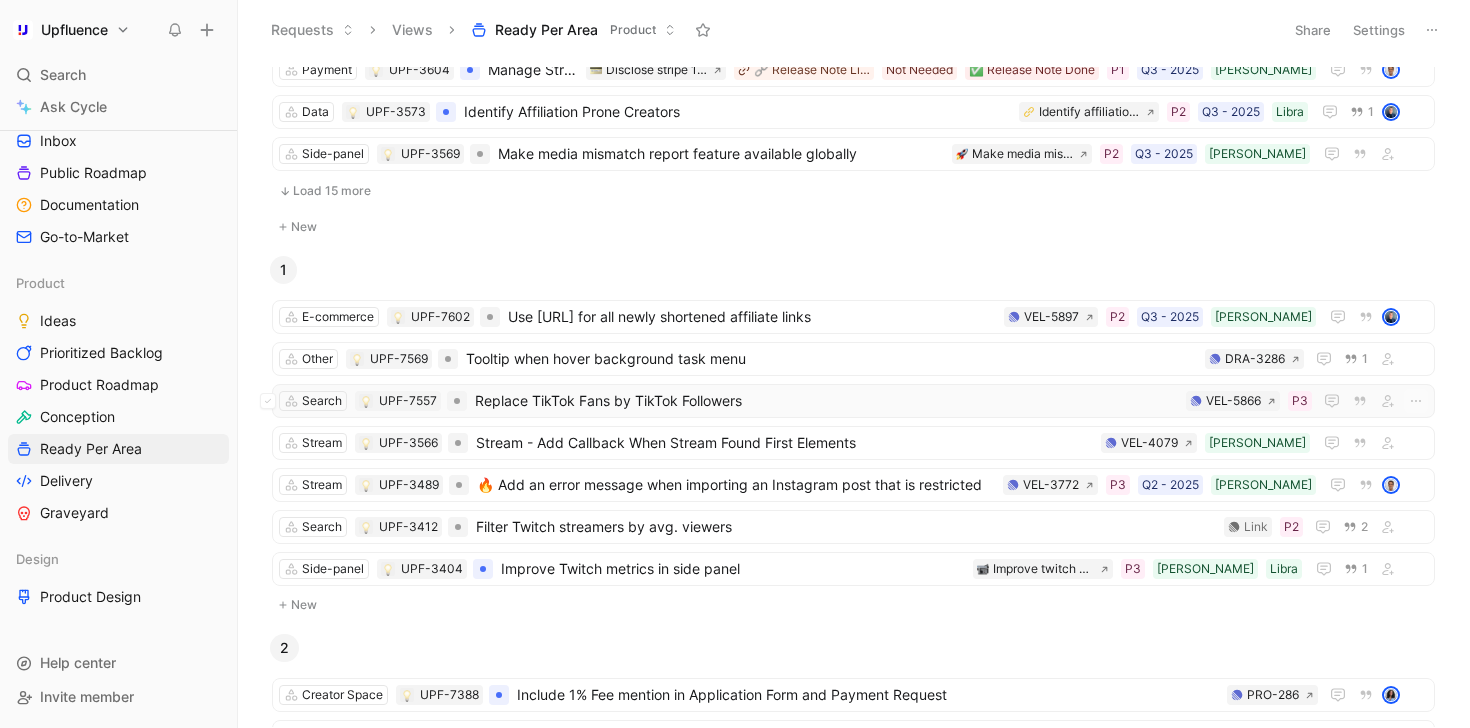 click on "Replace TikTok Fans by TikTok Followers" at bounding box center (826, 401) 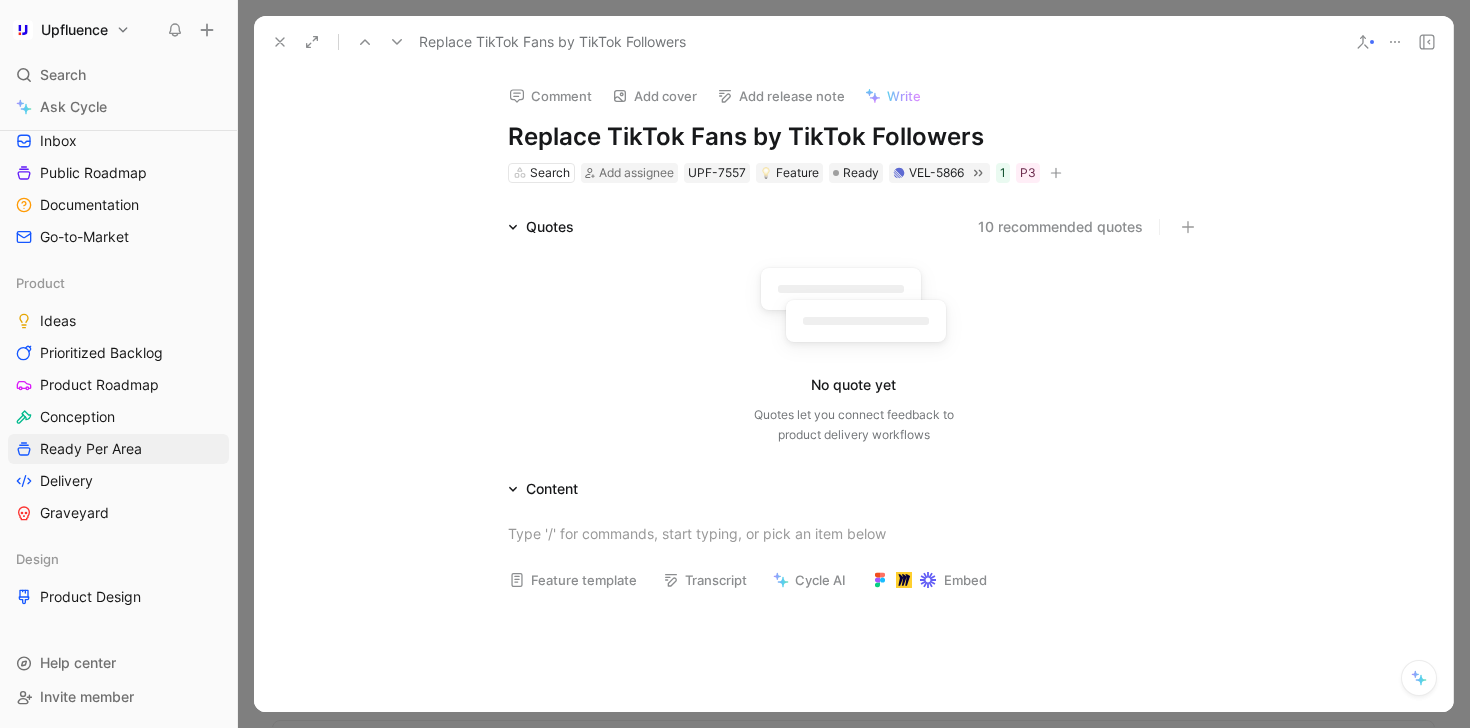 click 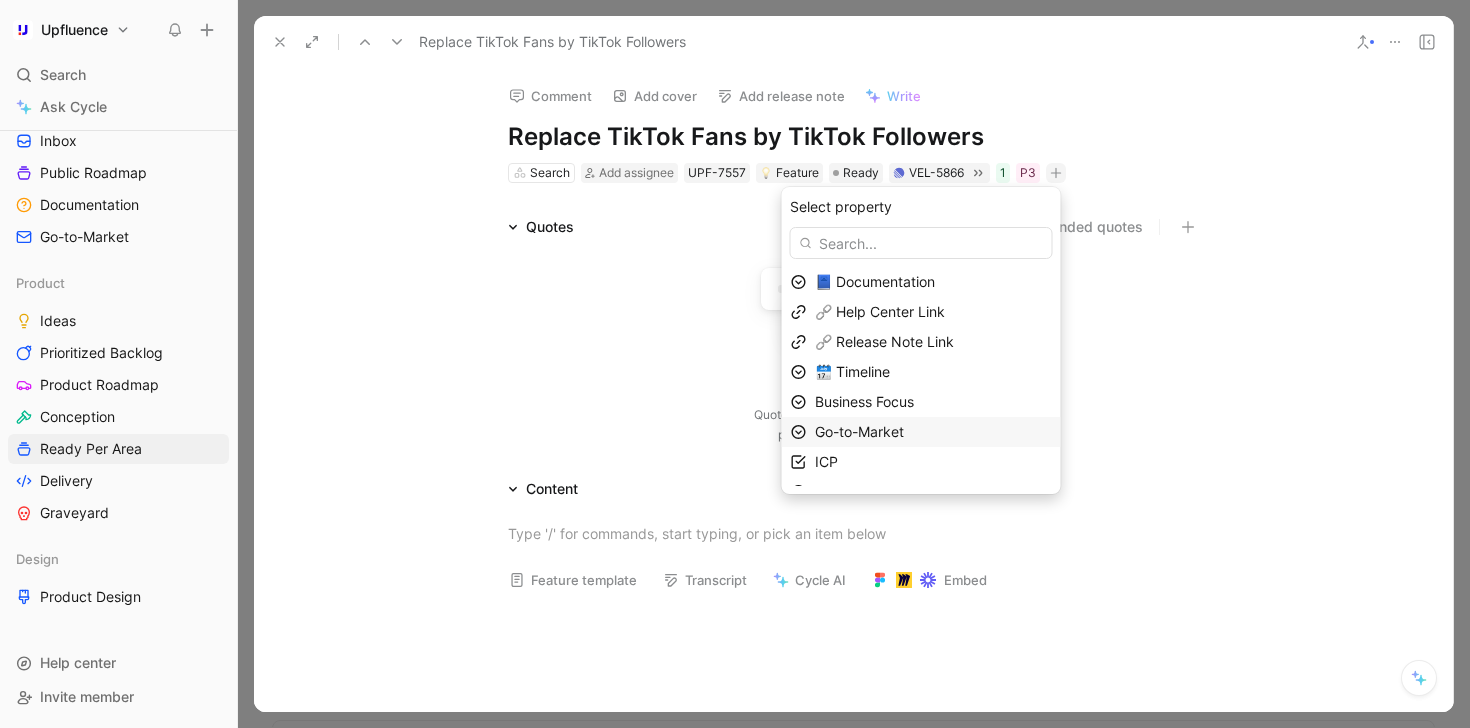 scroll, scrollTop: 51, scrollLeft: 0, axis: vertical 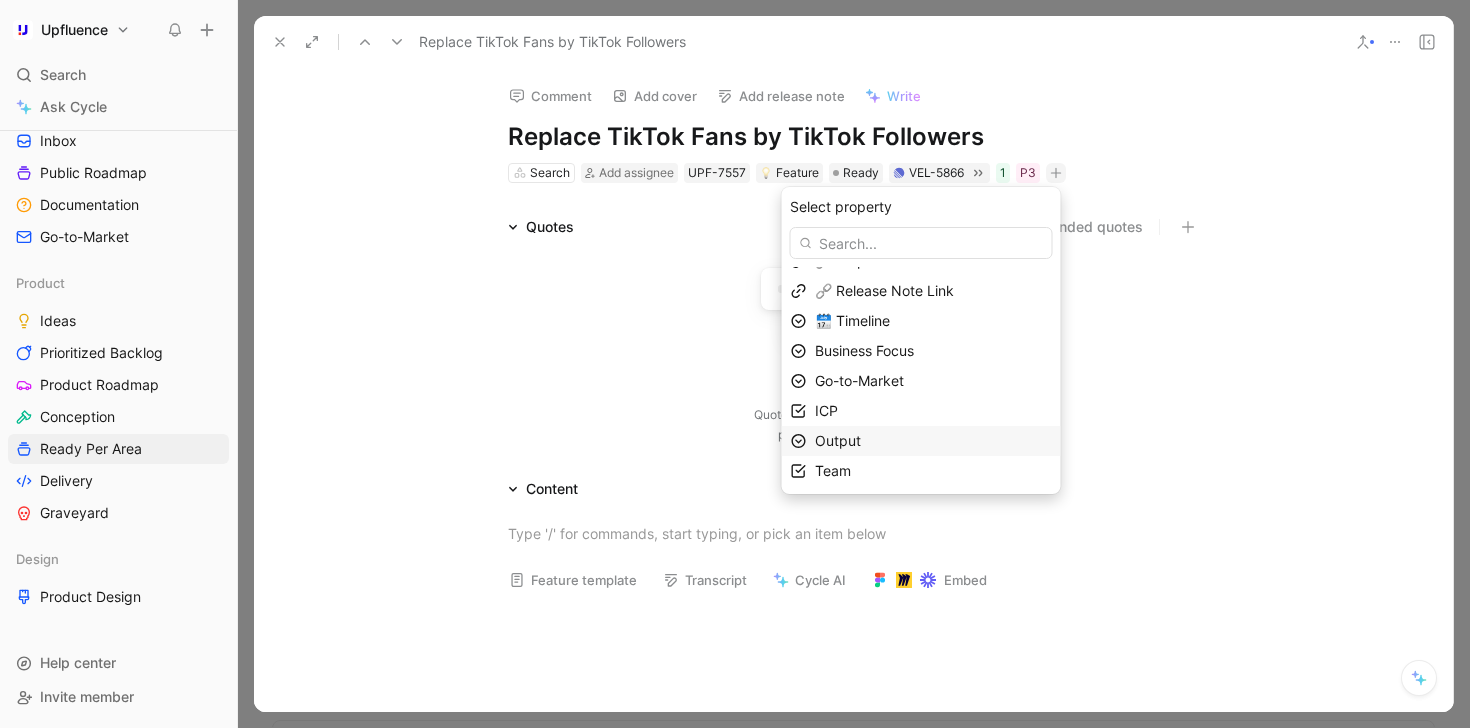 click on "Output" at bounding box center (933, 441) 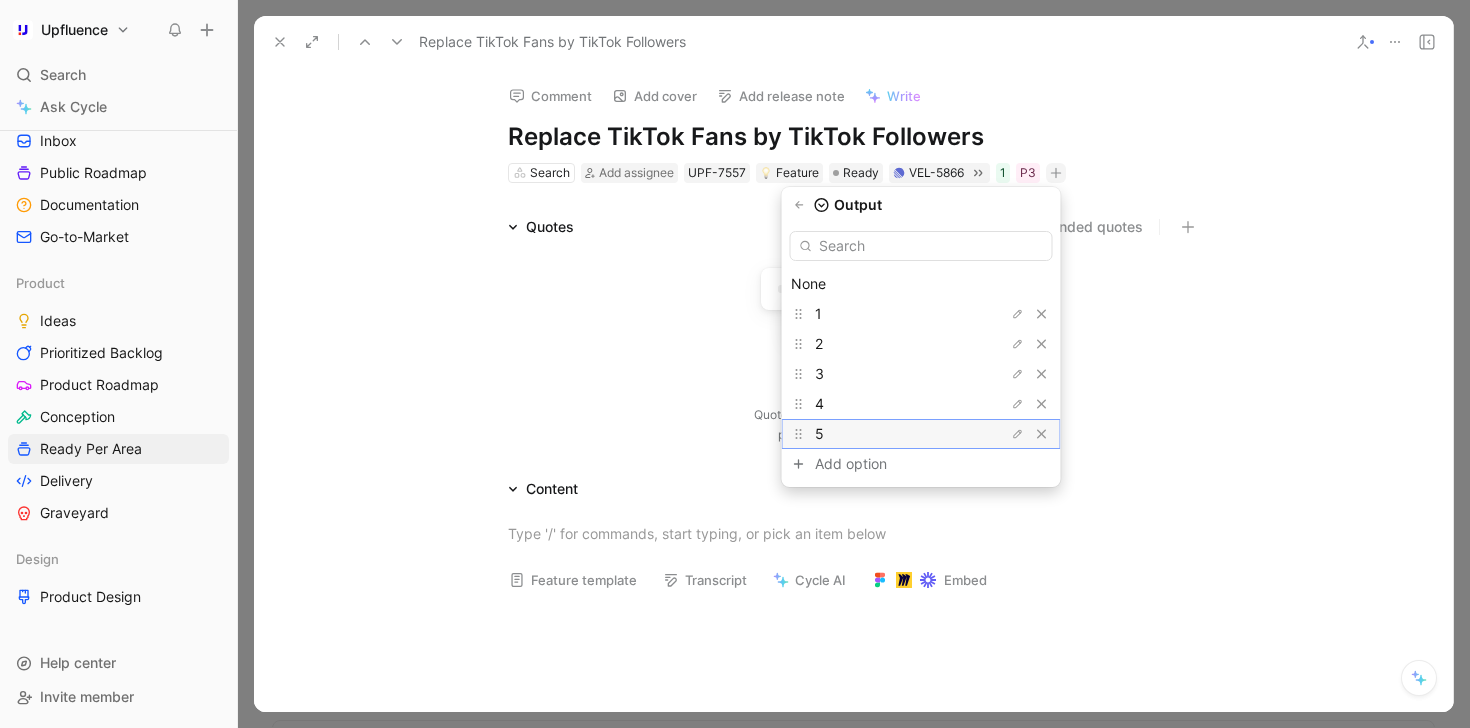 click on "5" at bounding box center [890, 434] 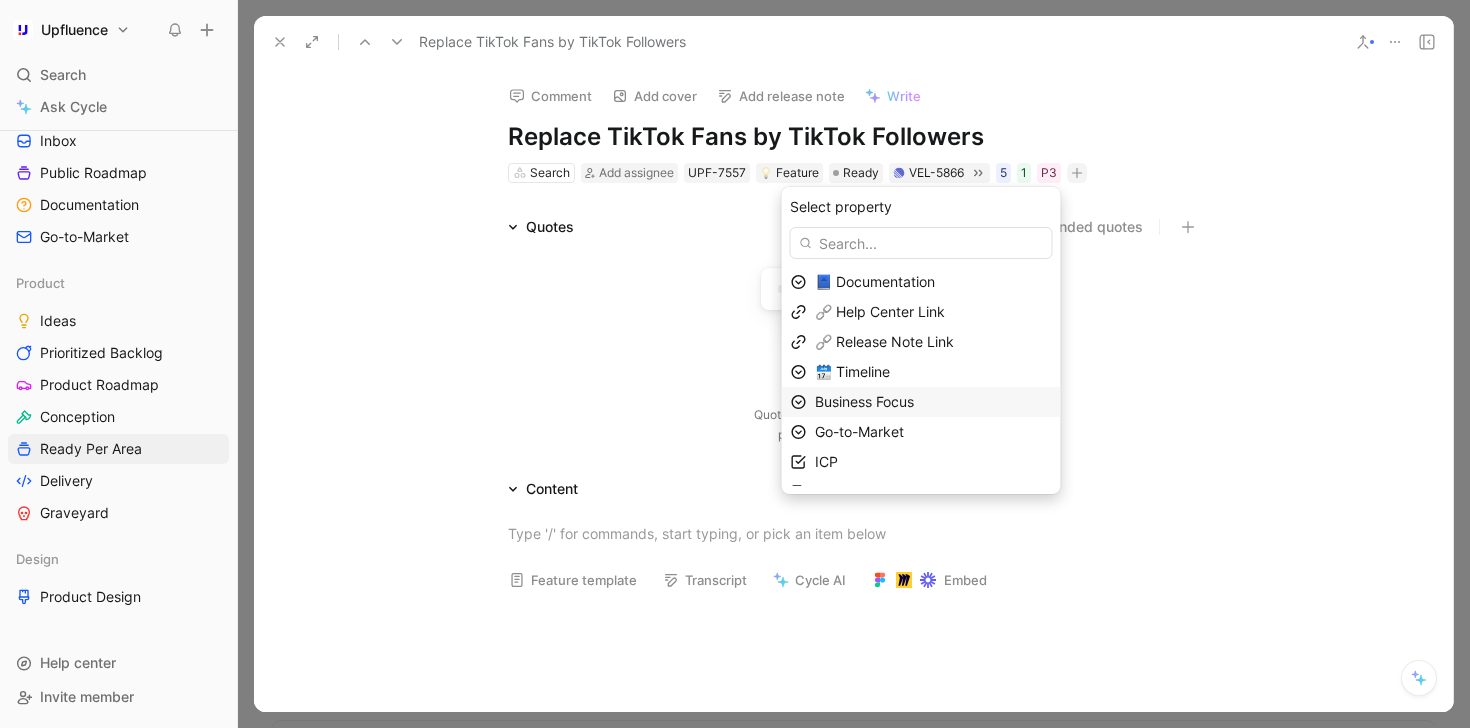 click on "Business Focus" at bounding box center (864, 401) 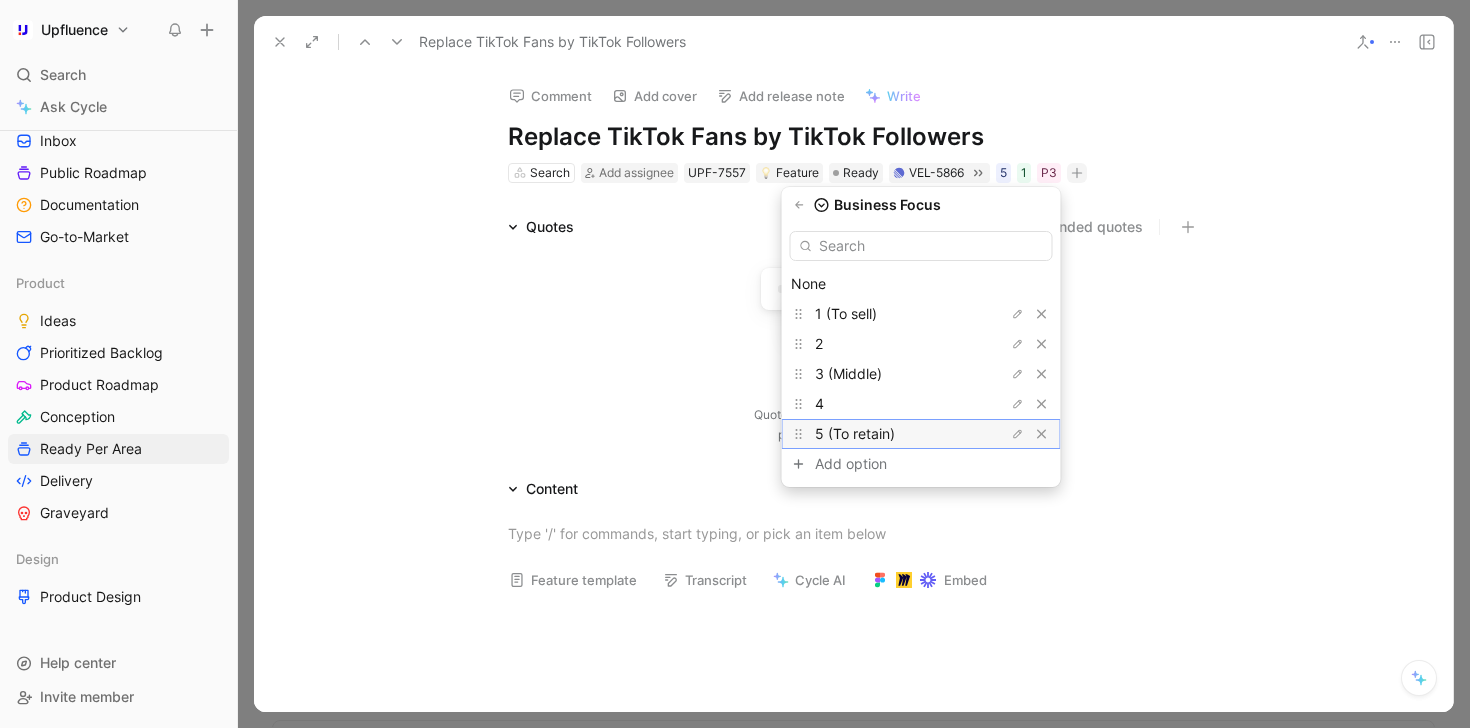 click on "5 (To retain)" at bounding box center [855, 433] 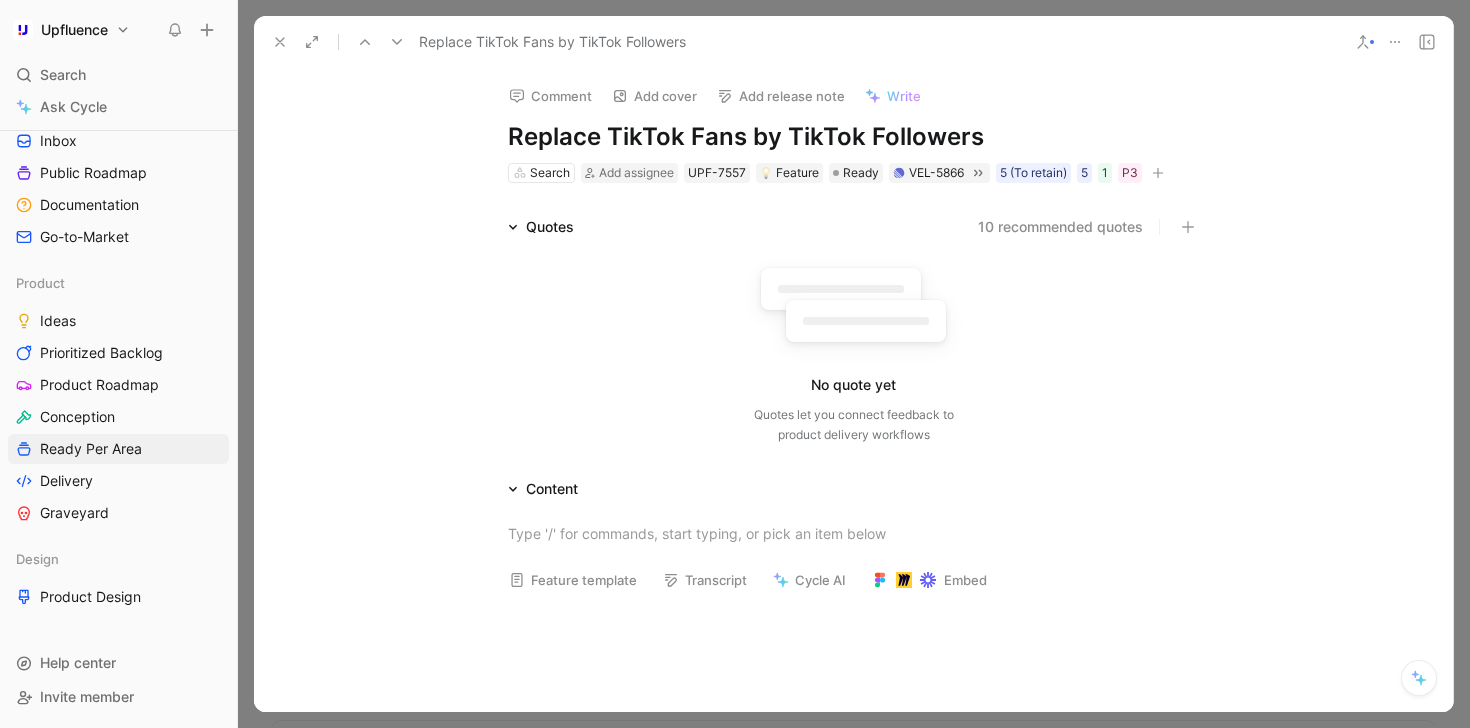 click 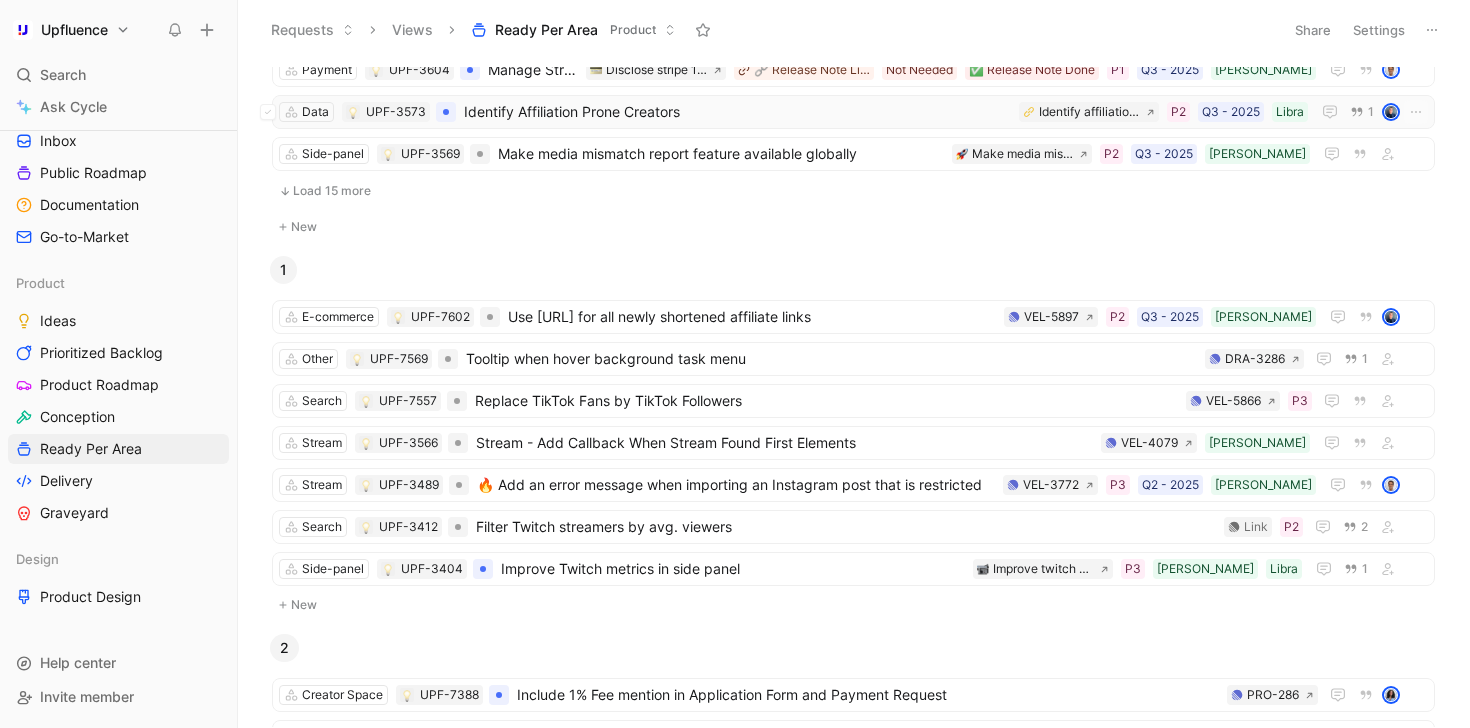 click on "Identify Affiliation Prone Creators" at bounding box center [737, 112] 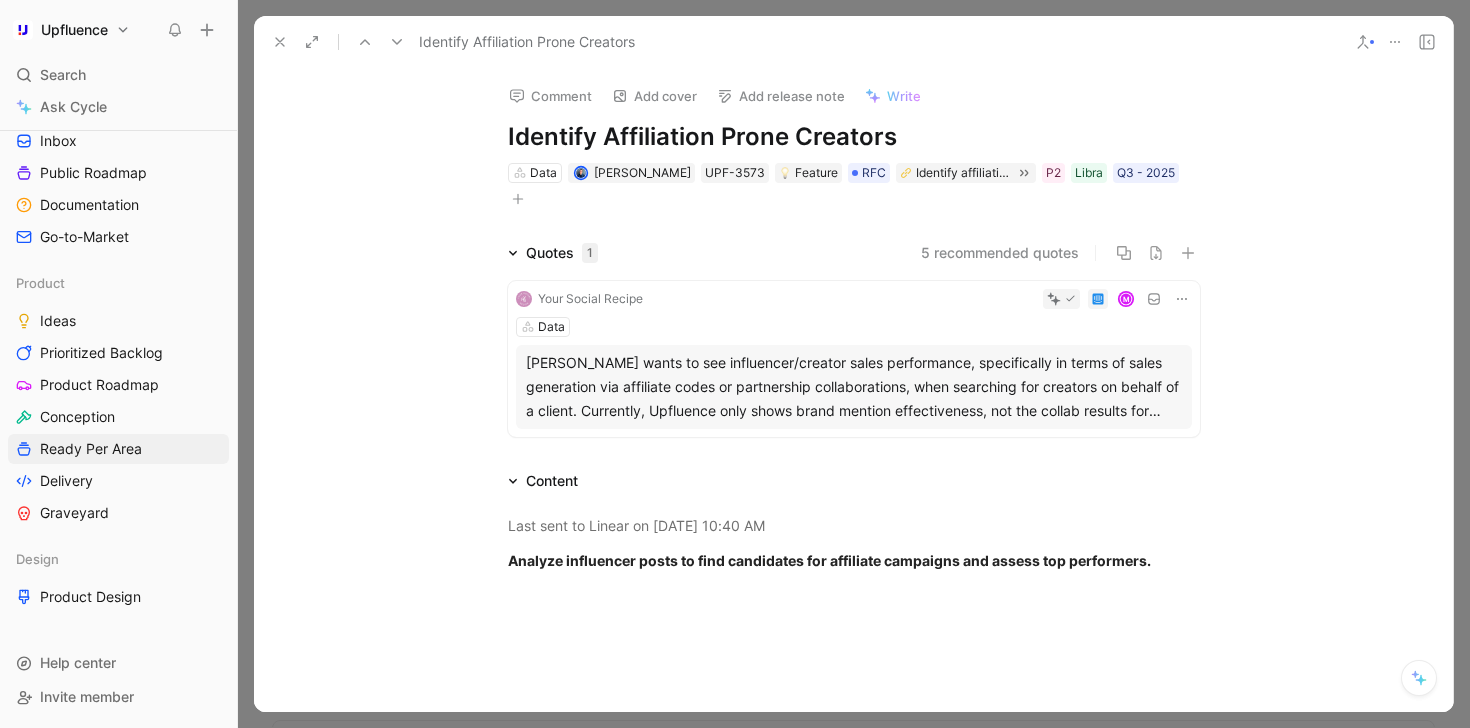 click at bounding box center (518, 199) 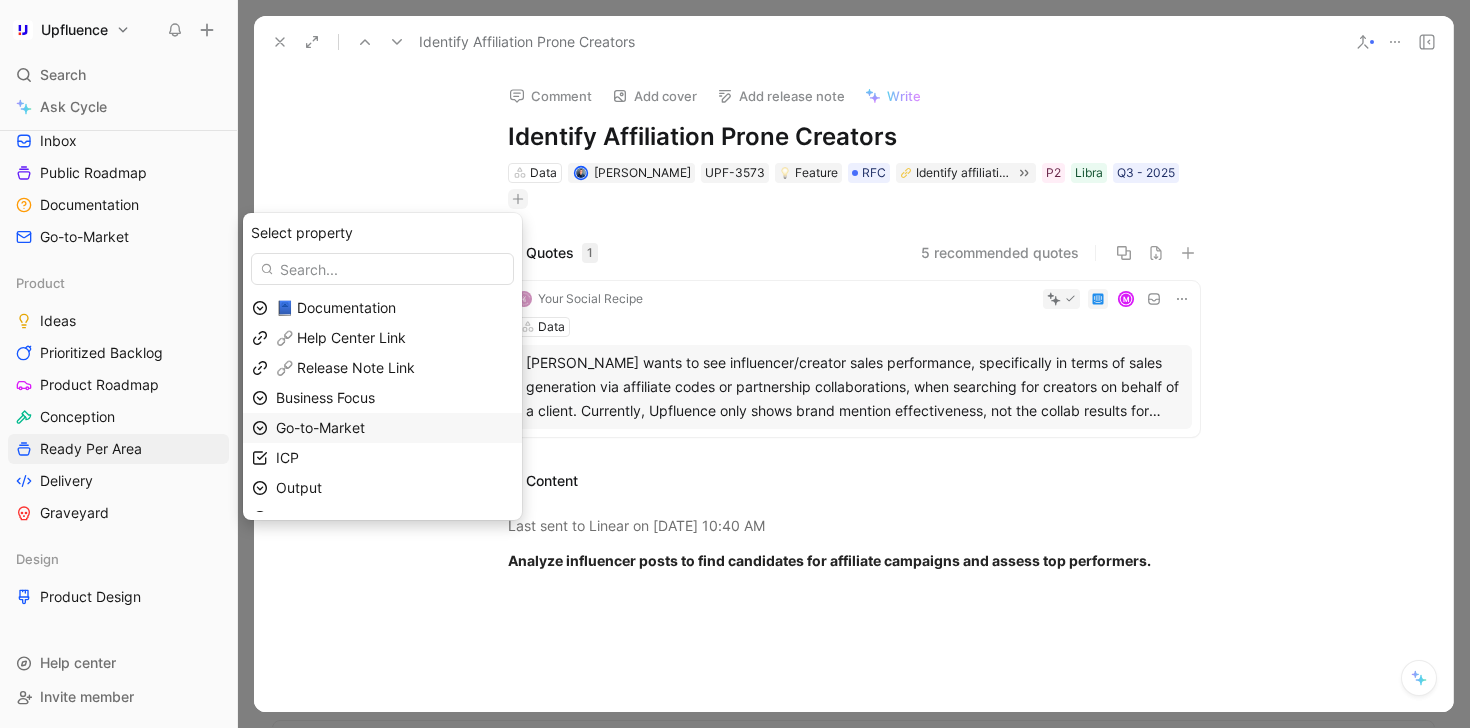 scroll, scrollTop: 21, scrollLeft: 0, axis: vertical 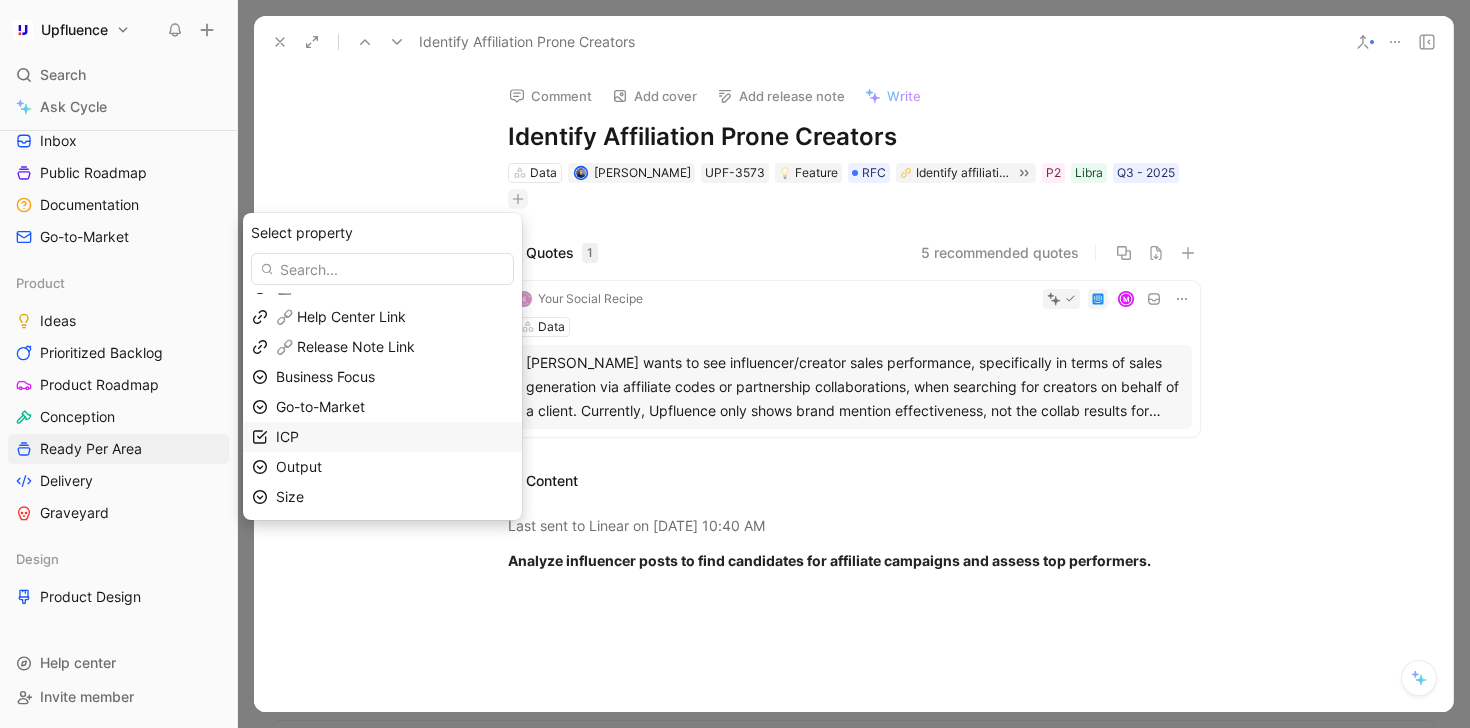 click on "ICP" at bounding box center [394, 437] 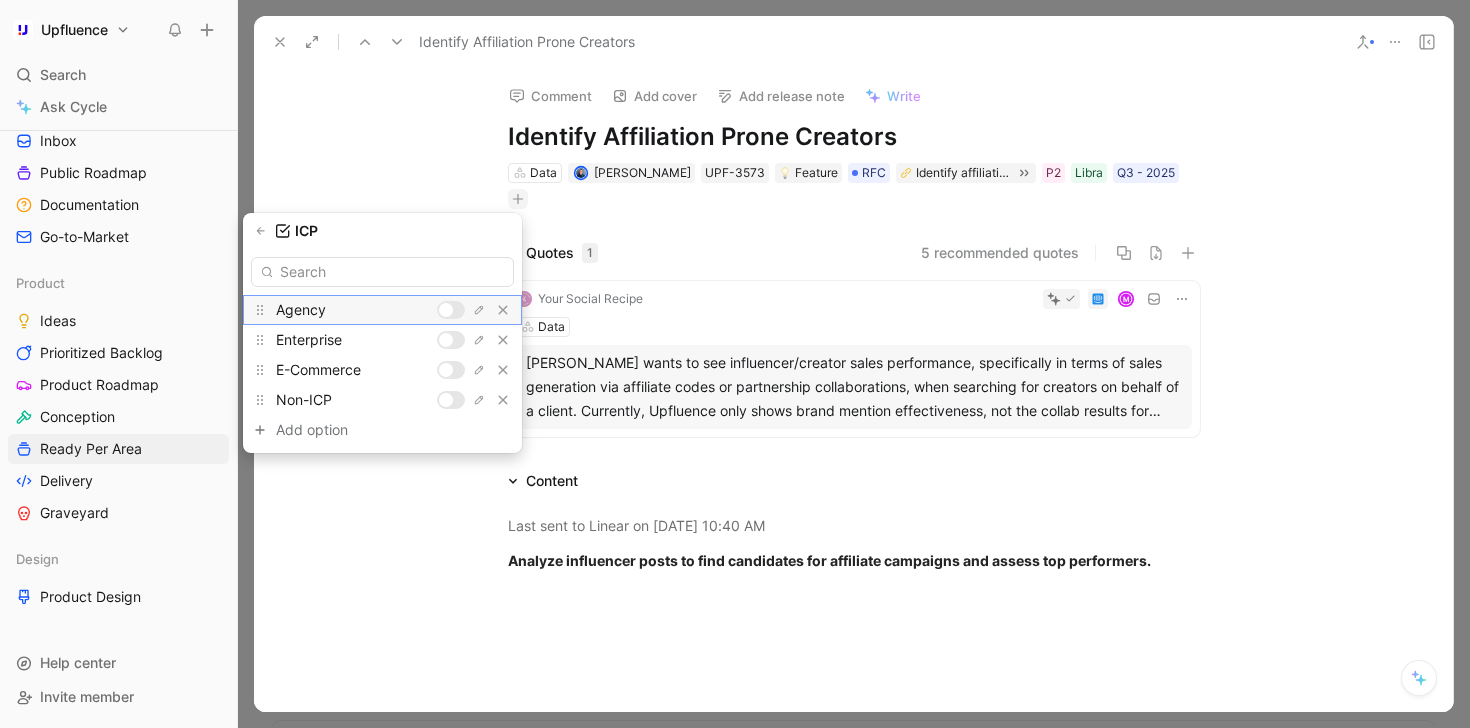 click at bounding box center (446, 310) 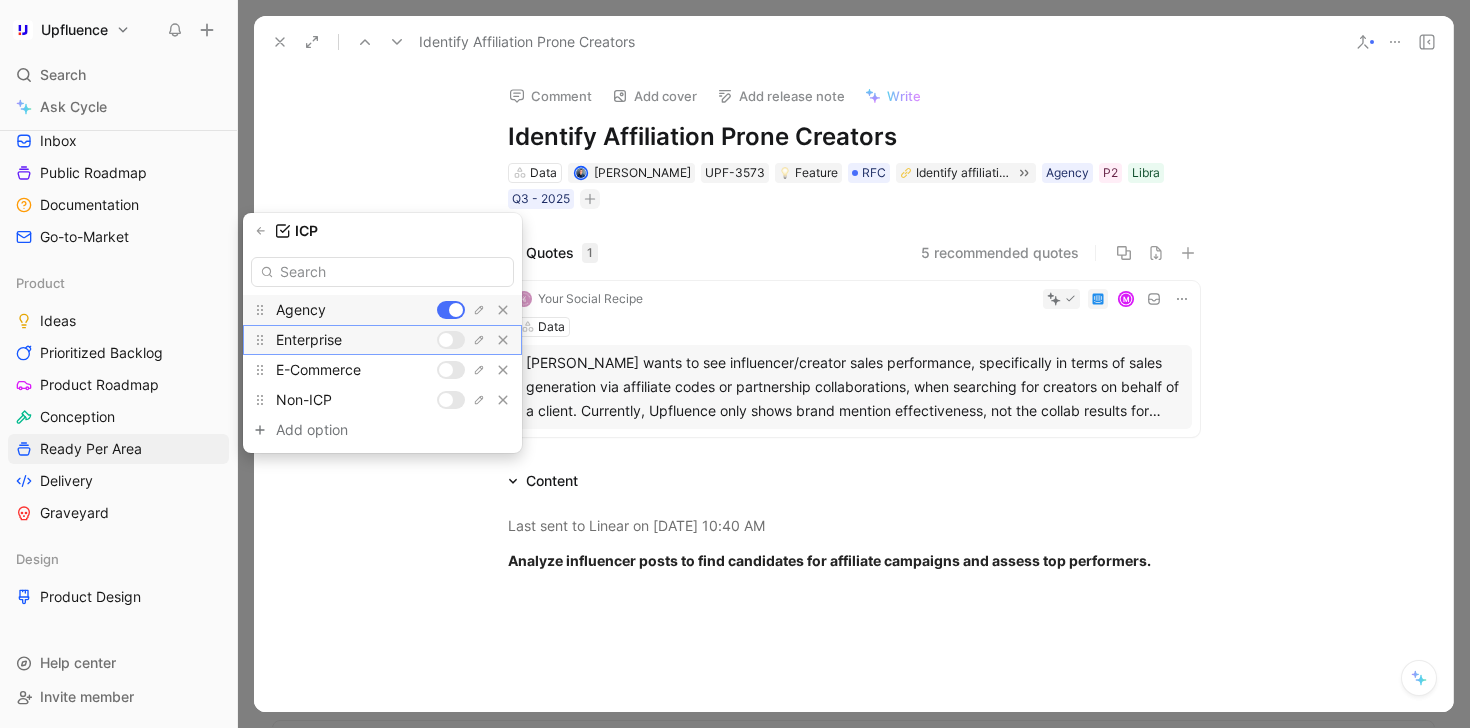 click at bounding box center (446, 340) 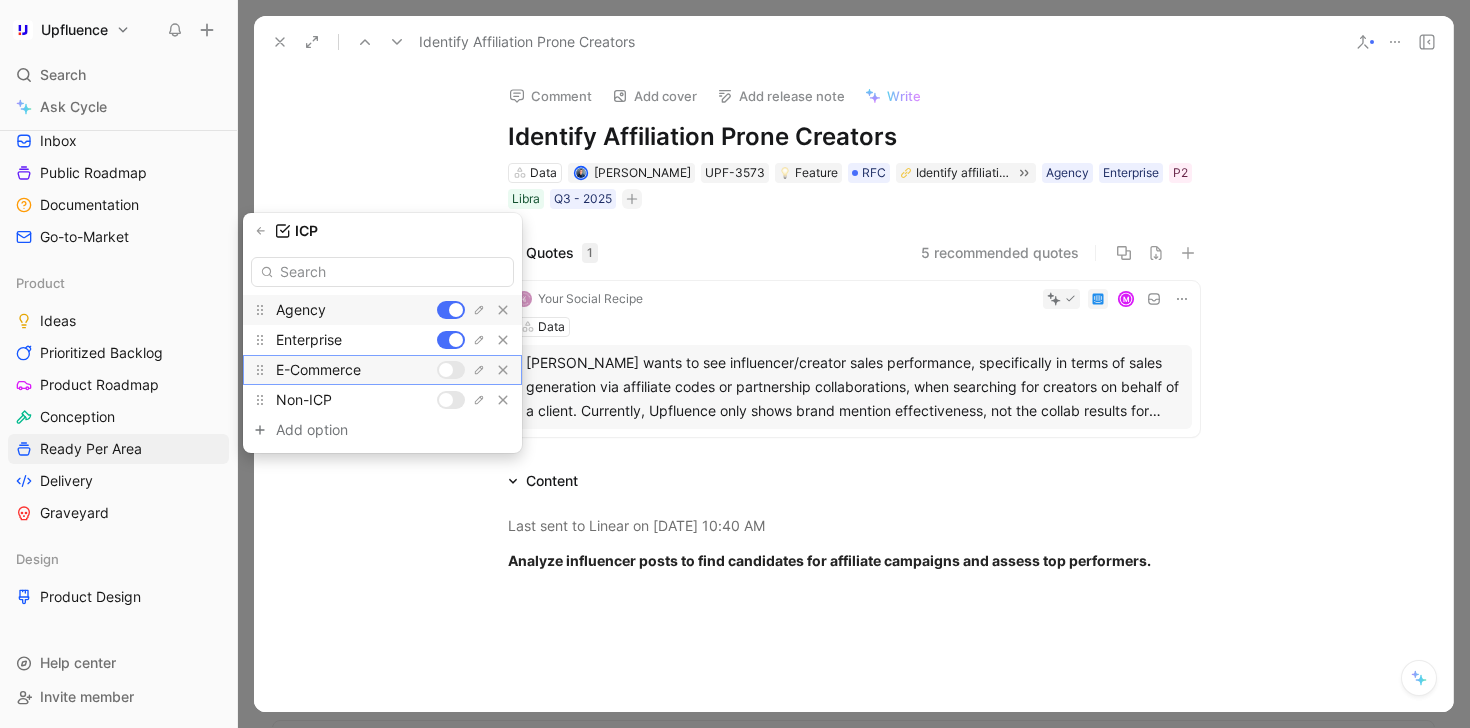 click at bounding box center [451, 370] 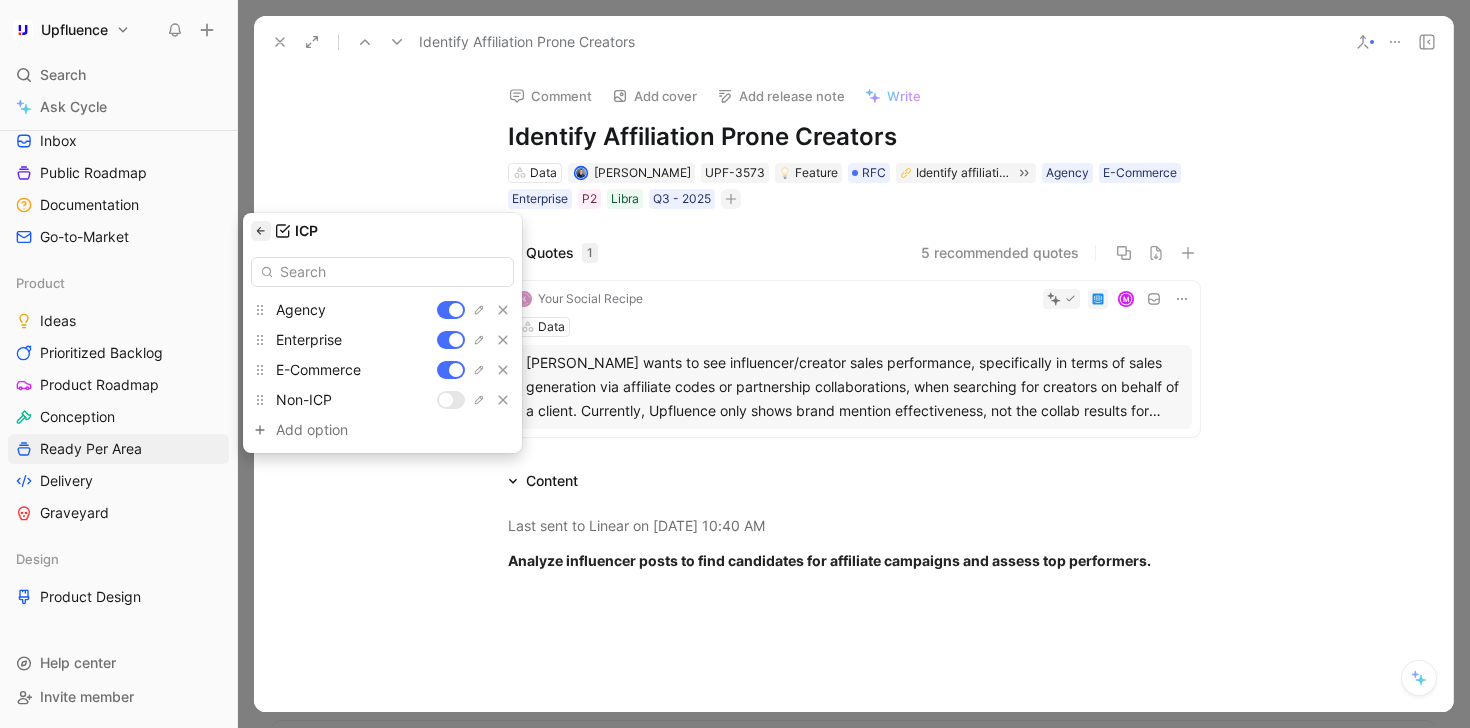 click 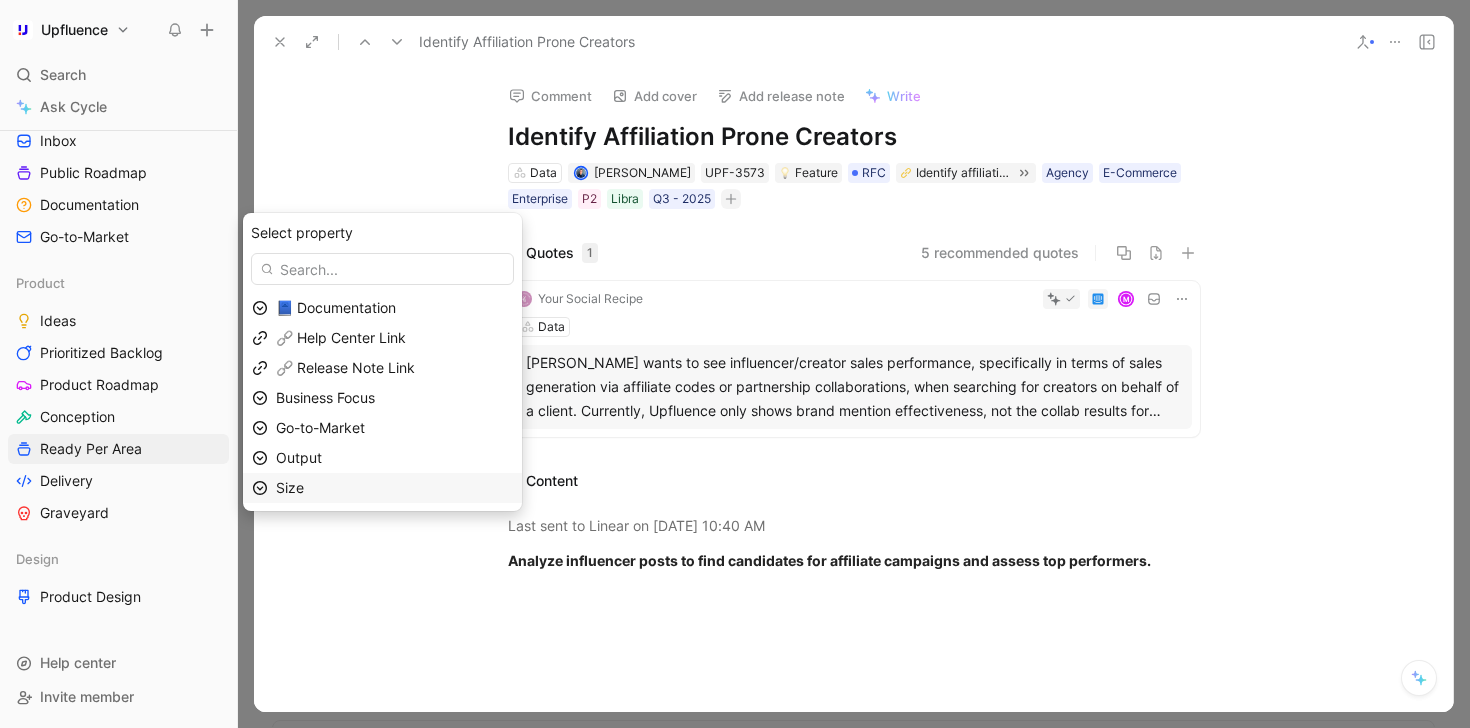 click on "Size" at bounding box center (394, 488) 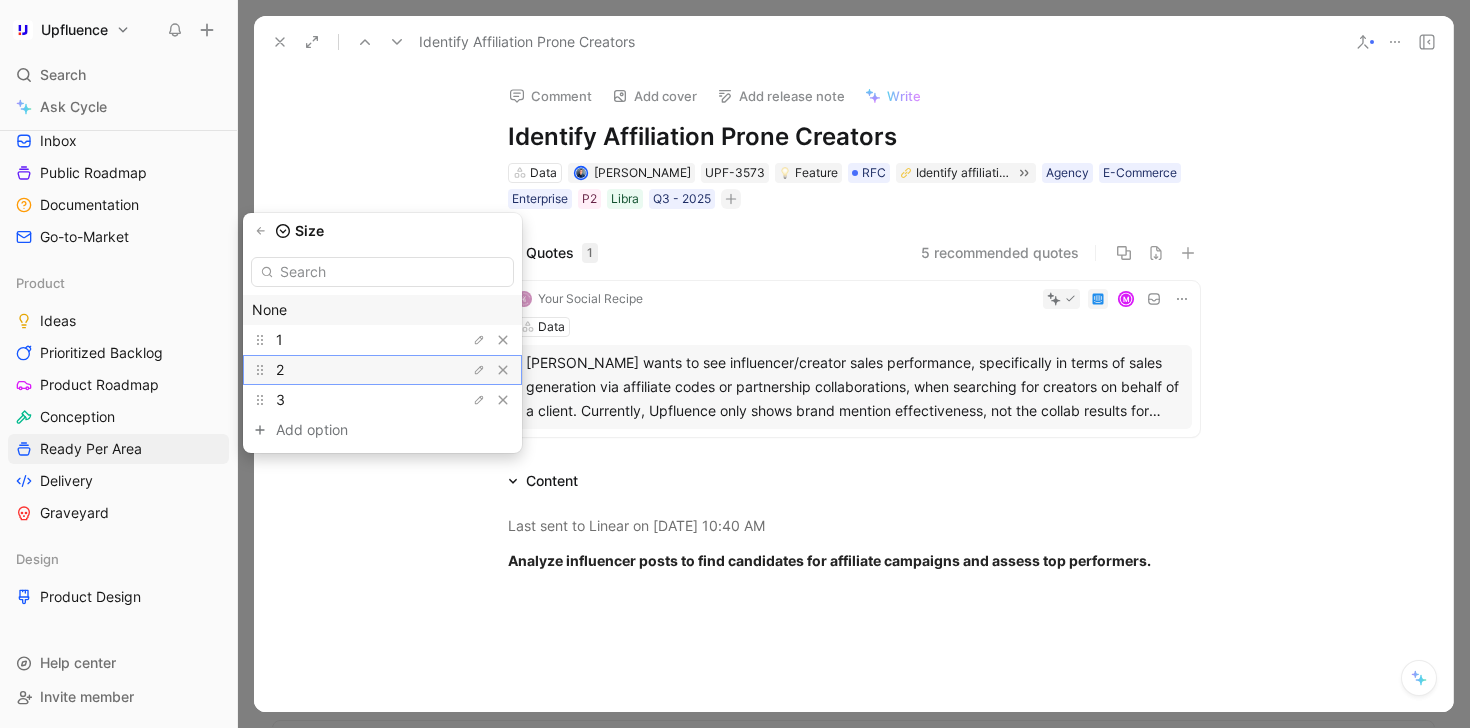 click on "2" at bounding box center (351, 370) 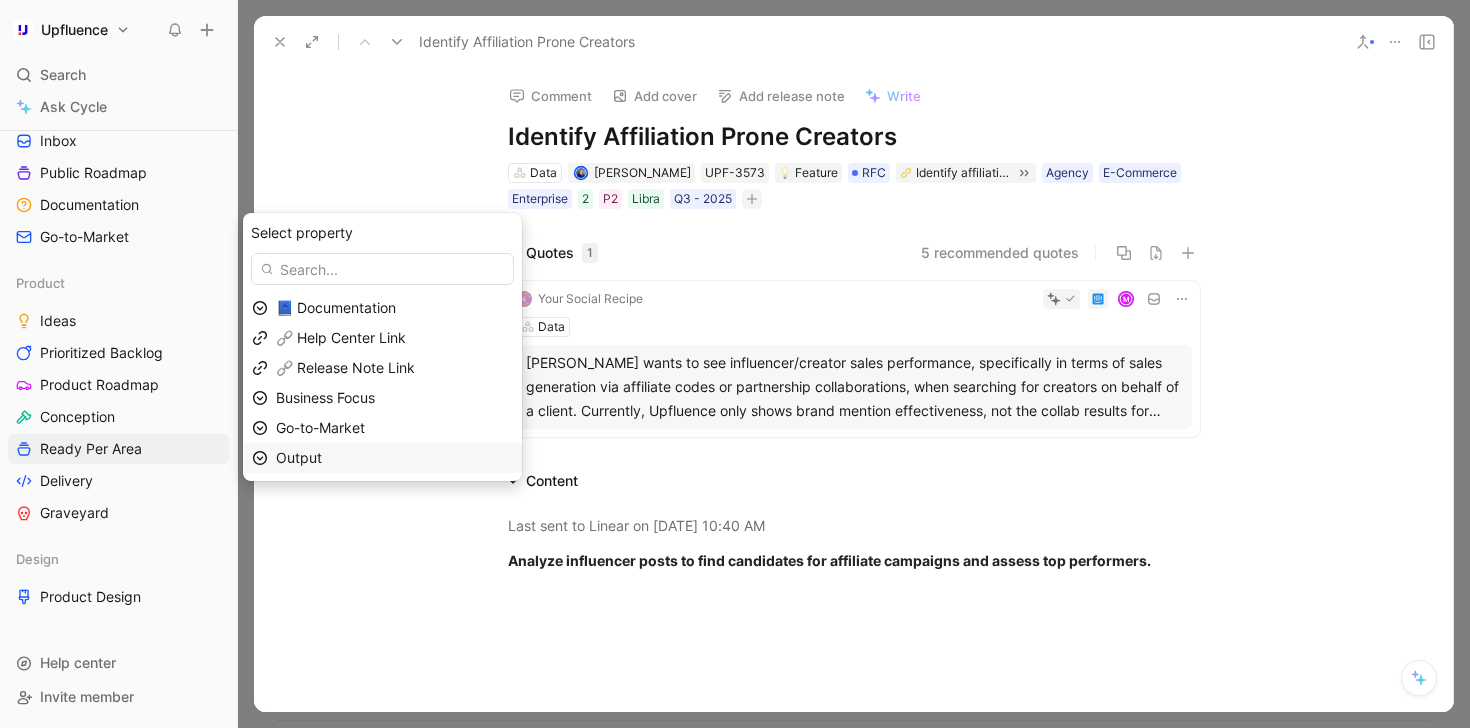 click on "Output" at bounding box center [394, 458] 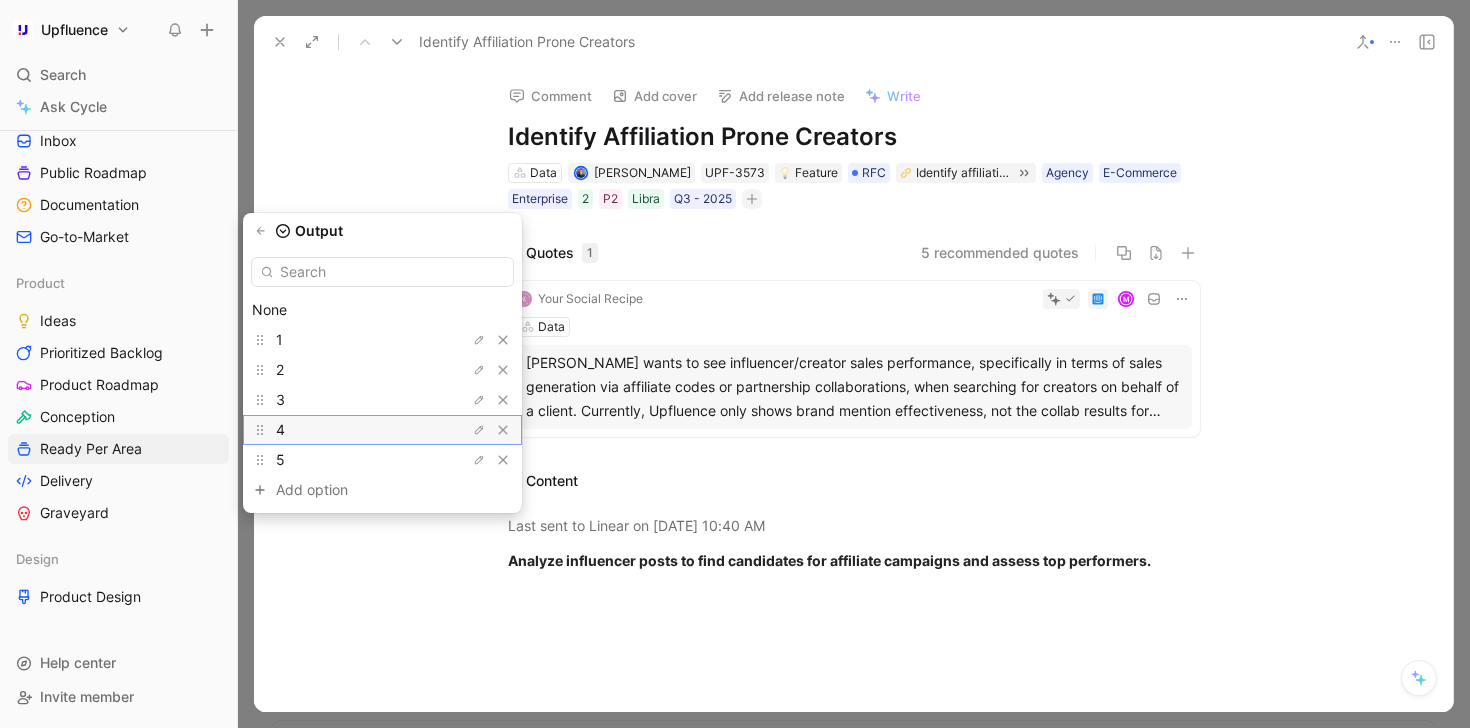 click on "4" at bounding box center [351, 430] 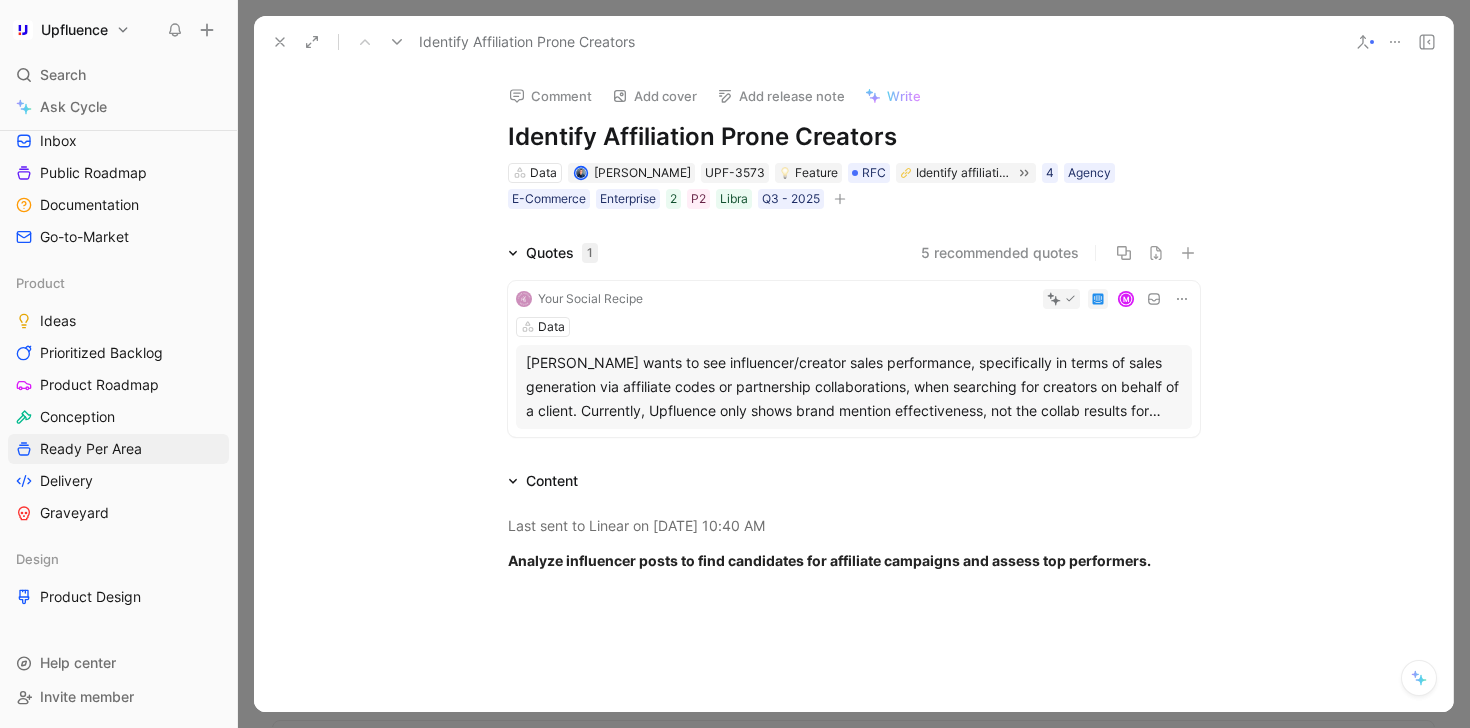 click 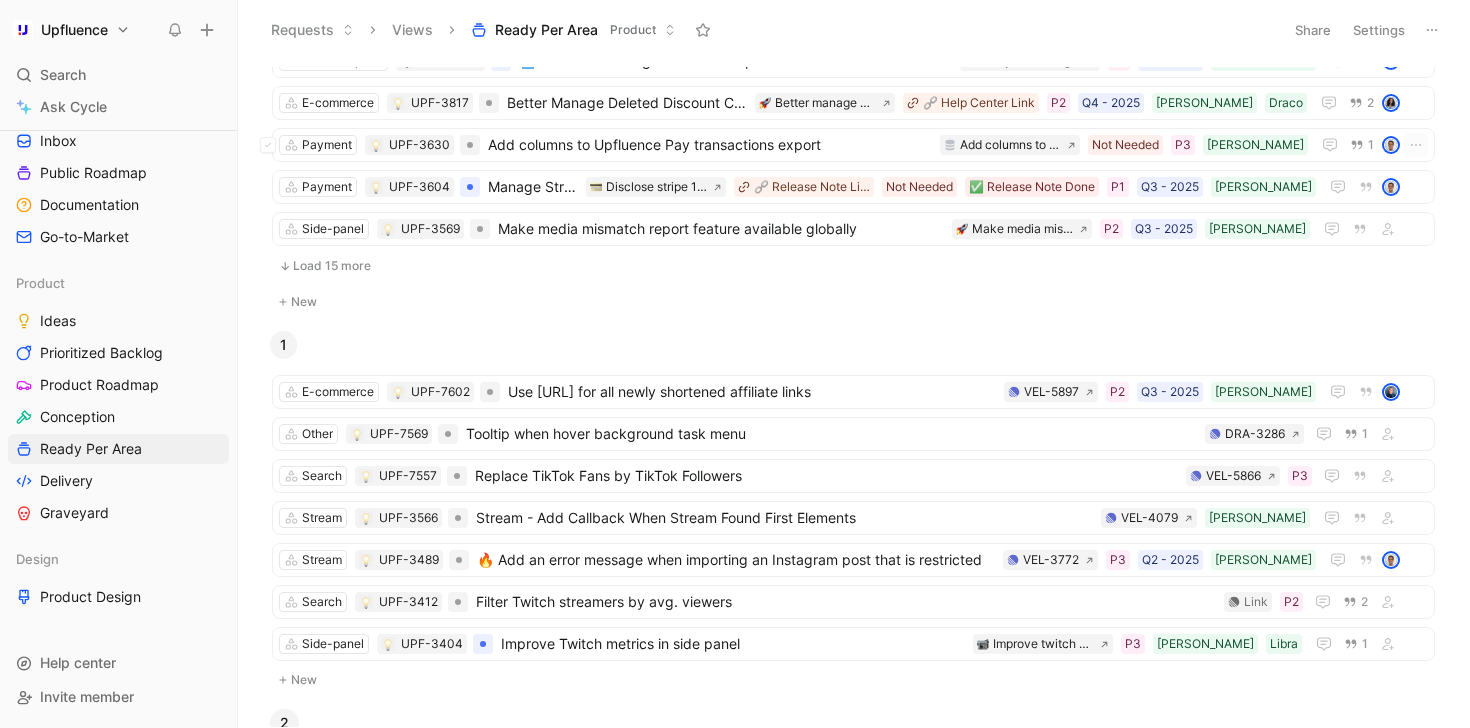 scroll, scrollTop: 640, scrollLeft: 0, axis: vertical 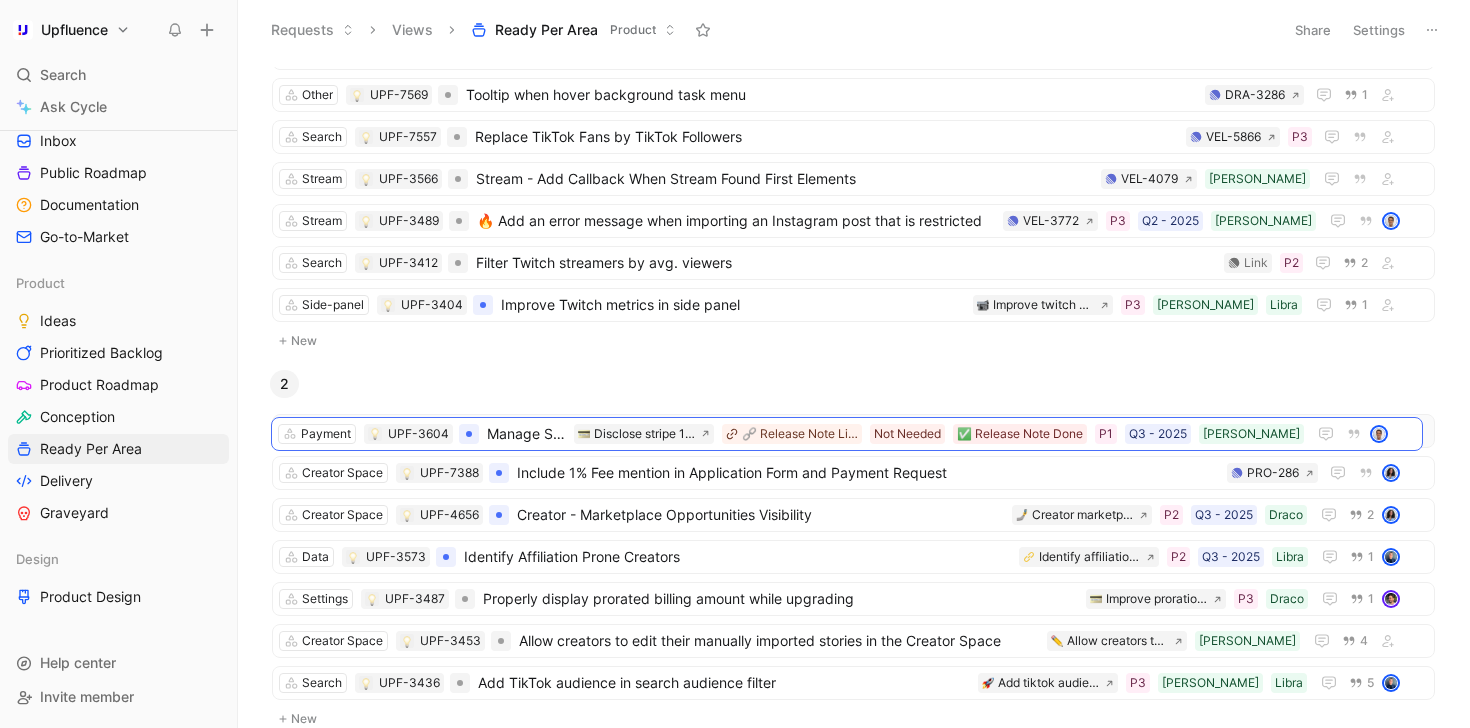 drag, startPoint x: 576, startPoint y: 282, endPoint x: 574, endPoint y: 424, distance: 142.01408 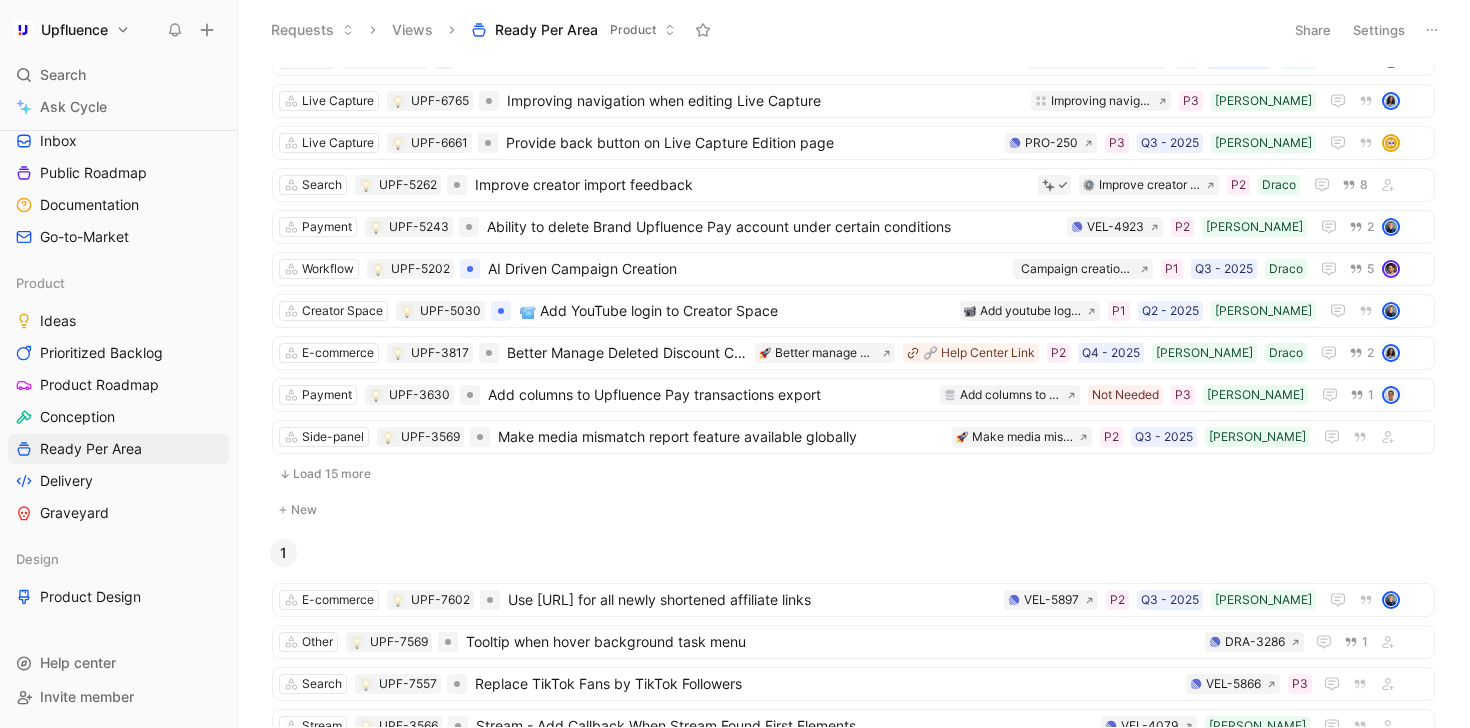 scroll, scrollTop: 475, scrollLeft: 0, axis: vertical 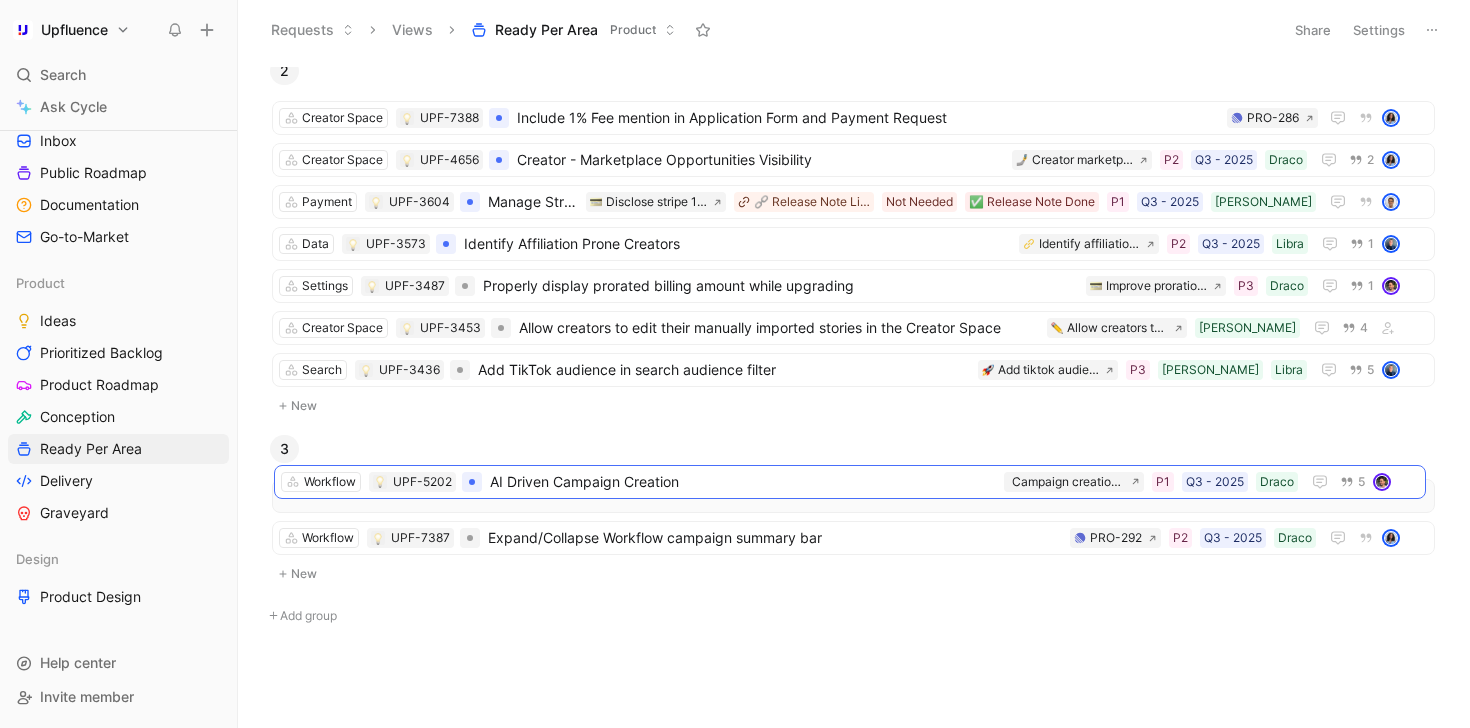 drag, startPoint x: 670, startPoint y: 267, endPoint x: 672, endPoint y: 465, distance: 198.0101 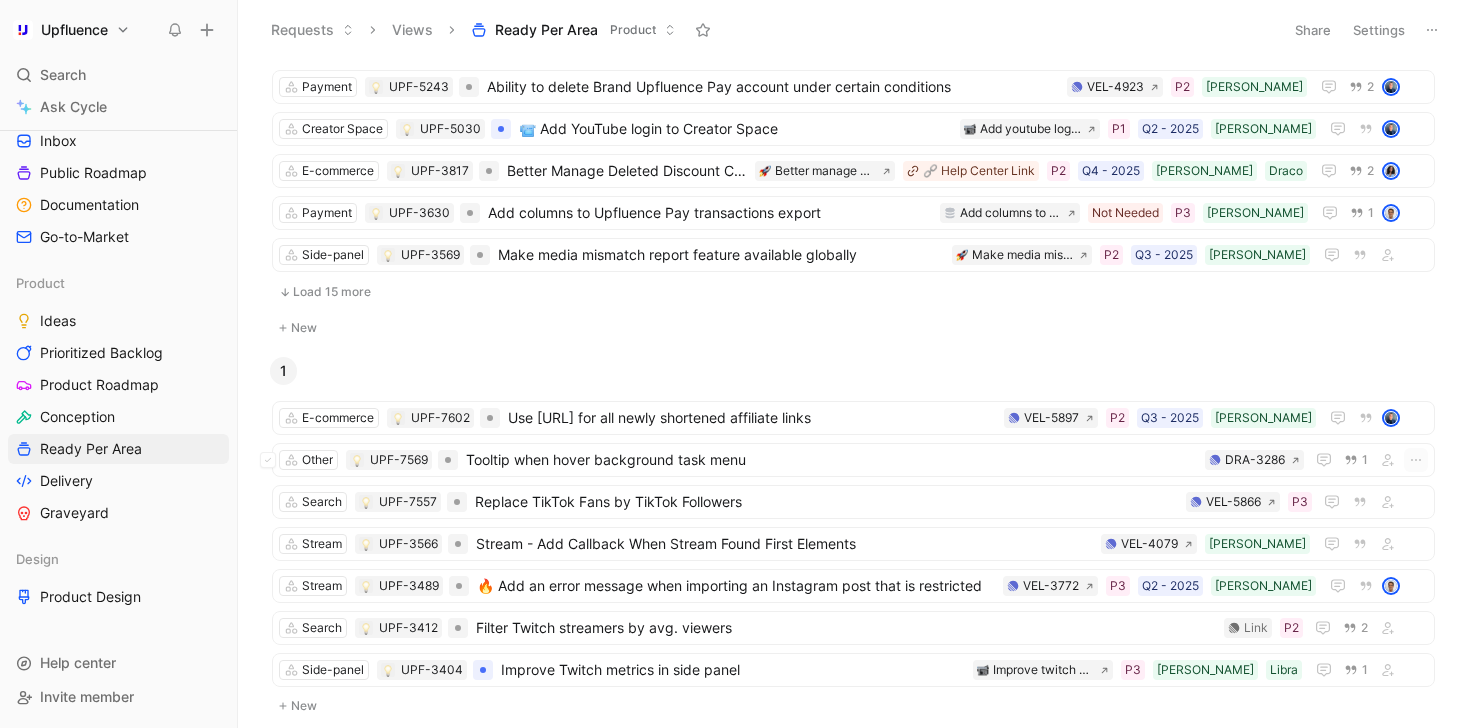 scroll, scrollTop: 627, scrollLeft: 0, axis: vertical 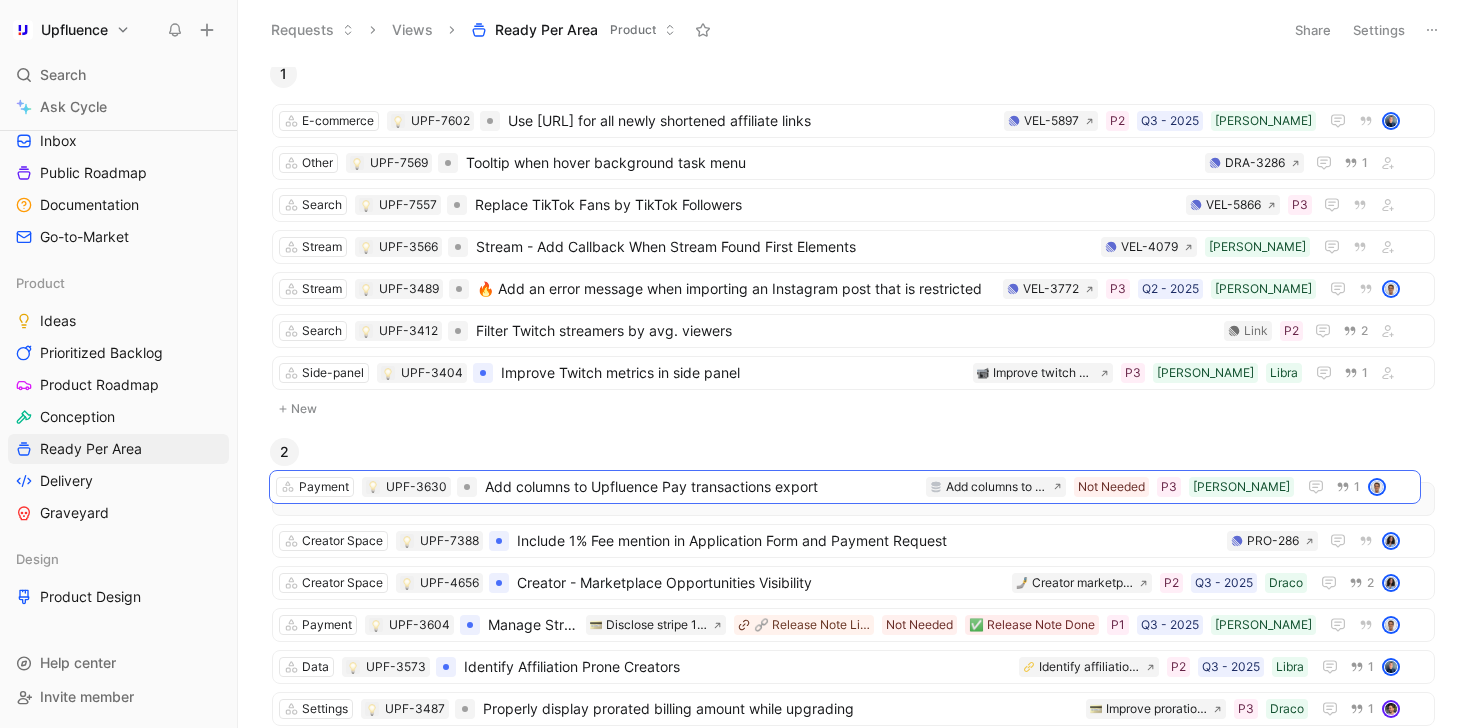 drag, startPoint x: 686, startPoint y: 218, endPoint x: 683, endPoint y: 489, distance: 271.0166 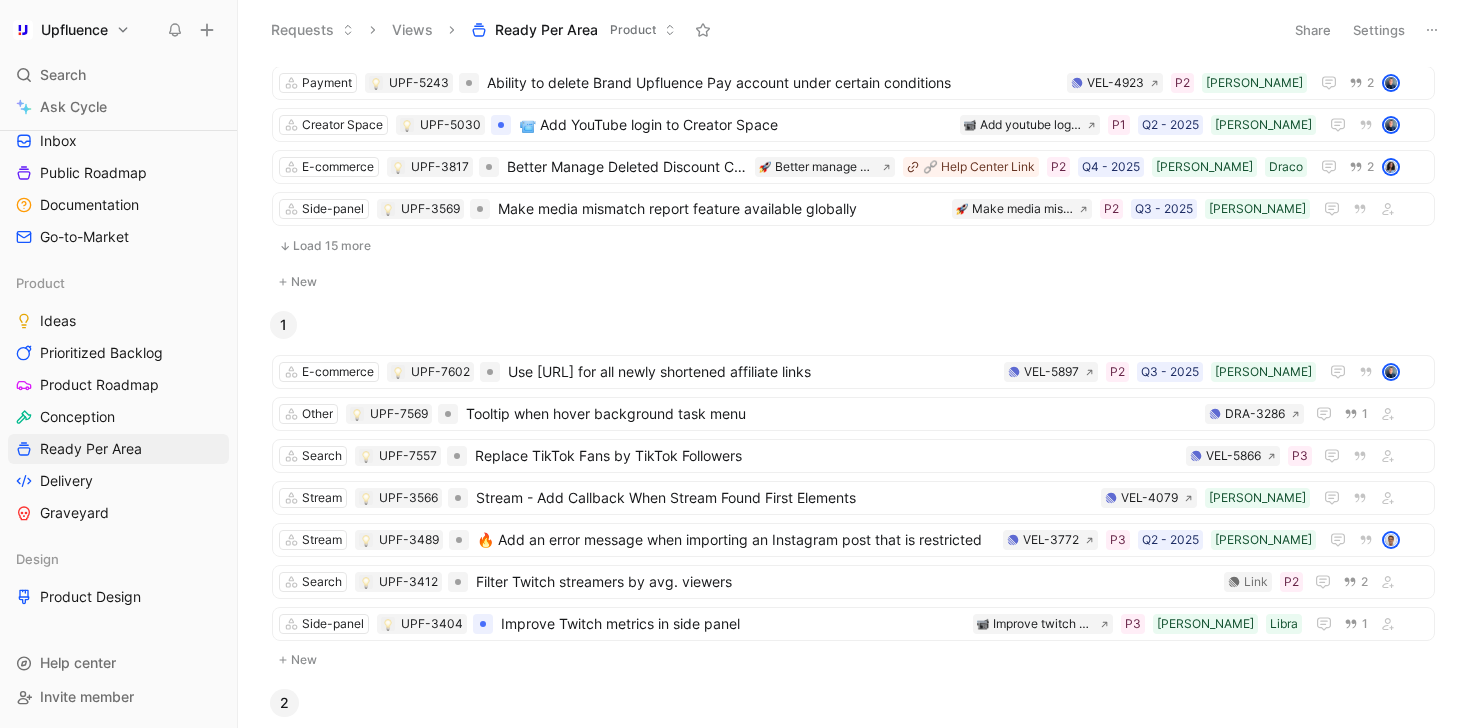 scroll, scrollTop: 524, scrollLeft: 0, axis: vertical 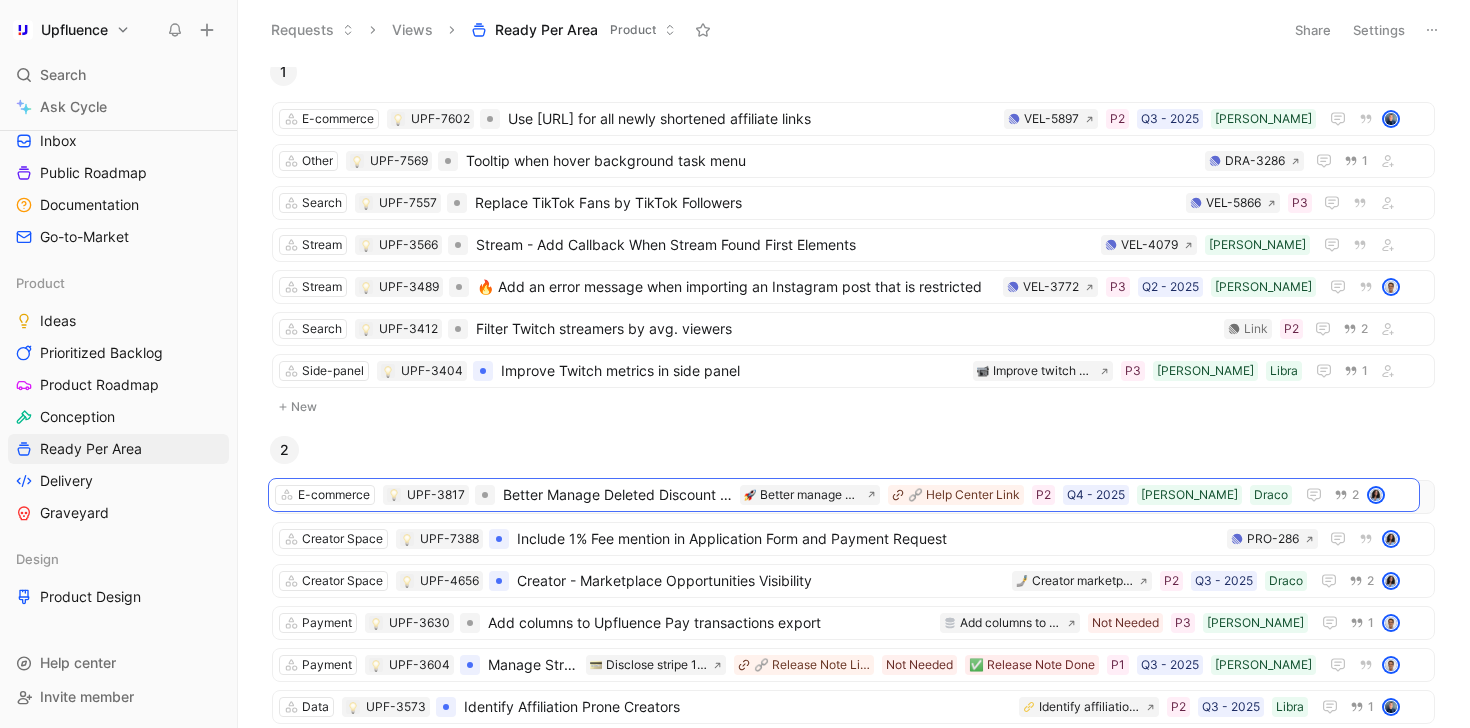 drag, startPoint x: 729, startPoint y: 277, endPoint x: 725, endPoint y: 496, distance: 219.03653 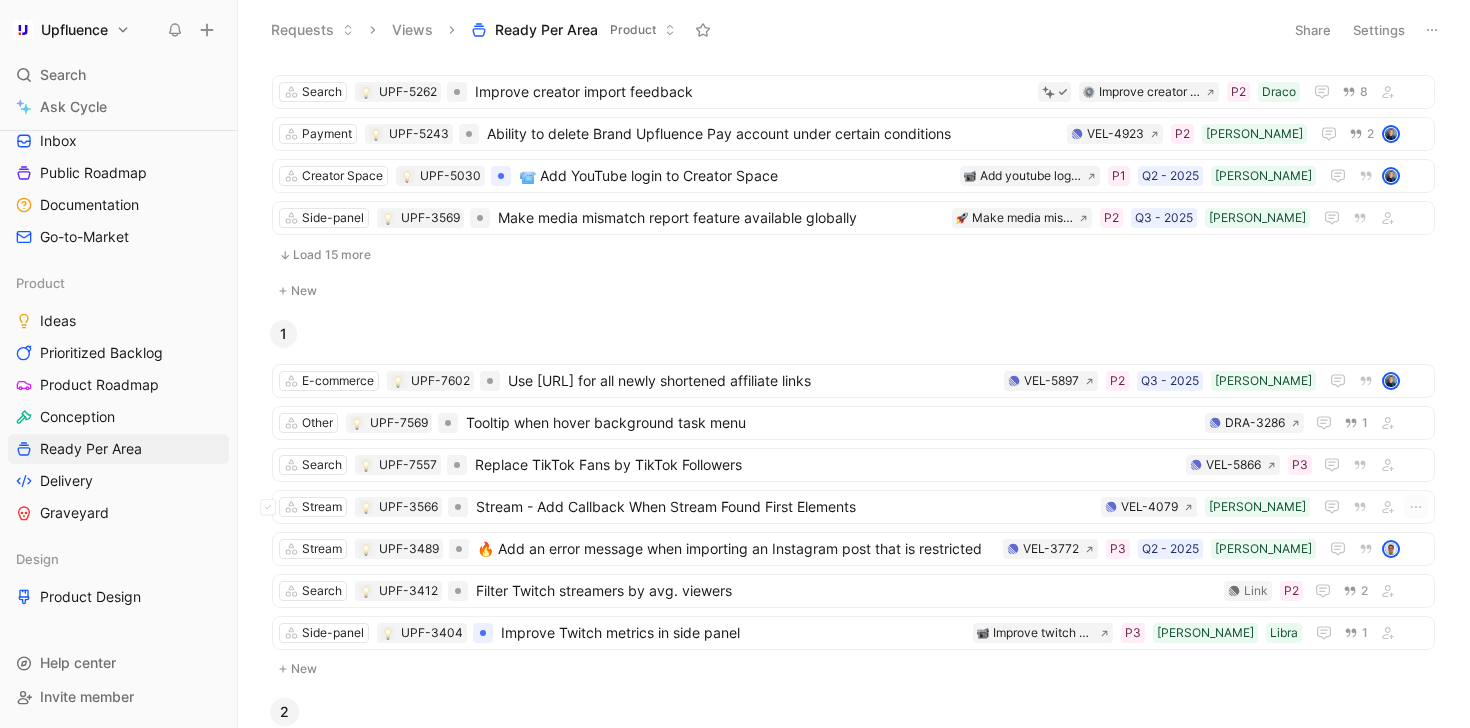 scroll, scrollTop: 409, scrollLeft: 0, axis: vertical 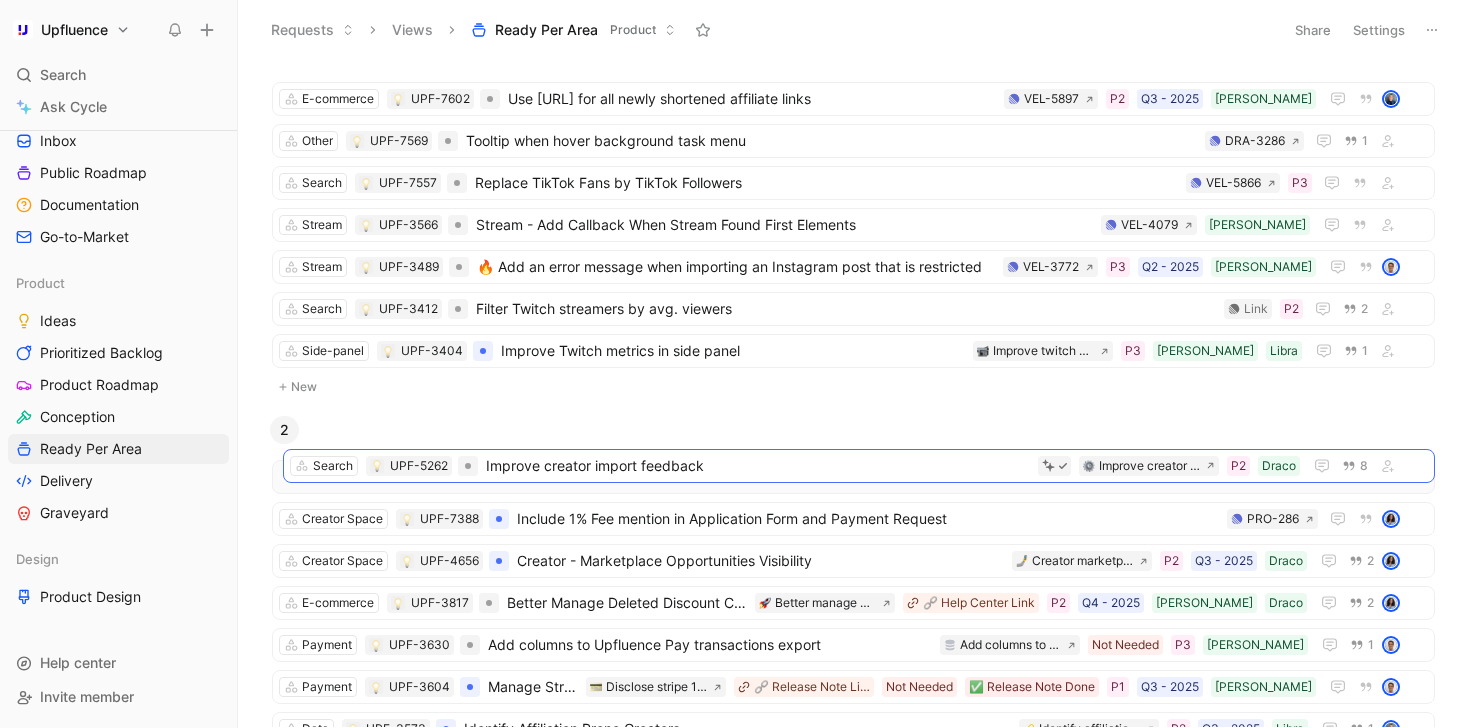 drag, startPoint x: 713, startPoint y: 266, endPoint x: 723, endPoint y: 467, distance: 201.2486 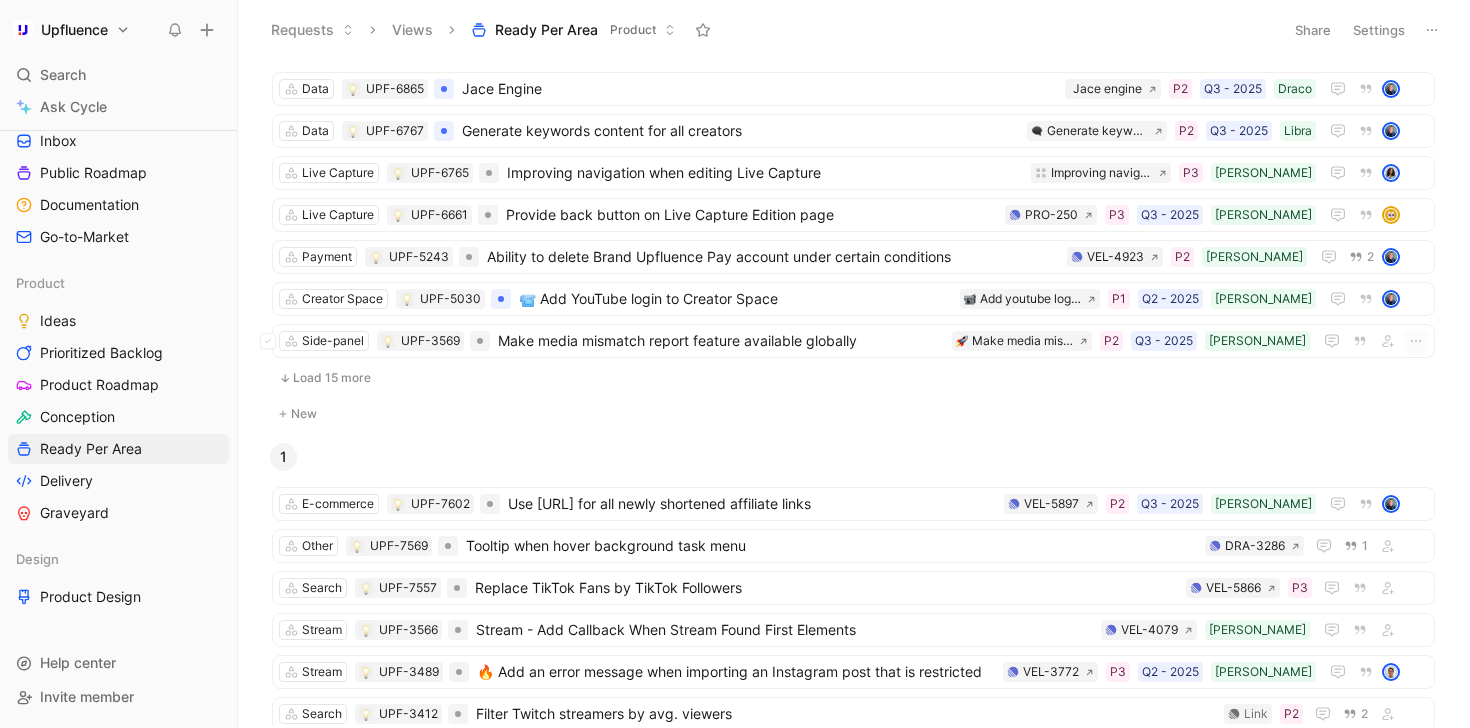 scroll, scrollTop: 400, scrollLeft: 0, axis: vertical 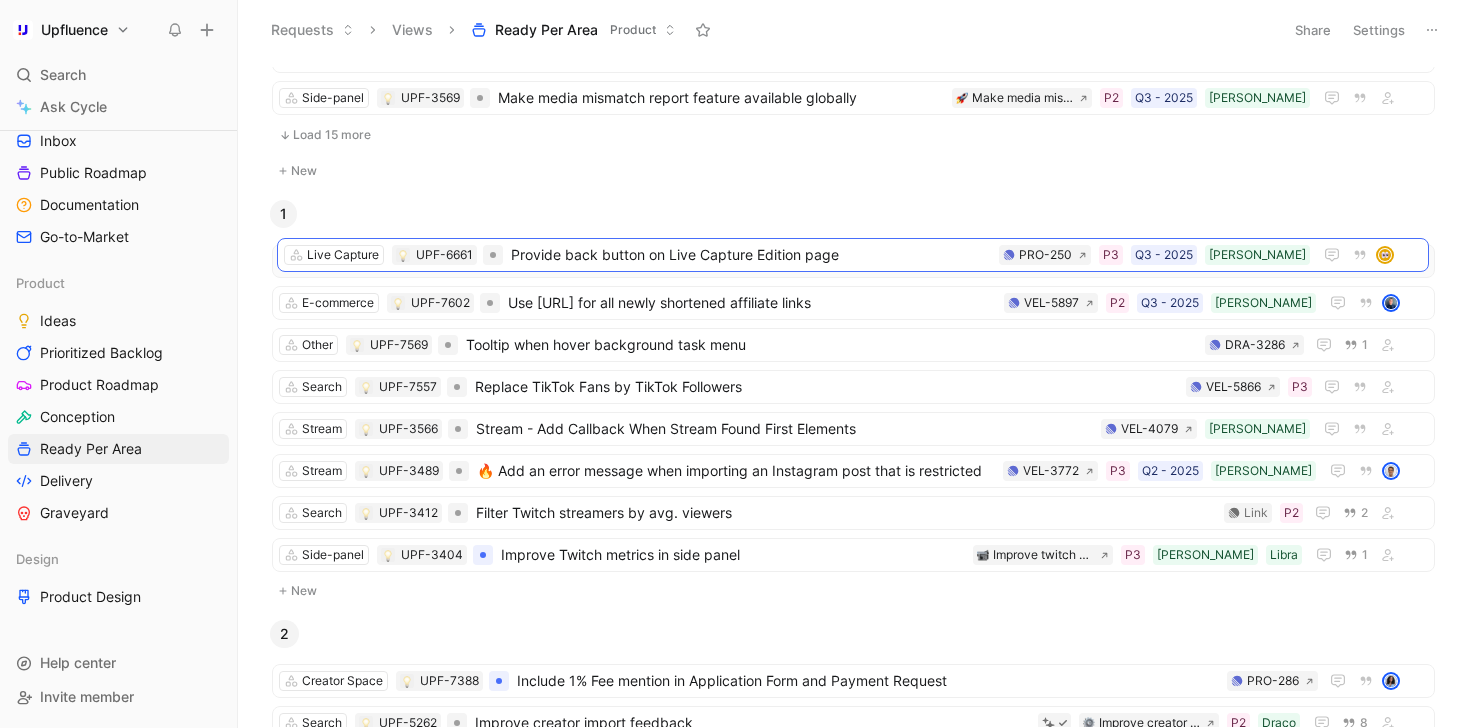 drag, startPoint x: 837, startPoint y: 231, endPoint x: 842, endPoint y: 251, distance: 20.615528 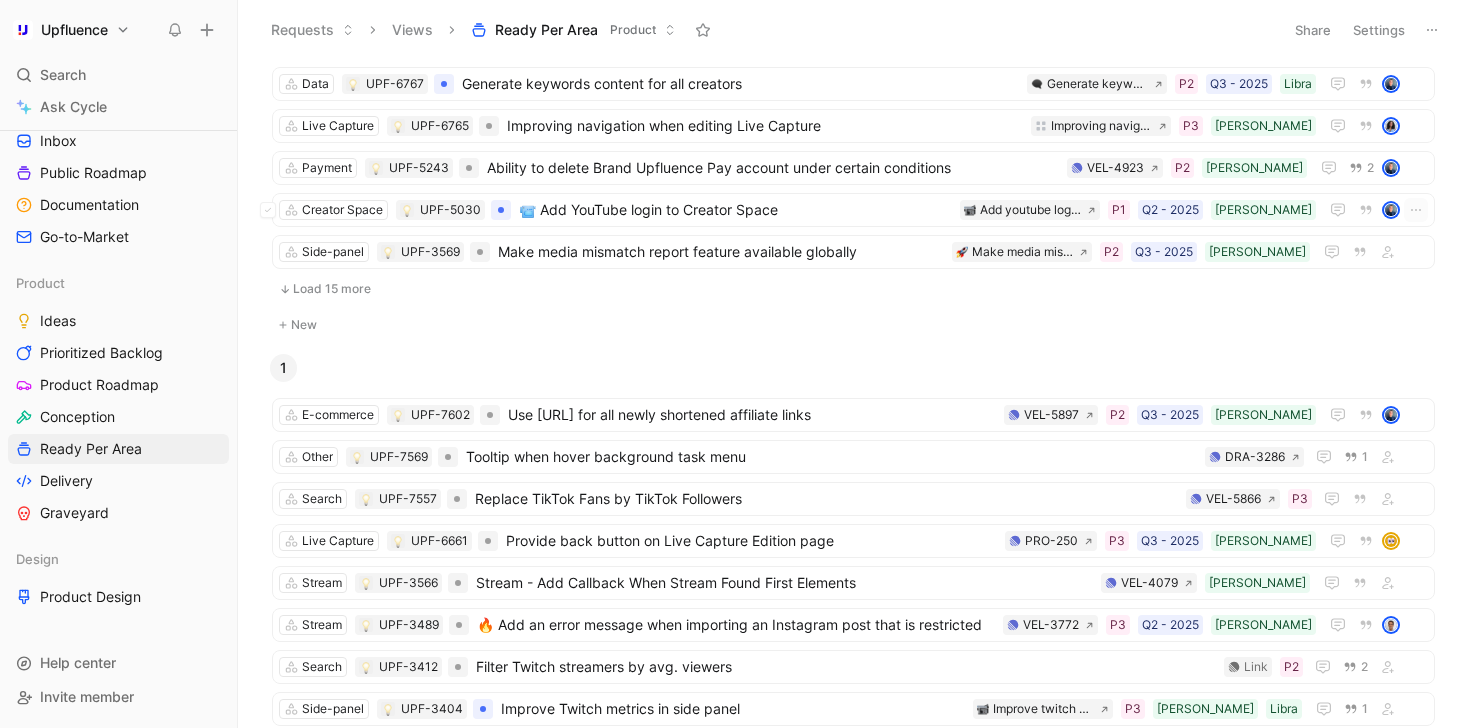 scroll, scrollTop: 295, scrollLeft: 0, axis: vertical 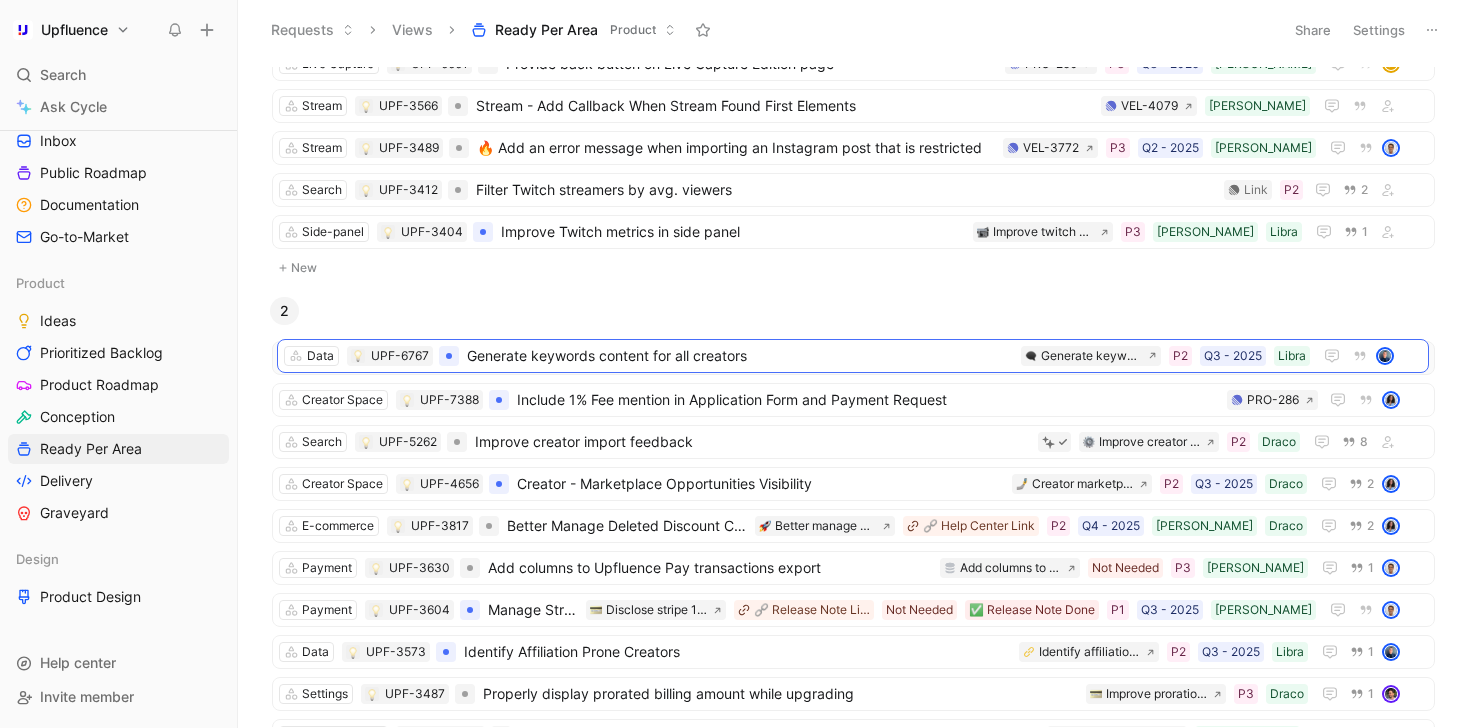 drag, startPoint x: 744, startPoint y: 248, endPoint x: 750, endPoint y: 351, distance: 103.17461 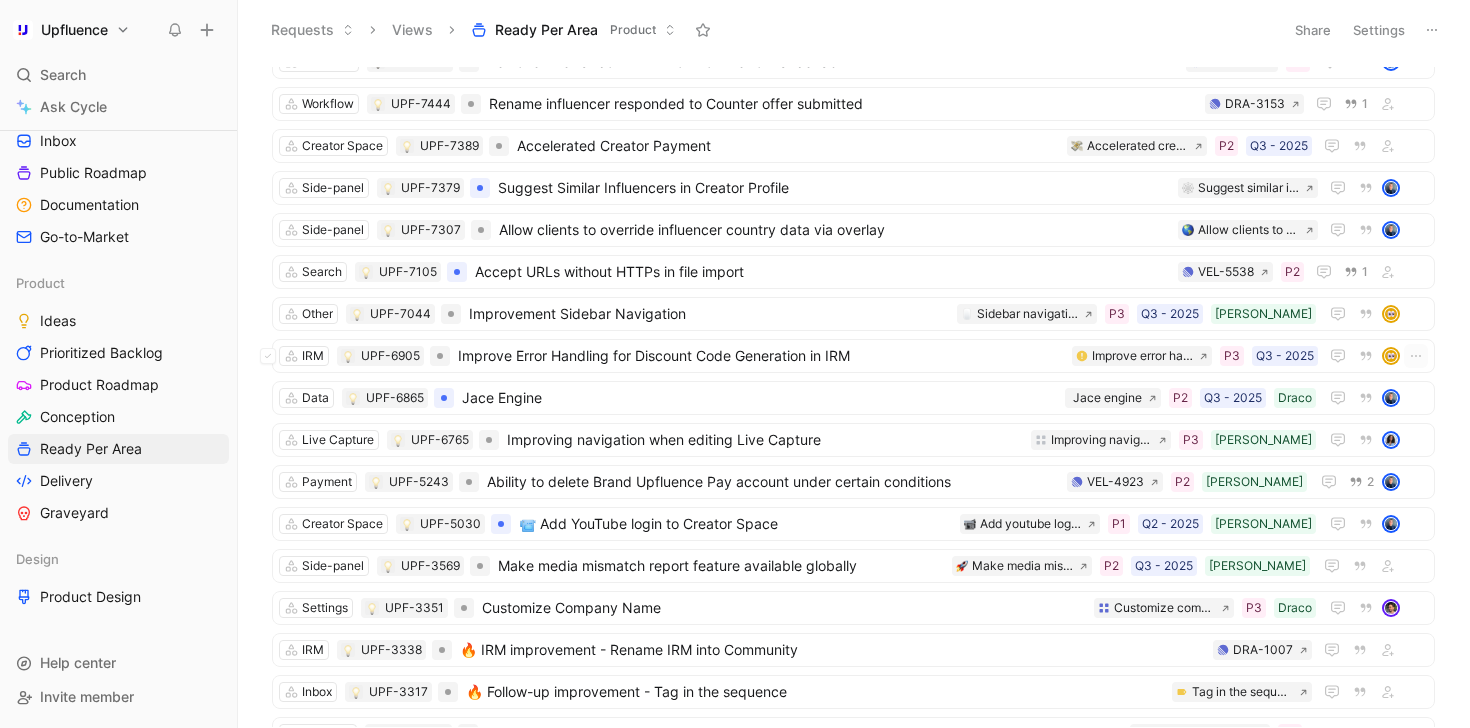 scroll, scrollTop: 107, scrollLeft: 0, axis: vertical 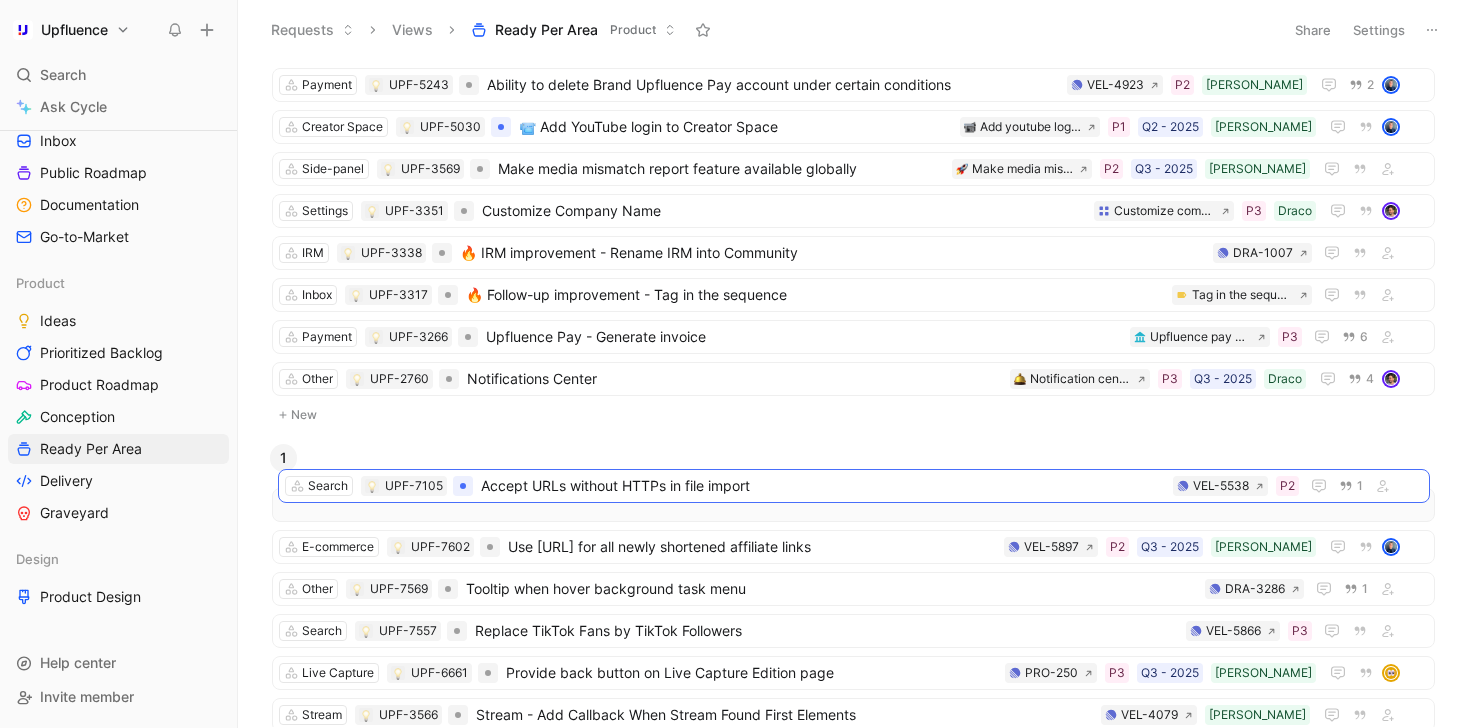 drag, startPoint x: 728, startPoint y: 261, endPoint x: 734, endPoint y: 477, distance: 216.08331 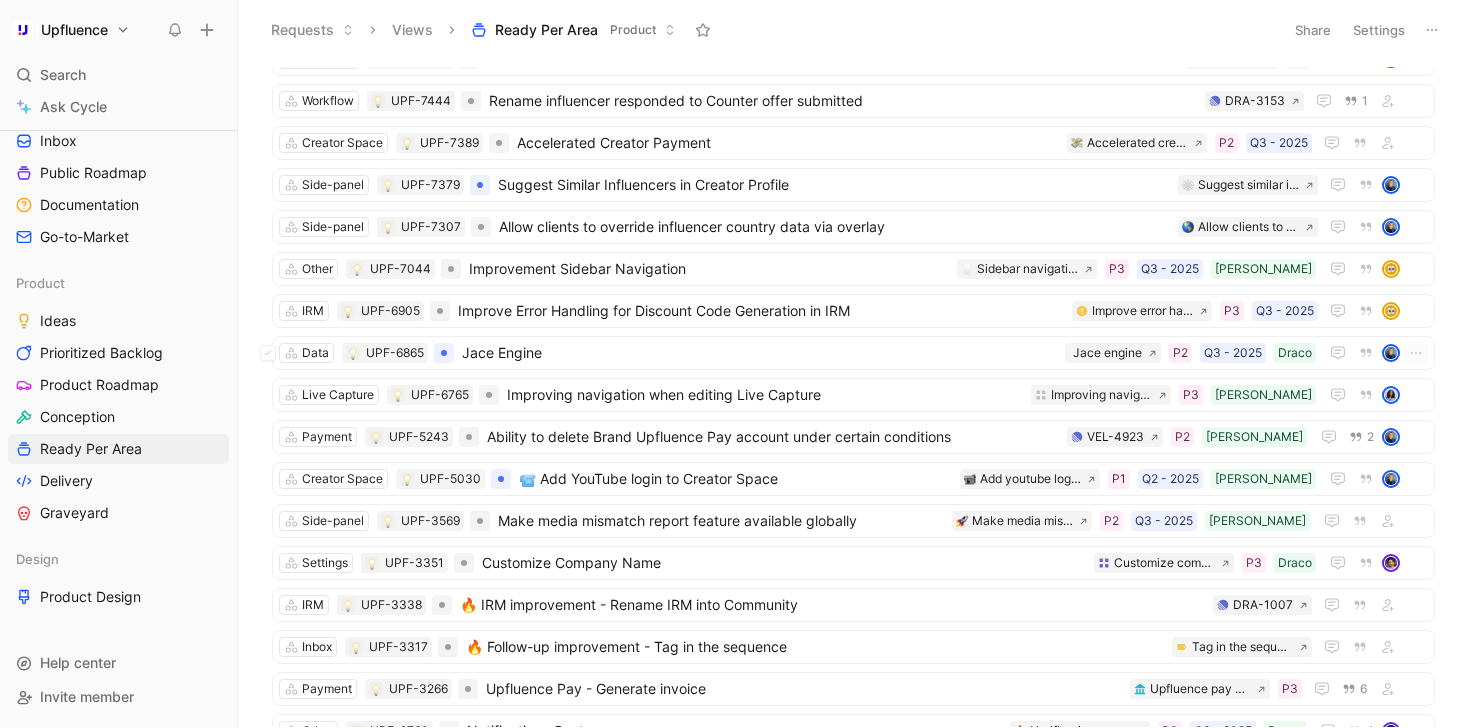 scroll, scrollTop: 107, scrollLeft: 0, axis: vertical 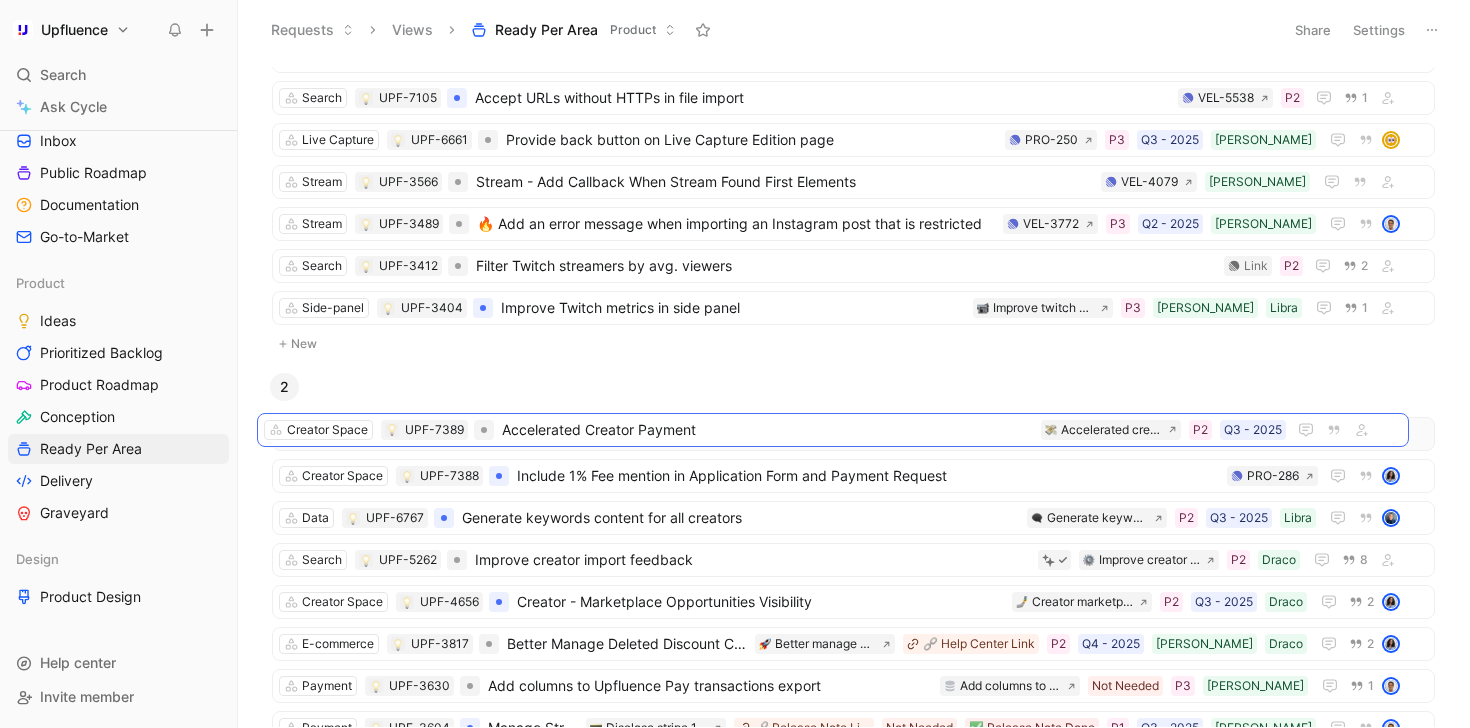 drag, startPoint x: 812, startPoint y: 152, endPoint x: 797, endPoint y: 435, distance: 283.39725 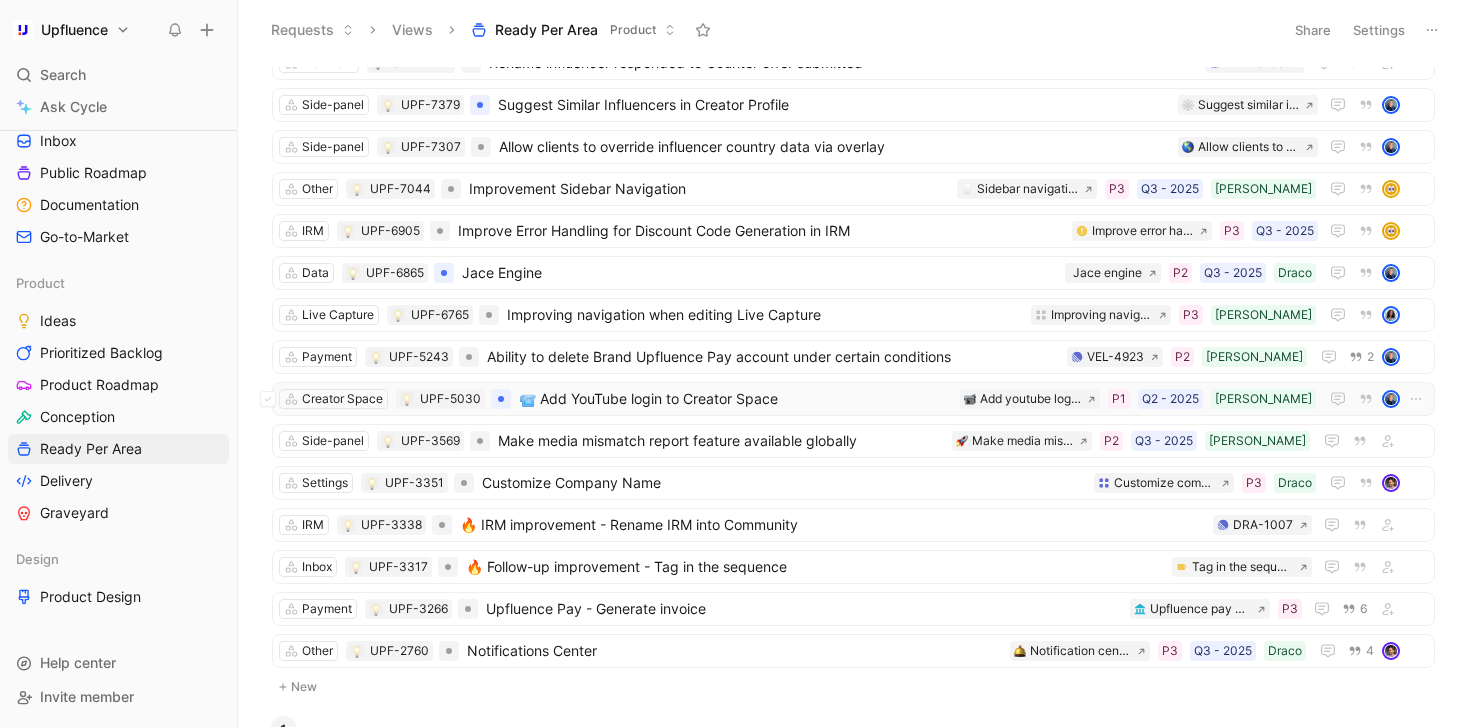 scroll, scrollTop: 104, scrollLeft: 0, axis: vertical 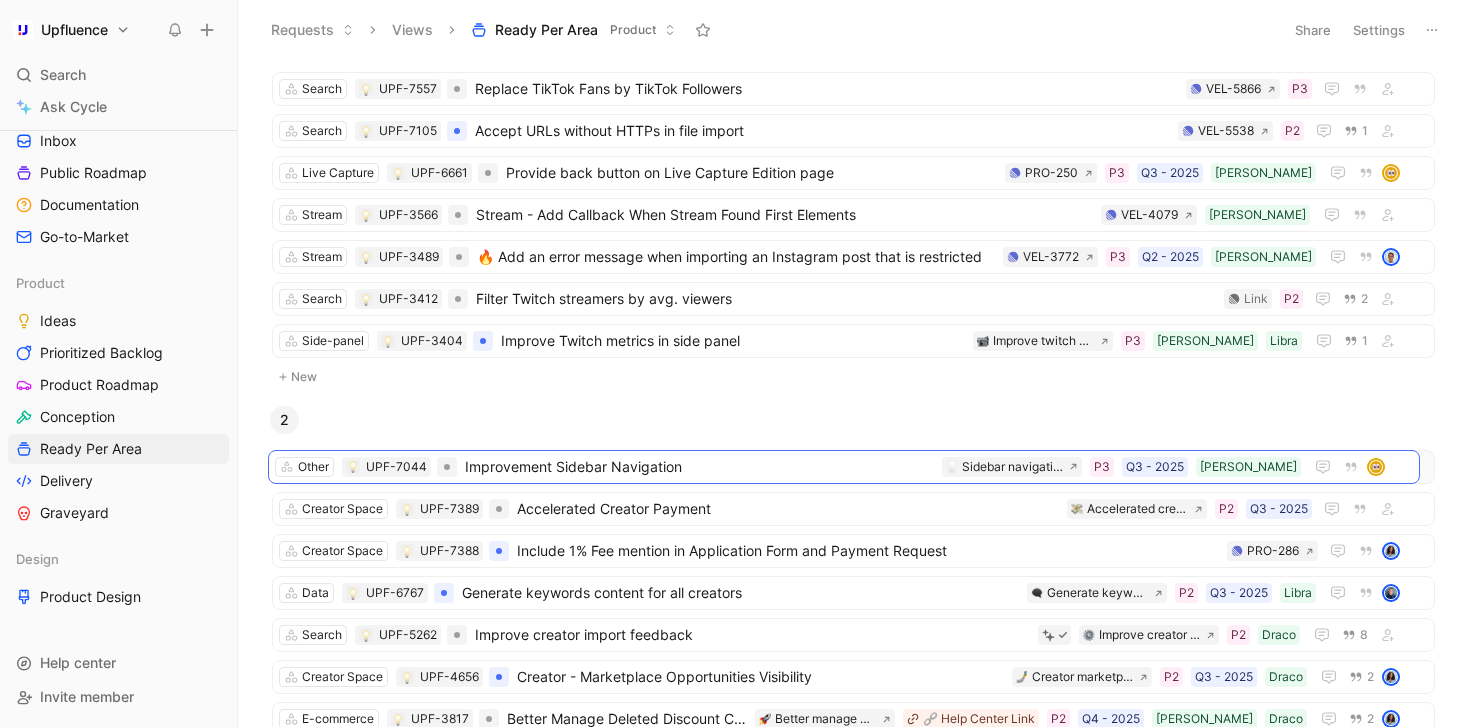 drag, startPoint x: 780, startPoint y: 235, endPoint x: 776, endPoint y: 467, distance: 232.03448 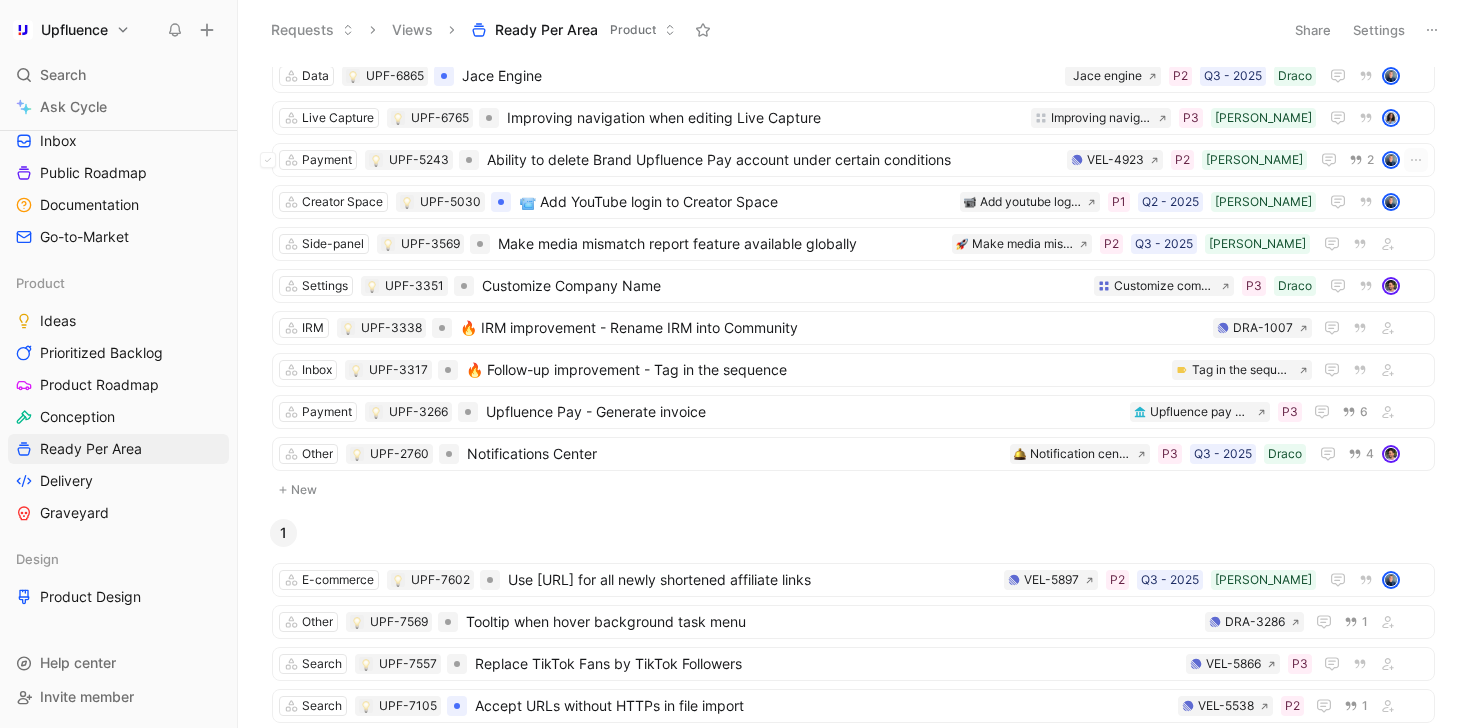 scroll, scrollTop: 0, scrollLeft: 0, axis: both 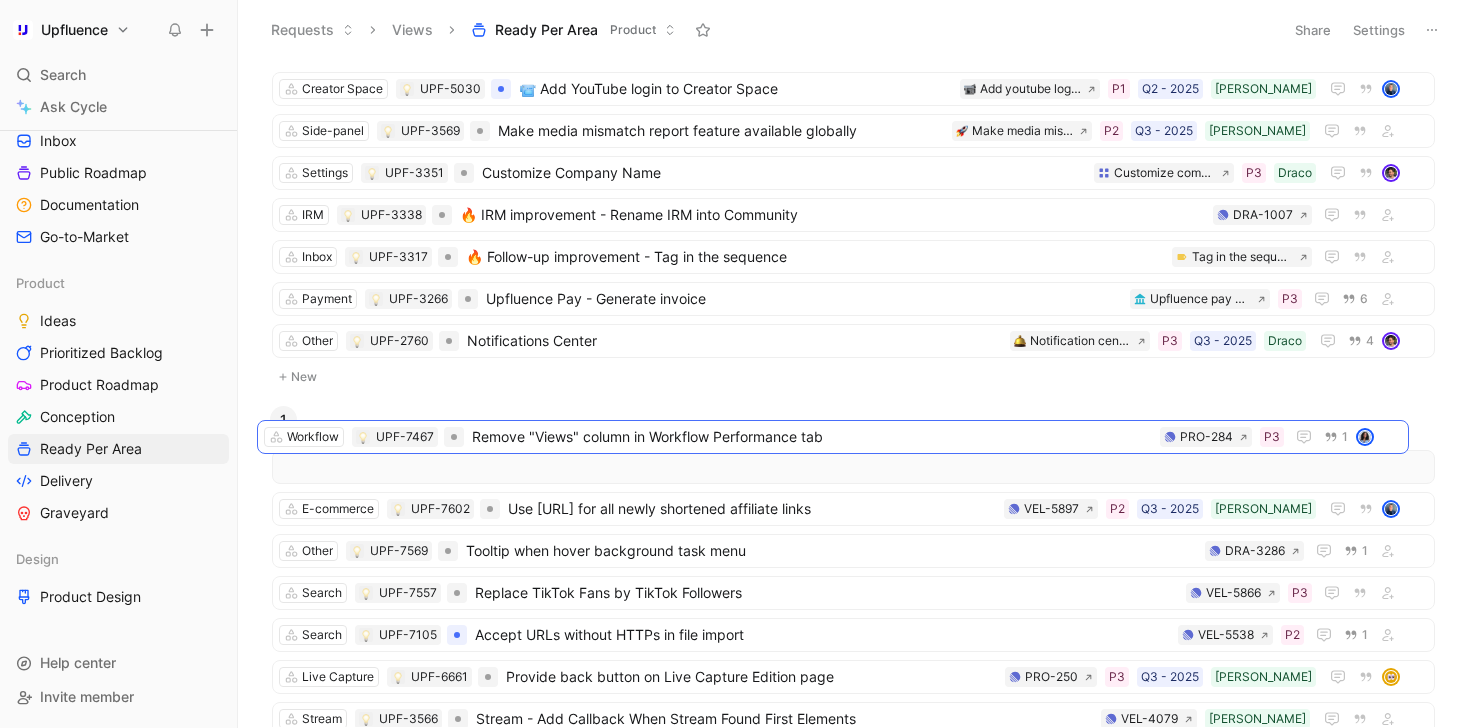 drag, startPoint x: 719, startPoint y: 165, endPoint x: 710, endPoint y: 433, distance: 268.15106 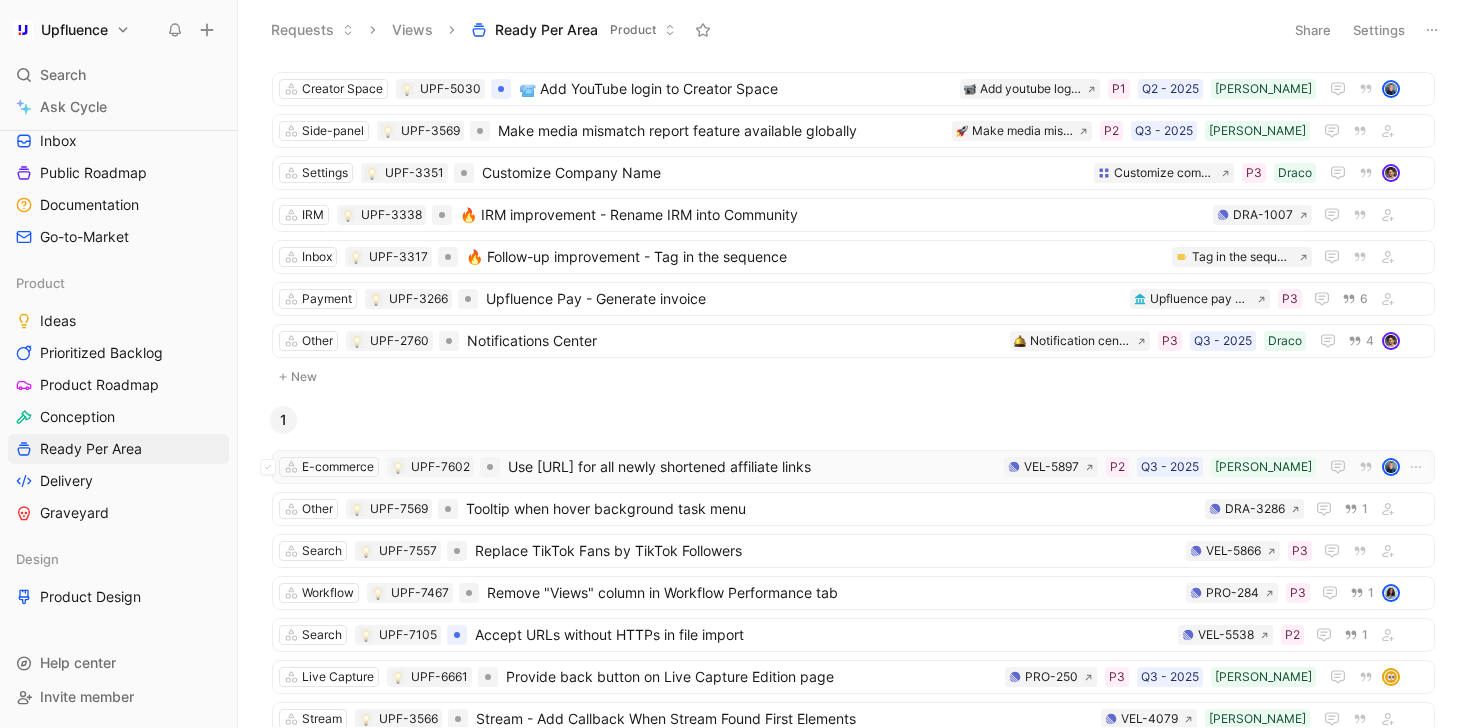 click on "E-commerce UPF-7602 Use upf.ai for all newly shortened affiliate links Vela Q3 - 2025 P2 VEL-5897" at bounding box center [853, 467] 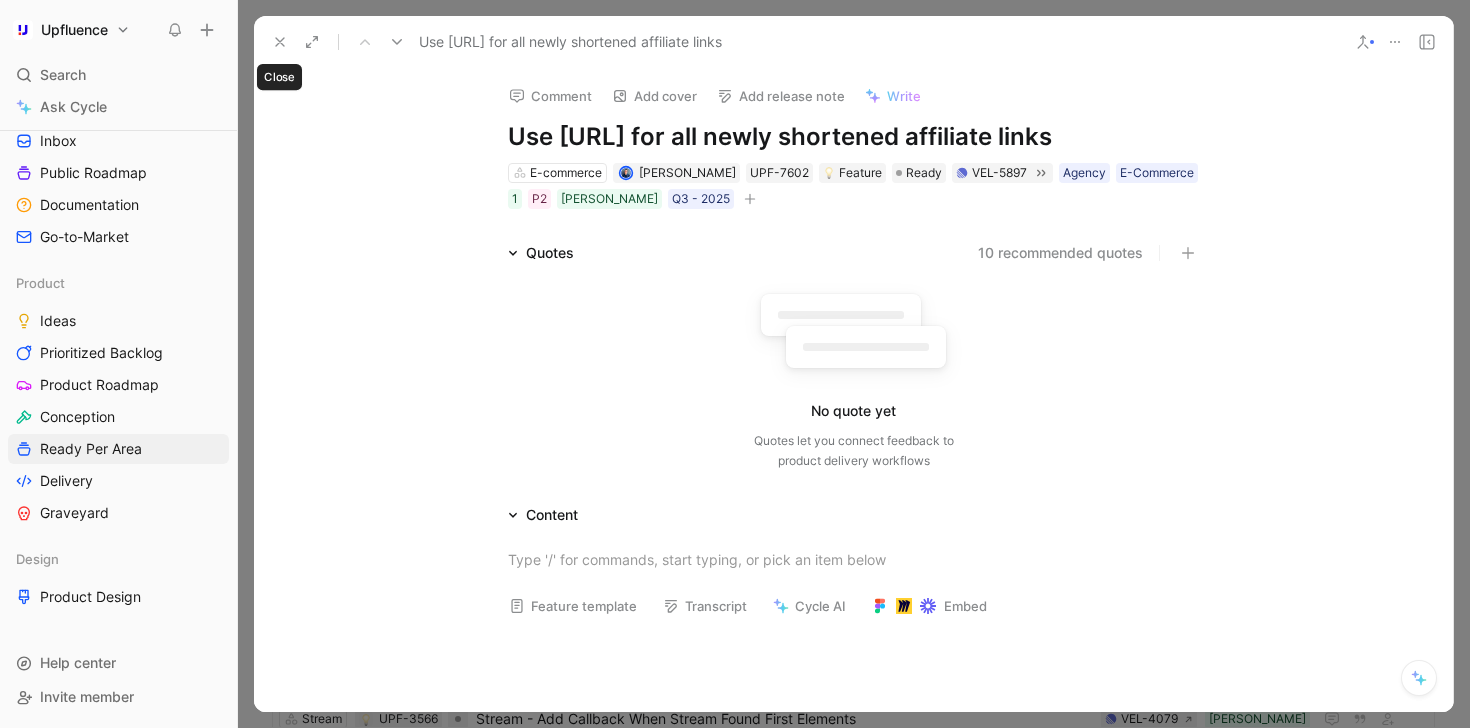click 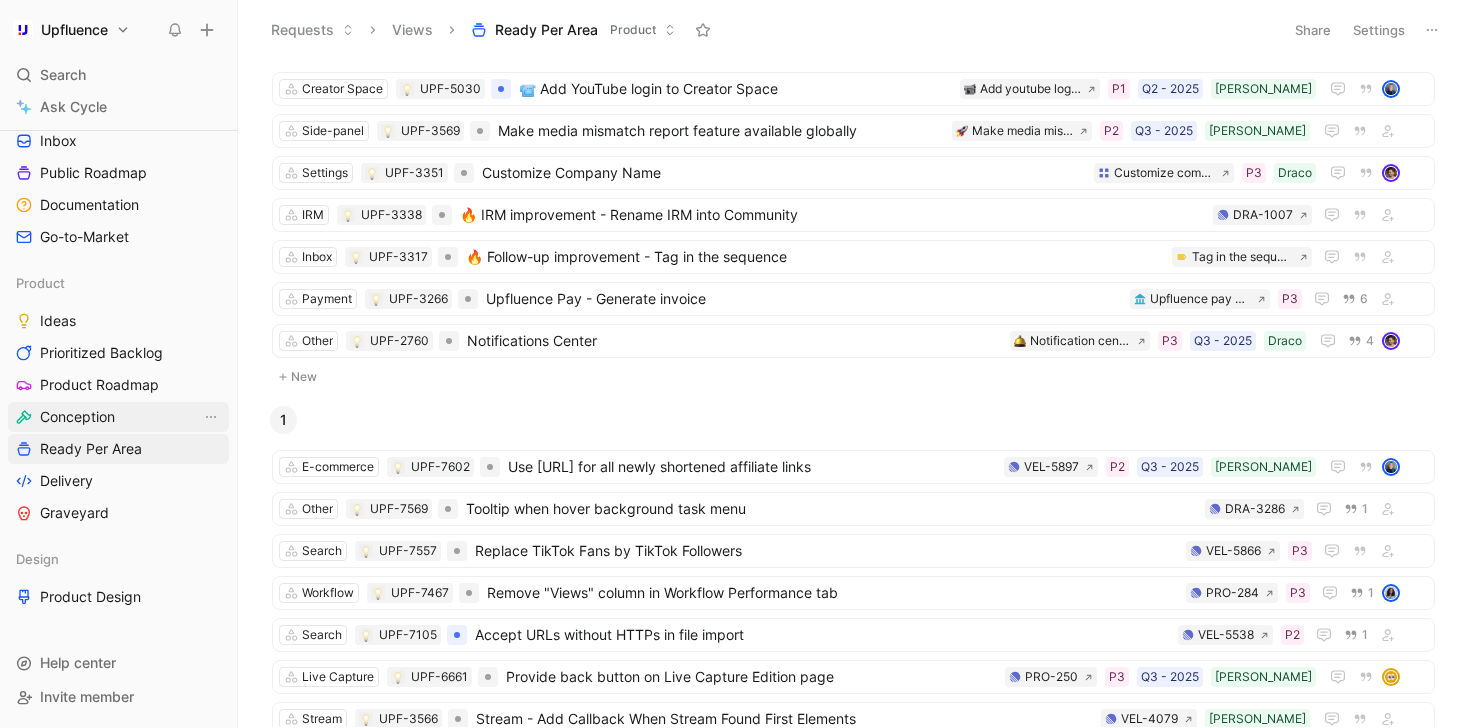 click on "Conception" at bounding box center (77, 417) 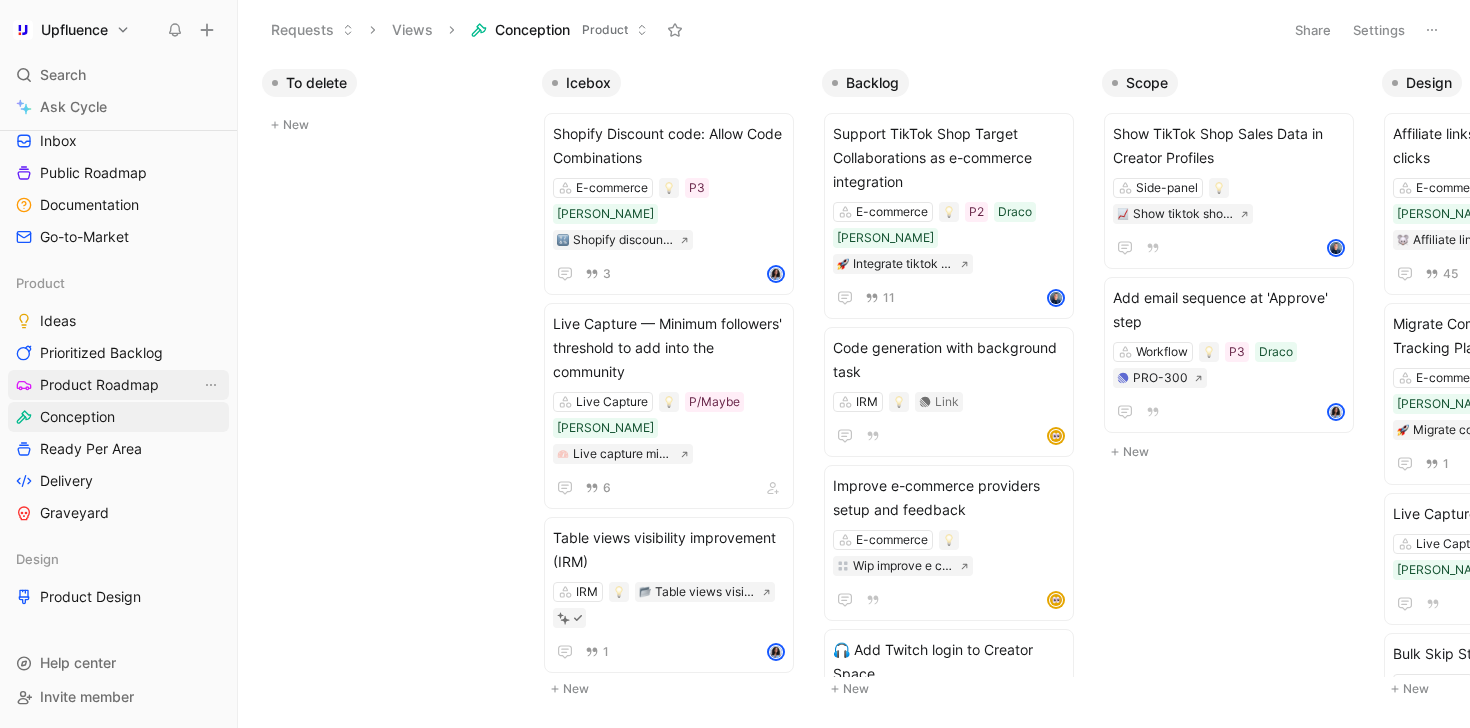 click on "Product Roadmap" at bounding box center [99, 385] 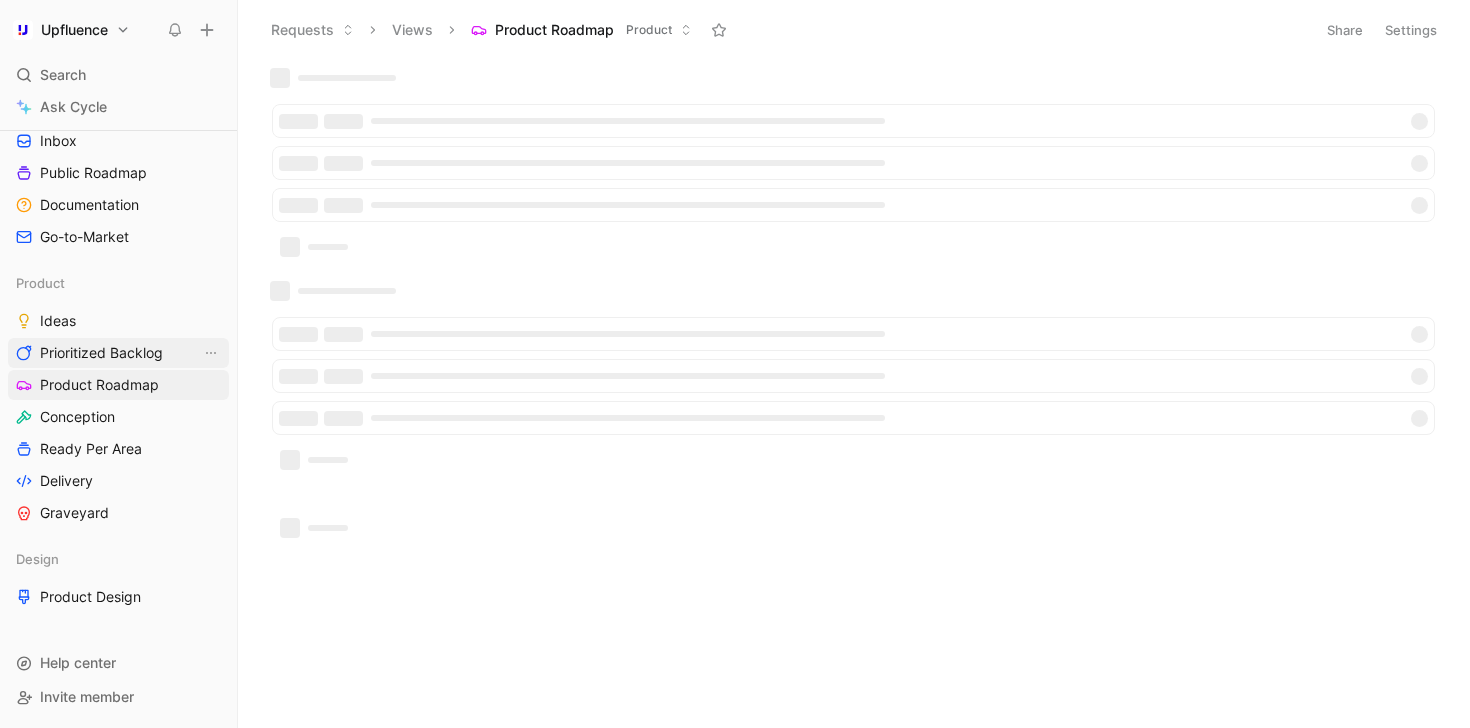 click on "Prioritized Backlog" at bounding box center (101, 353) 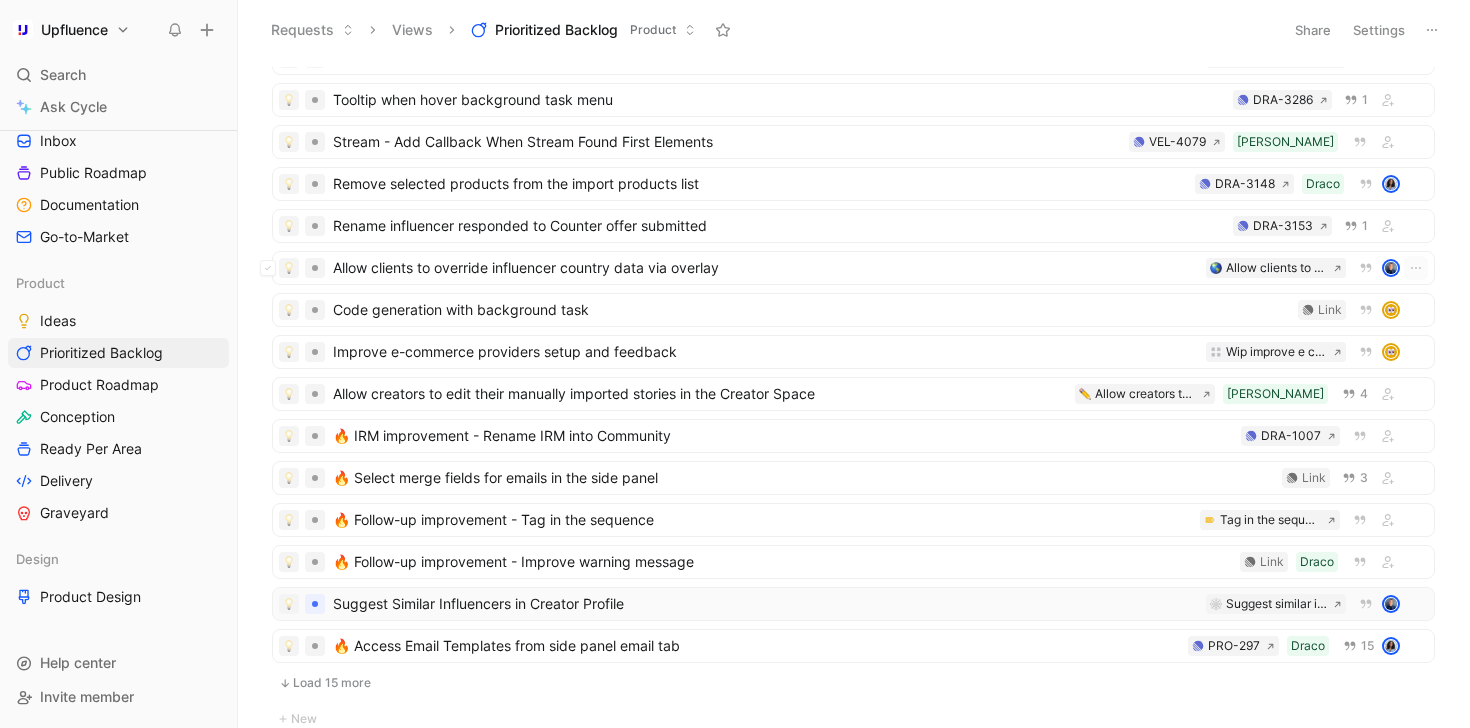 scroll, scrollTop: 0, scrollLeft: 0, axis: both 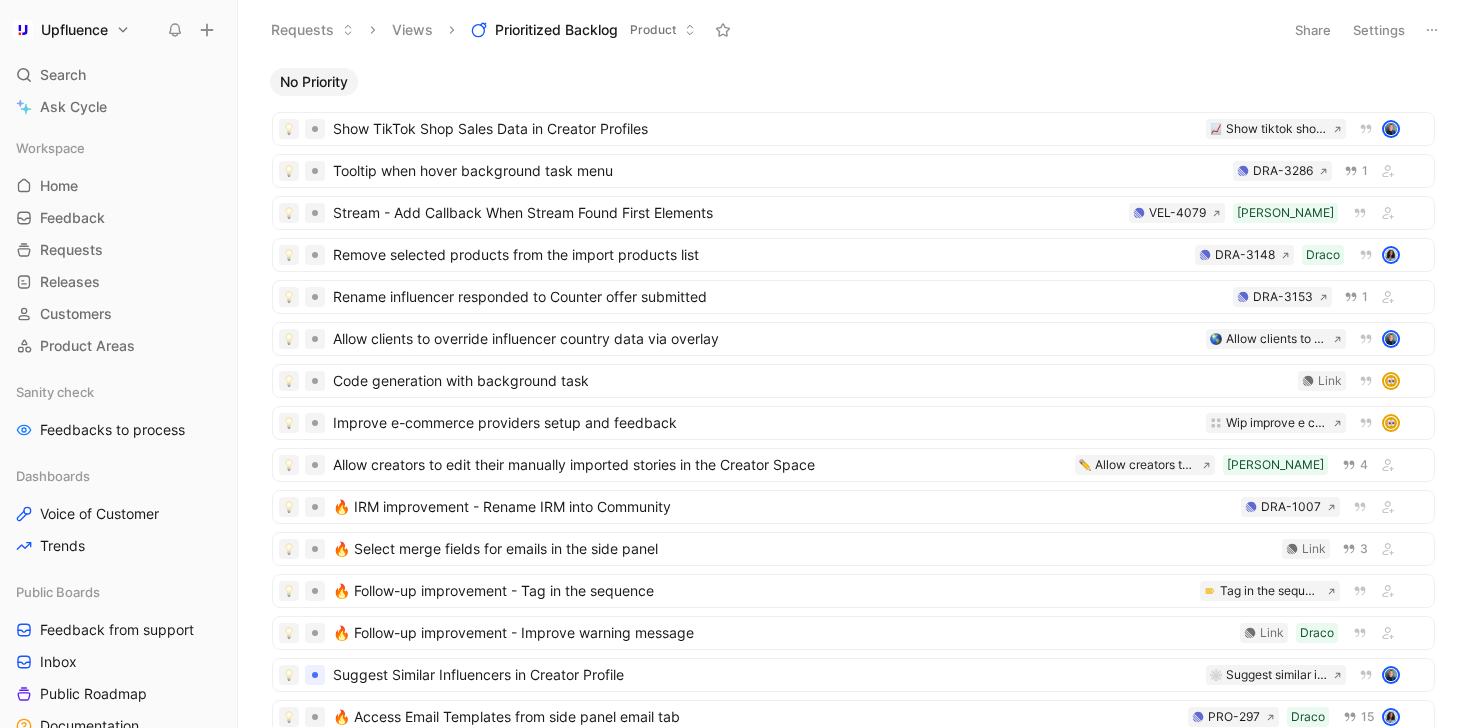 click on "Settings" at bounding box center (1379, 30) 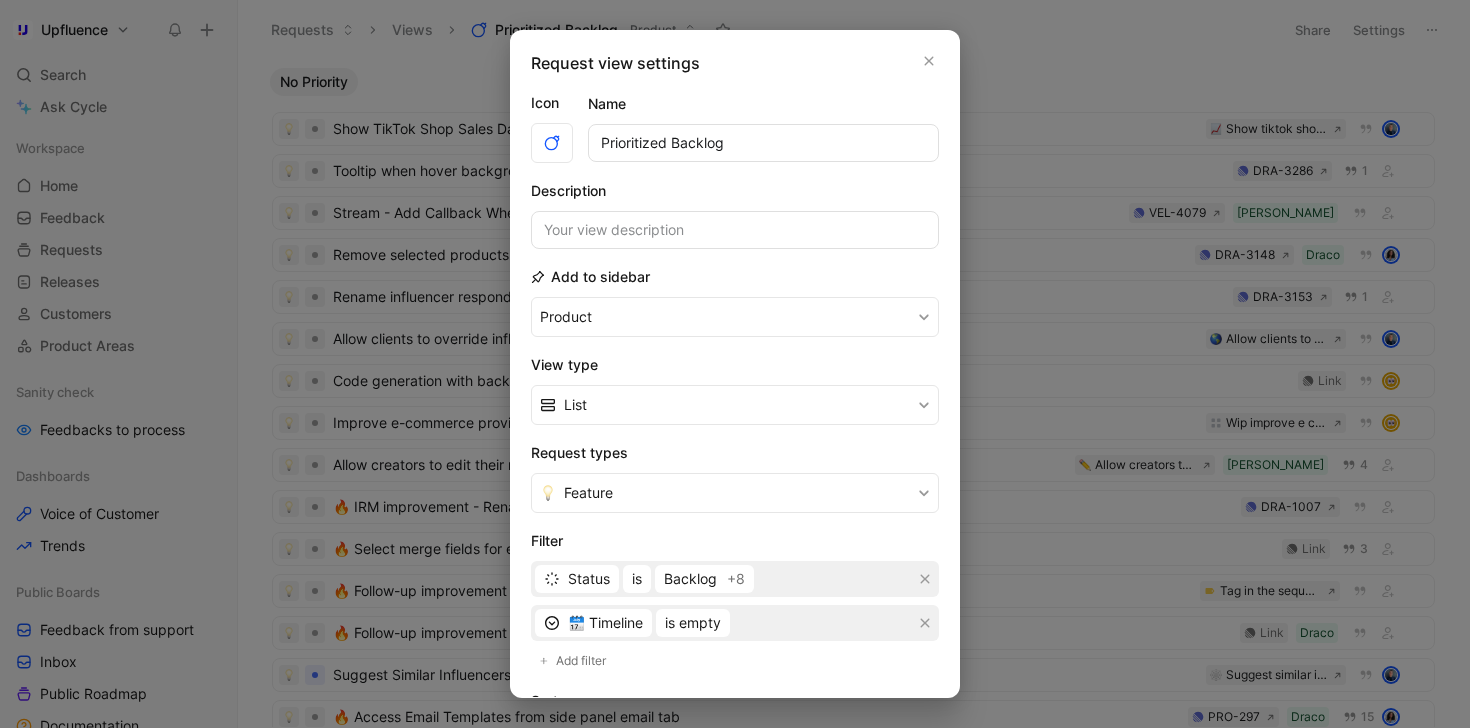 click at bounding box center [735, 364] 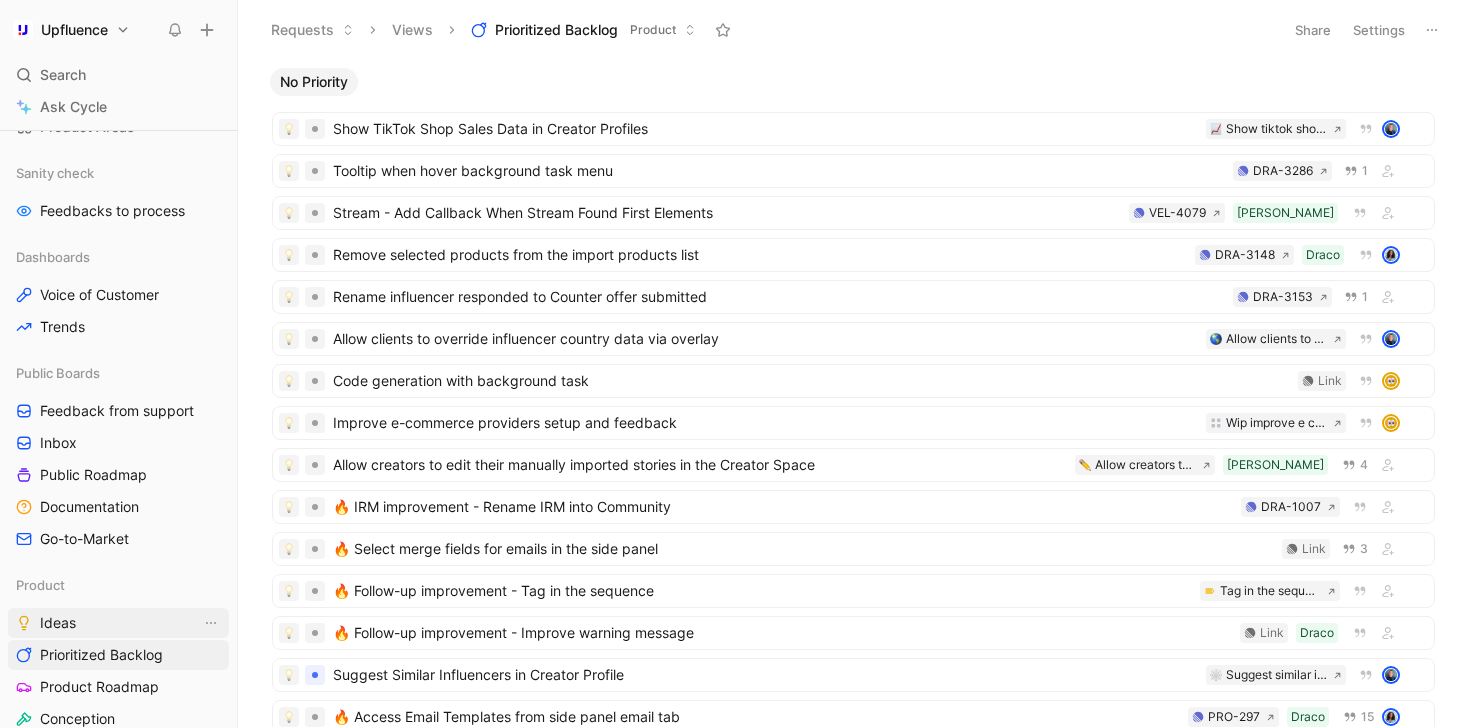 scroll, scrollTop: 378, scrollLeft: 0, axis: vertical 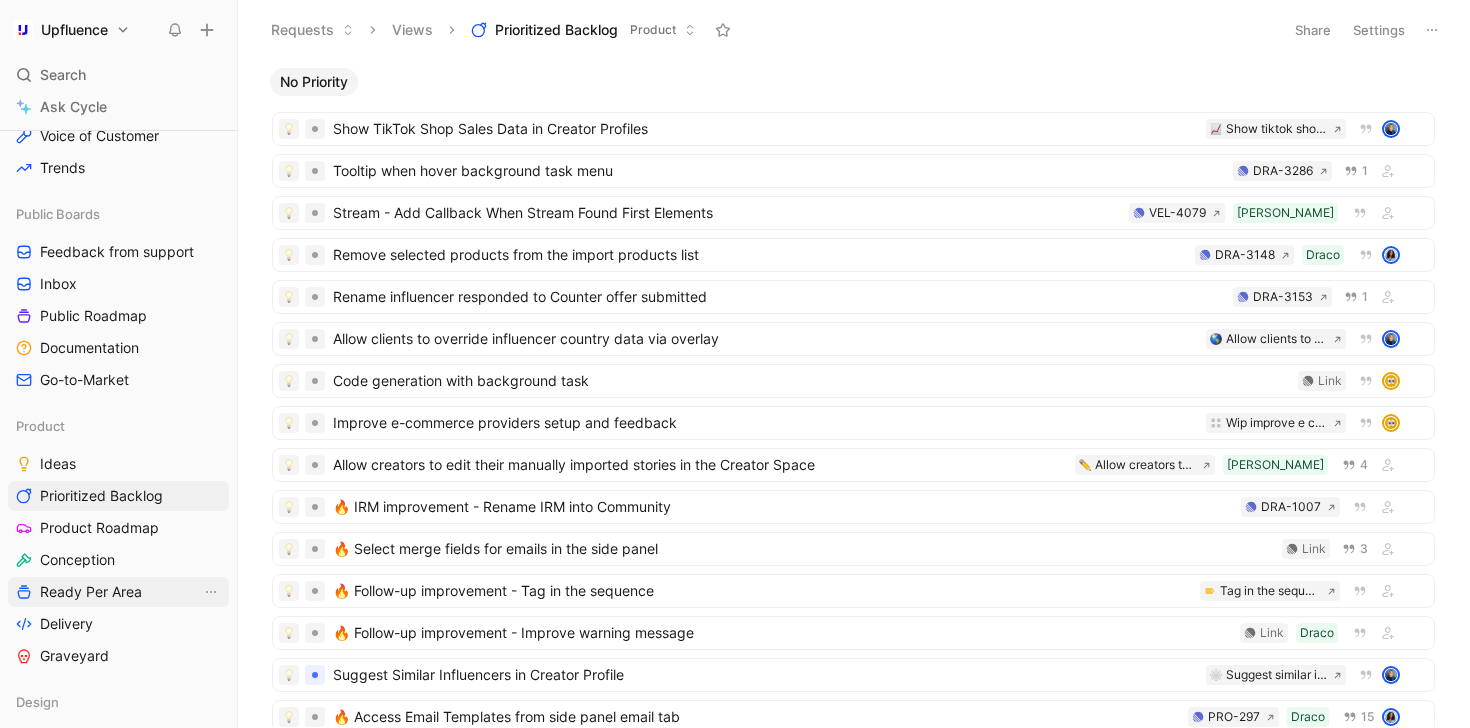 click on "Ready Per Area" at bounding box center (91, 592) 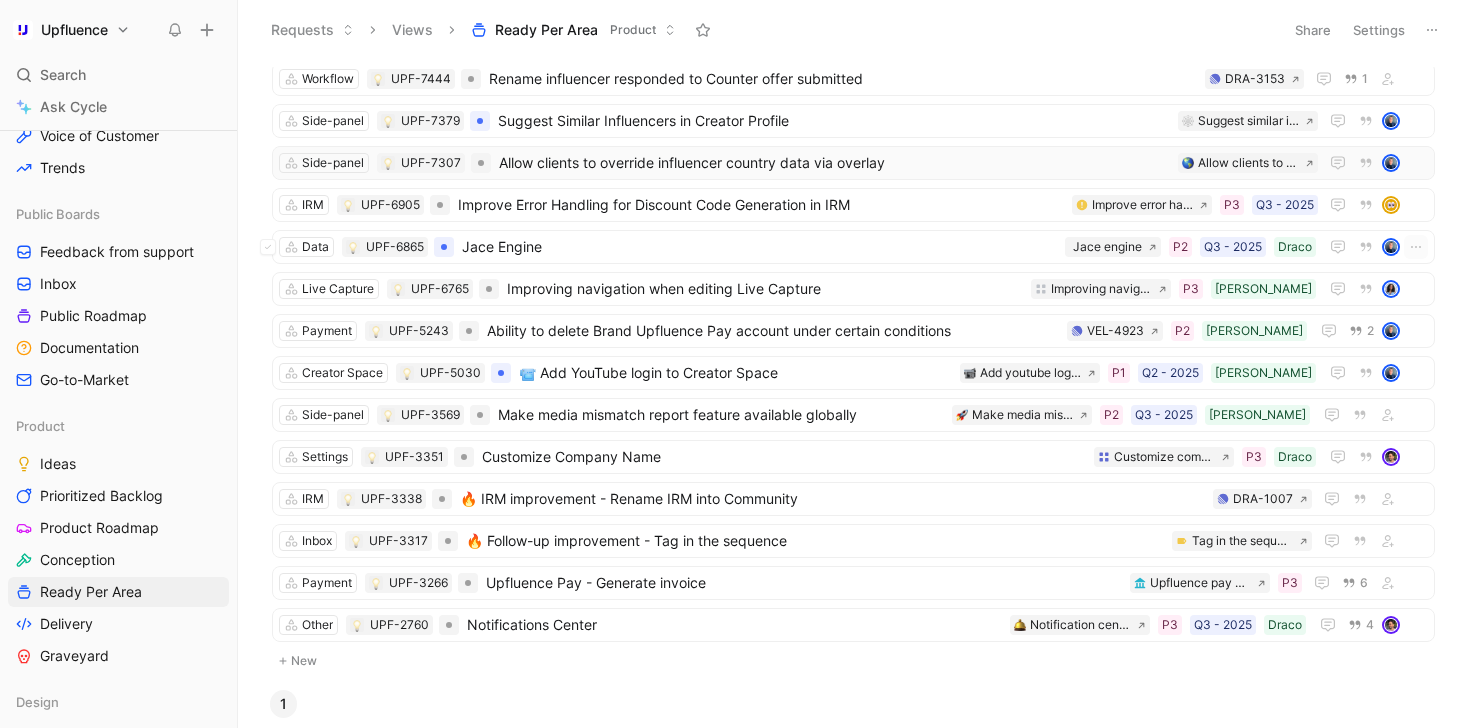 scroll, scrollTop: 102, scrollLeft: 0, axis: vertical 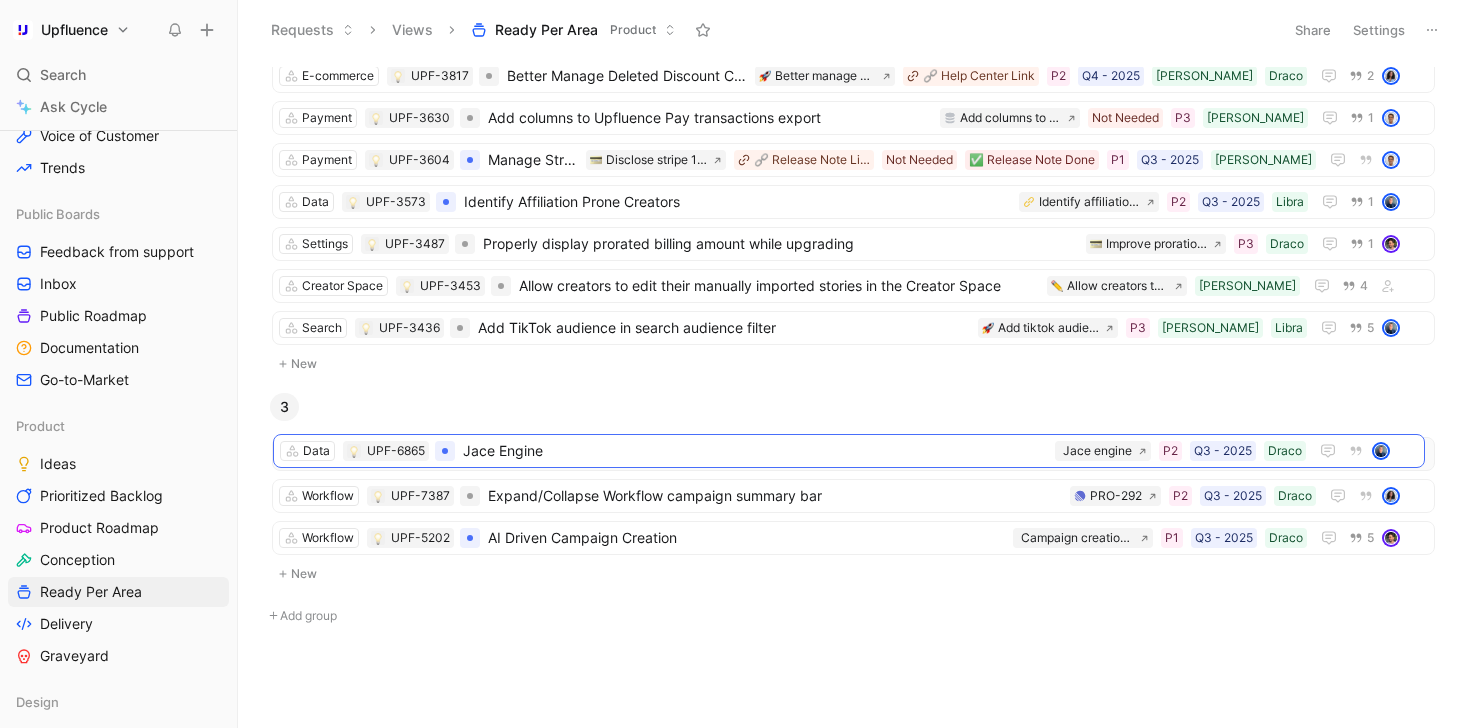 drag, startPoint x: 690, startPoint y: 236, endPoint x: 691, endPoint y: 448, distance: 212.00237 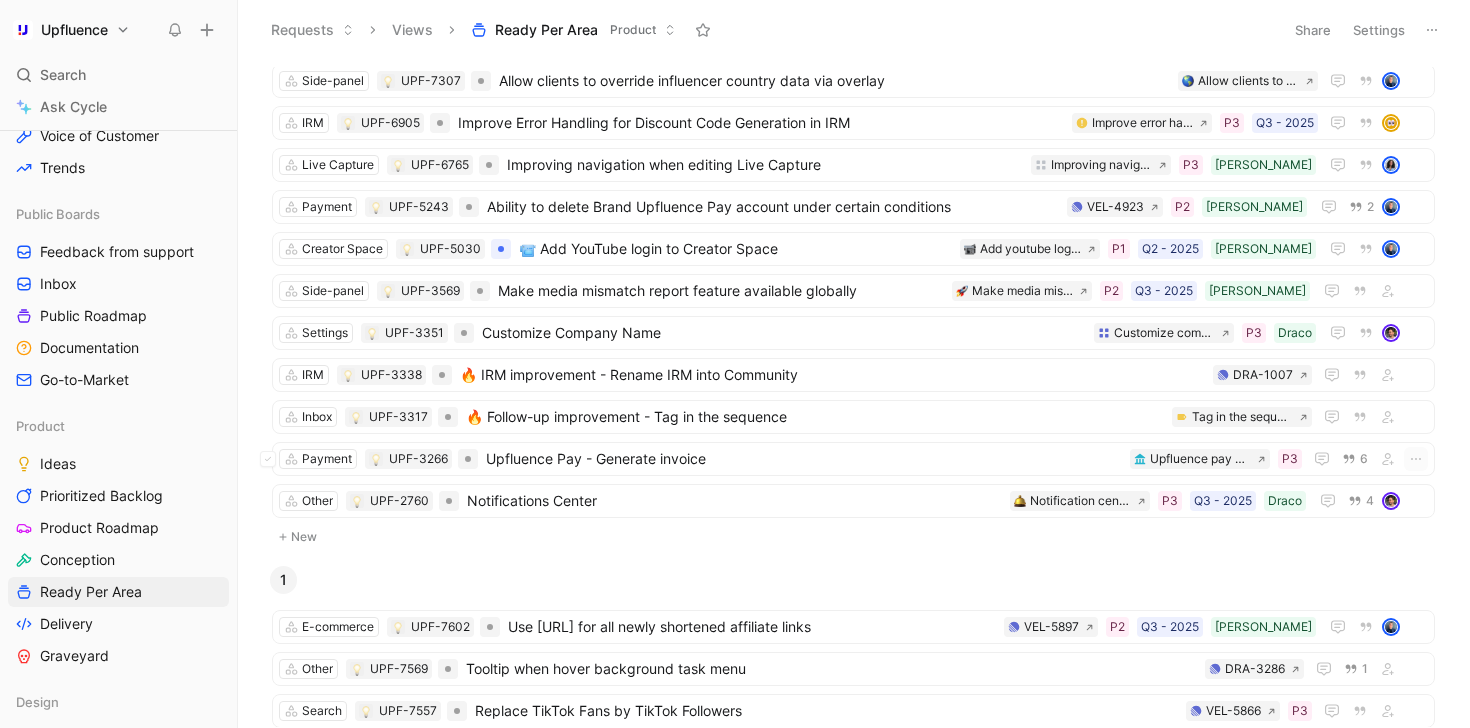 scroll, scrollTop: 170, scrollLeft: 0, axis: vertical 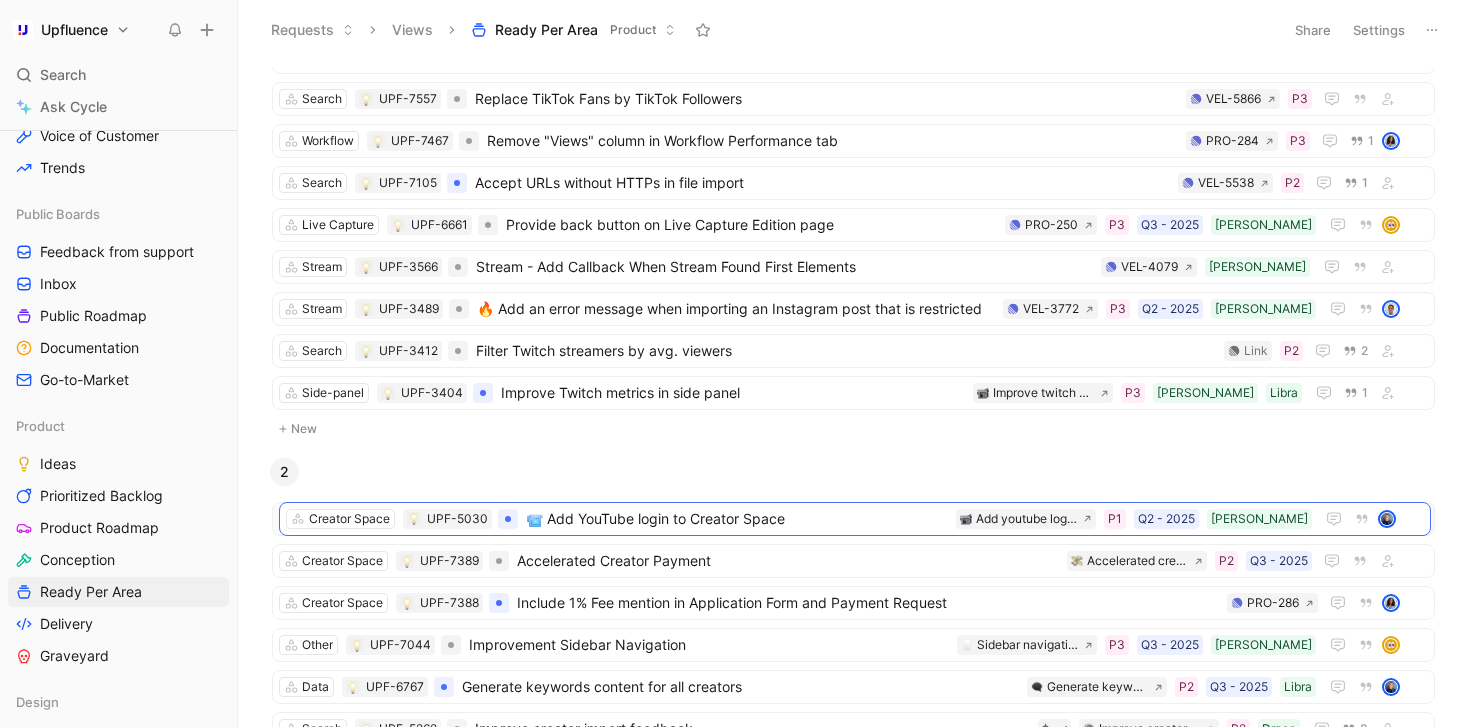 drag, startPoint x: 708, startPoint y: 253, endPoint x: 715, endPoint y: 519, distance: 266.0921 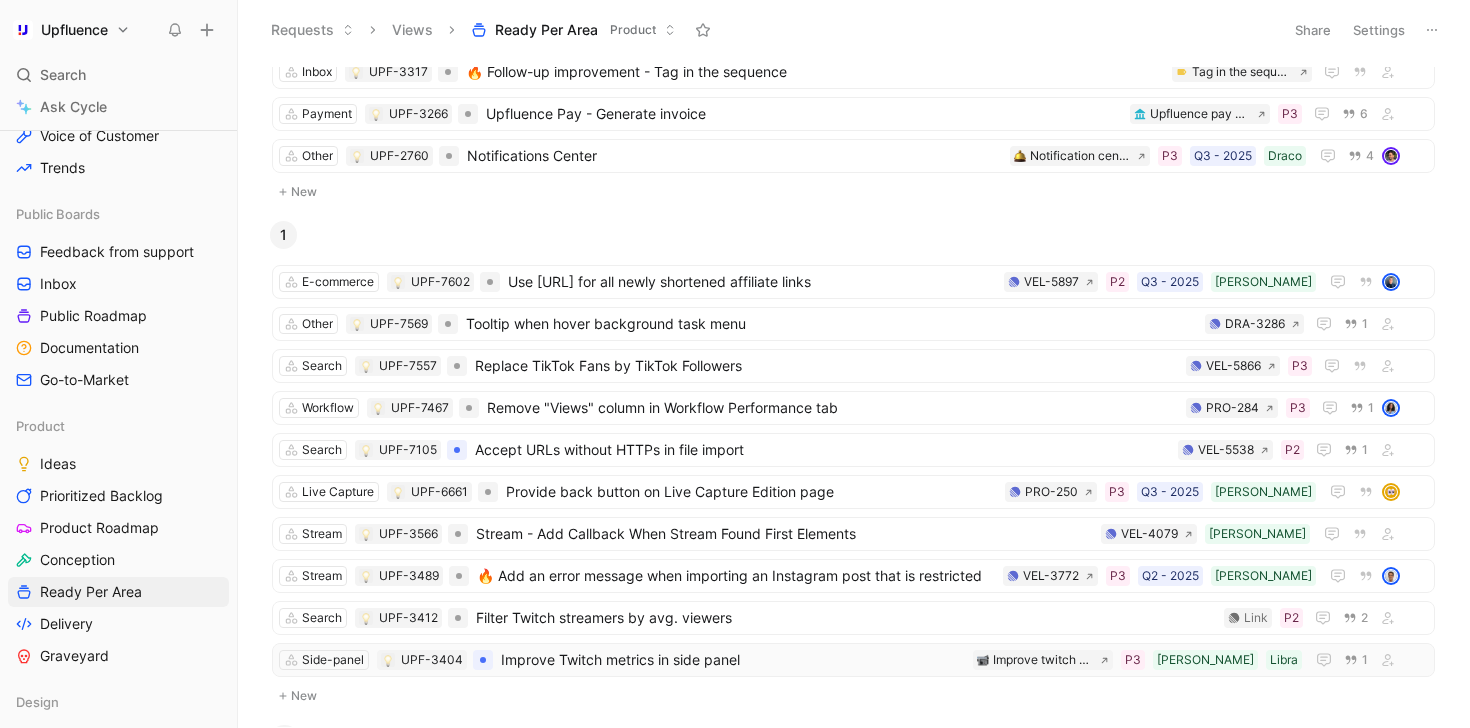 scroll, scrollTop: 187, scrollLeft: 0, axis: vertical 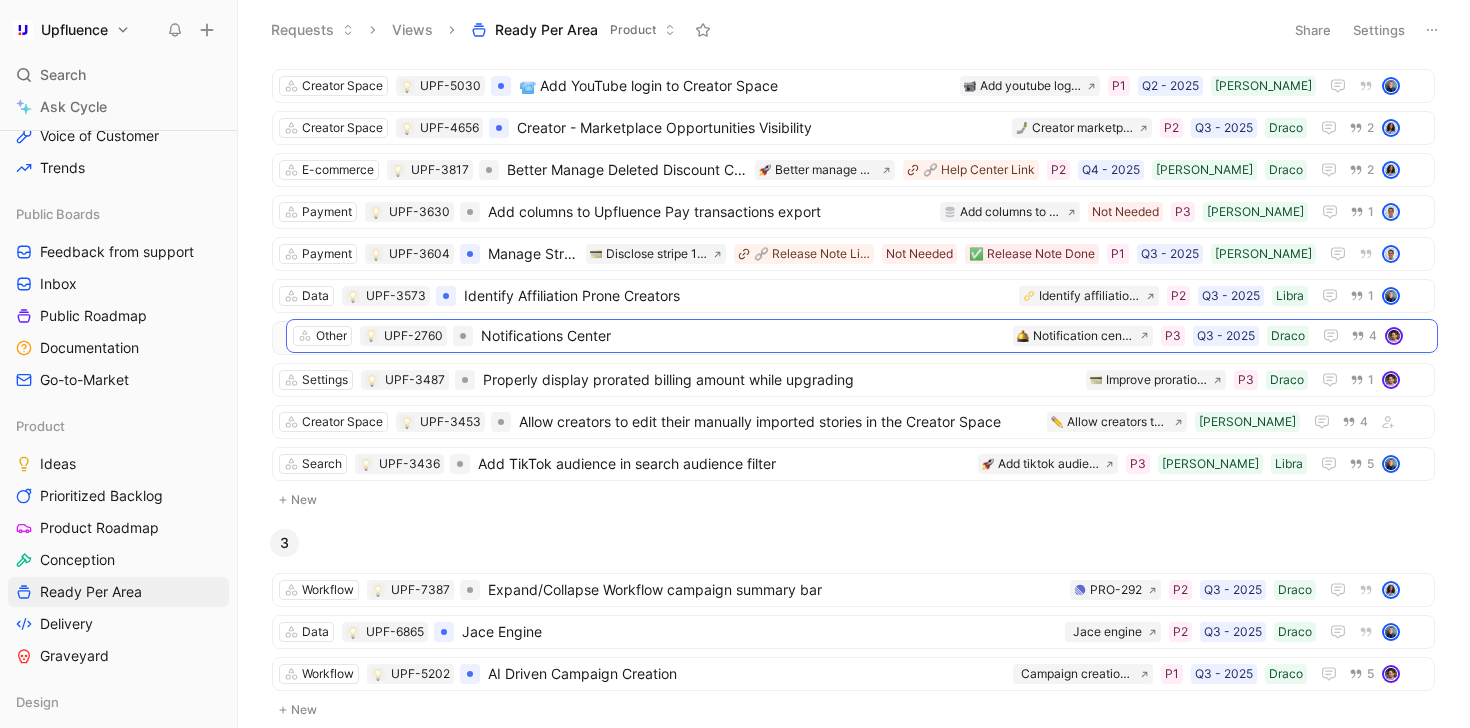 drag, startPoint x: 677, startPoint y: 450, endPoint x: 691, endPoint y: 341, distance: 109.89541 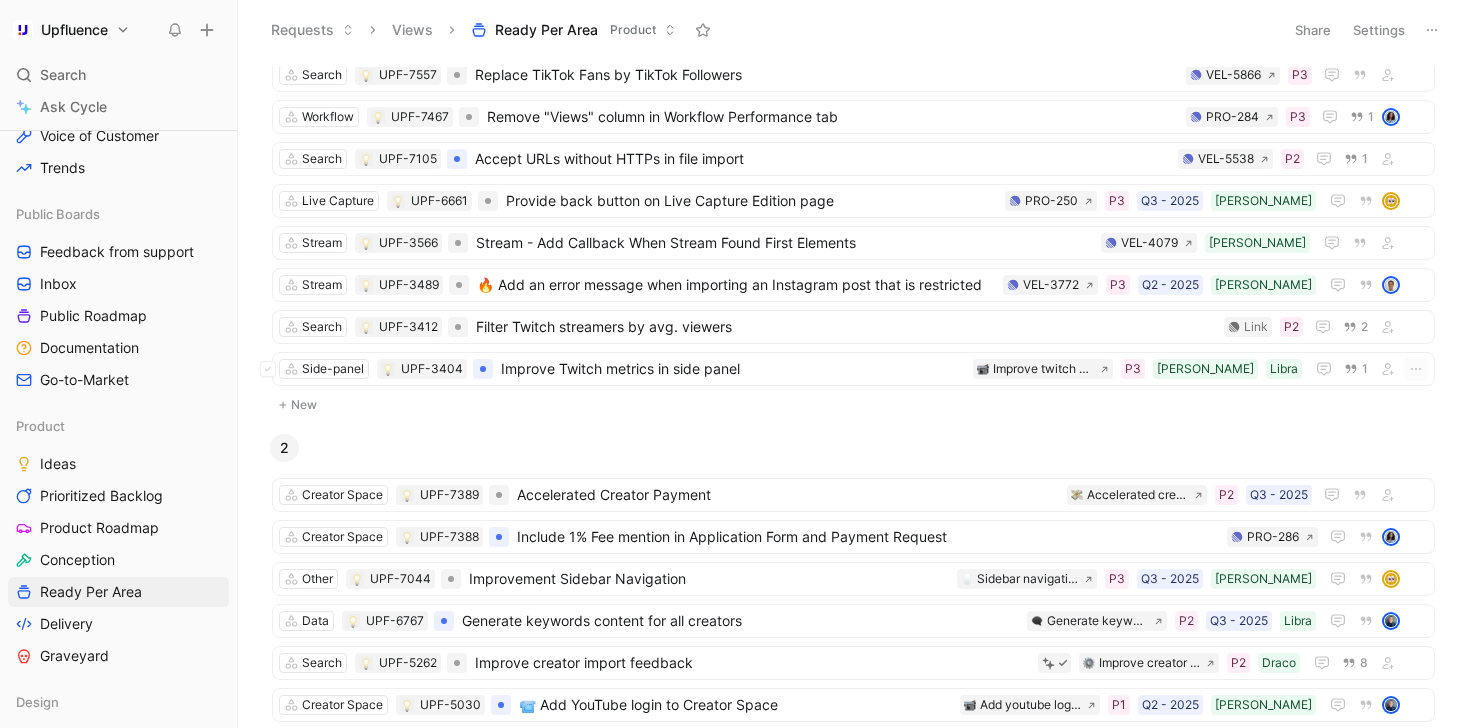 scroll, scrollTop: 696, scrollLeft: 0, axis: vertical 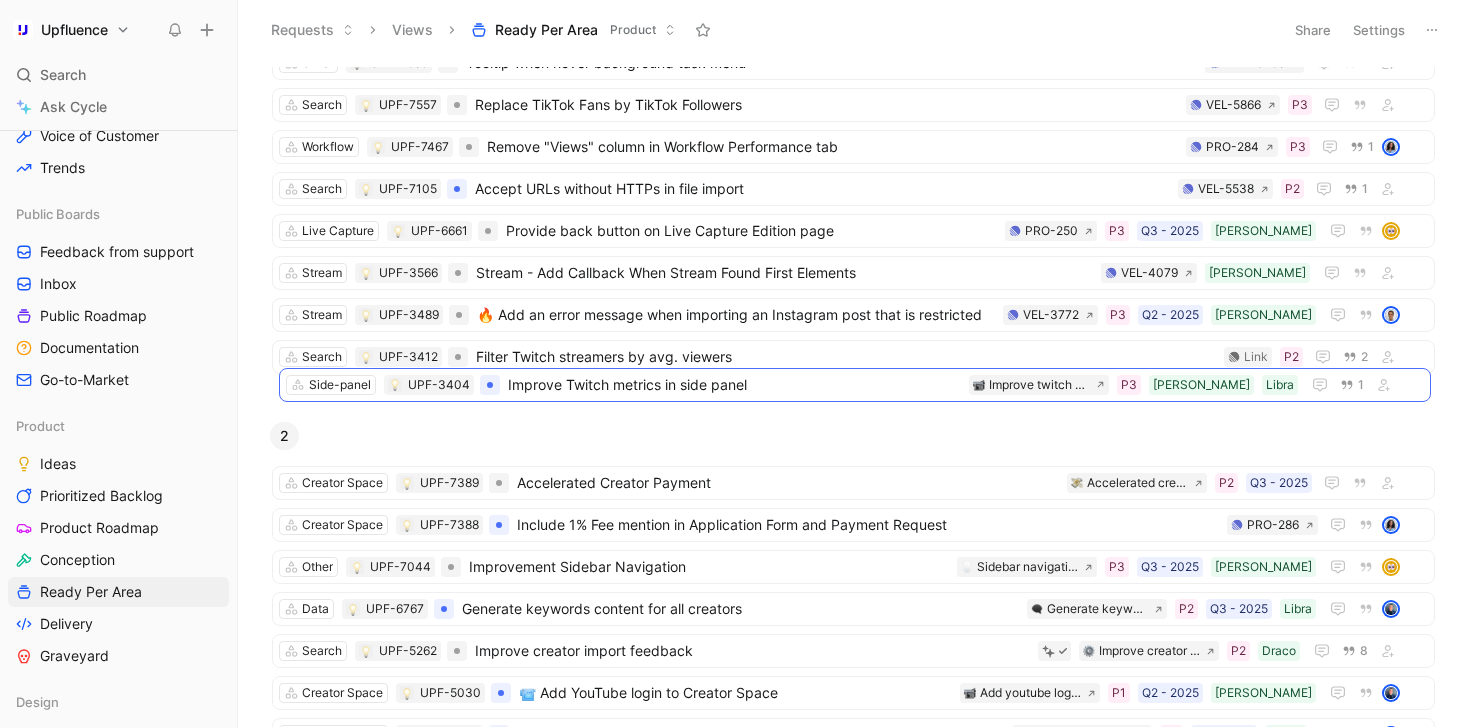drag, startPoint x: 657, startPoint y: 404, endPoint x: 664, endPoint y: 391, distance: 14.764823 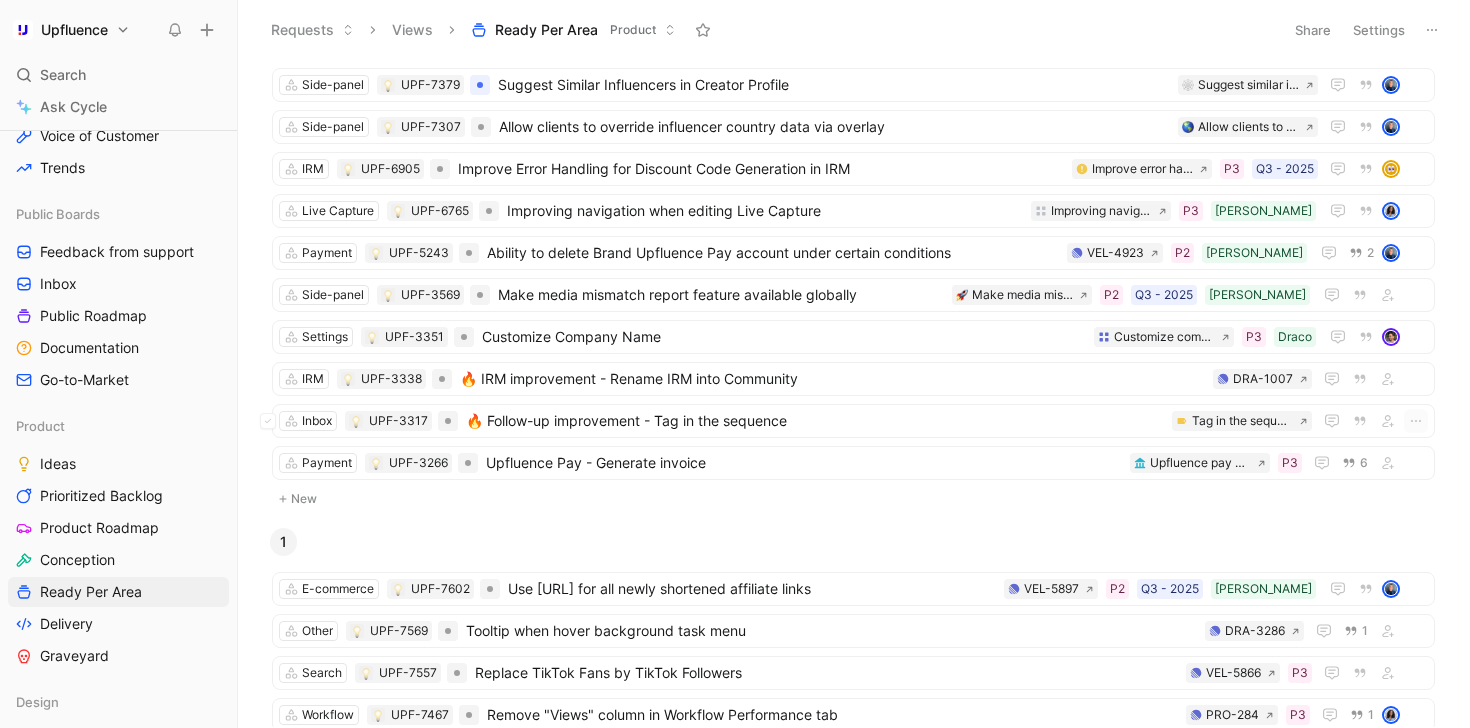 scroll, scrollTop: 126, scrollLeft: 0, axis: vertical 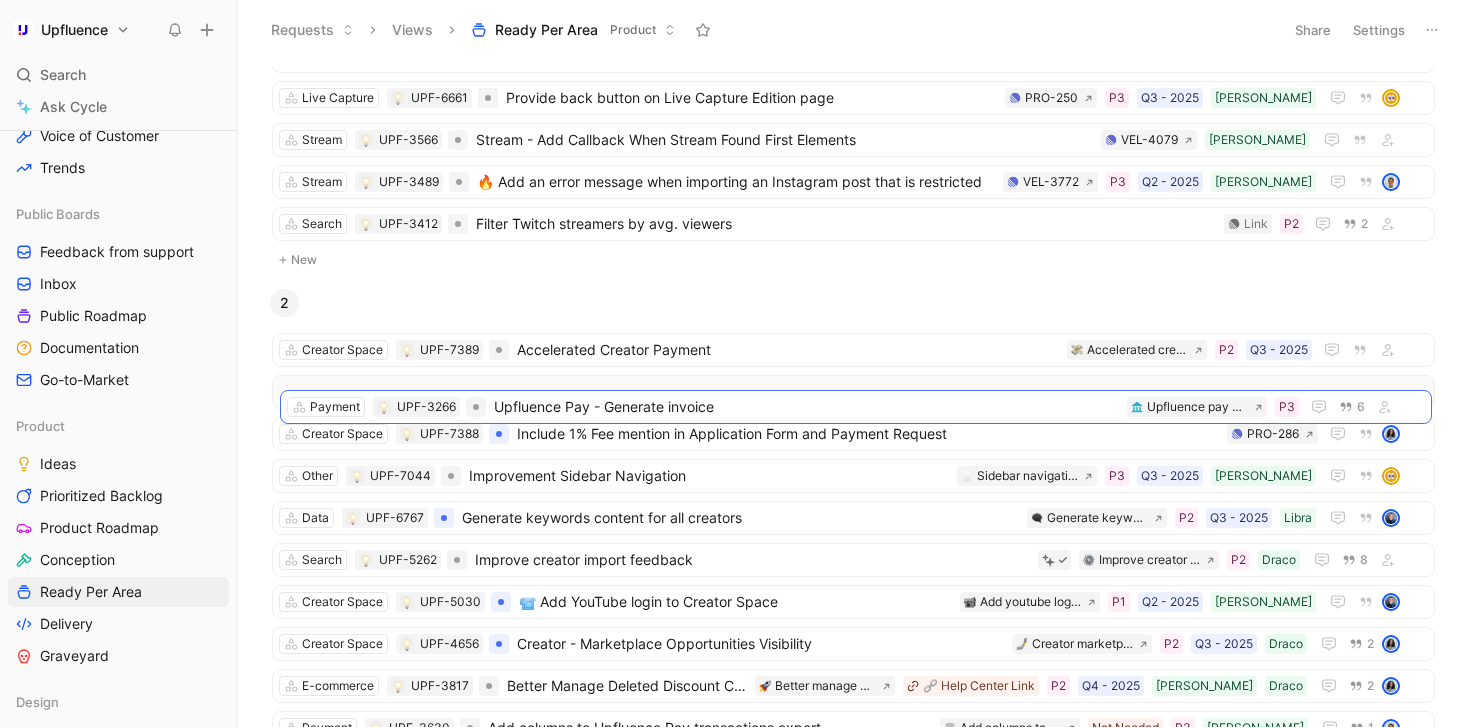 drag, startPoint x: 631, startPoint y: 474, endPoint x: 639, endPoint y: 416, distance: 58.549126 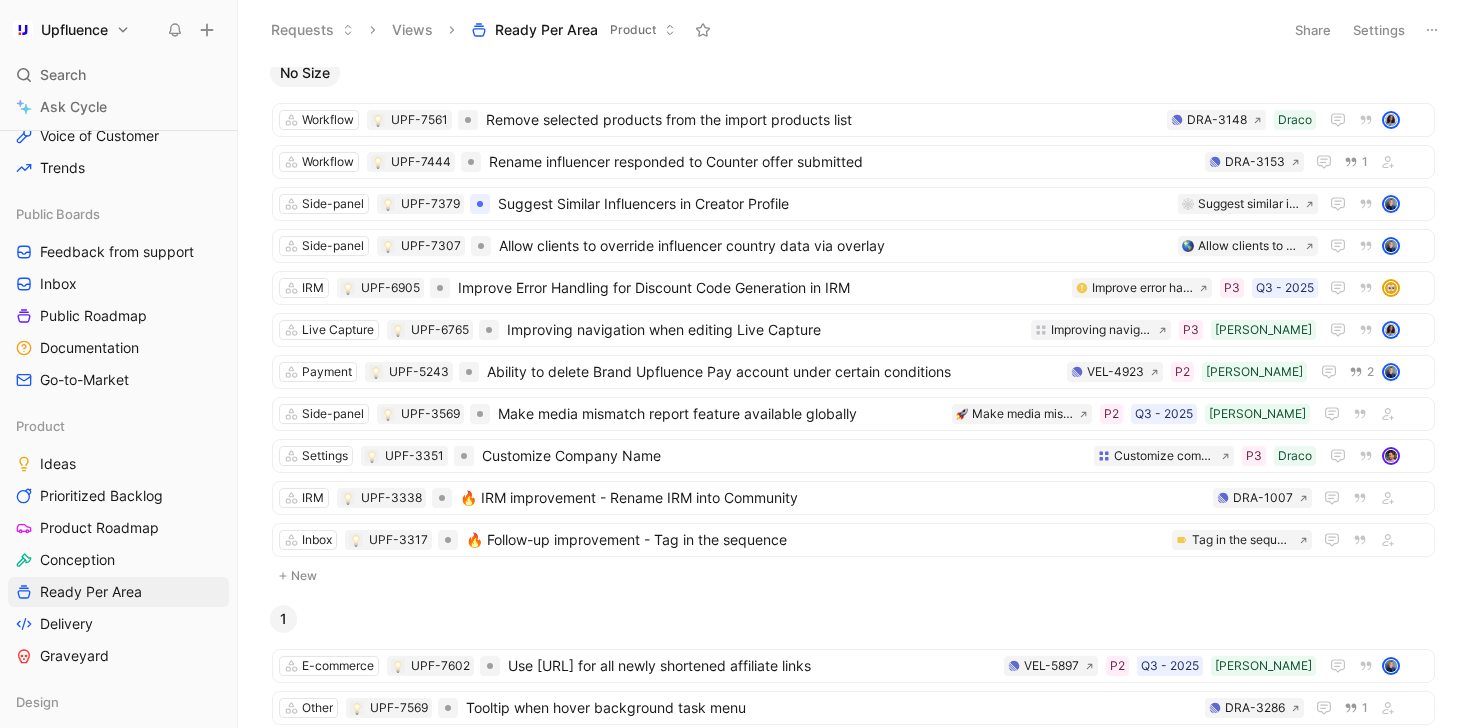 scroll, scrollTop: 0, scrollLeft: 0, axis: both 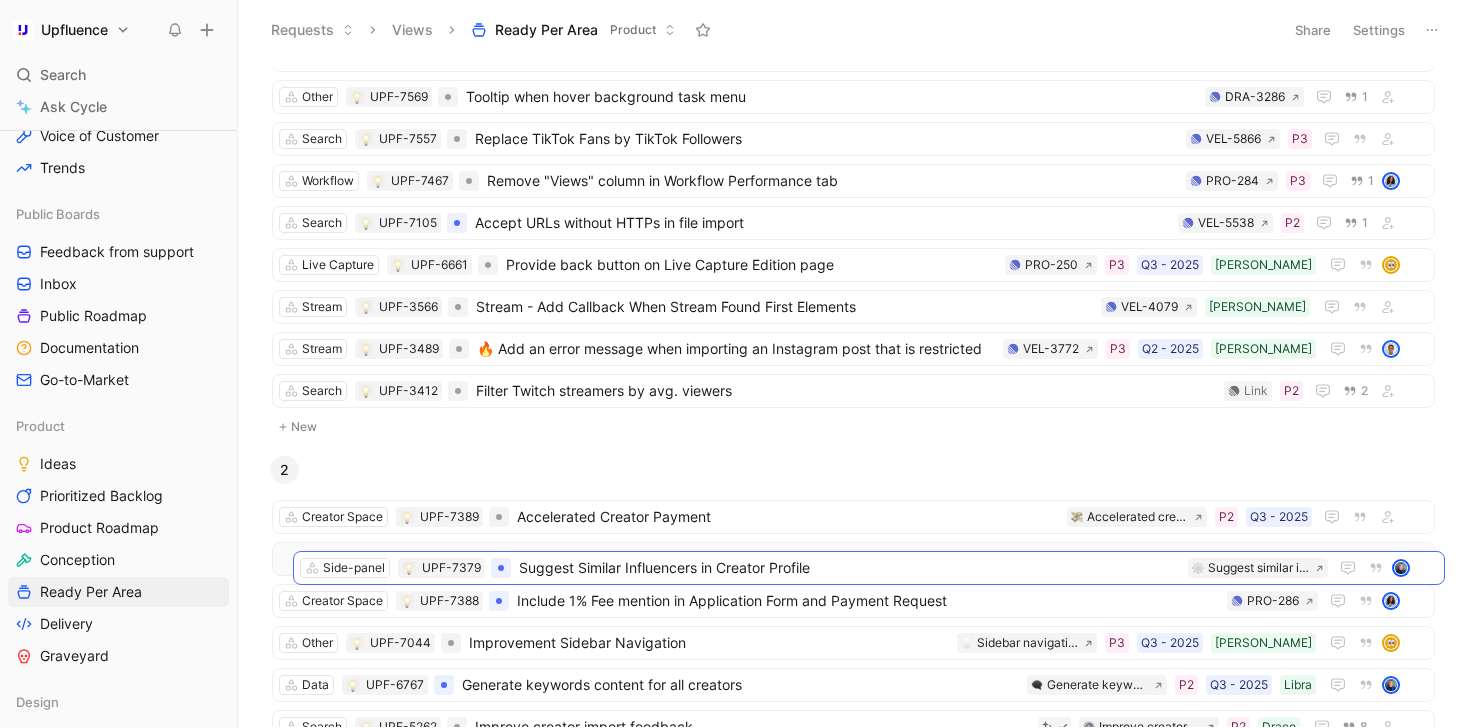 drag, startPoint x: 628, startPoint y: 206, endPoint x: 653, endPoint y: 552, distance: 346.902 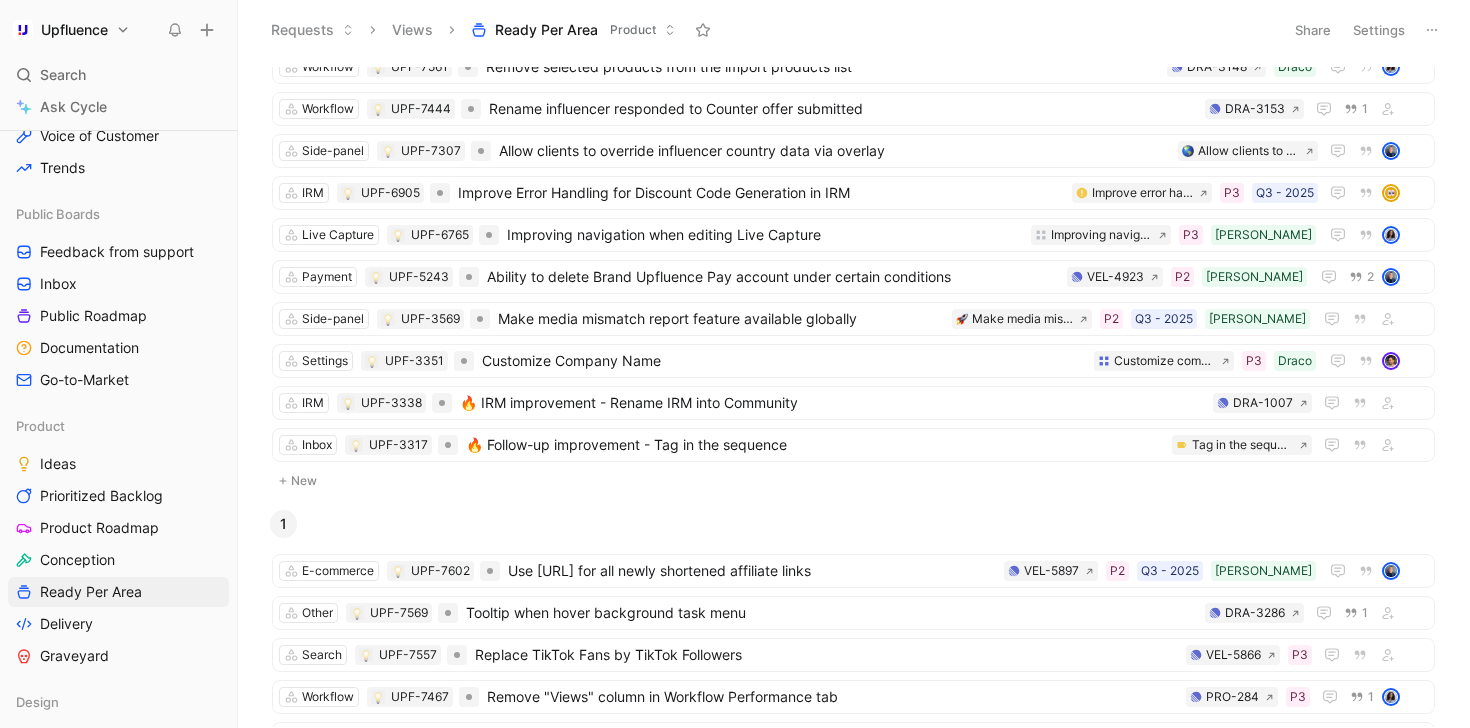 scroll, scrollTop: 0, scrollLeft: 0, axis: both 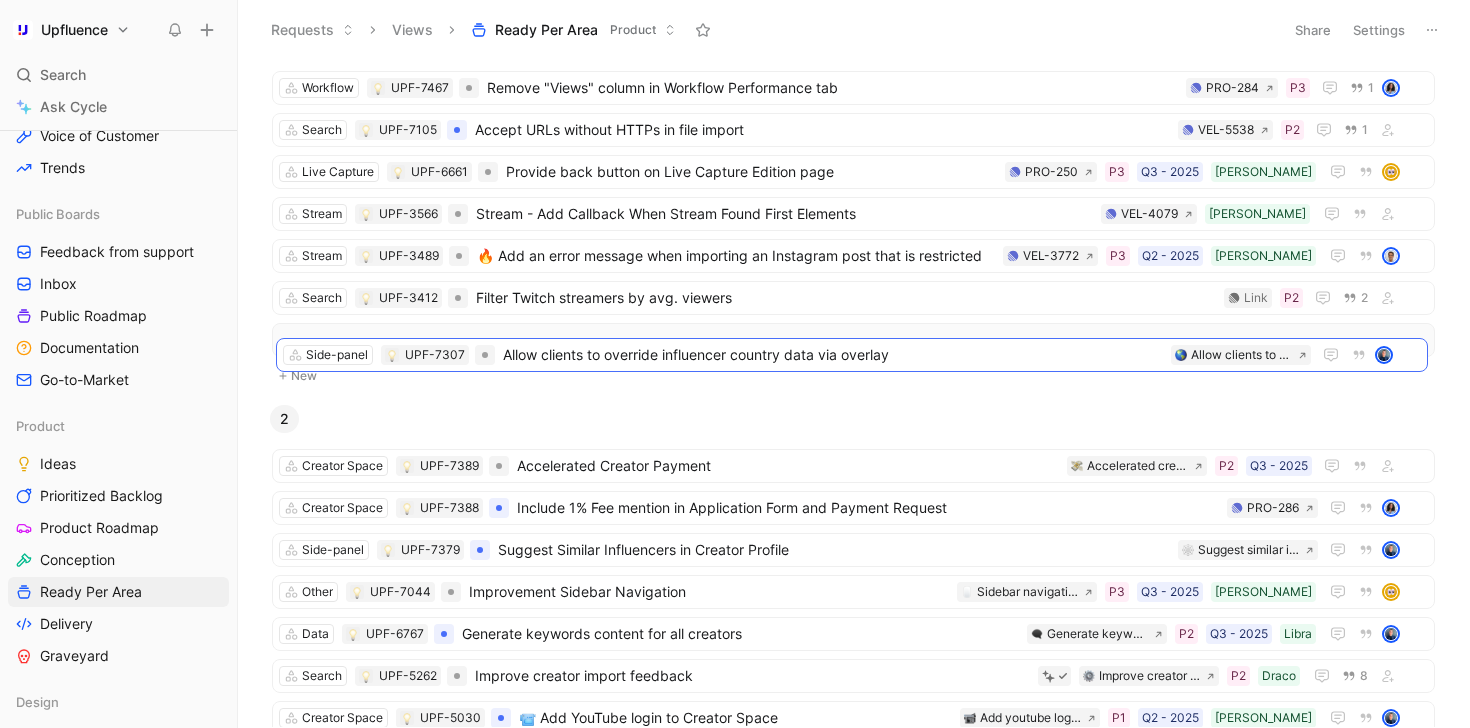 drag, startPoint x: 640, startPoint y: 218, endPoint x: 644, endPoint y: 360, distance: 142.05632 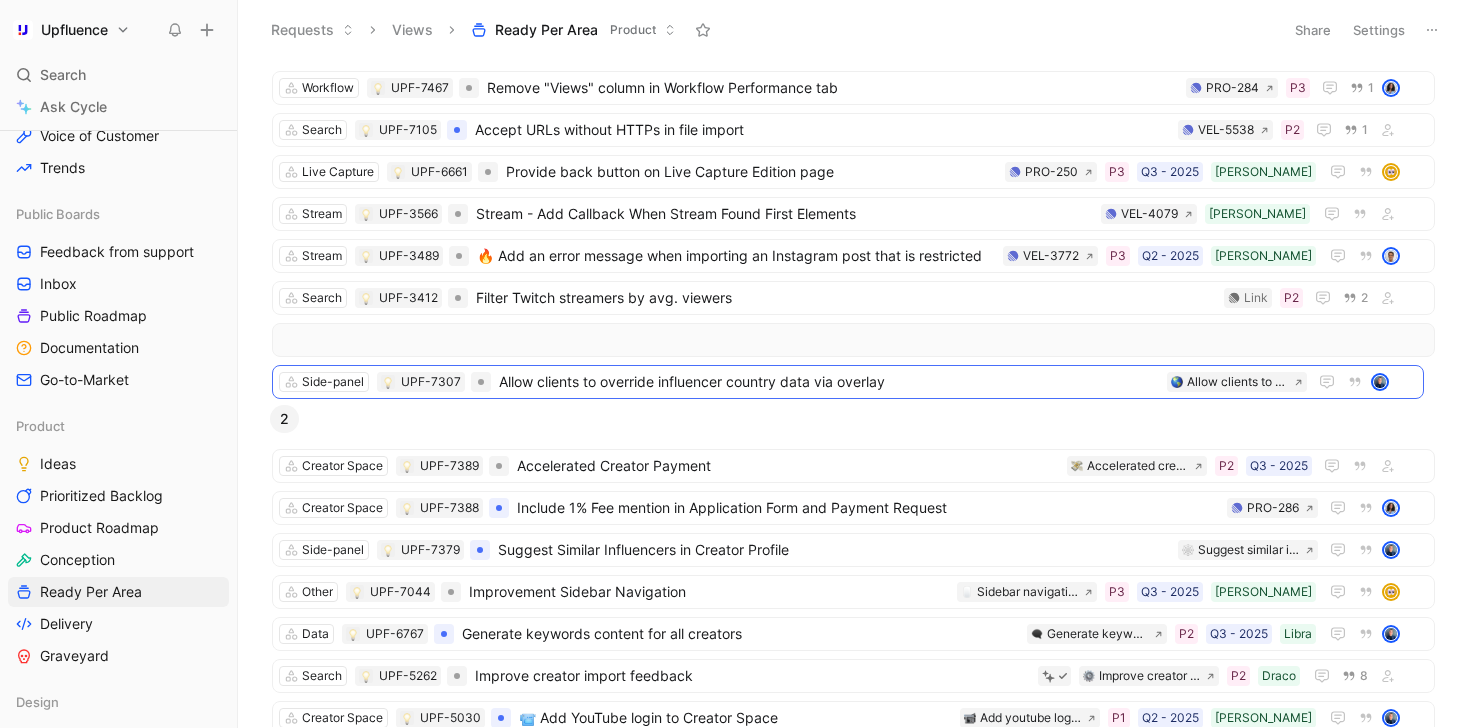 scroll, scrollTop: 587, scrollLeft: 0, axis: vertical 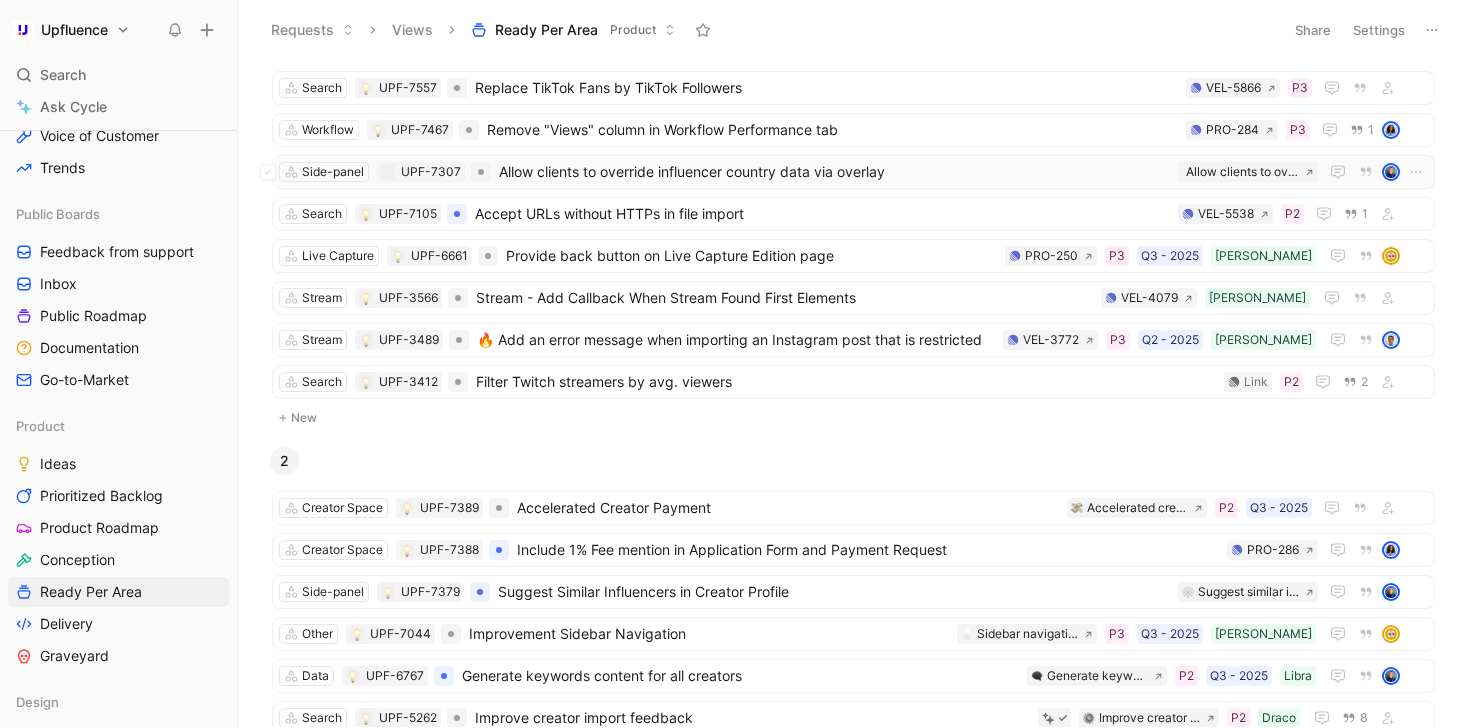 click on "Allow clients to override influencer country data via overlay" at bounding box center [834, 172] 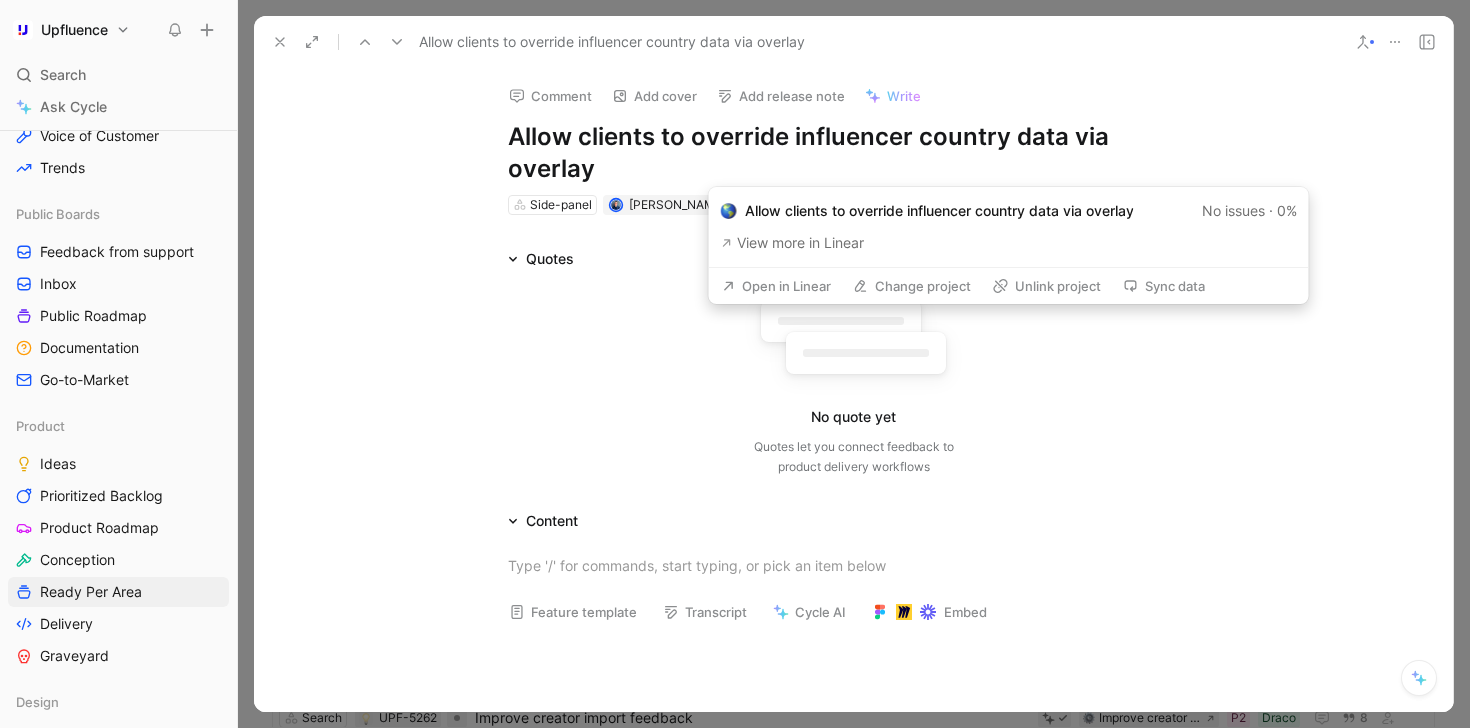 click on "Open in Linear" at bounding box center [776, 286] 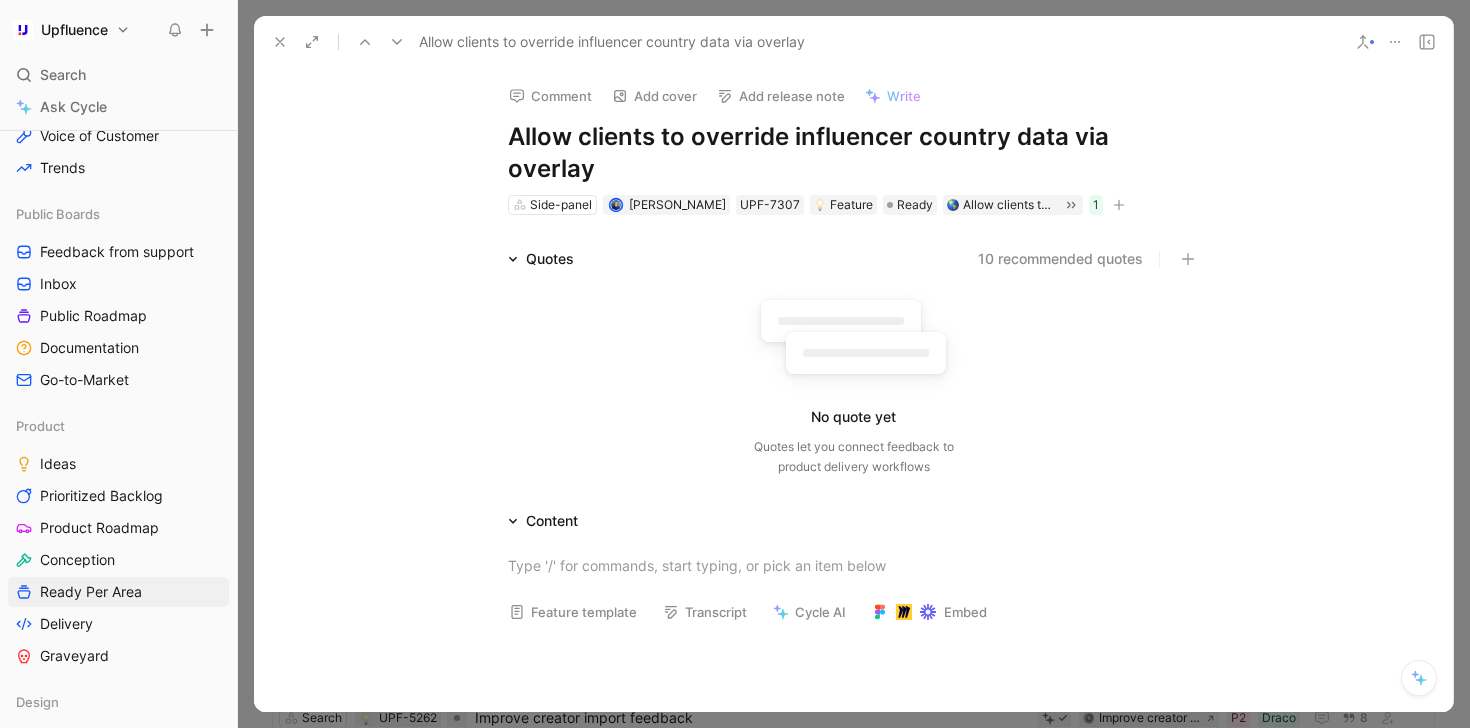 click on "Side-panel [PERSON_NAME] UPF-7307 Feature Ready Allow clients to override influencer country data via overlay 1" at bounding box center [854, 205] 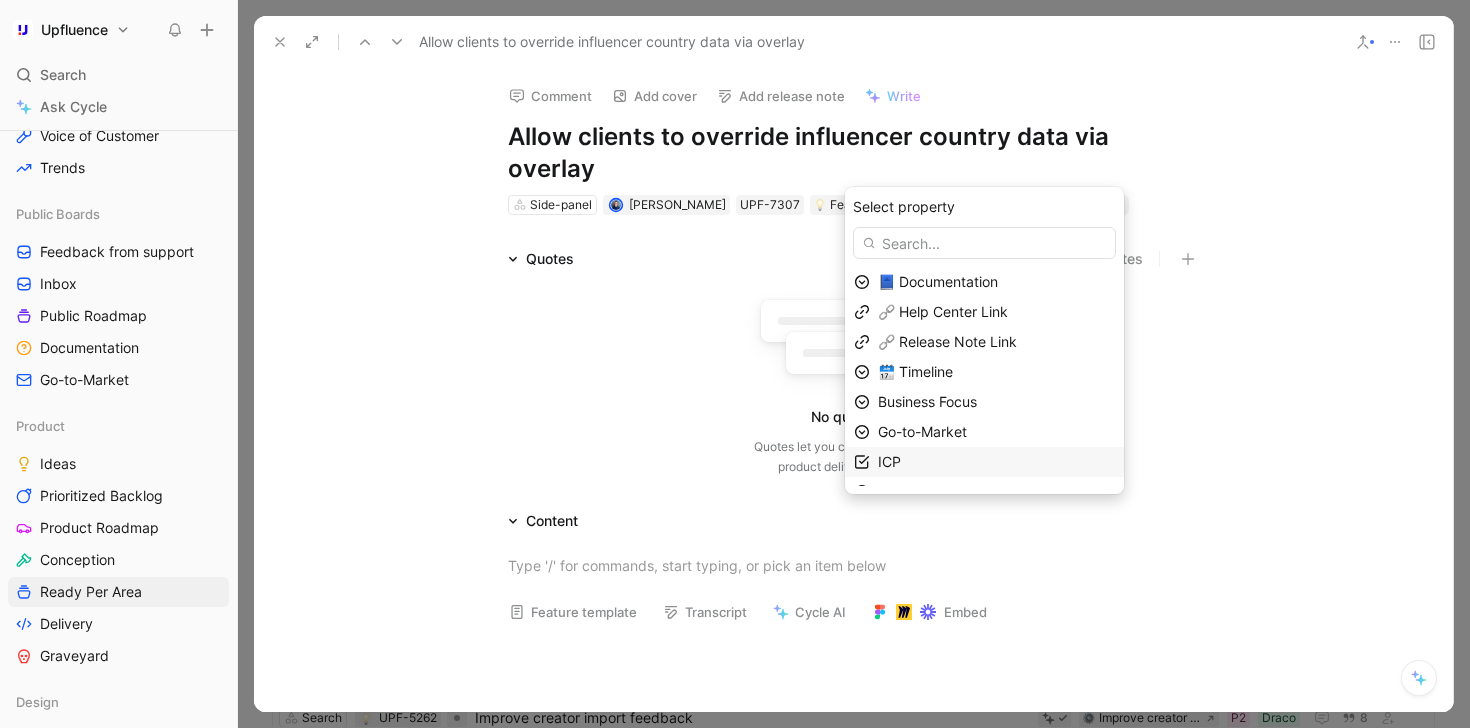 scroll, scrollTop: 81, scrollLeft: 0, axis: vertical 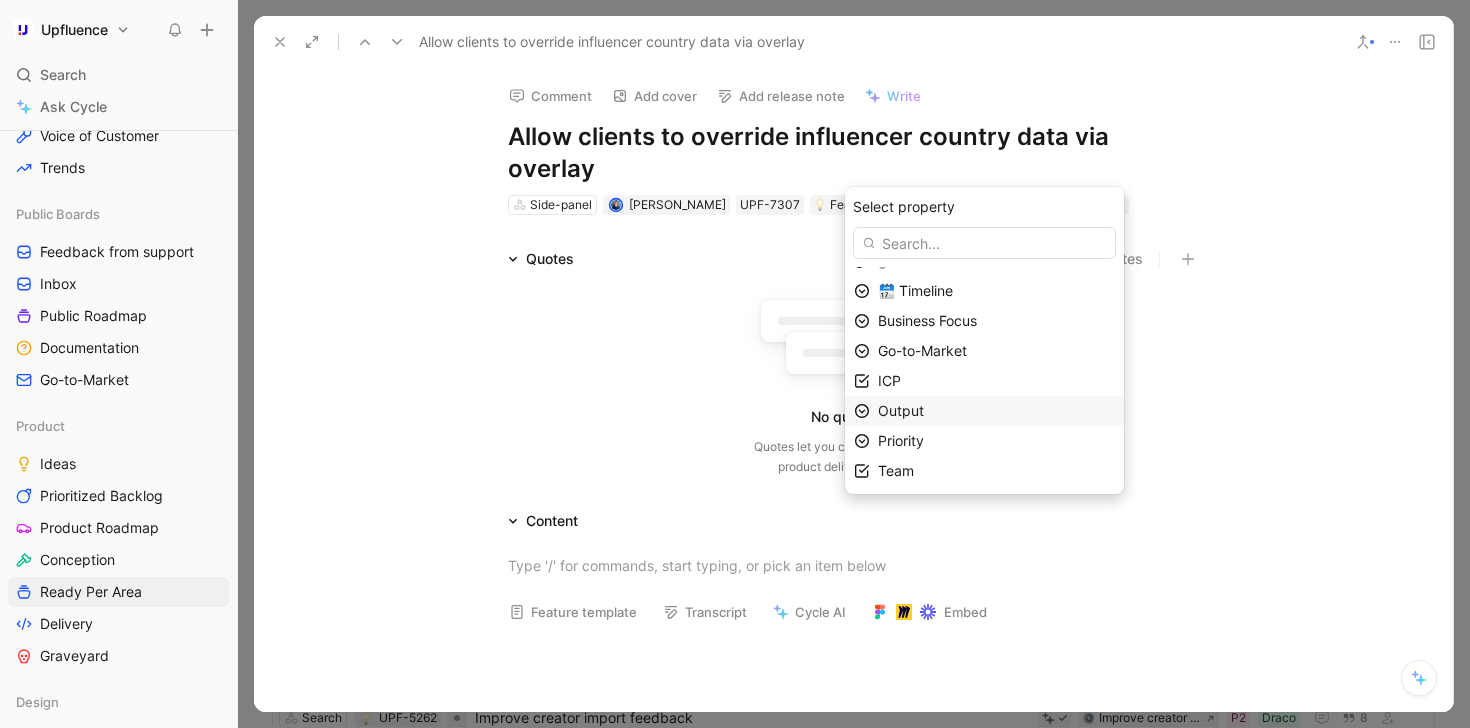 click on "Output" at bounding box center (996, 411) 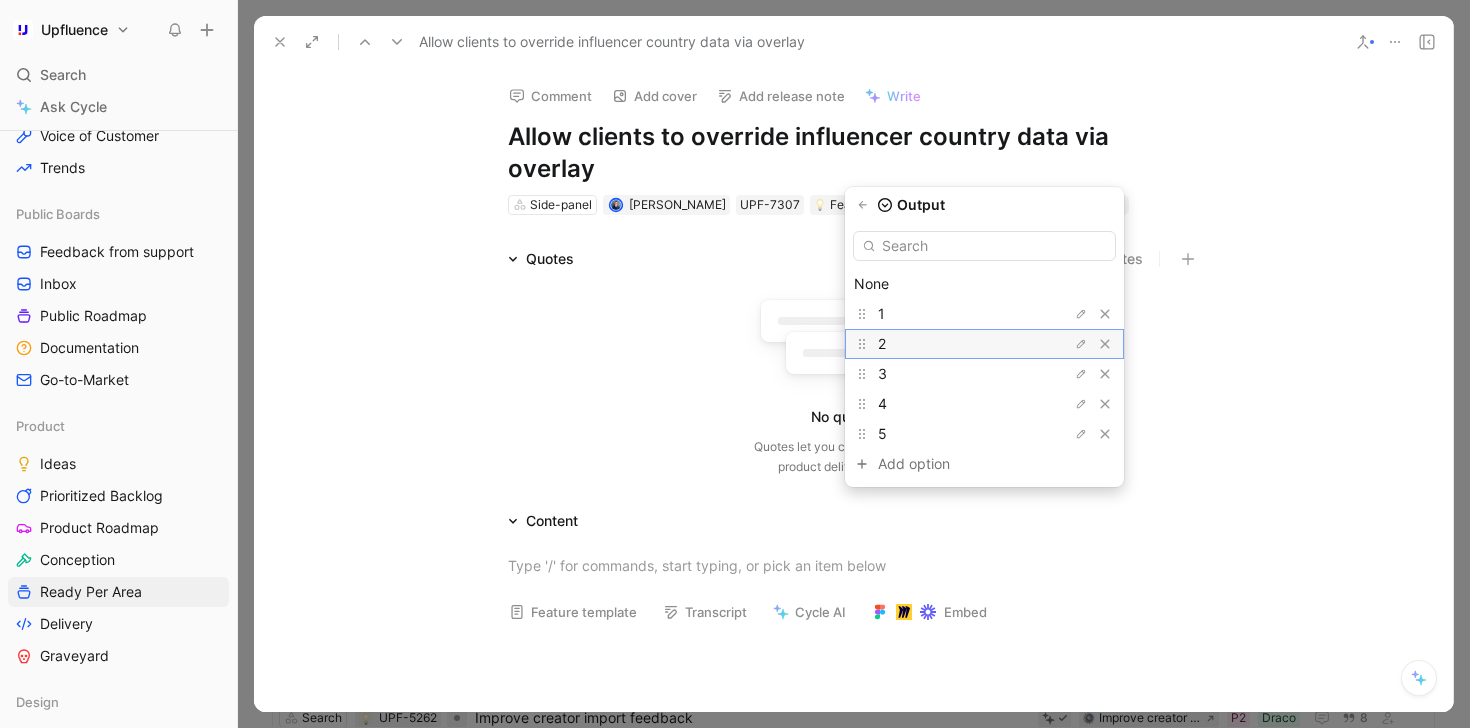 click on "2" at bounding box center [953, 344] 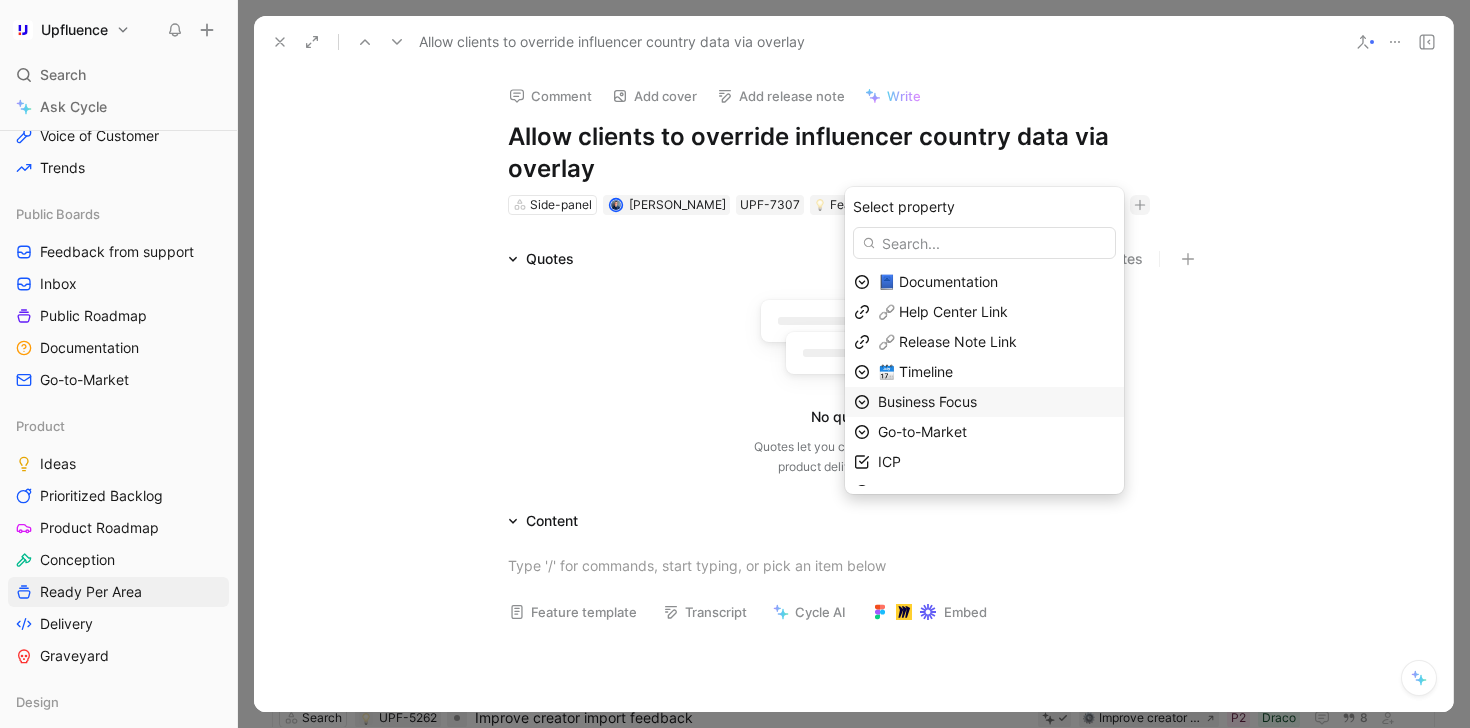 scroll, scrollTop: 51, scrollLeft: 0, axis: vertical 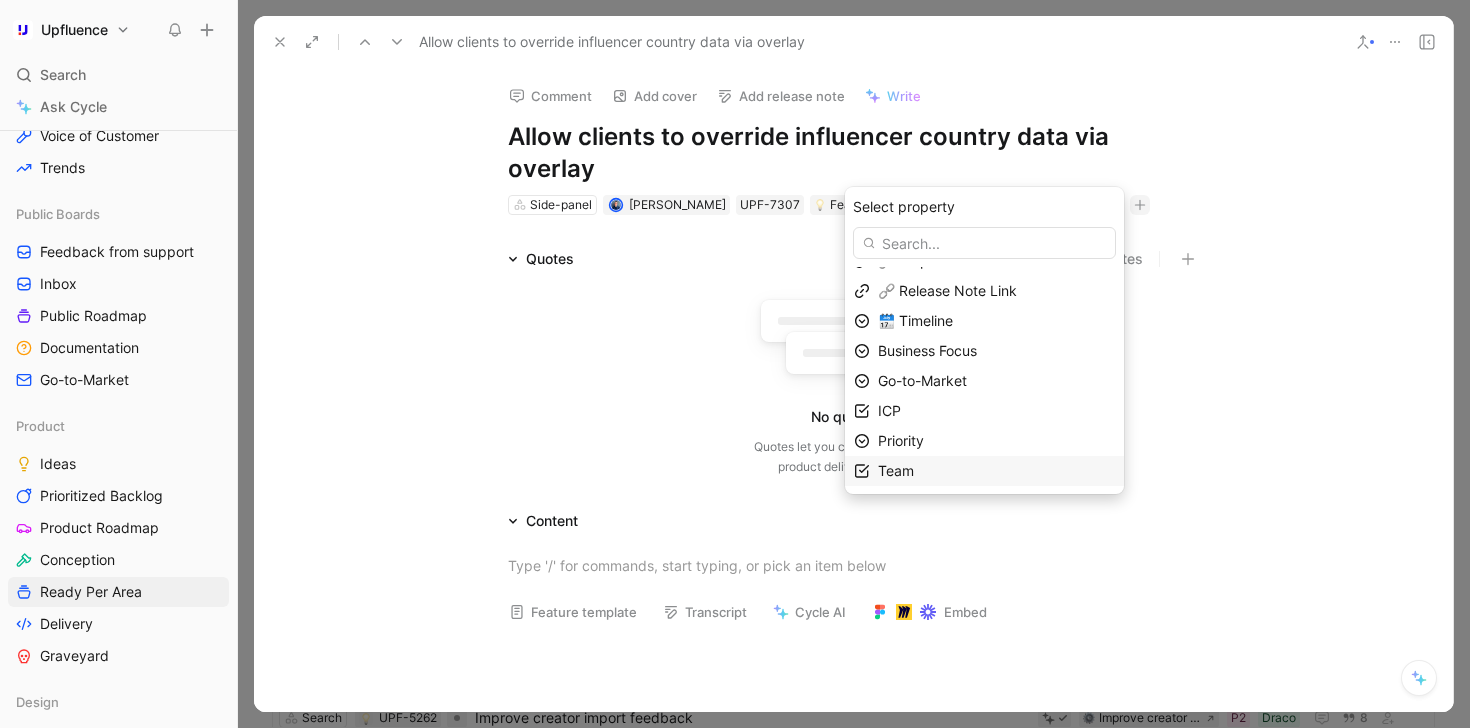 click on "Team" at bounding box center [996, 471] 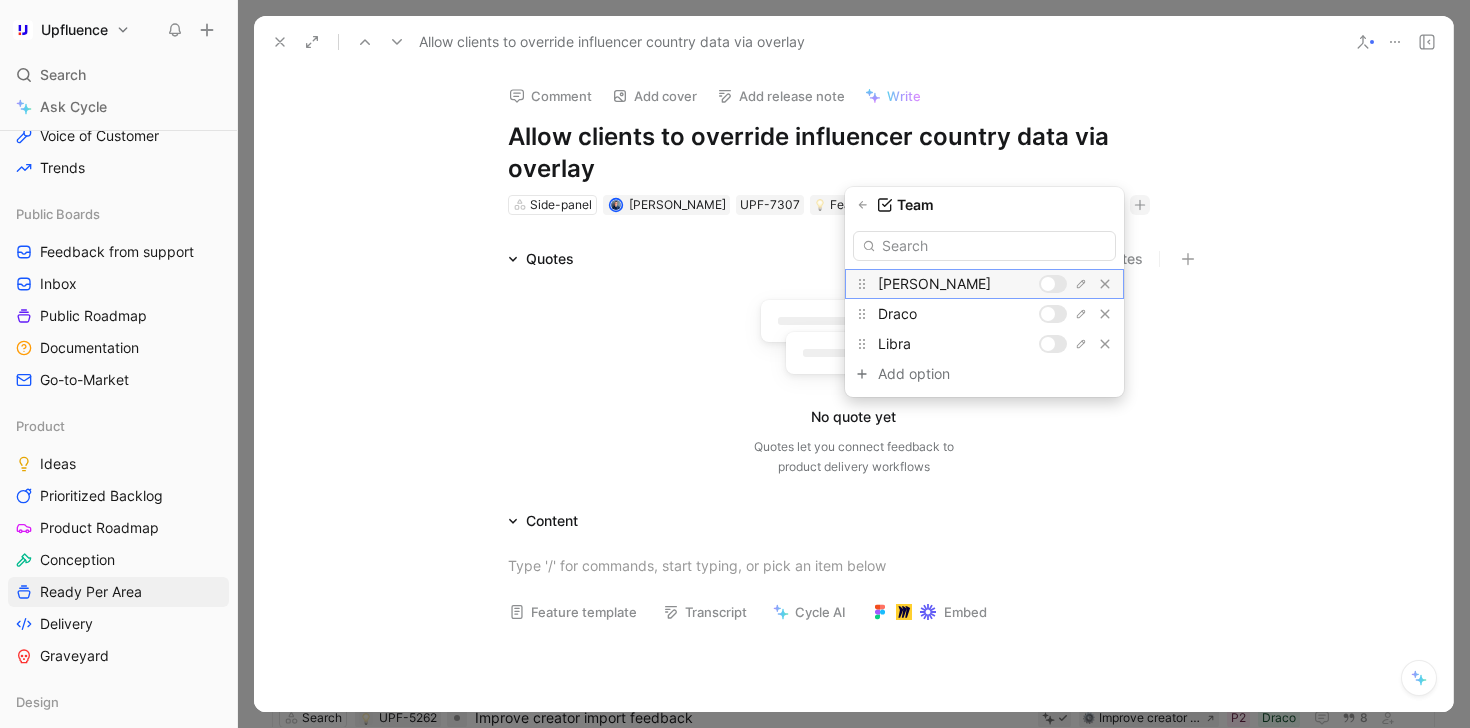 click at bounding box center (1048, 284) 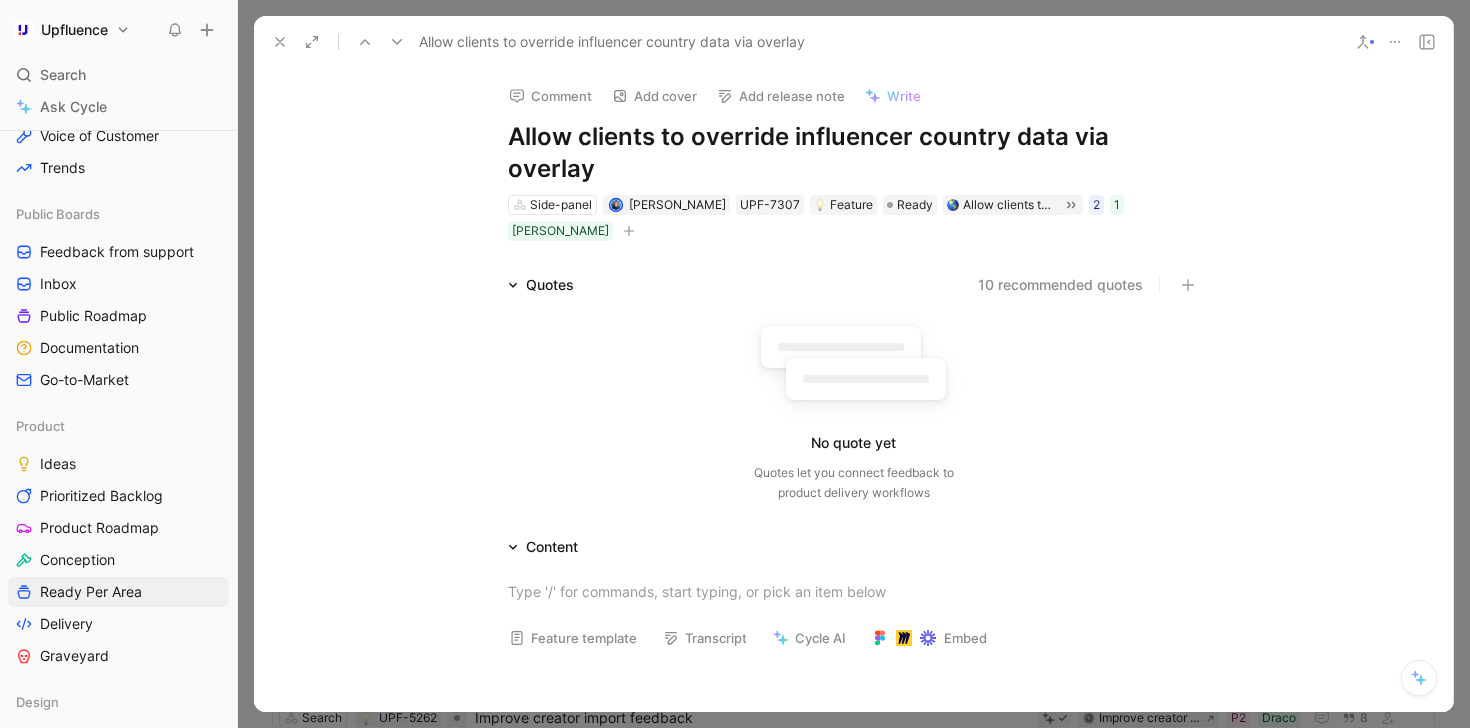 click 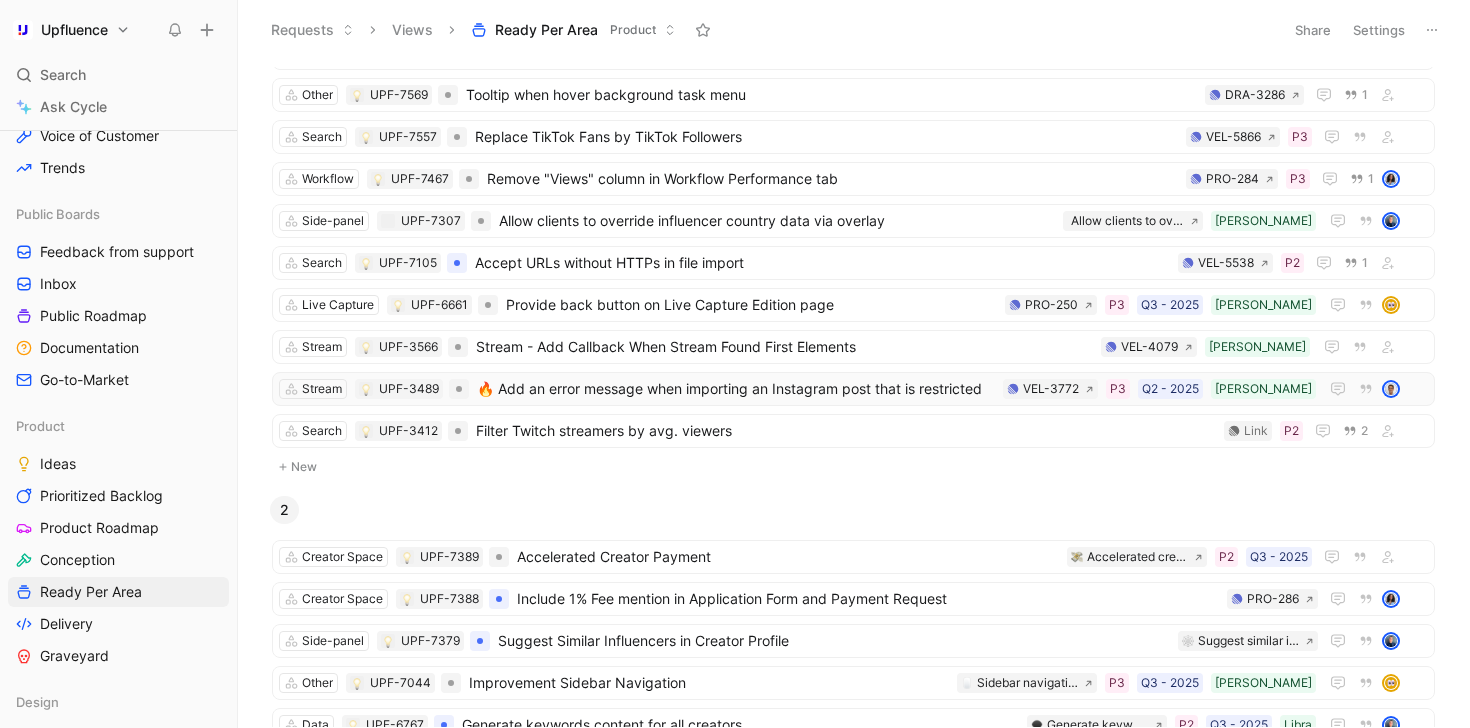 scroll, scrollTop: 0, scrollLeft: 0, axis: both 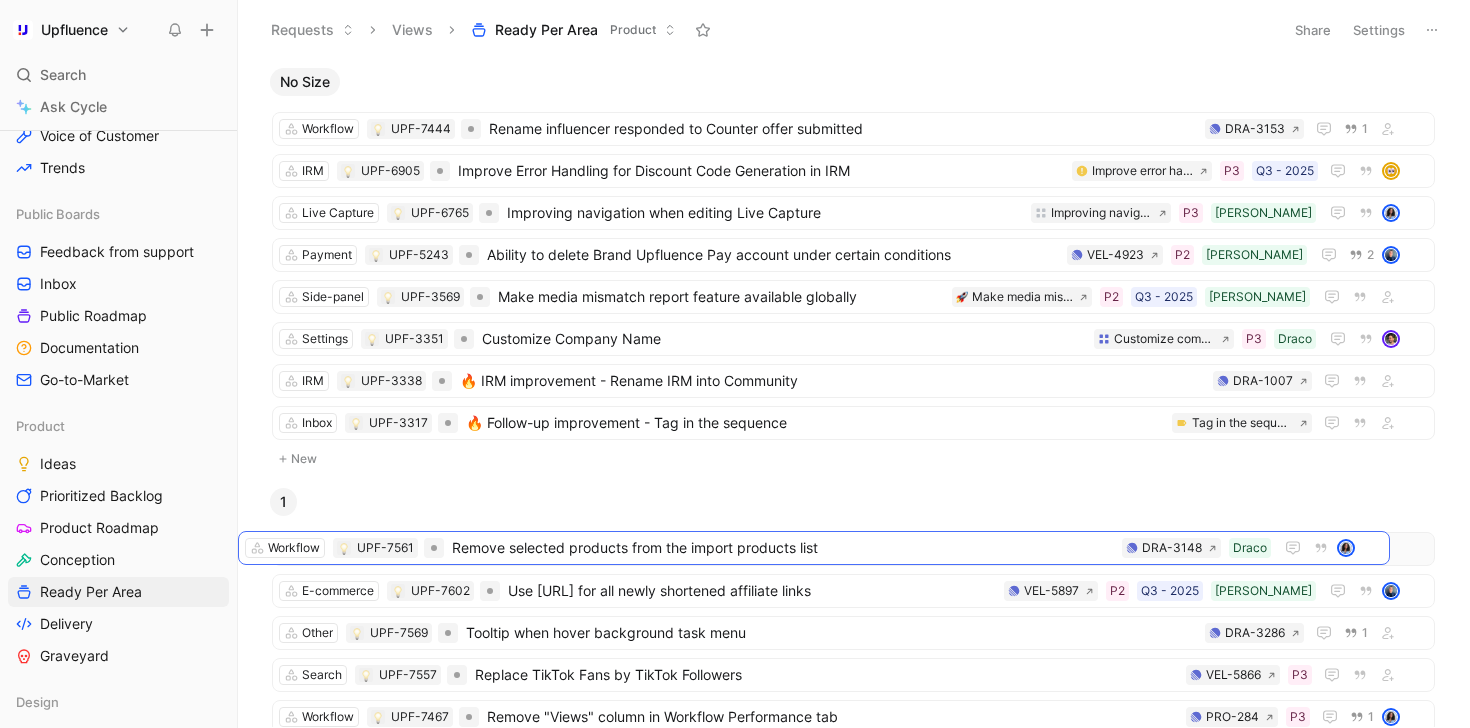 drag, startPoint x: 777, startPoint y: 127, endPoint x: 743, endPoint y: 546, distance: 420.3772 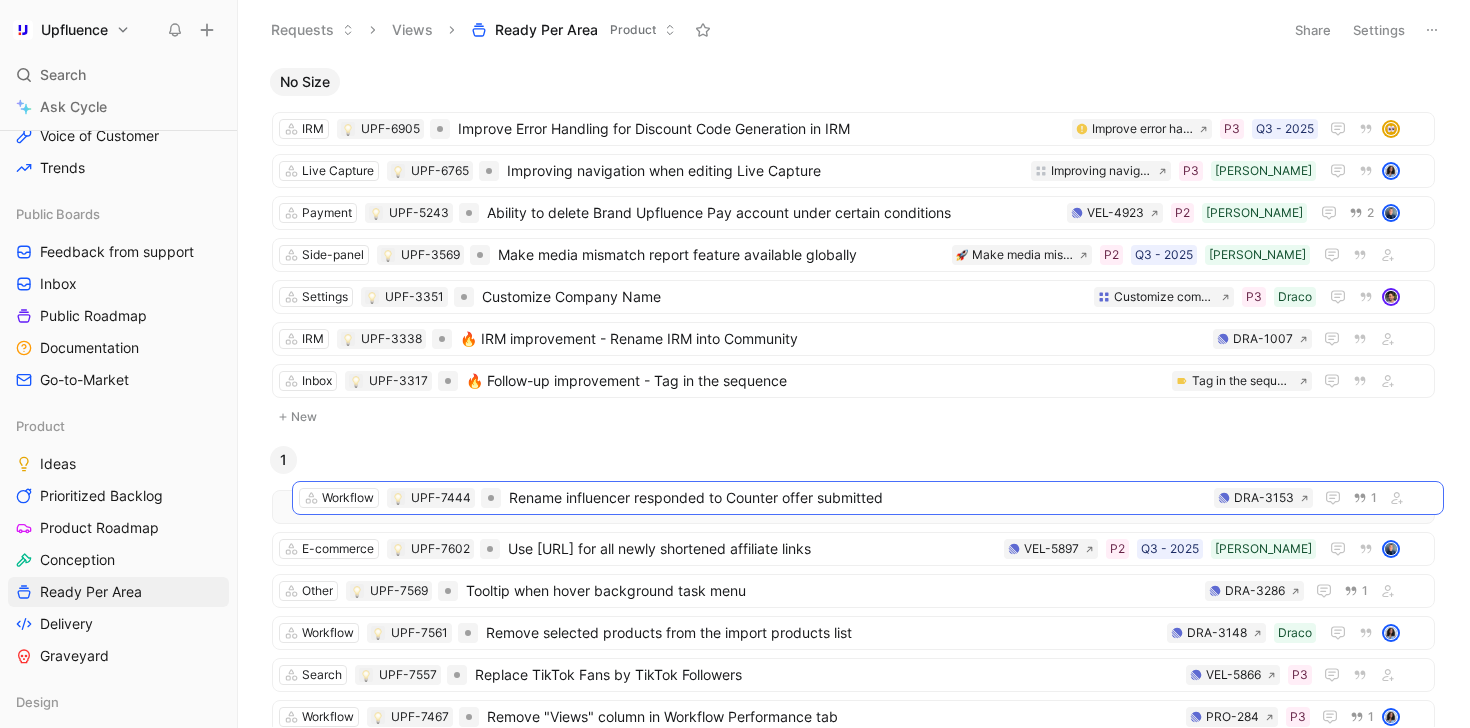 drag, startPoint x: 798, startPoint y: 121, endPoint x: 804, endPoint y: 489, distance: 368.04892 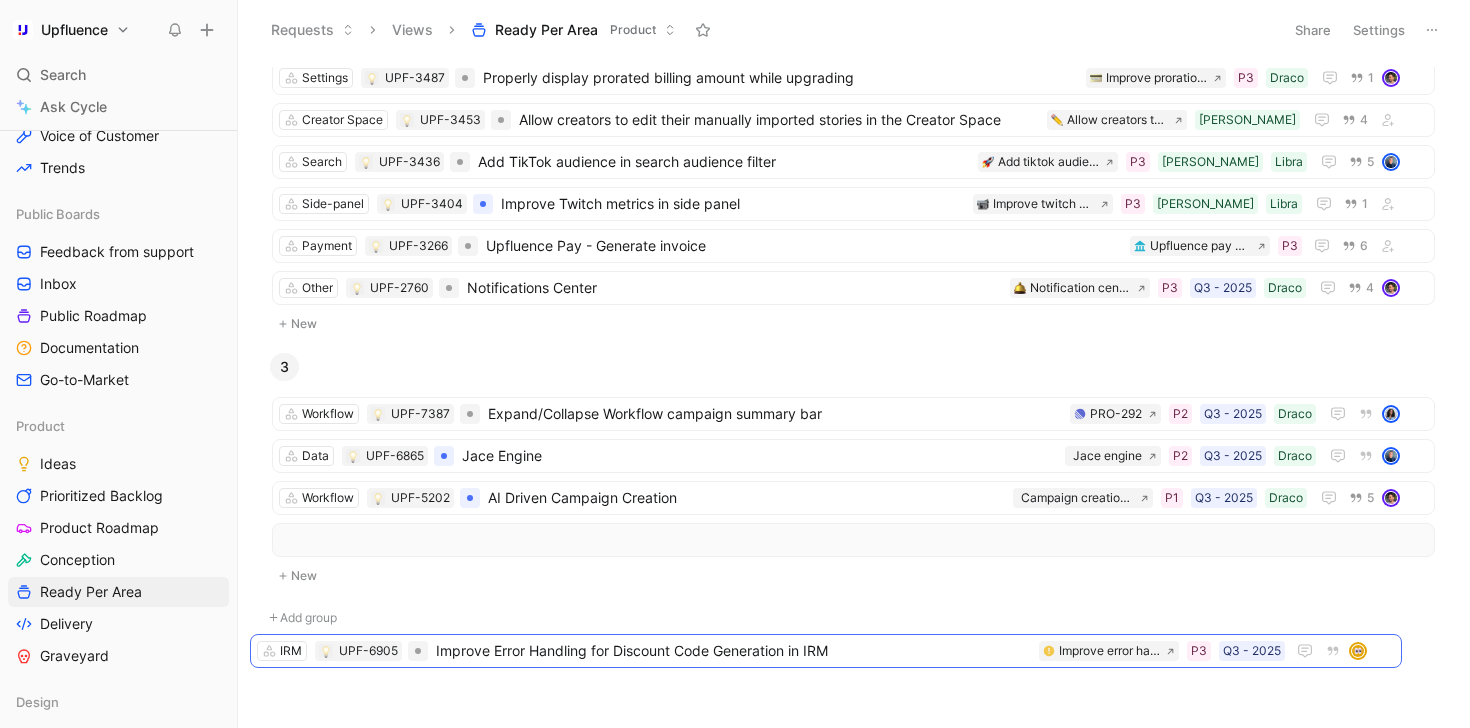 scroll, scrollTop: 1481, scrollLeft: 0, axis: vertical 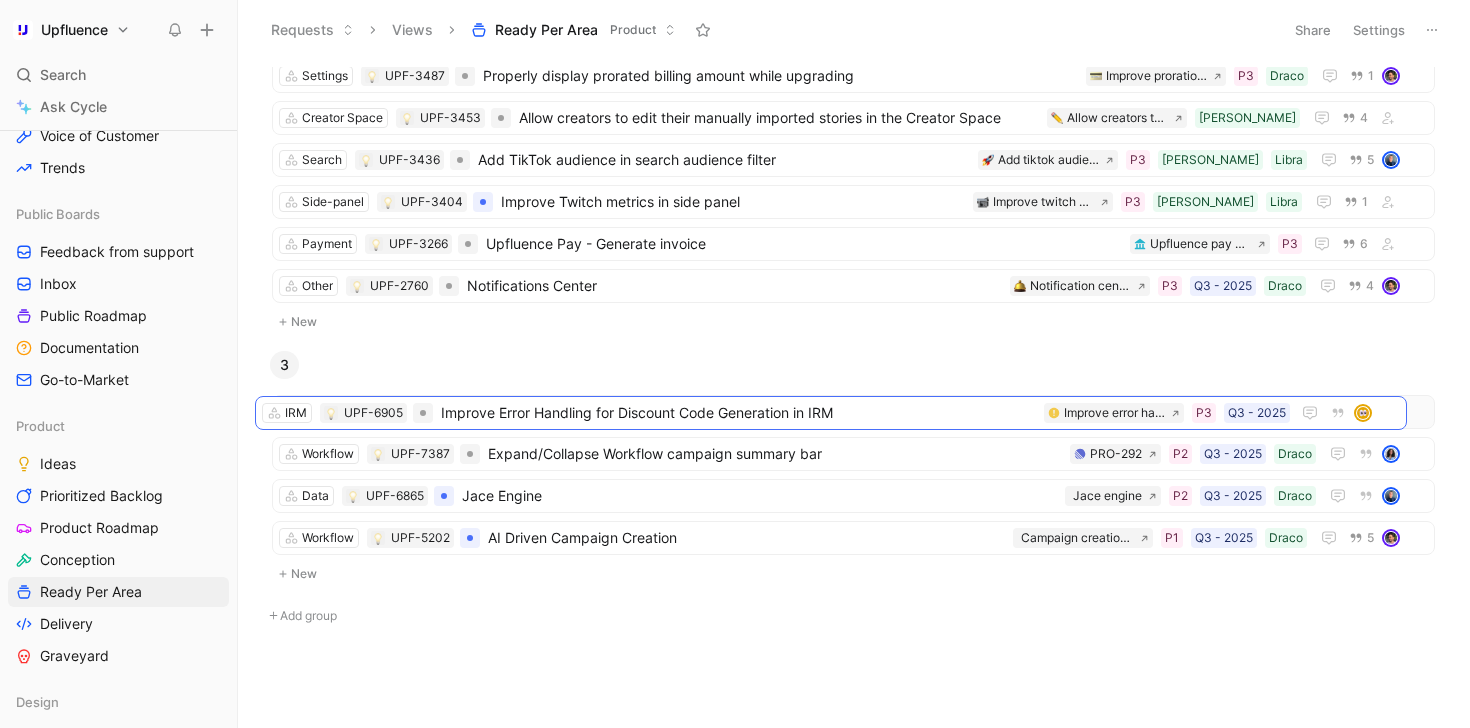 drag, startPoint x: 852, startPoint y: 135, endPoint x: 835, endPoint y: 419, distance: 284.50836 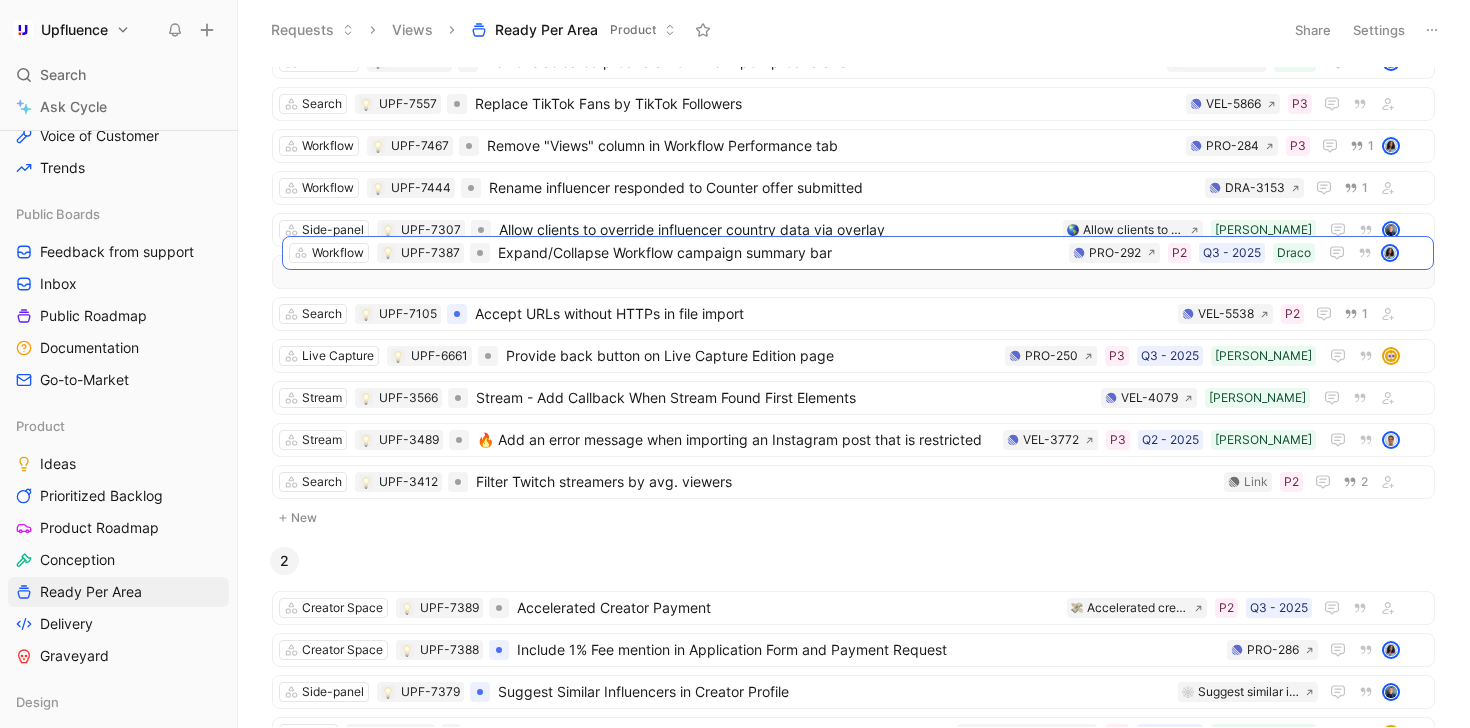 drag, startPoint x: 807, startPoint y: 414, endPoint x: 815, endPoint y: 260, distance: 154.20766 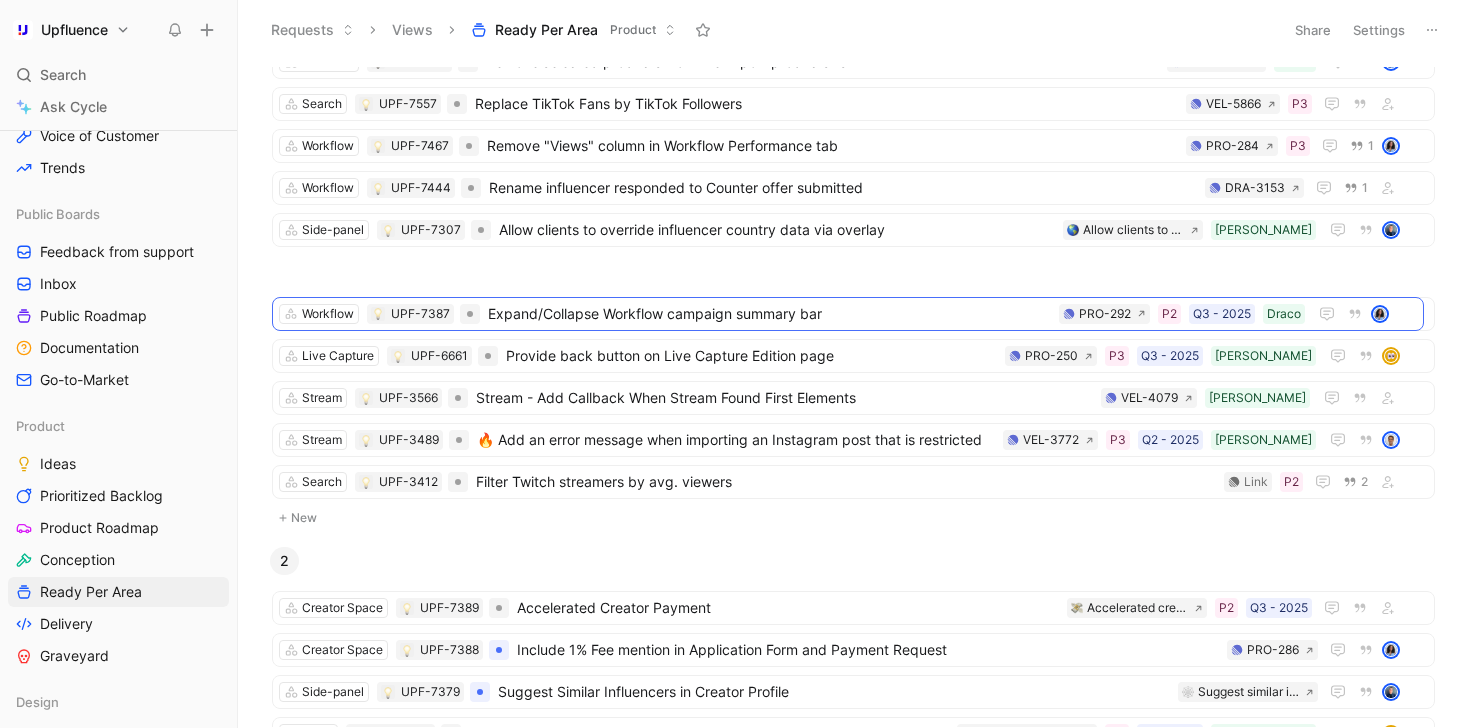 scroll, scrollTop: 445, scrollLeft: 0, axis: vertical 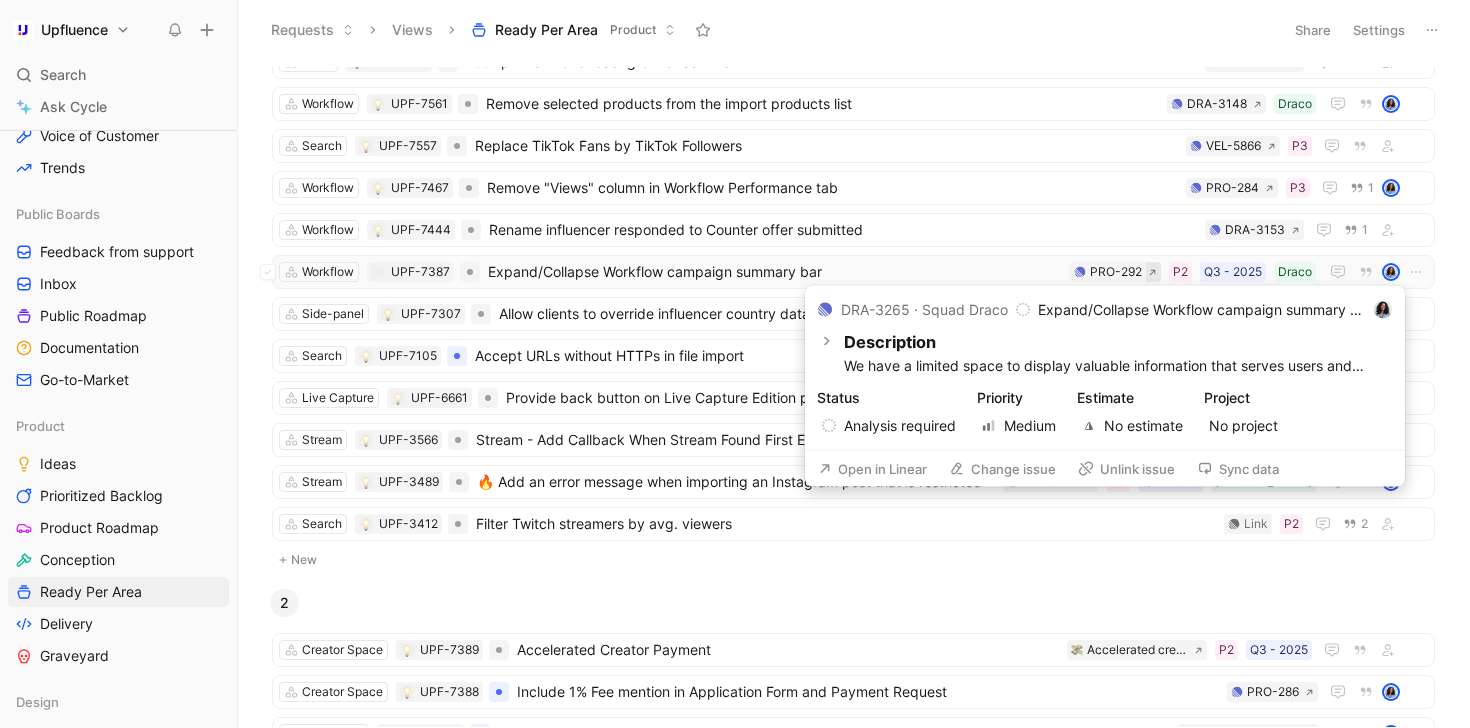 click 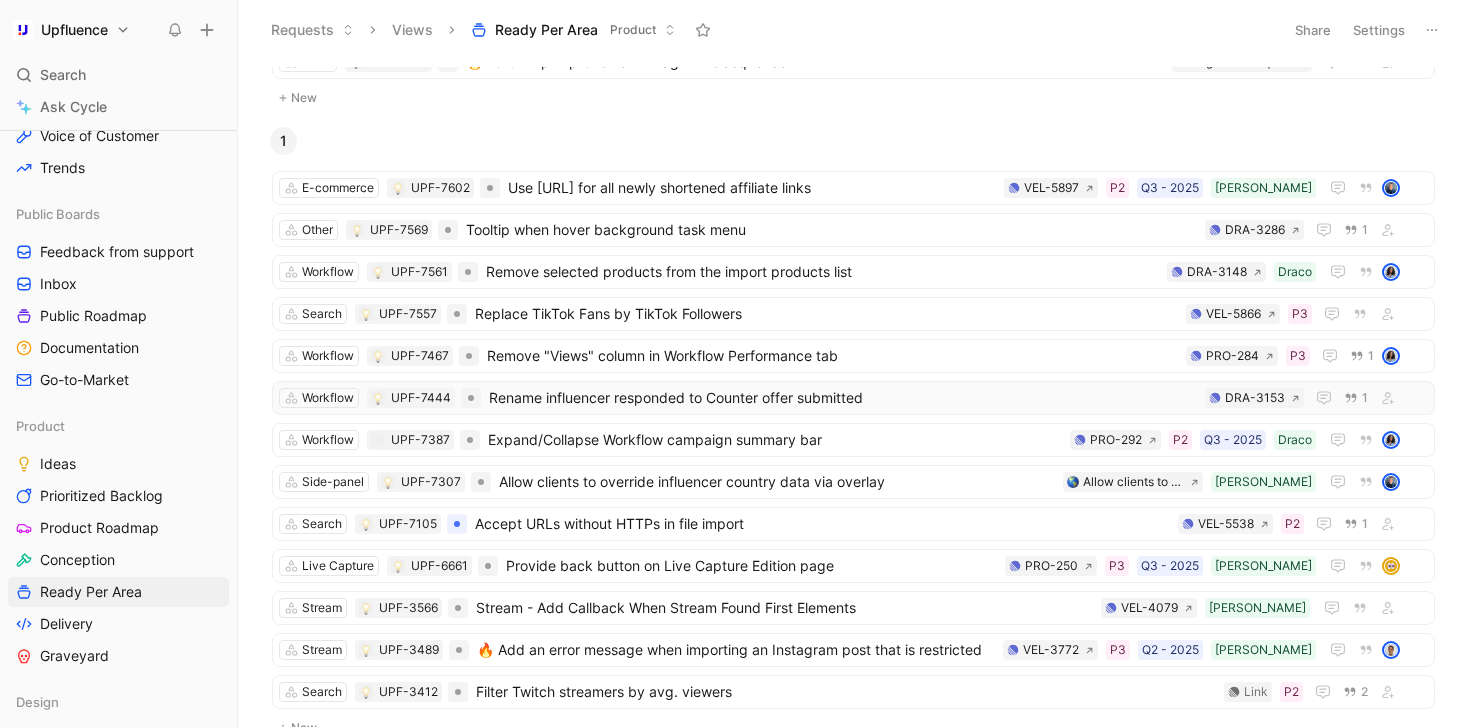 scroll, scrollTop: 290, scrollLeft: 0, axis: vertical 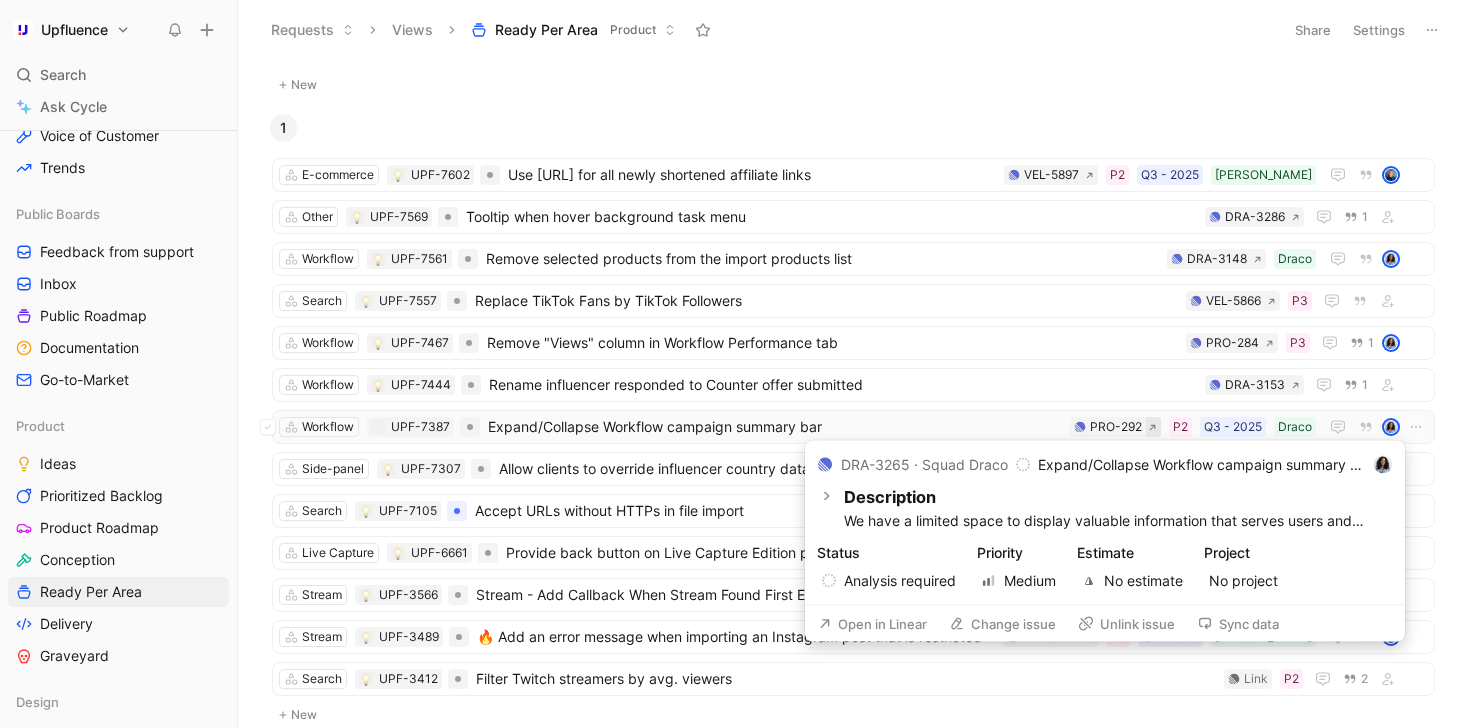 click 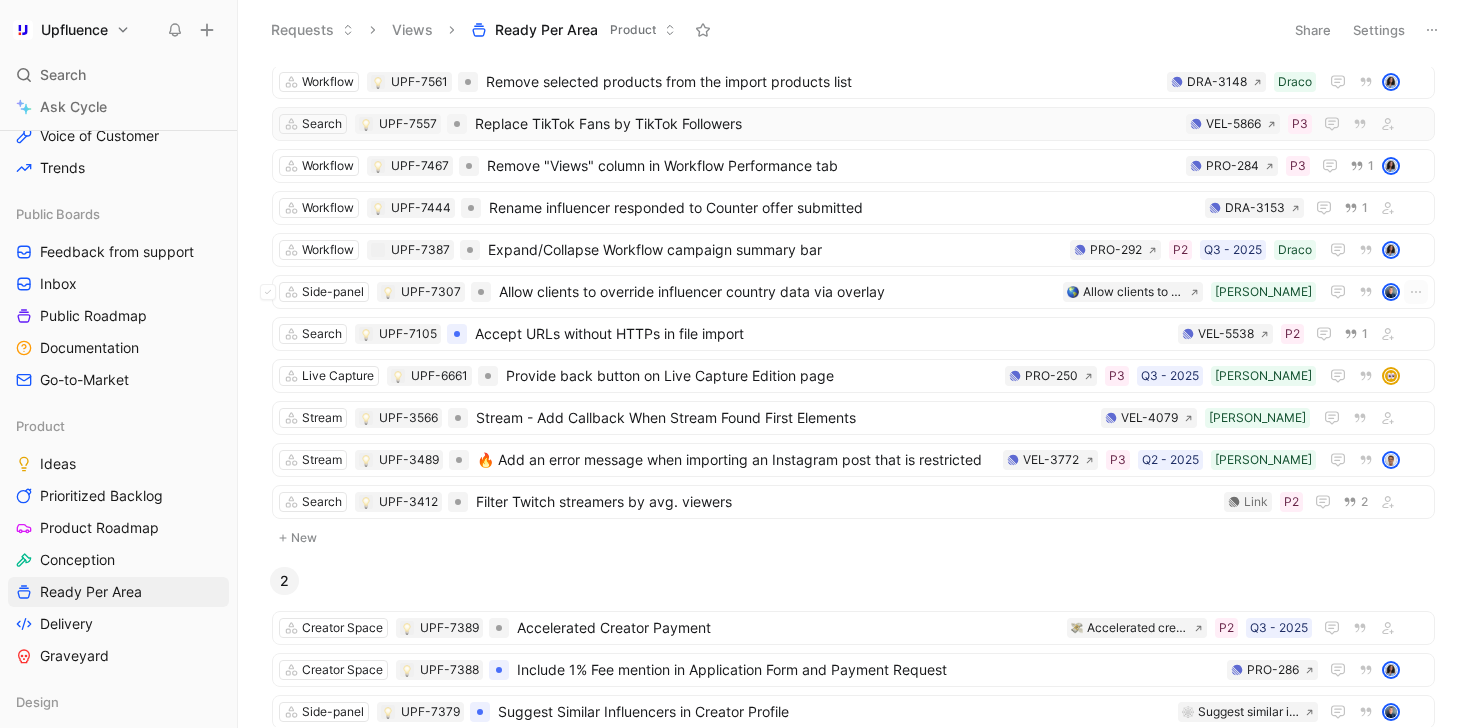 scroll, scrollTop: 462, scrollLeft: 0, axis: vertical 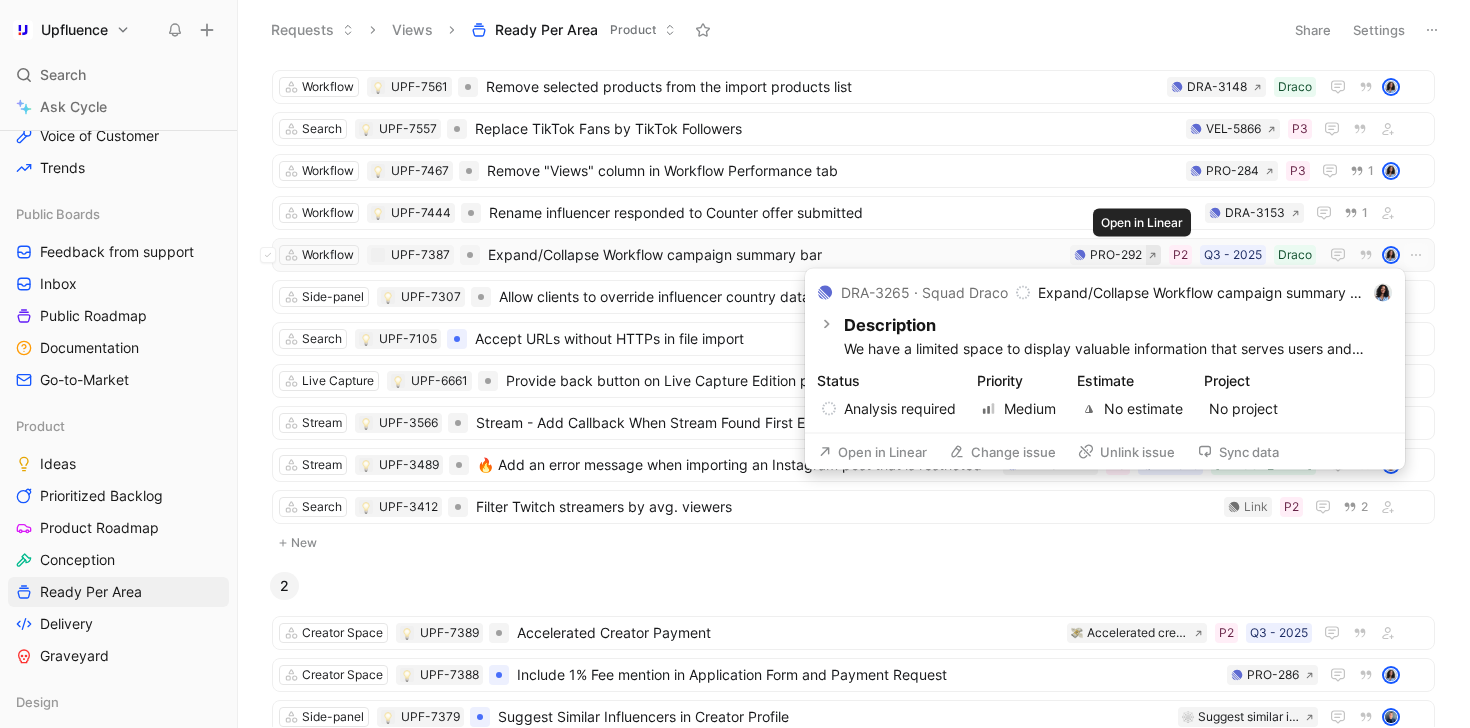click 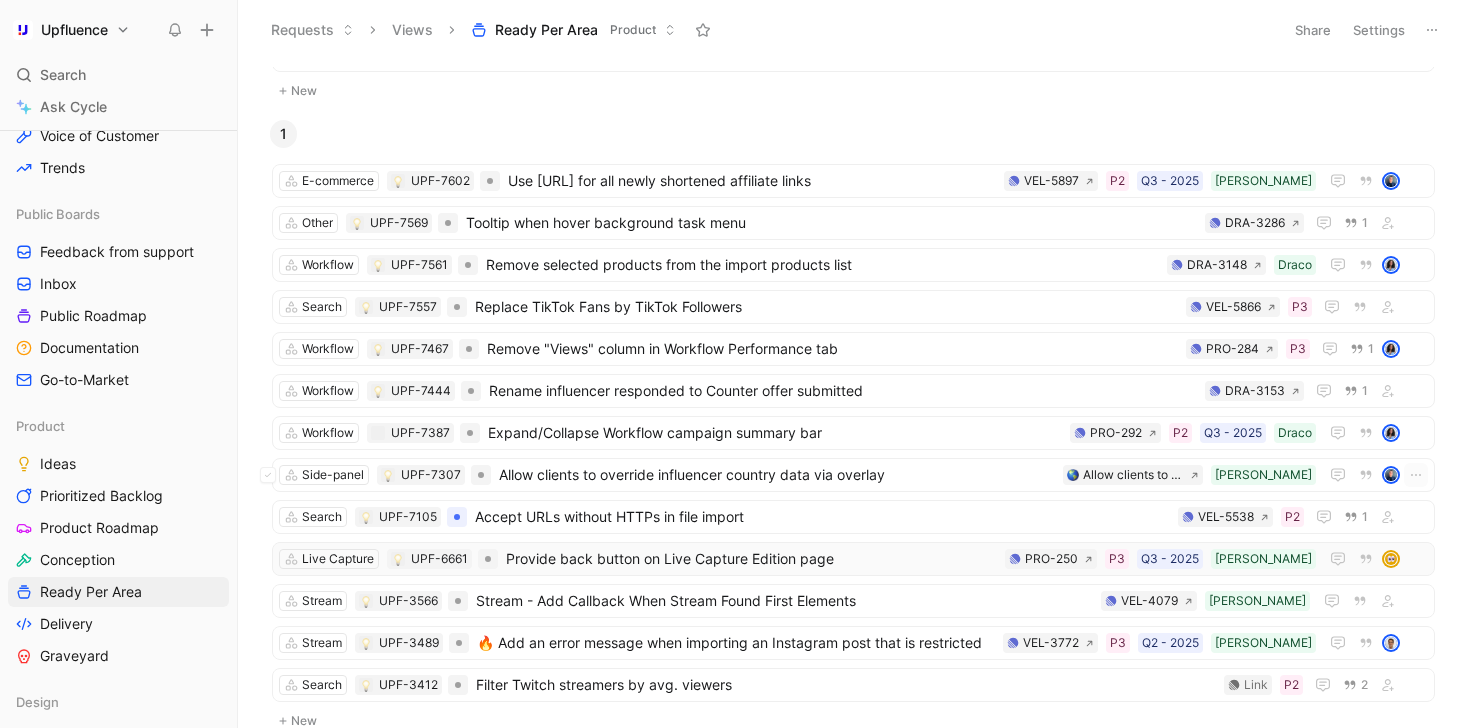 scroll, scrollTop: 234, scrollLeft: 0, axis: vertical 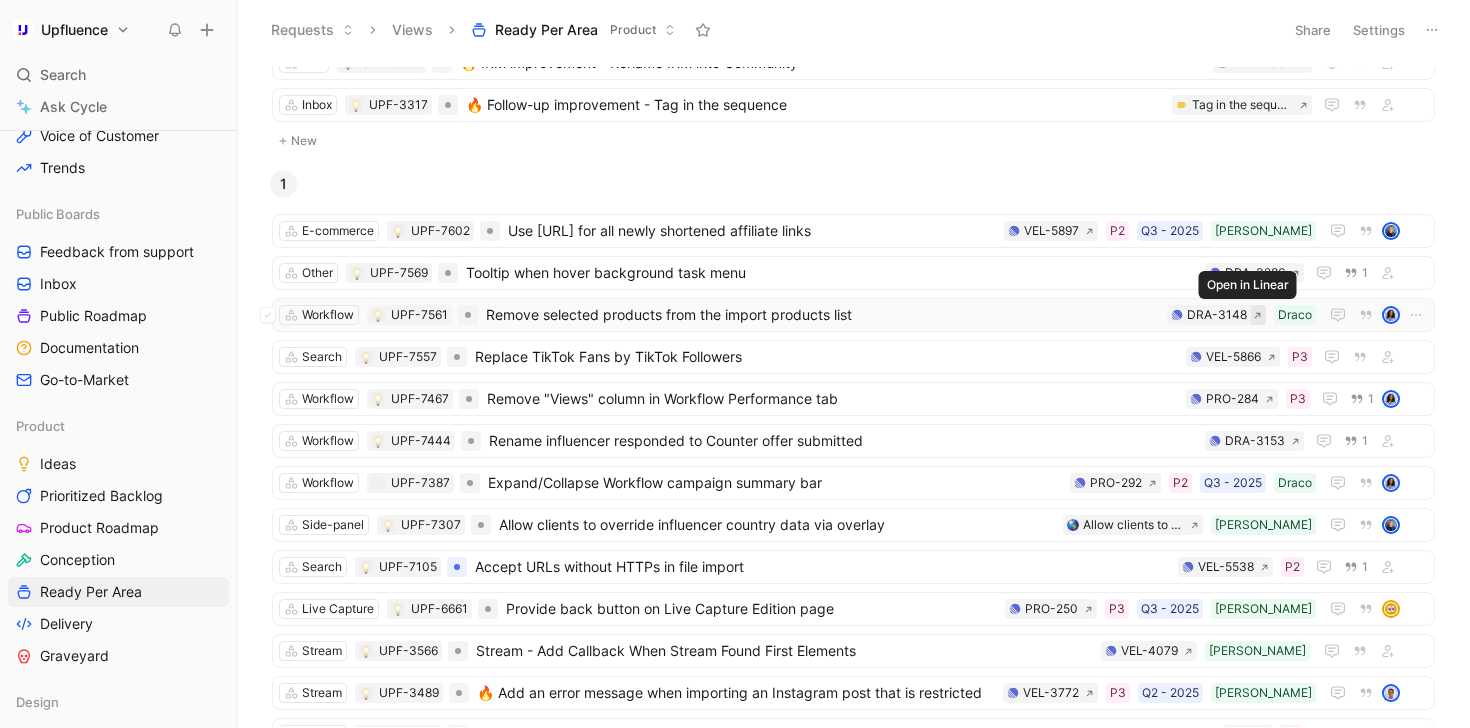 click 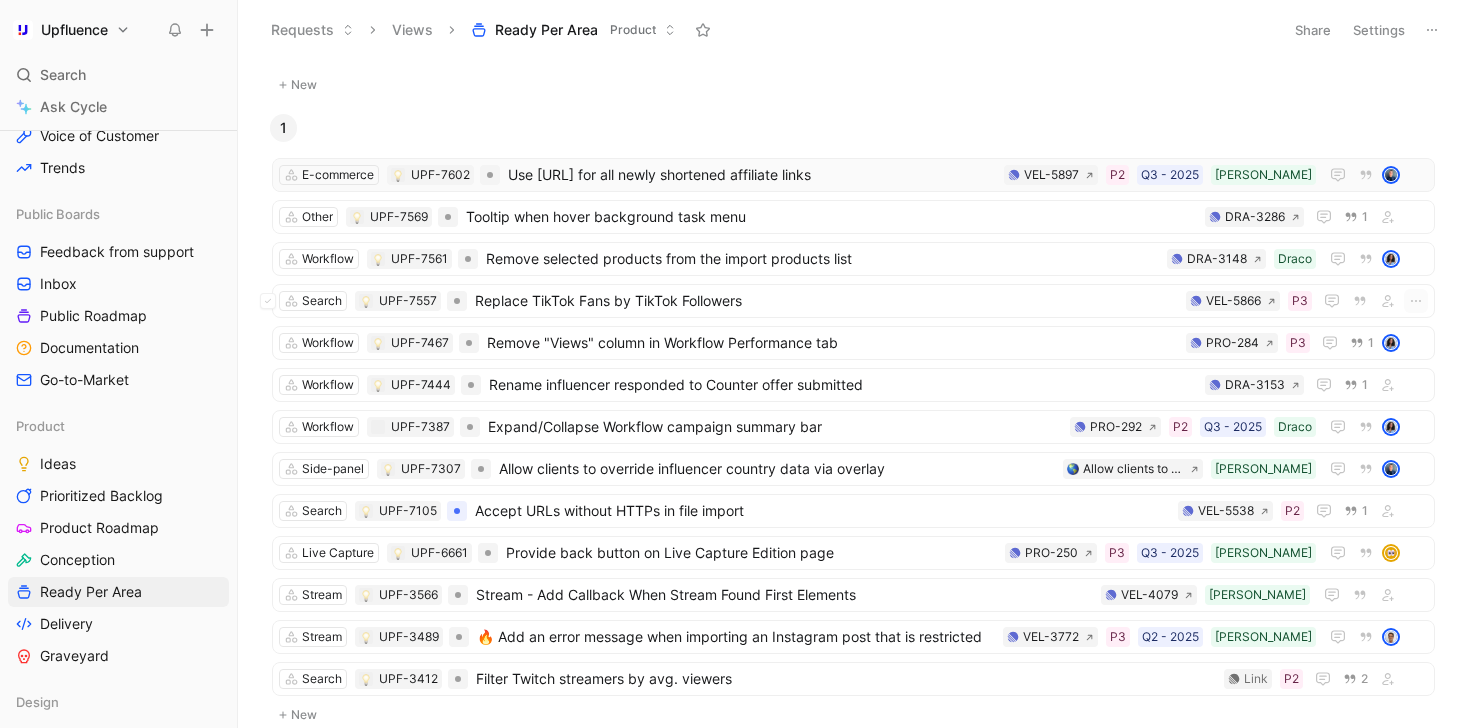 scroll, scrollTop: 345, scrollLeft: 0, axis: vertical 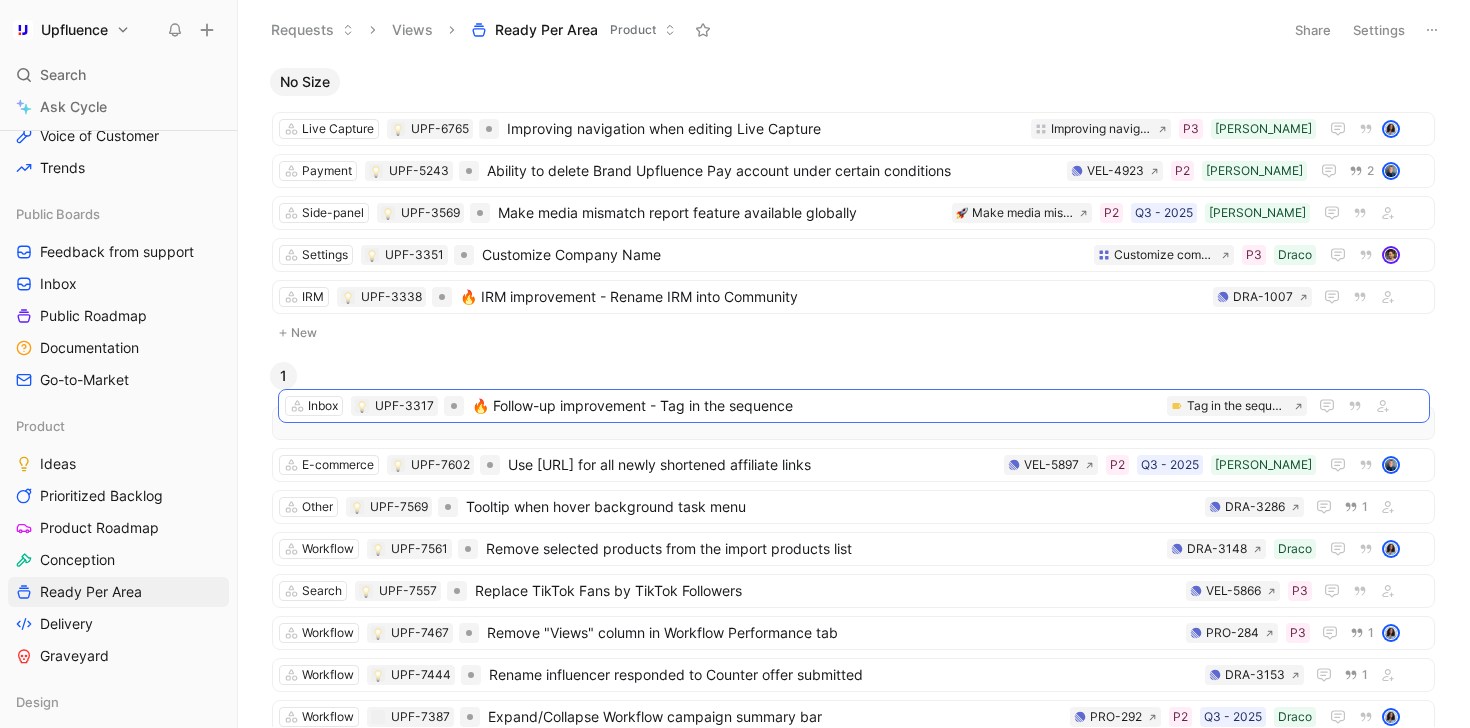 drag, startPoint x: 751, startPoint y: 339, endPoint x: 757, endPoint y: 406, distance: 67.26812 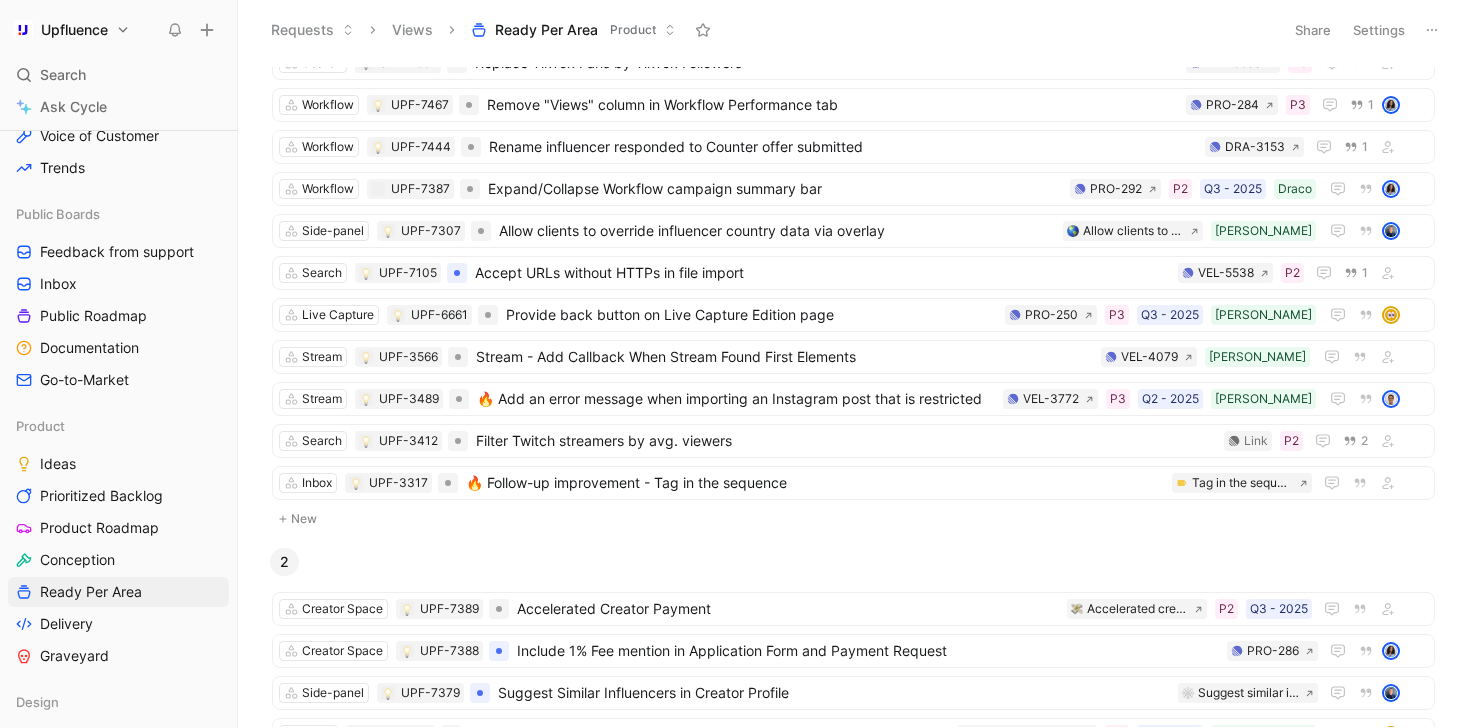 scroll, scrollTop: 501, scrollLeft: 0, axis: vertical 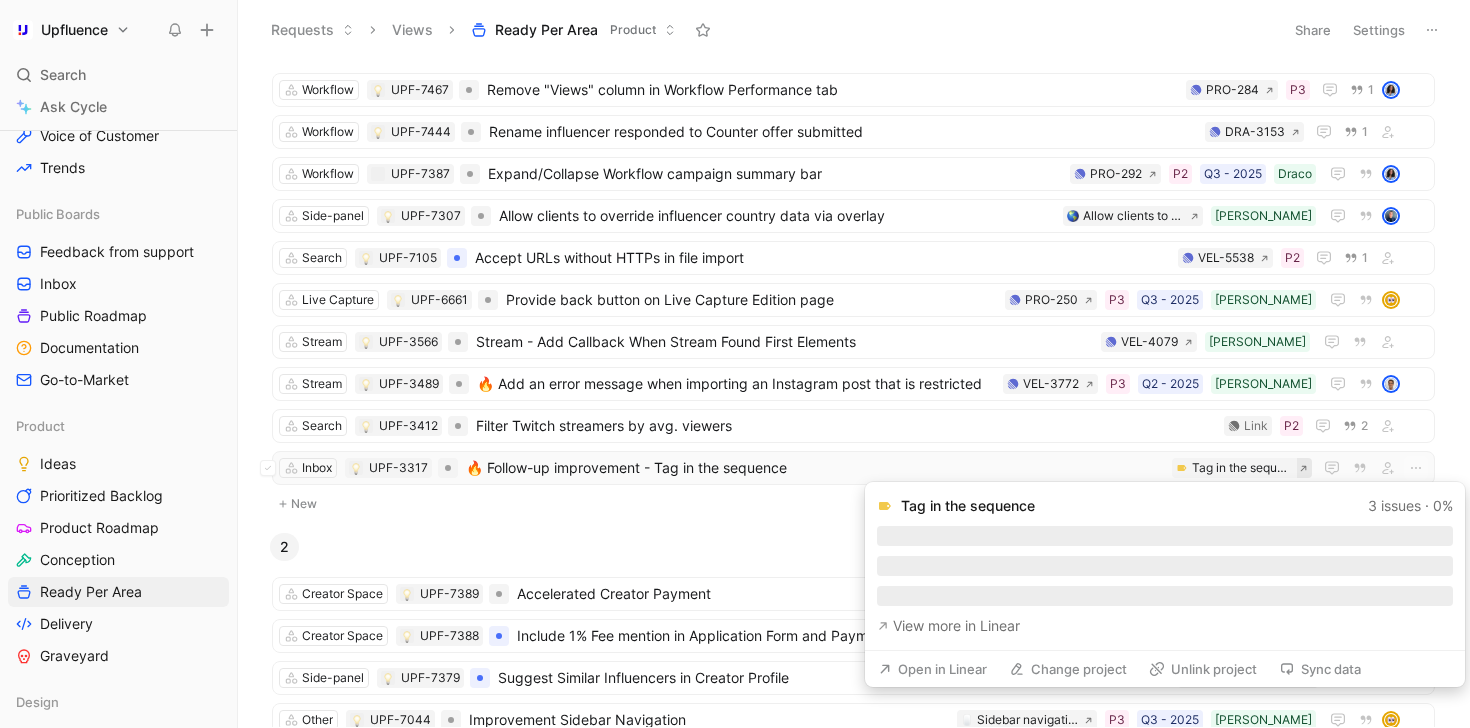click 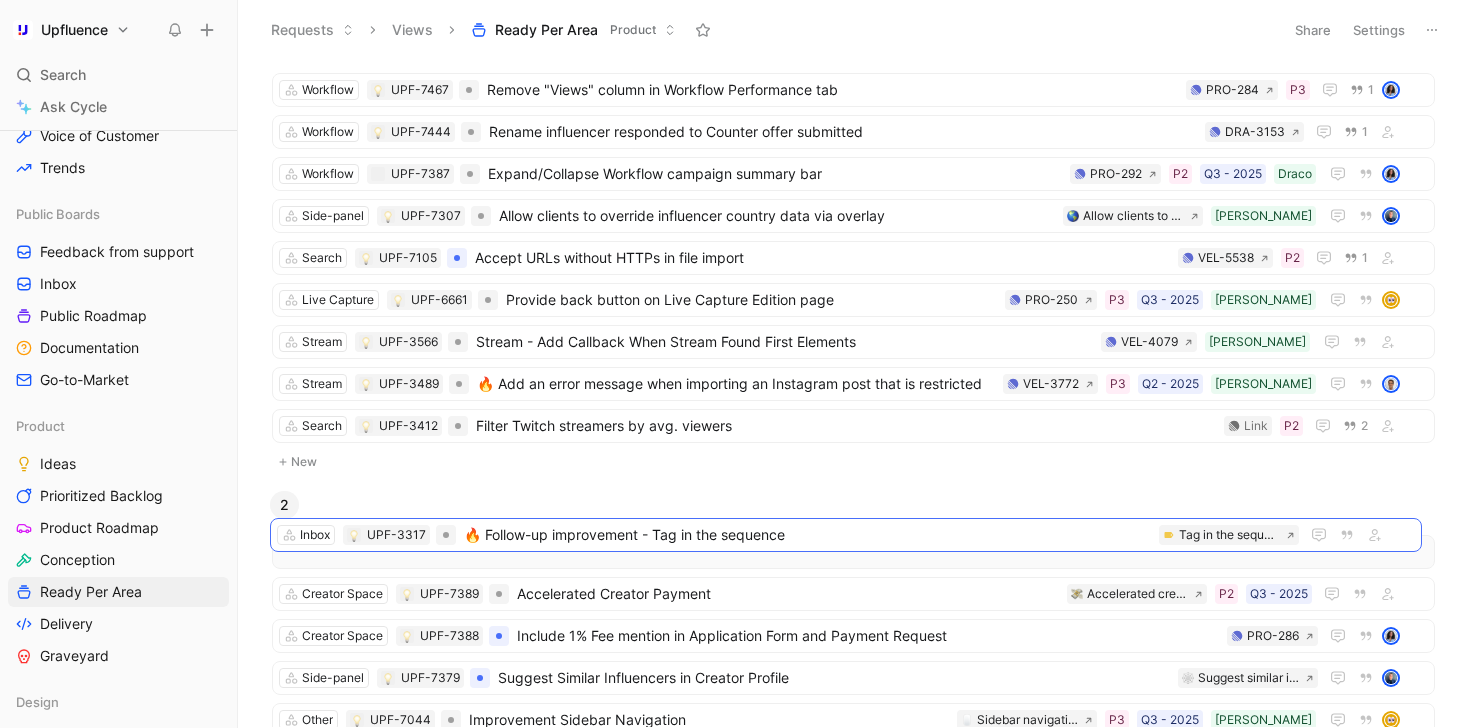 drag, startPoint x: 687, startPoint y: 463, endPoint x: 685, endPoint y: 531, distance: 68.0294 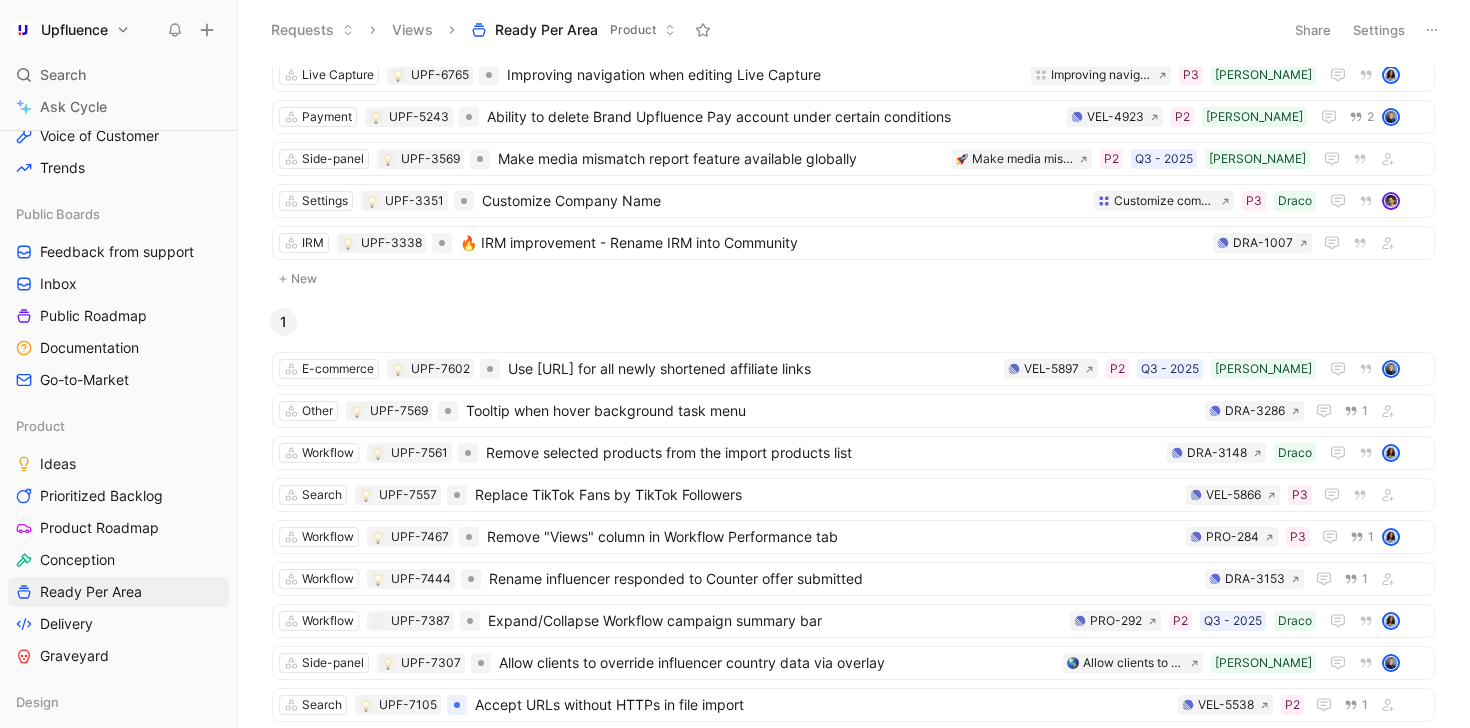 scroll, scrollTop: 9, scrollLeft: 0, axis: vertical 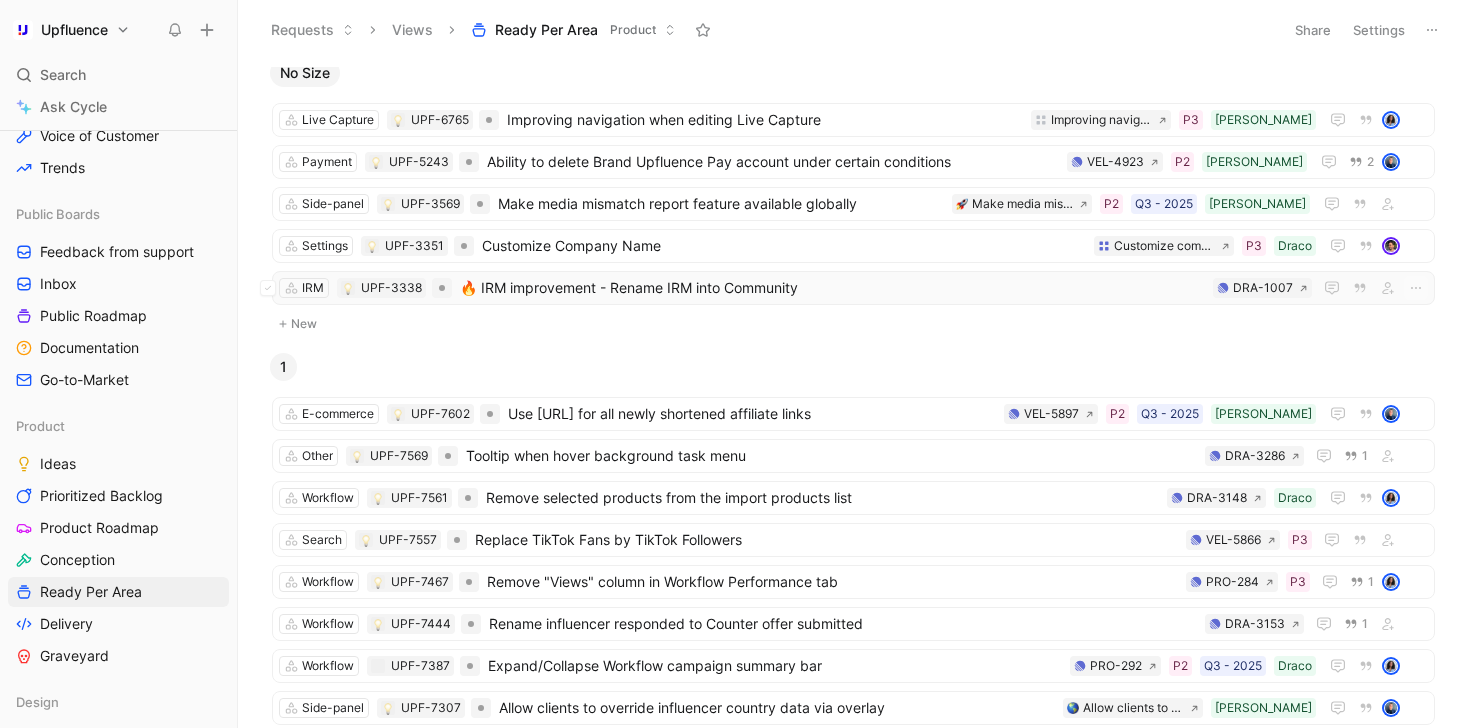 click on "🔥 IRM improvement - Rename IRM into Community" at bounding box center [832, 288] 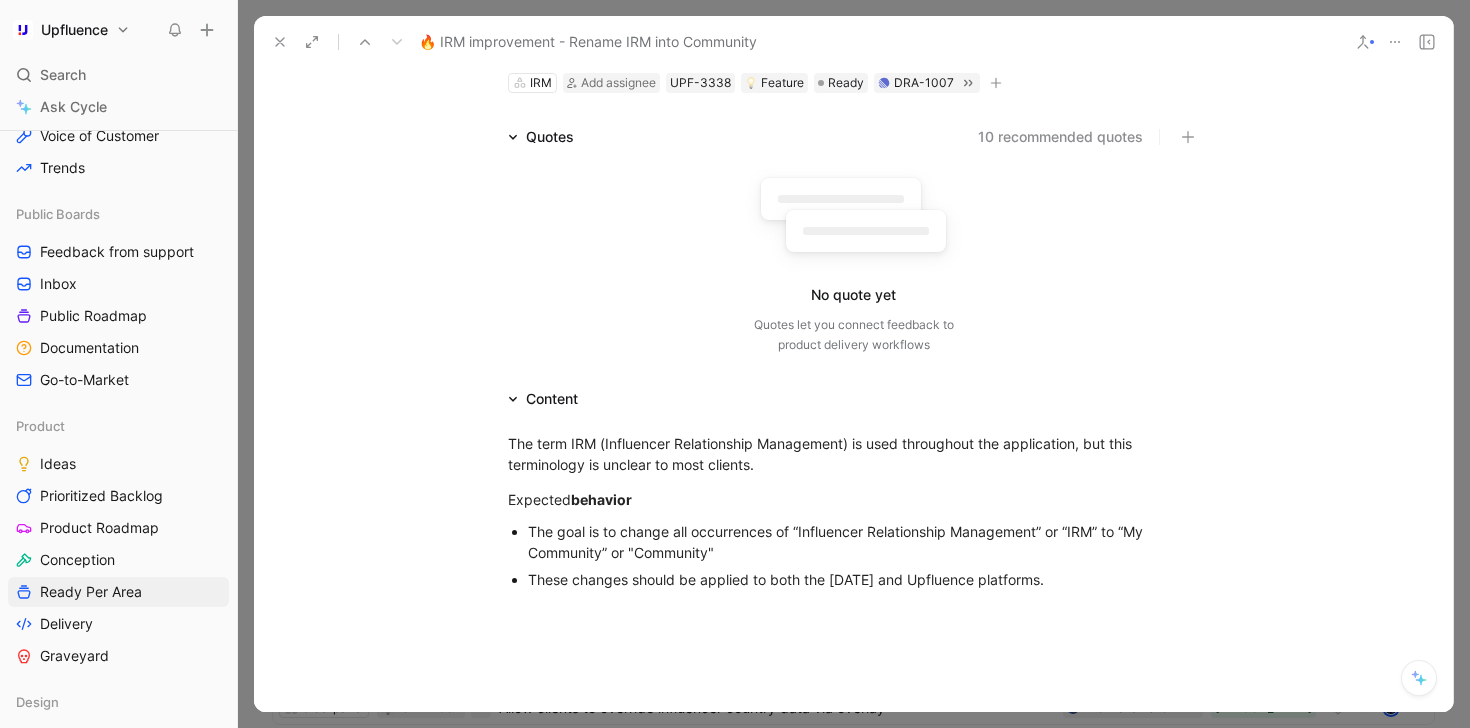 scroll, scrollTop: 91, scrollLeft: 0, axis: vertical 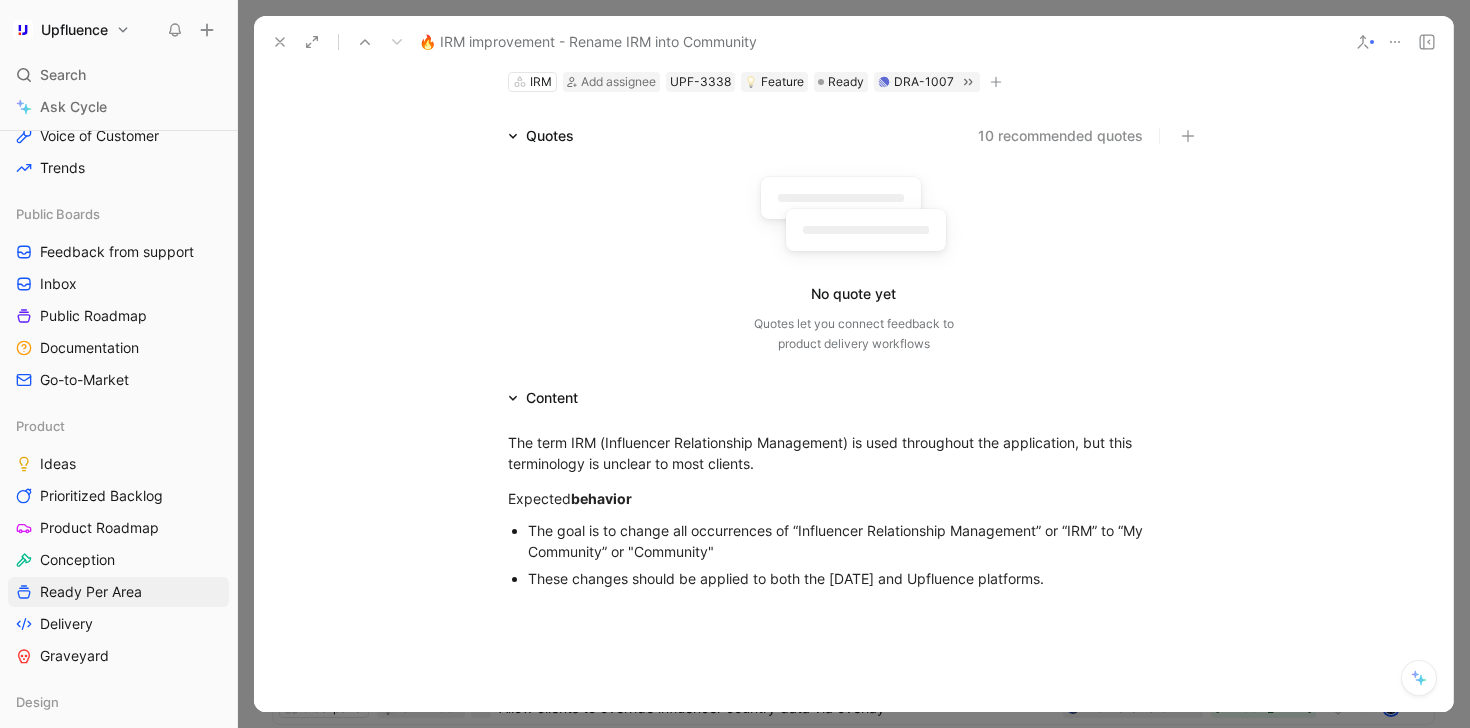 click 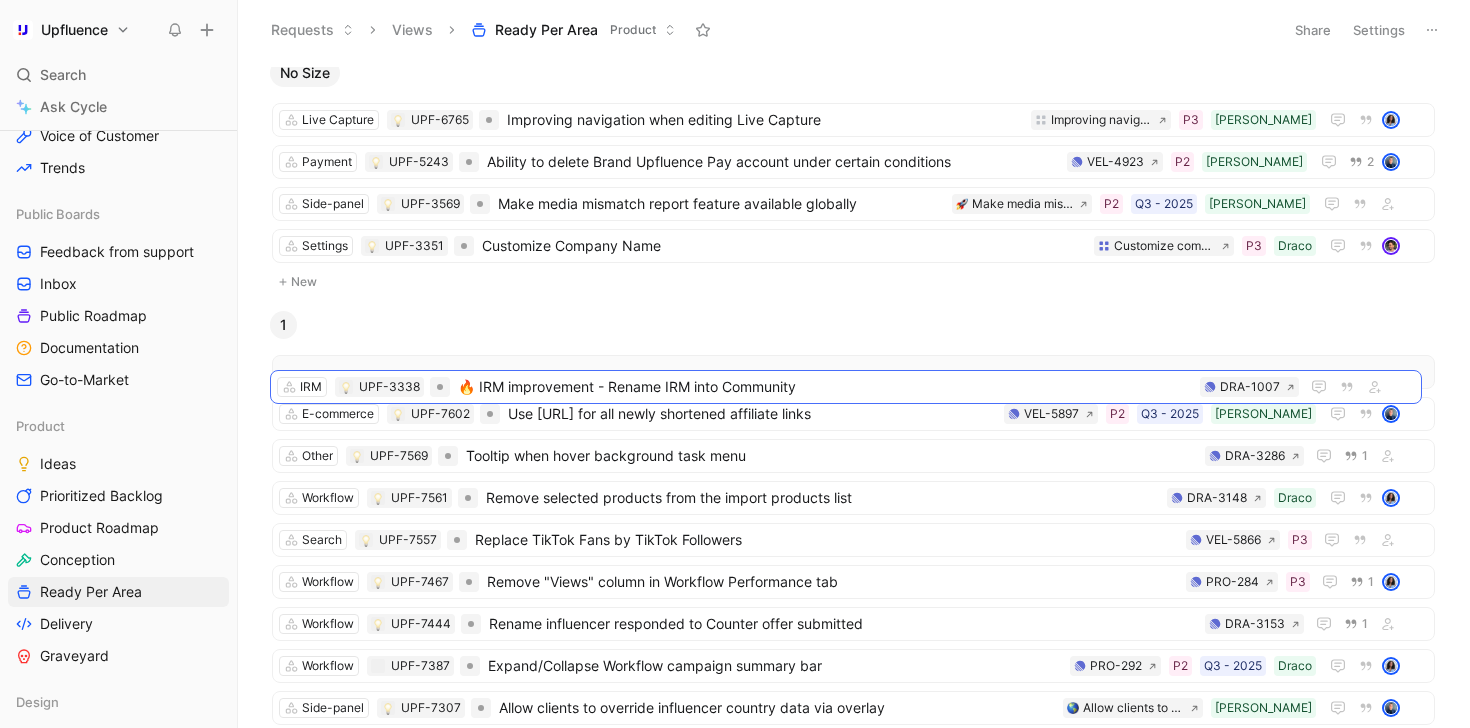 drag, startPoint x: 608, startPoint y: 288, endPoint x: 607, endPoint y: 384, distance: 96.00521 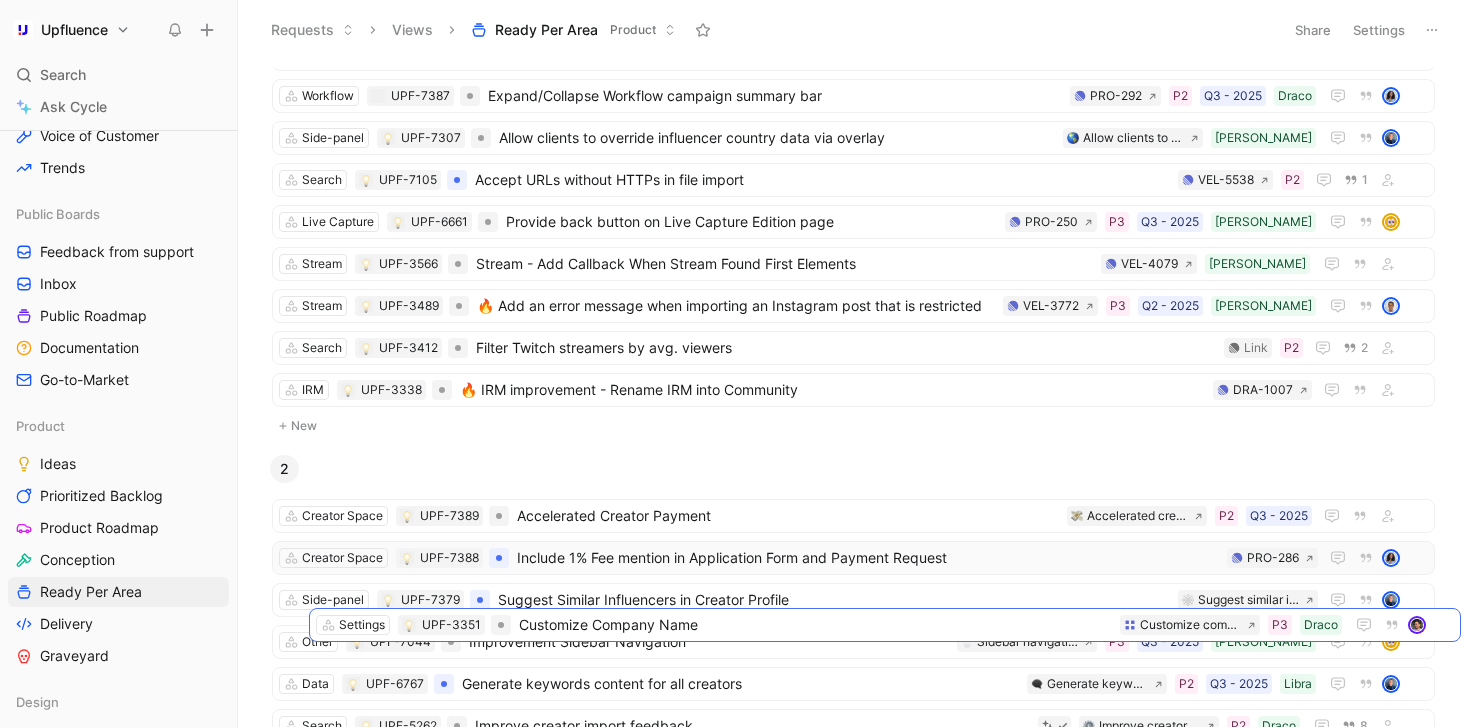 scroll, scrollTop: 539, scrollLeft: 0, axis: vertical 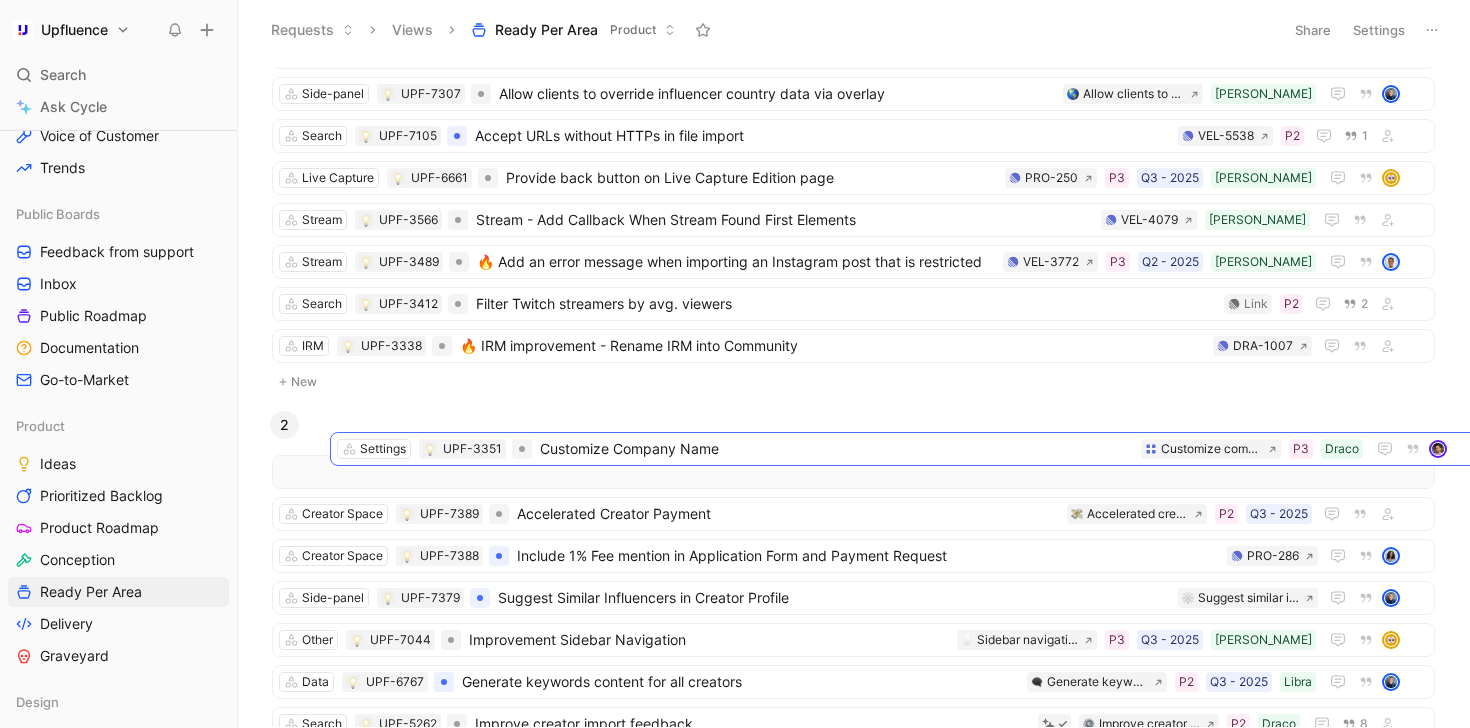 drag, startPoint x: 616, startPoint y: 253, endPoint x: 673, endPoint y: 460, distance: 214.70445 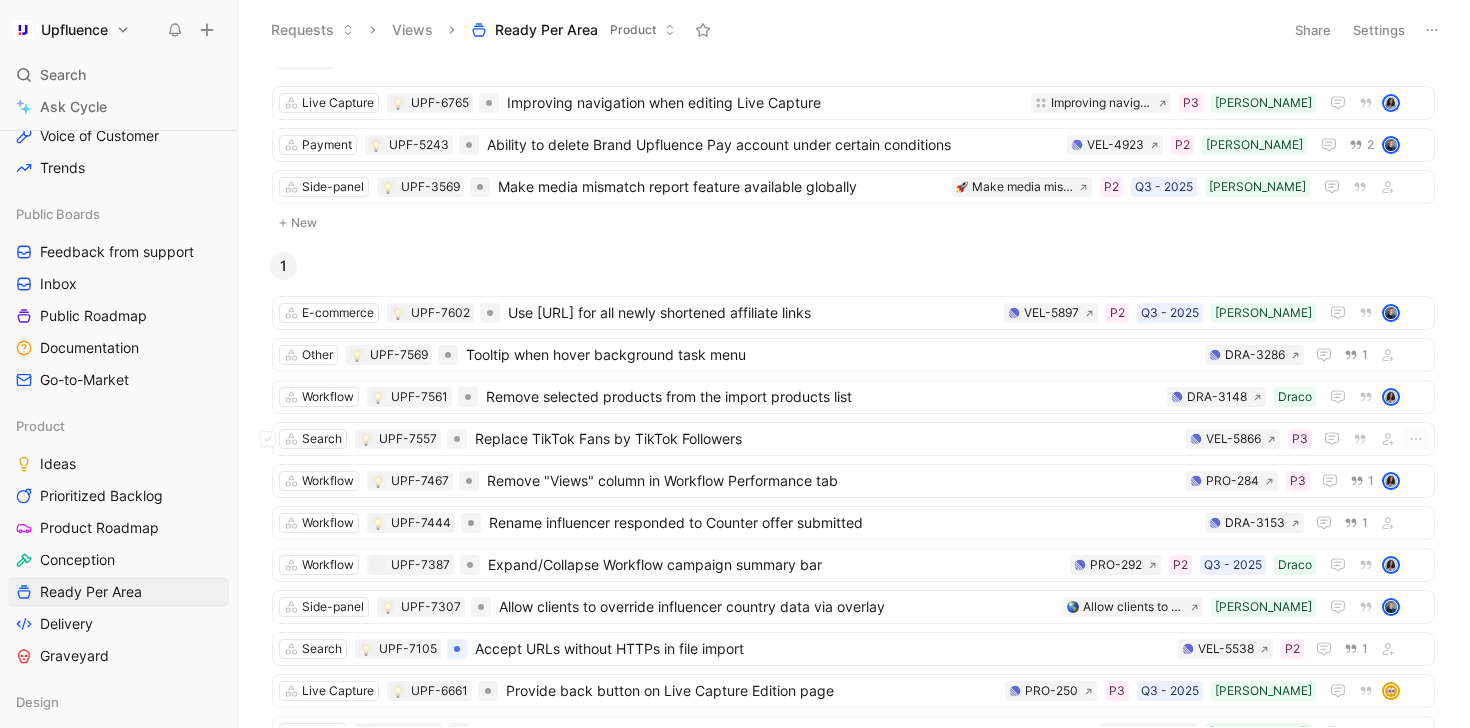 scroll, scrollTop: 0, scrollLeft: 0, axis: both 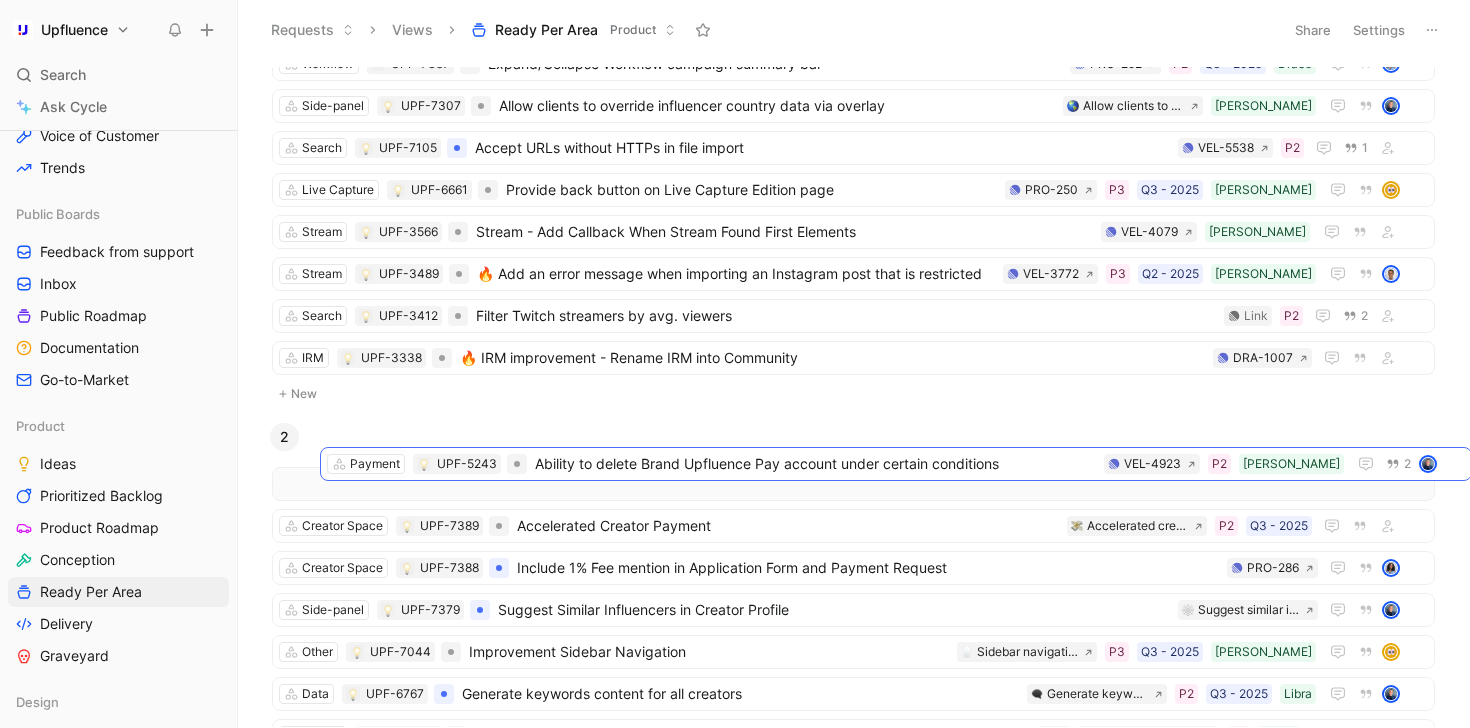 drag, startPoint x: 785, startPoint y: 169, endPoint x: 829, endPoint y: 465, distance: 299.2524 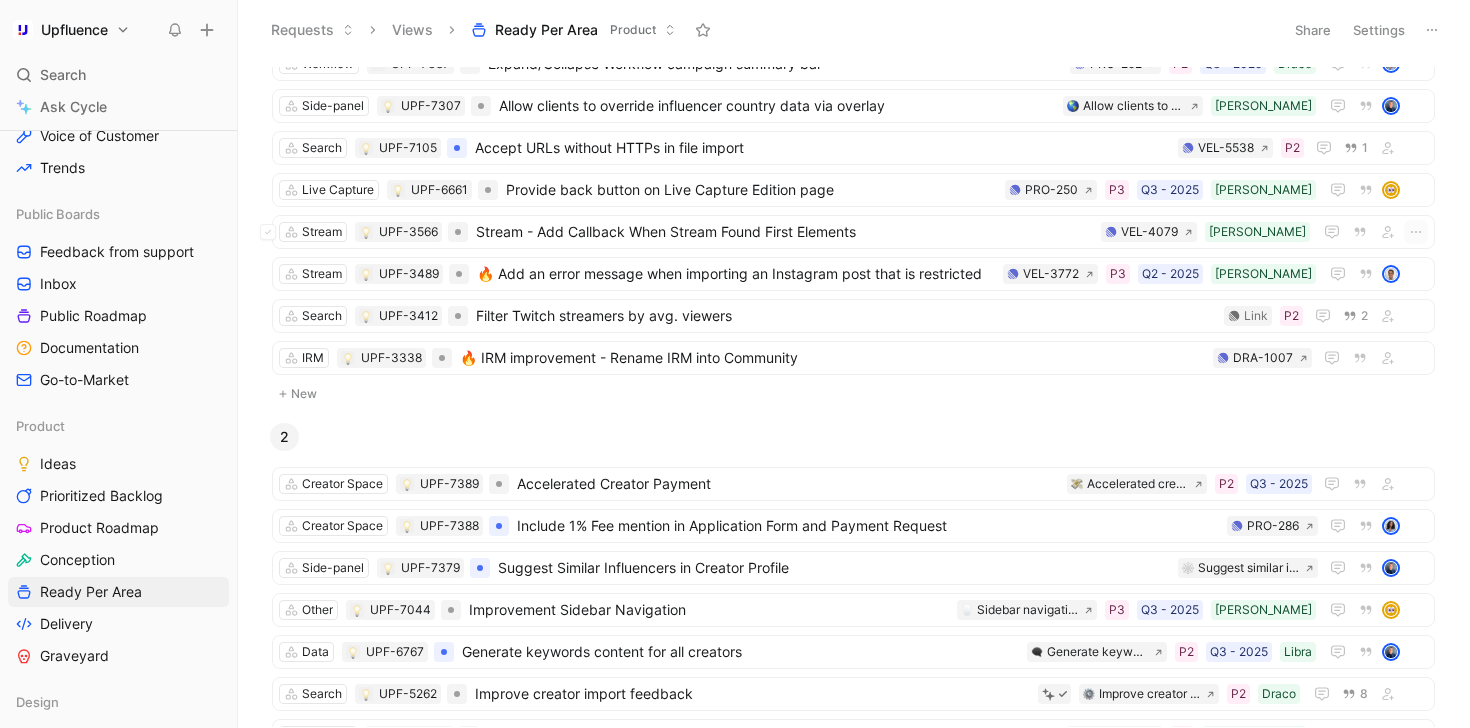 scroll, scrollTop: 0, scrollLeft: 0, axis: both 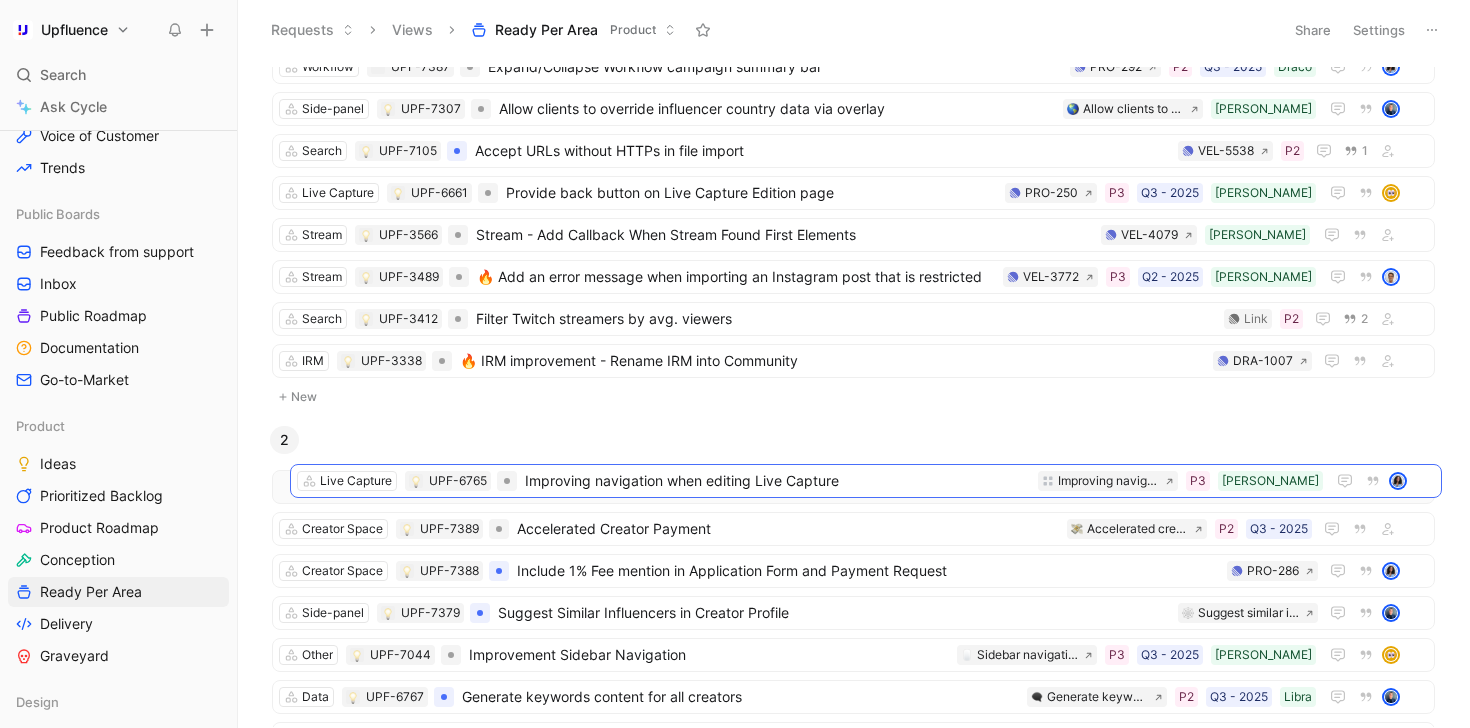 drag, startPoint x: 766, startPoint y: 132, endPoint x: 782, endPoint y: 477, distance: 345.37082 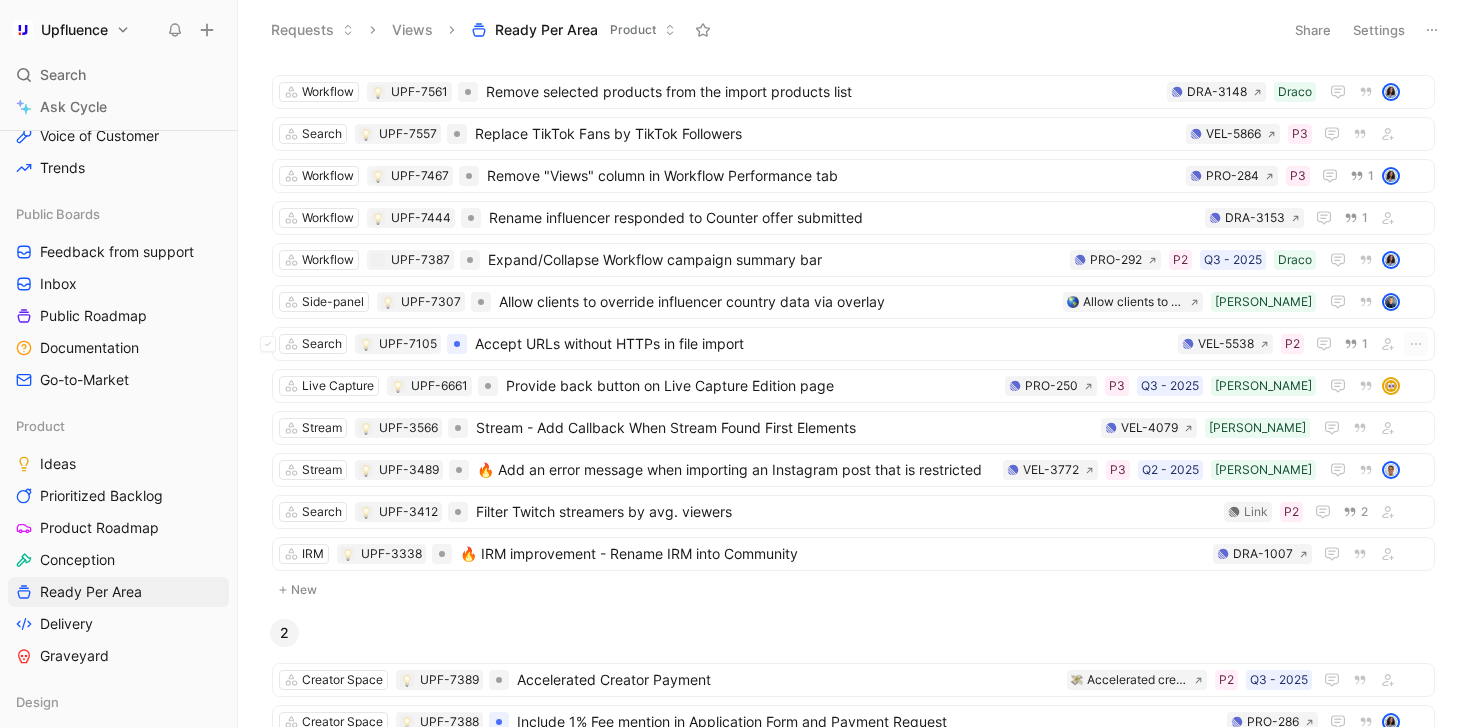 scroll, scrollTop: 0, scrollLeft: 0, axis: both 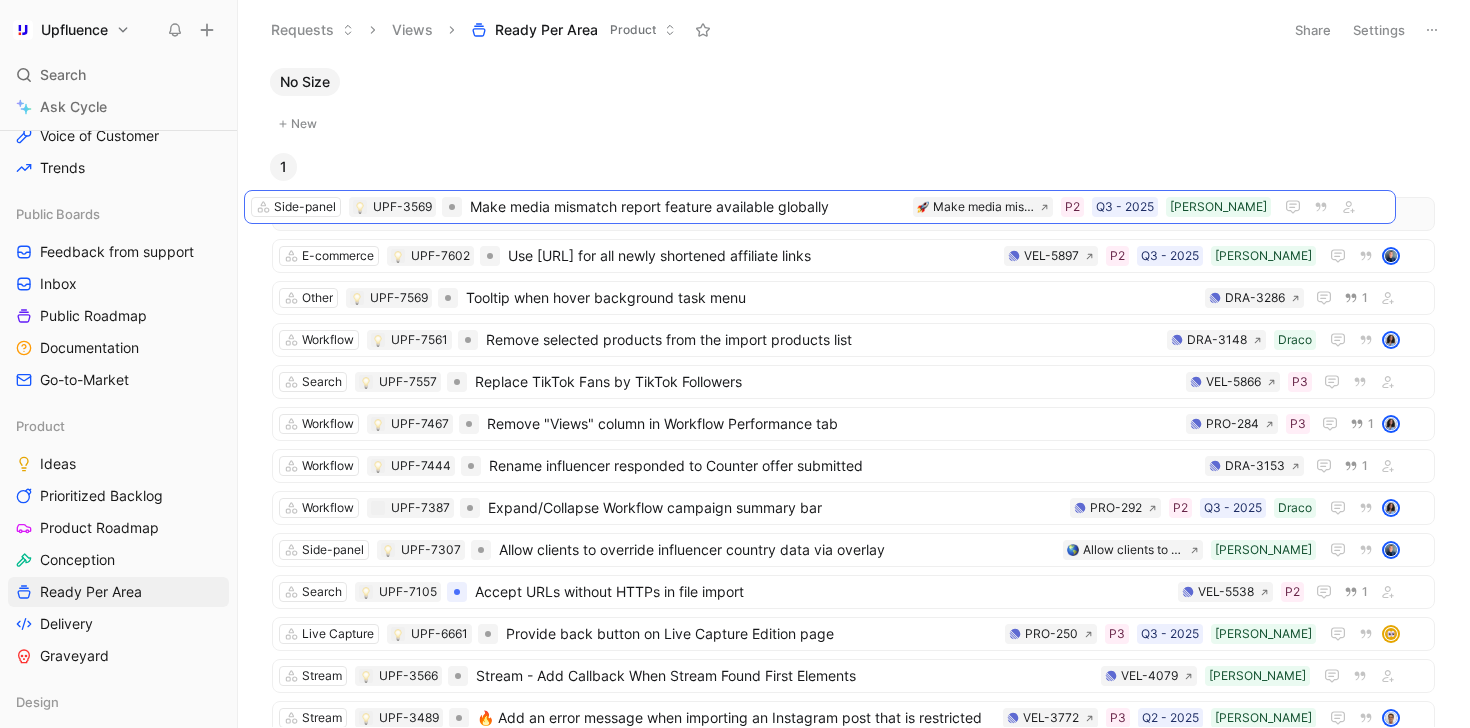 drag, startPoint x: 675, startPoint y: 136, endPoint x: 651, endPoint y: 214, distance: 81.608826 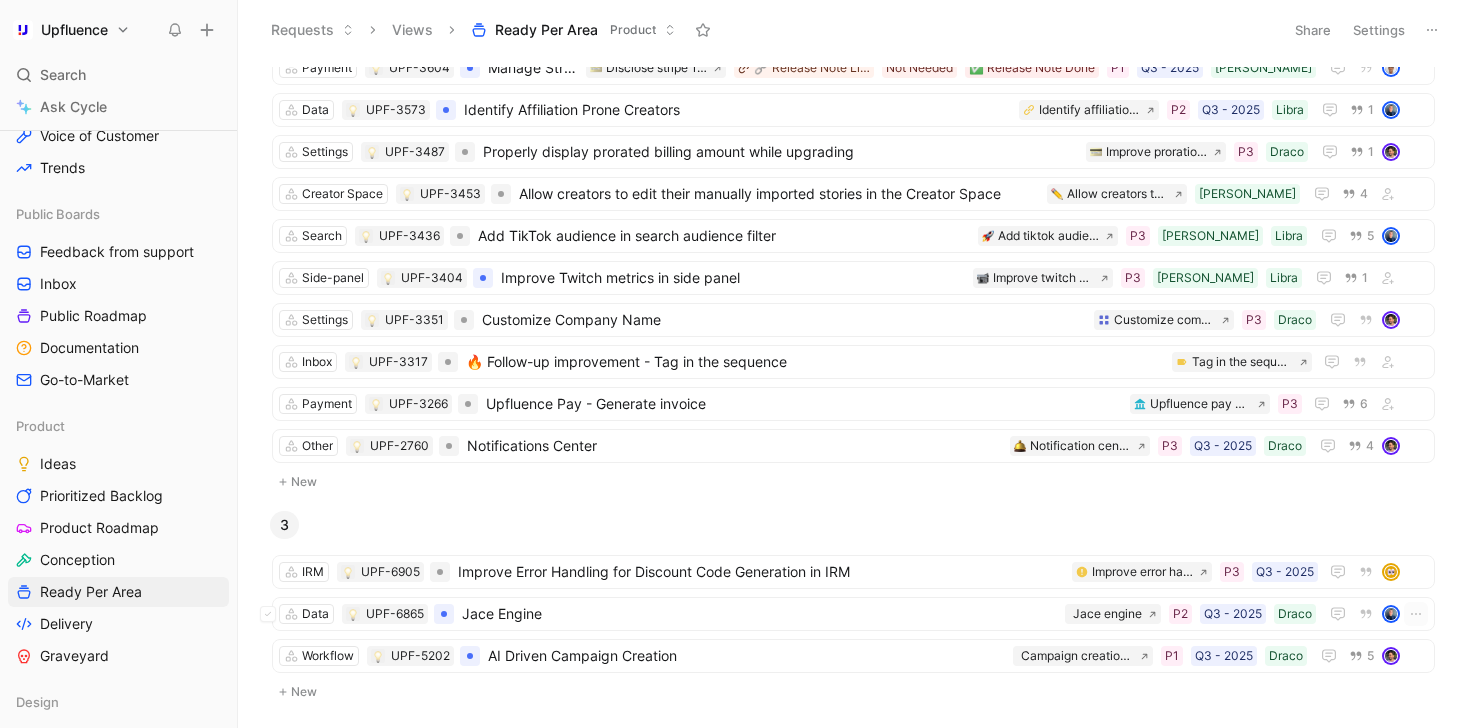 scroll, scrollTop: 1482, scrollLeft: 0, axis: vertical 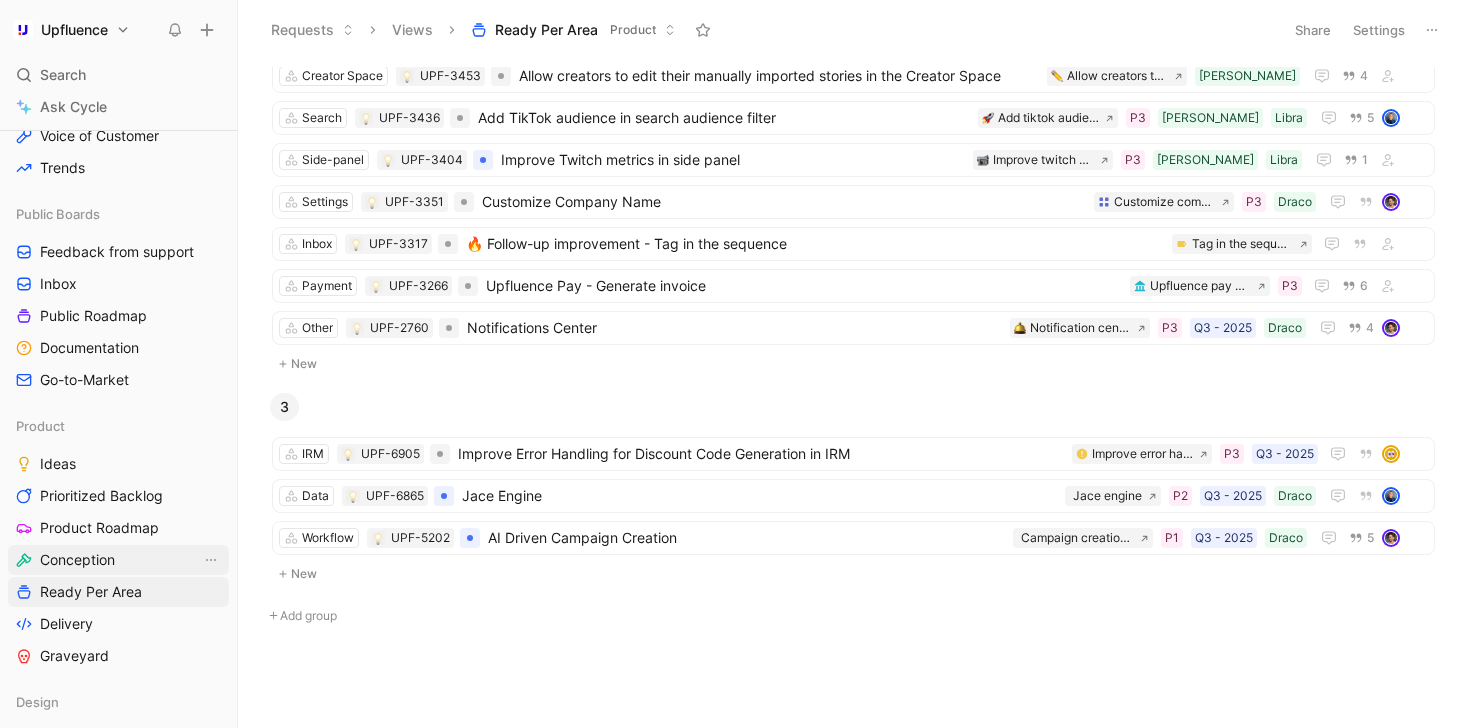 click on "Conception" at bounding box center [118, 560] 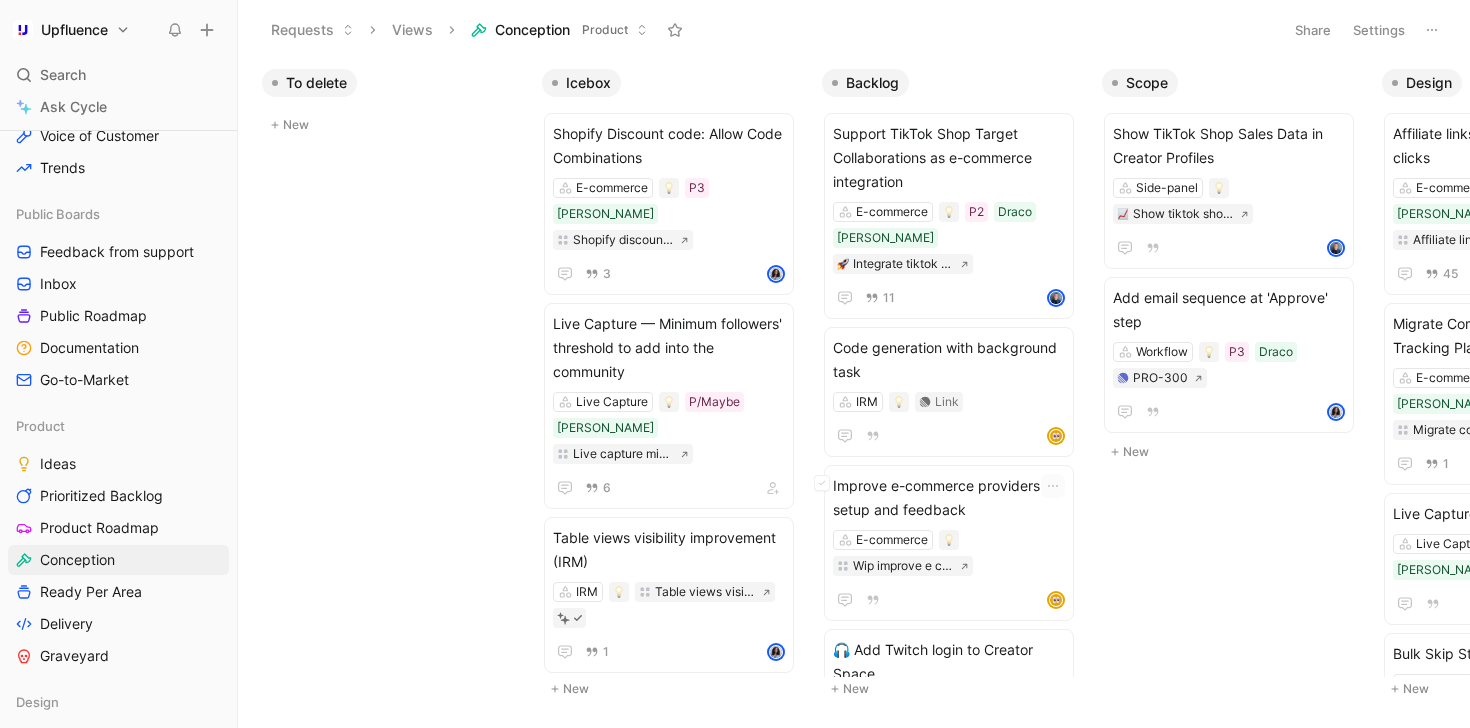 scroll, scrollTop: 0, scrollLeft: 1040, axis: horizontal 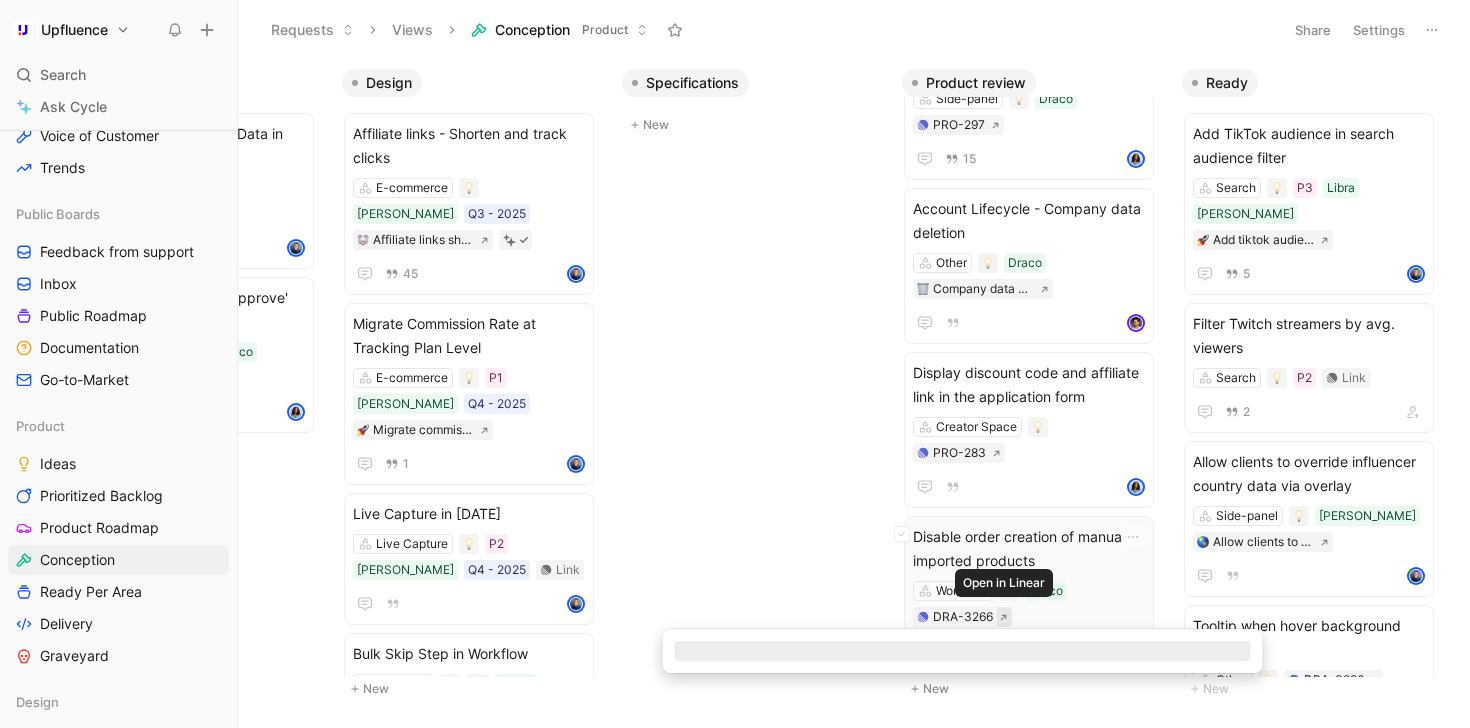 click 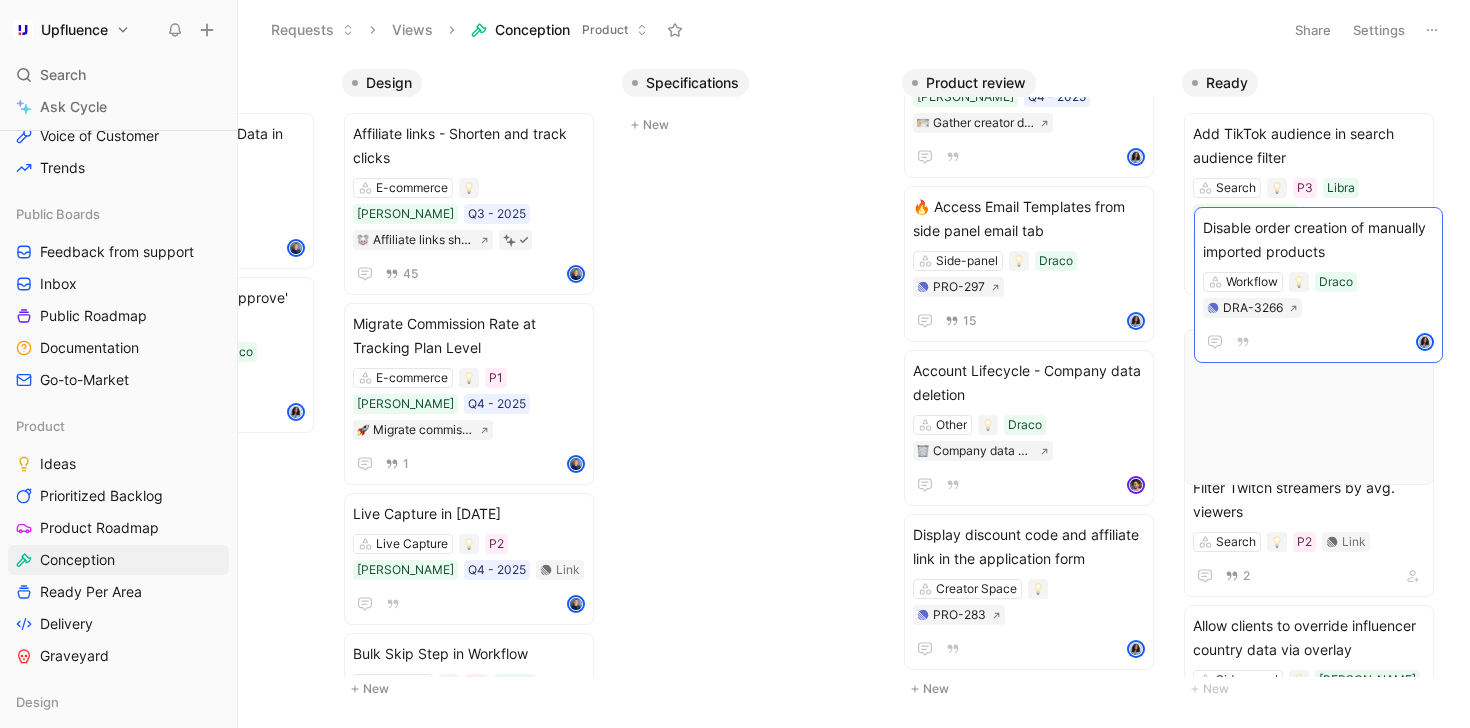 scroll, scrollTop: 266, scrollLeft: 0, axis: vertical 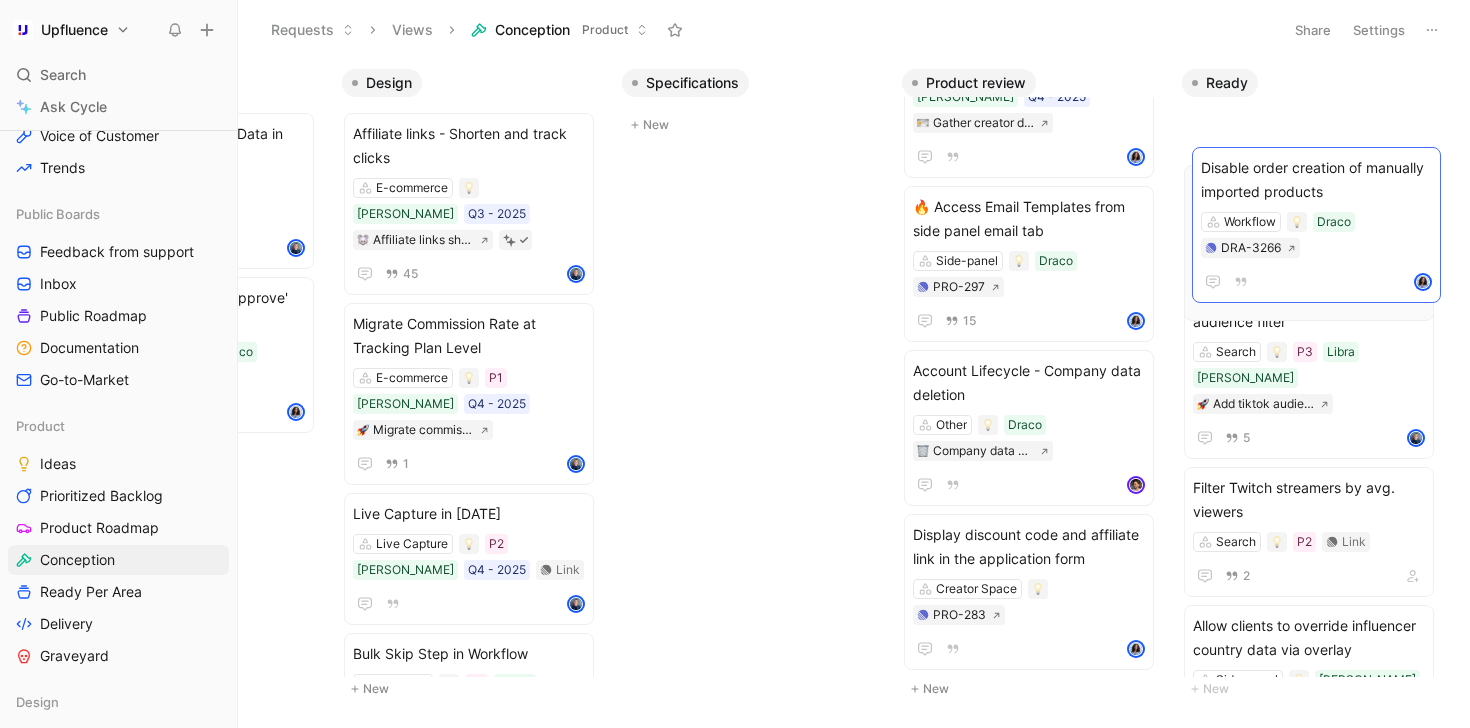 drag, startPoint x: 1022, startPoint y: 552, endPoint x: 1310, endPoint y: 185, distance: 466.51154 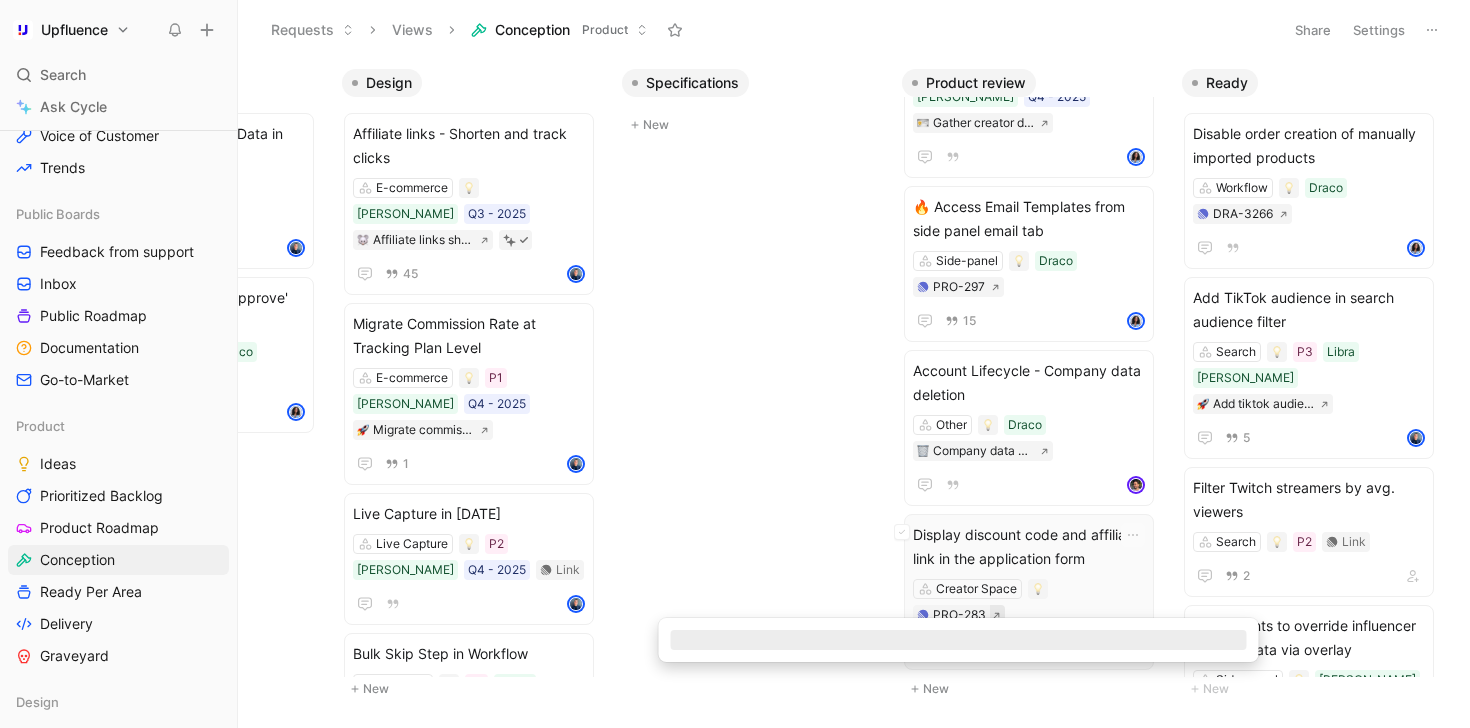 click at bounding box center (997, 615) 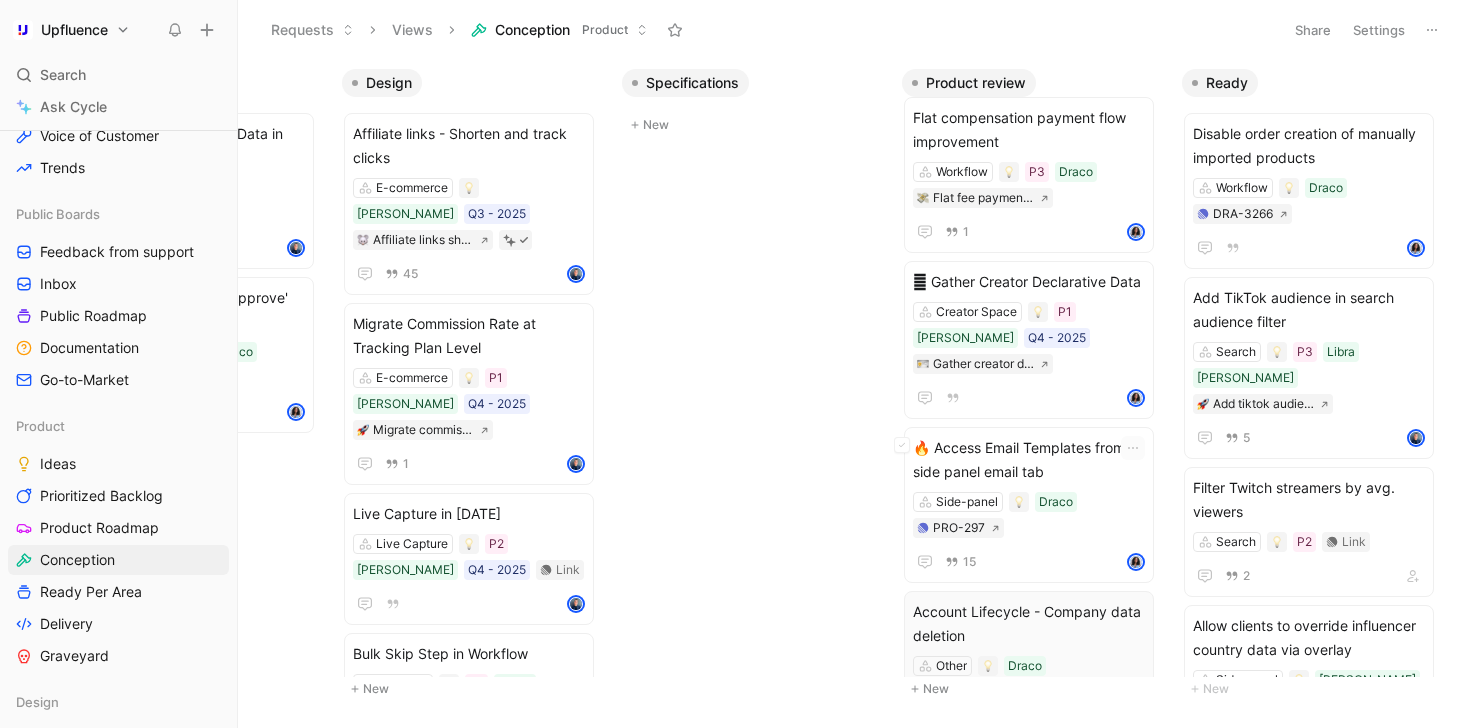 scroll, scrollTop: 0, scrollLeft: 0, axis: both 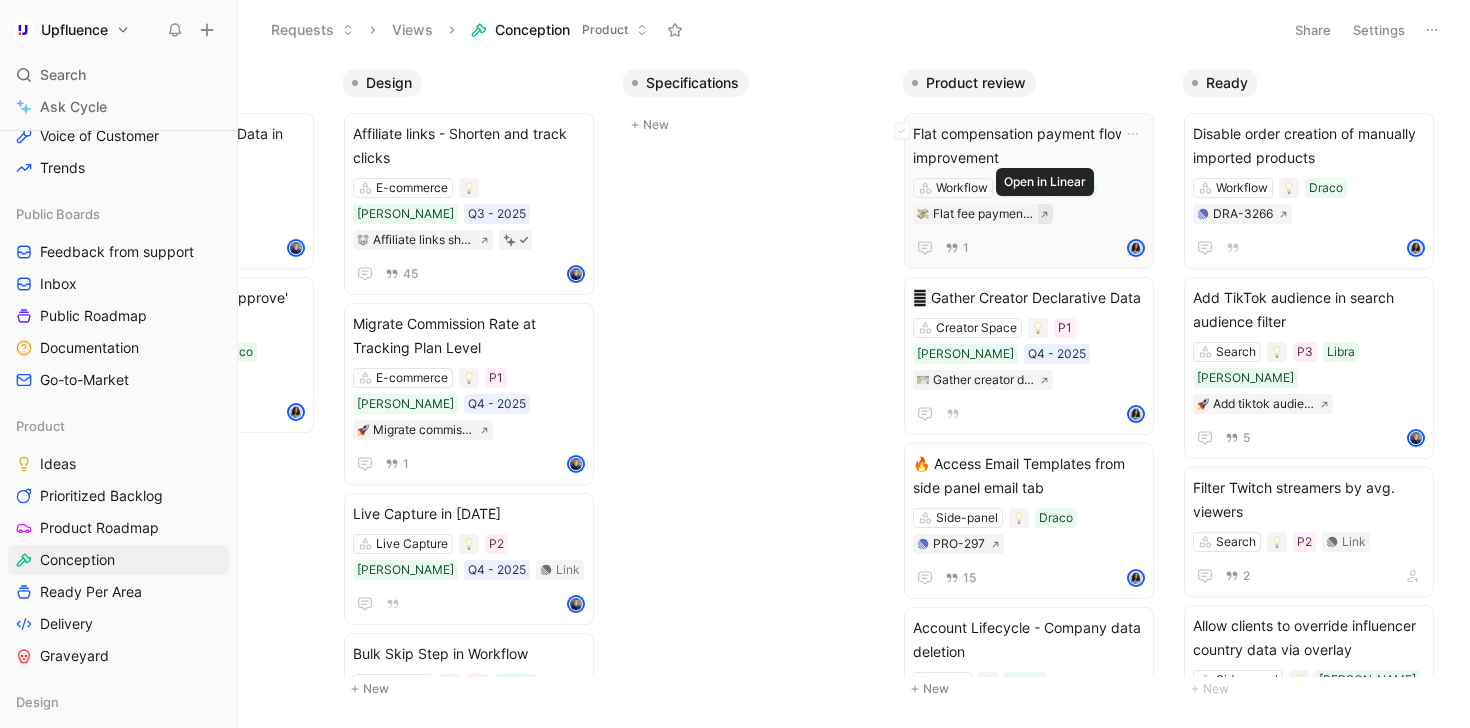 click 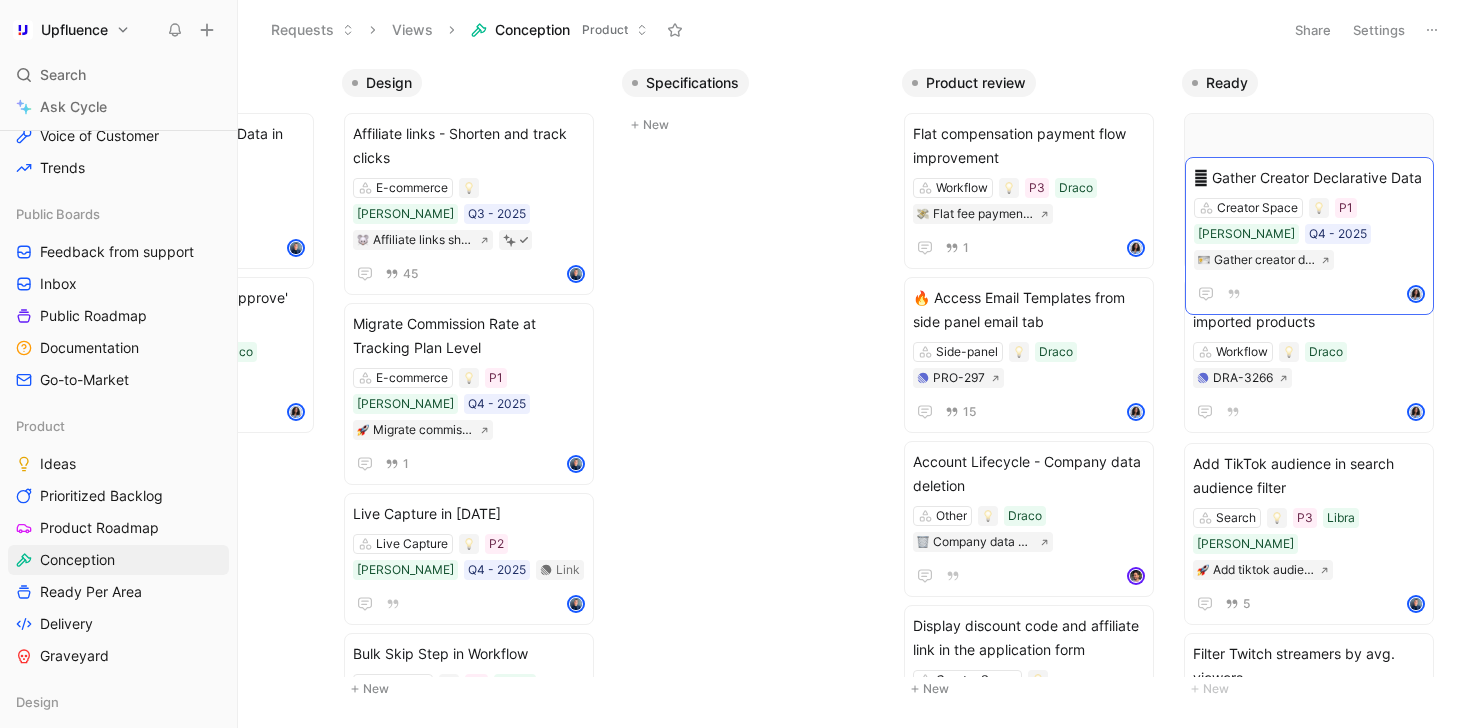 drag, startPoint x: 981, startPoint y: 314, endPoint x: 1263, endPoint y: 193, distance: 306.86316 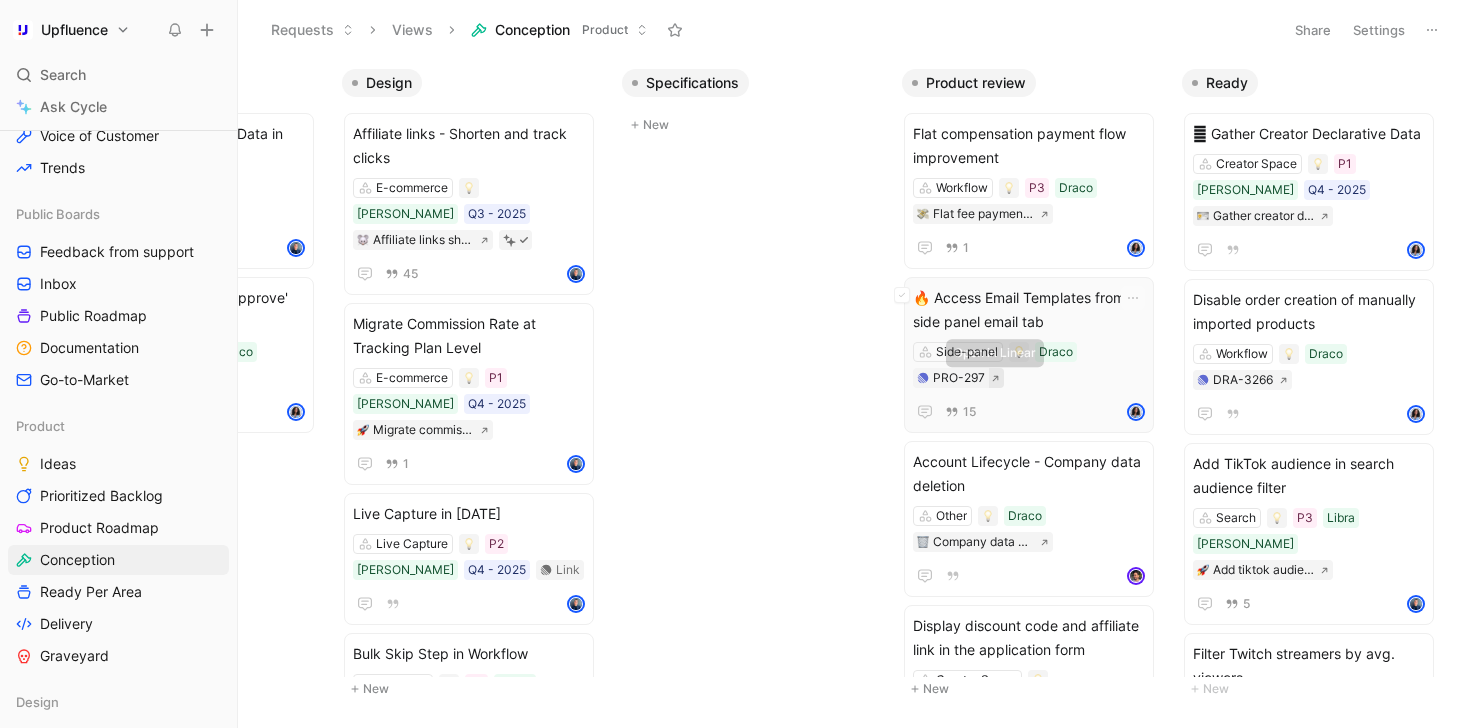 click 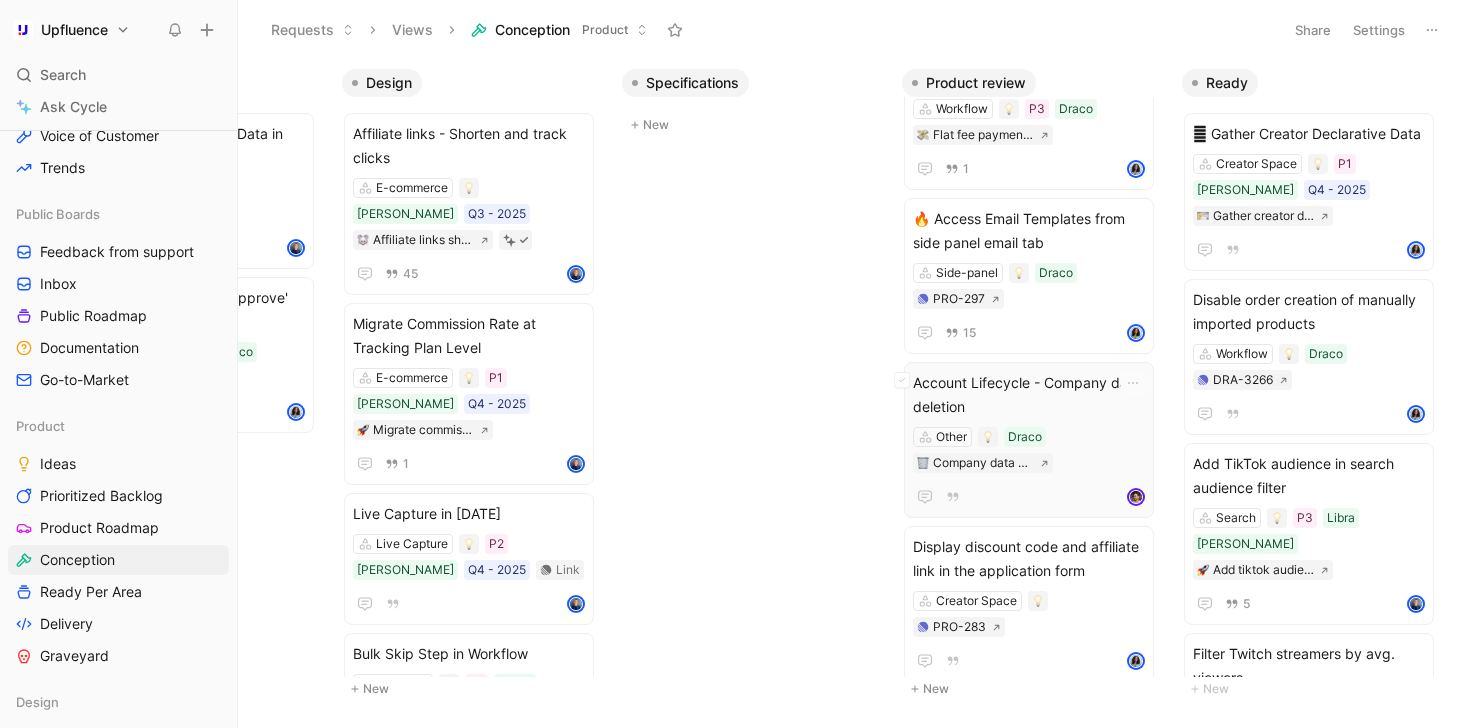 scroll, scrollTop: 102, scrollLeft: 0, axis: vertical 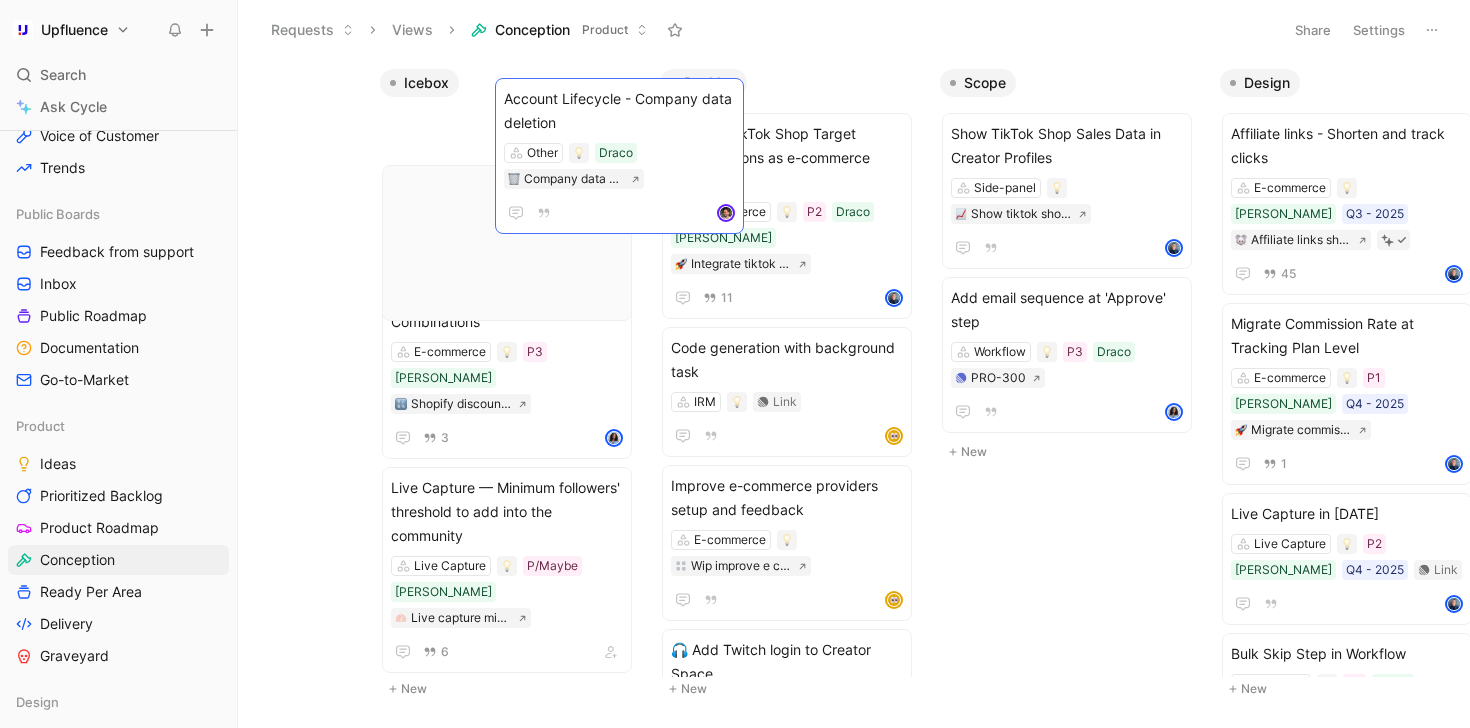 drag, startPoint x: 1378, startPoint y: 369, endPoint x: 536, endPoint y: 150, distance: 870.01434 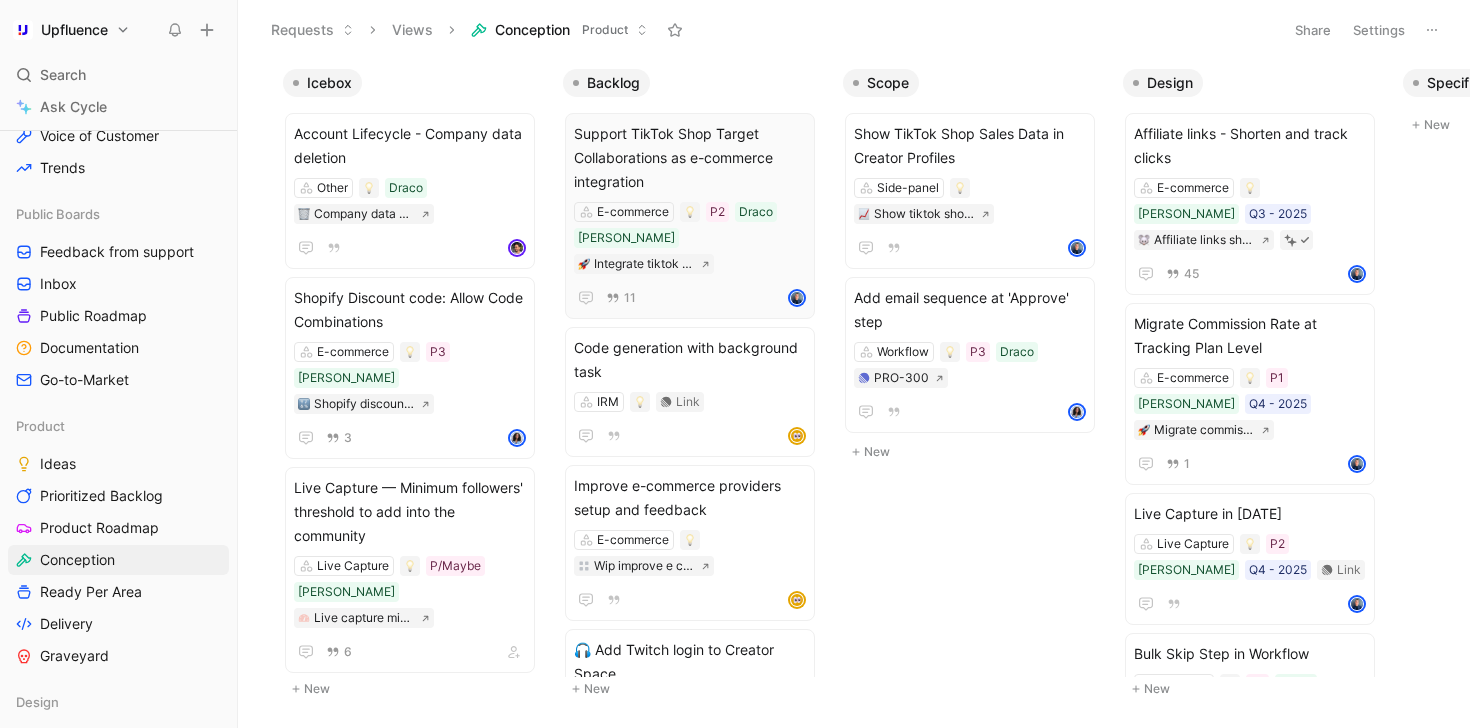 scroll, scrollTop: 0, scrollLeft: 227, axis: horizontal 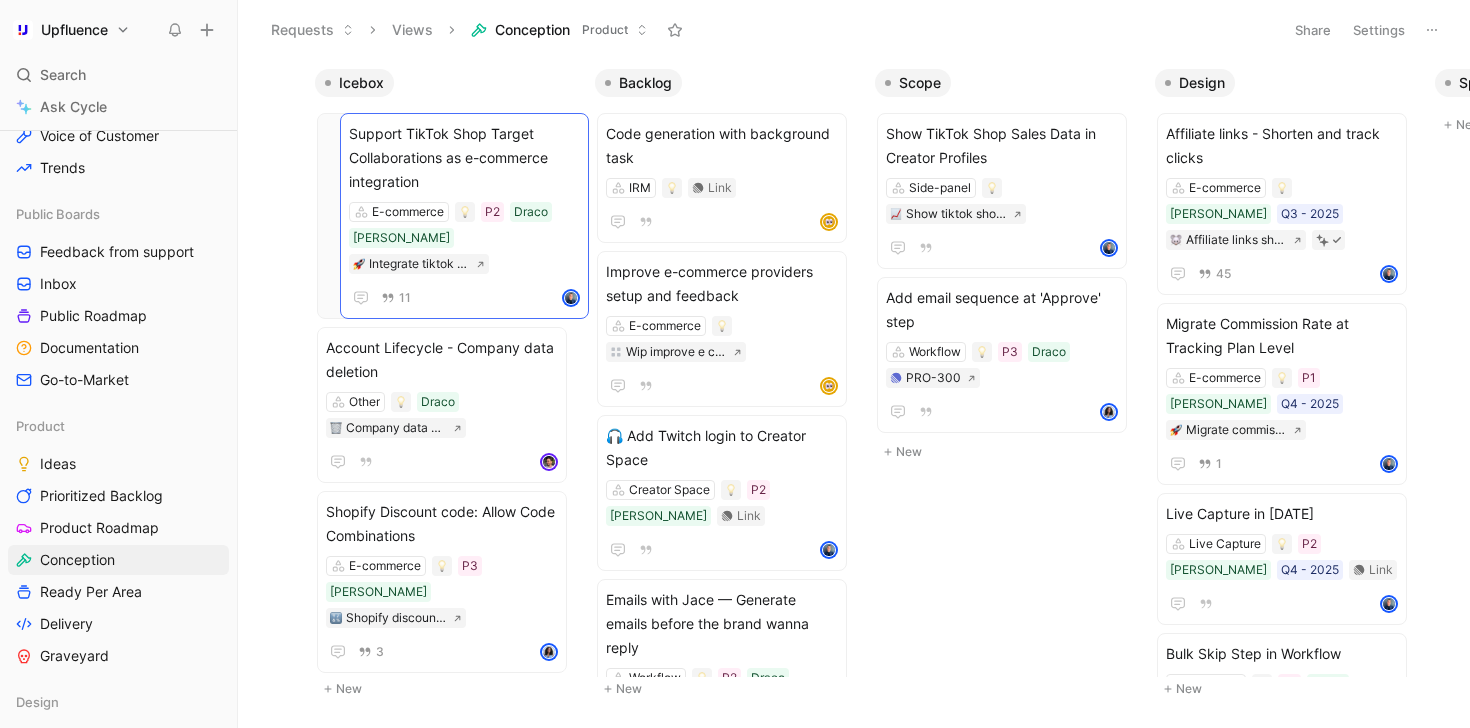 drag, startPoint x: 772, startPoint y: 155, endPoint x: 515, endPoint y: 156, distance: 257.00195 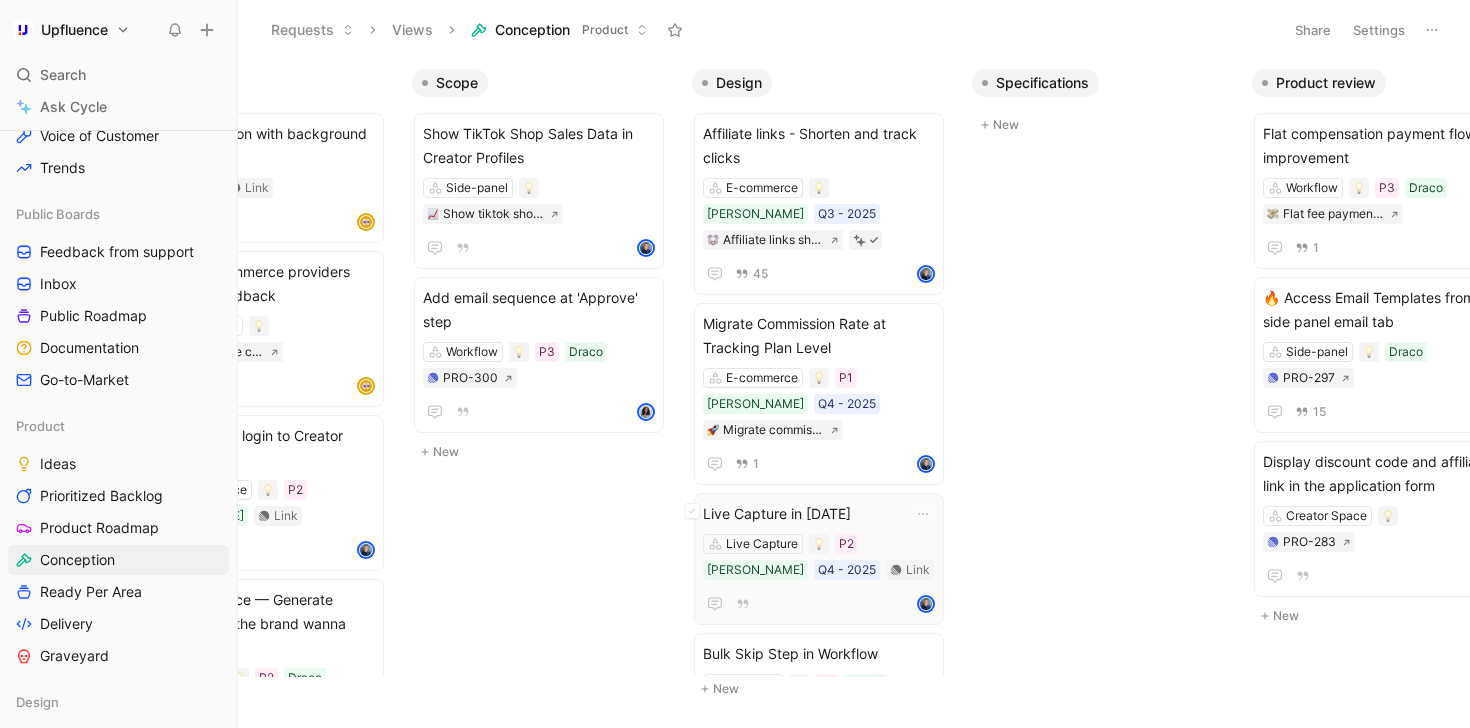 scroll, scrollTop: 0, scrollLeft: 694, axis: horizontal 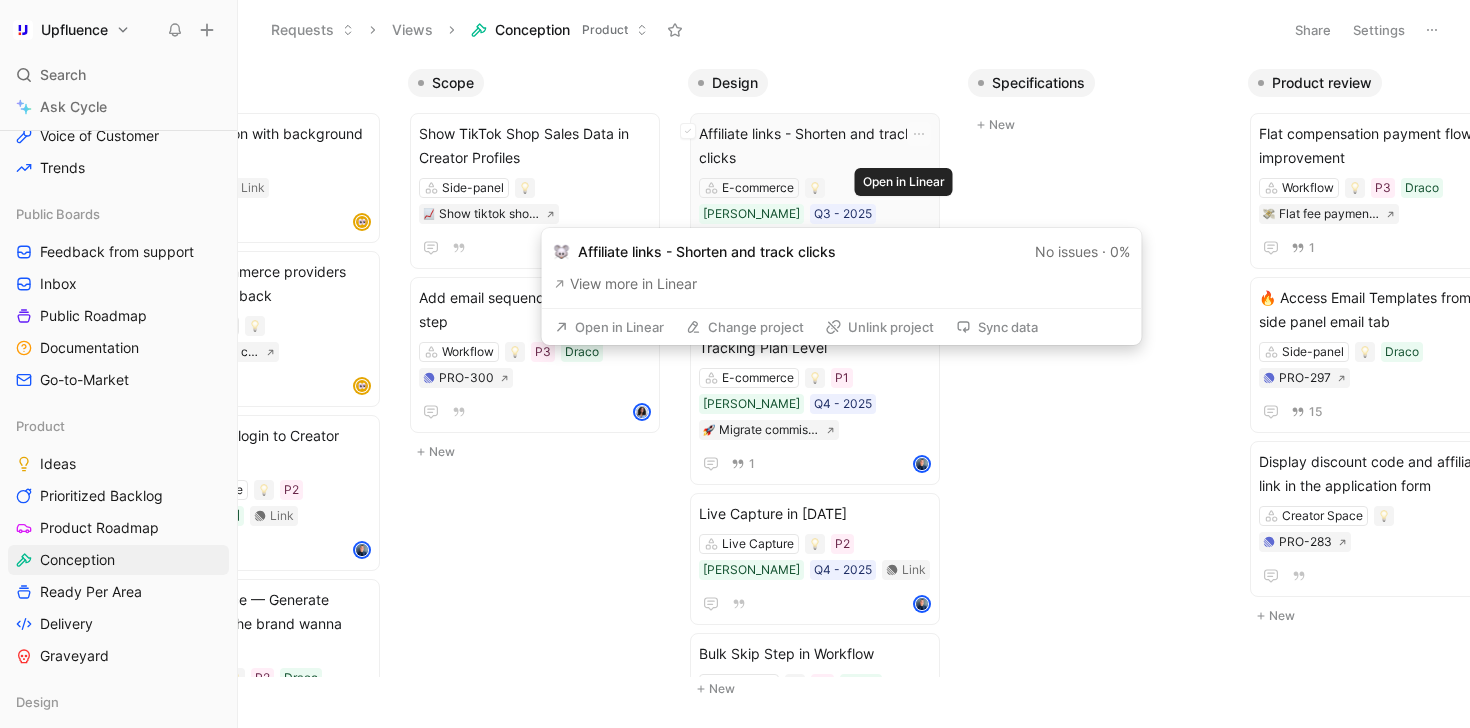 click at bounding box center (831, 240) 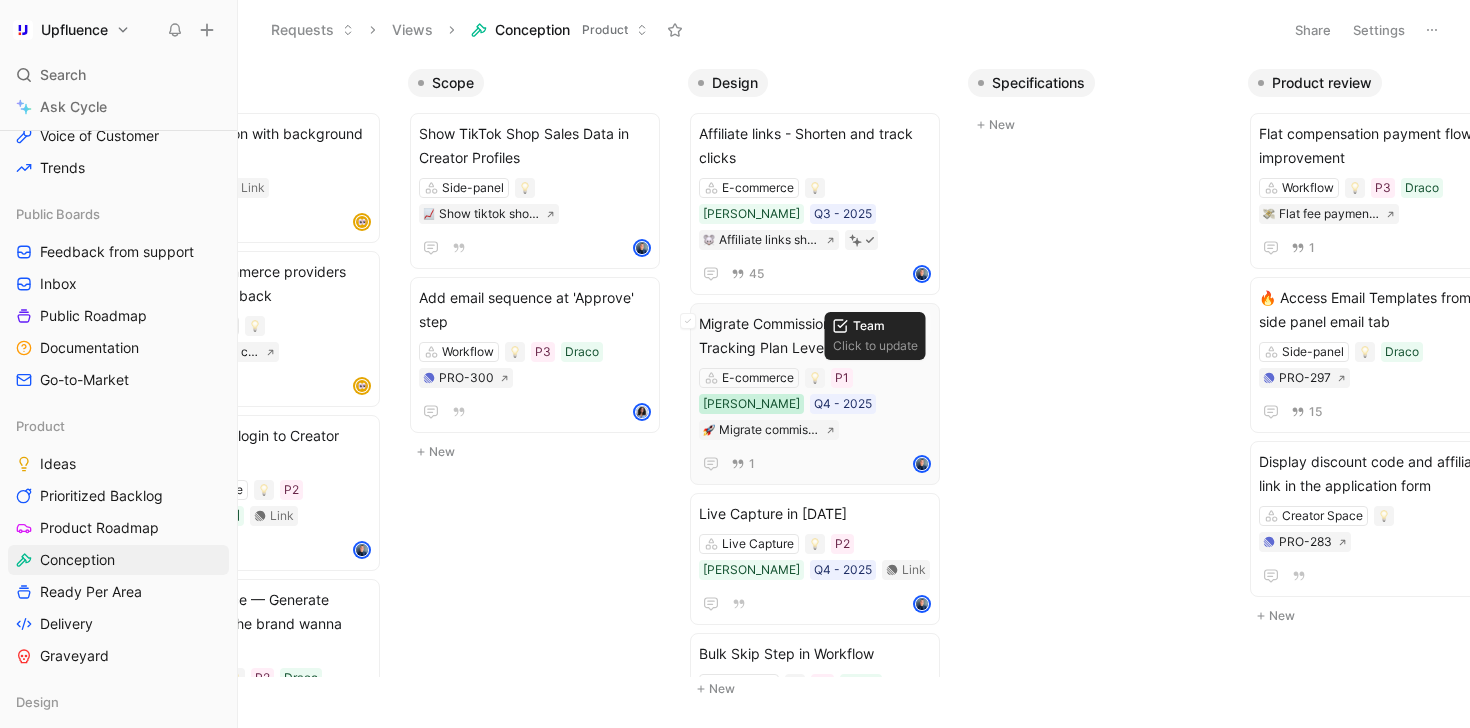 scroll, scrollTop: 0, scrollLeft: 657, axis: horizontal 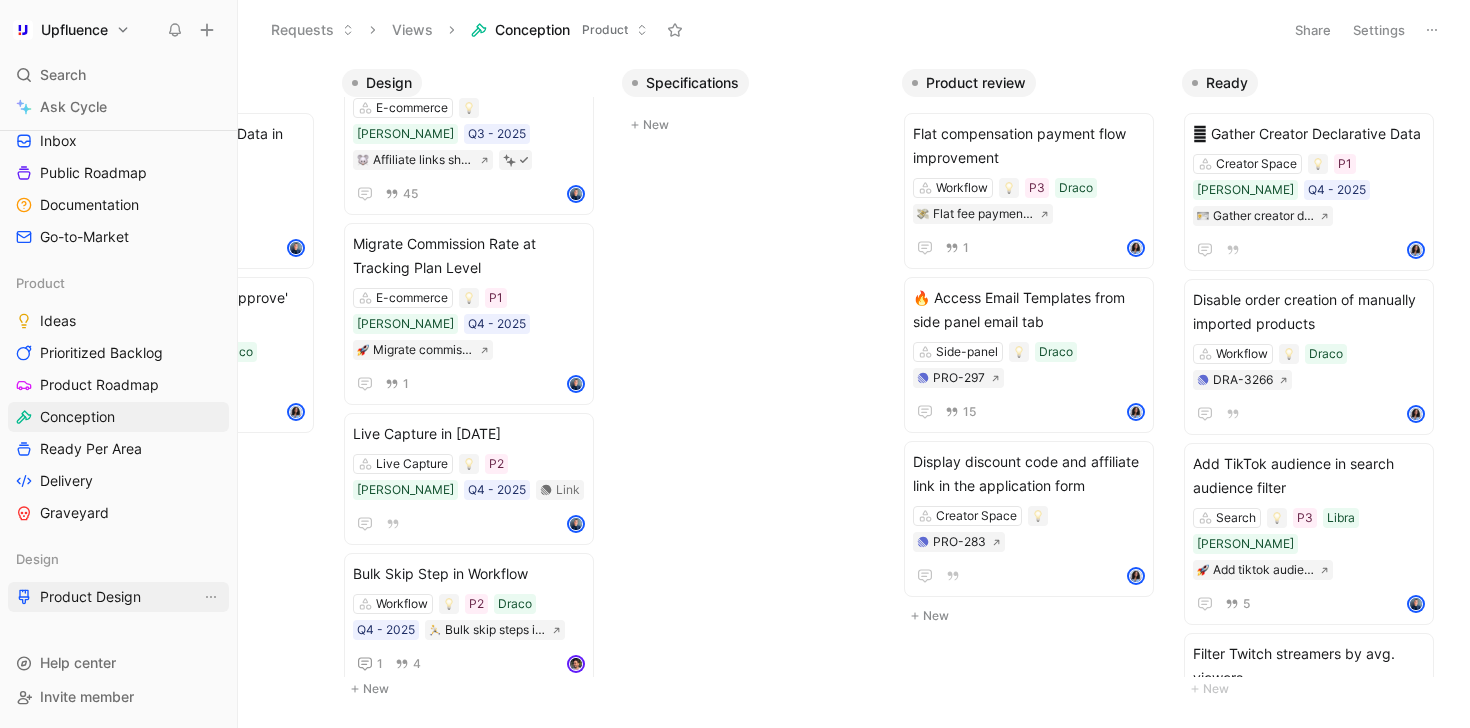 click on "Product Design" at bounding box center (90, 597) 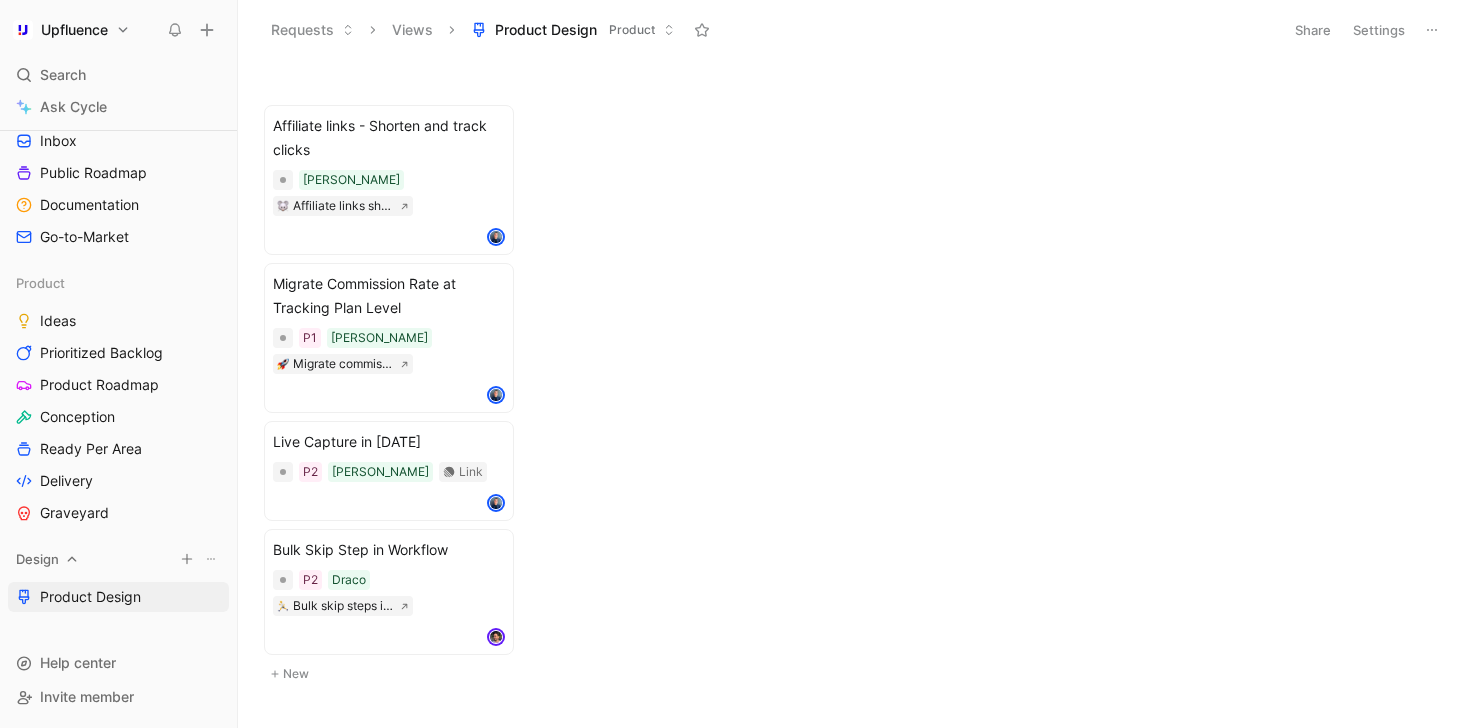 click 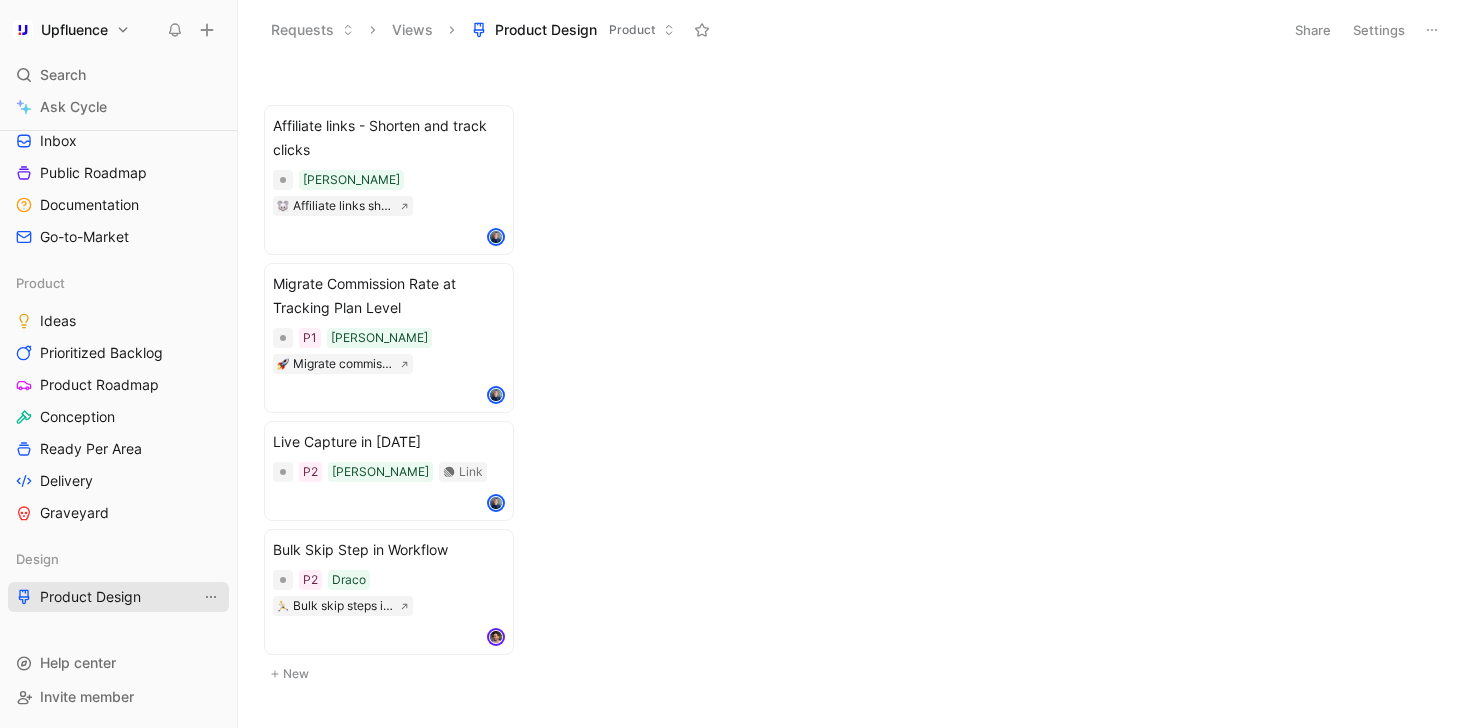 click 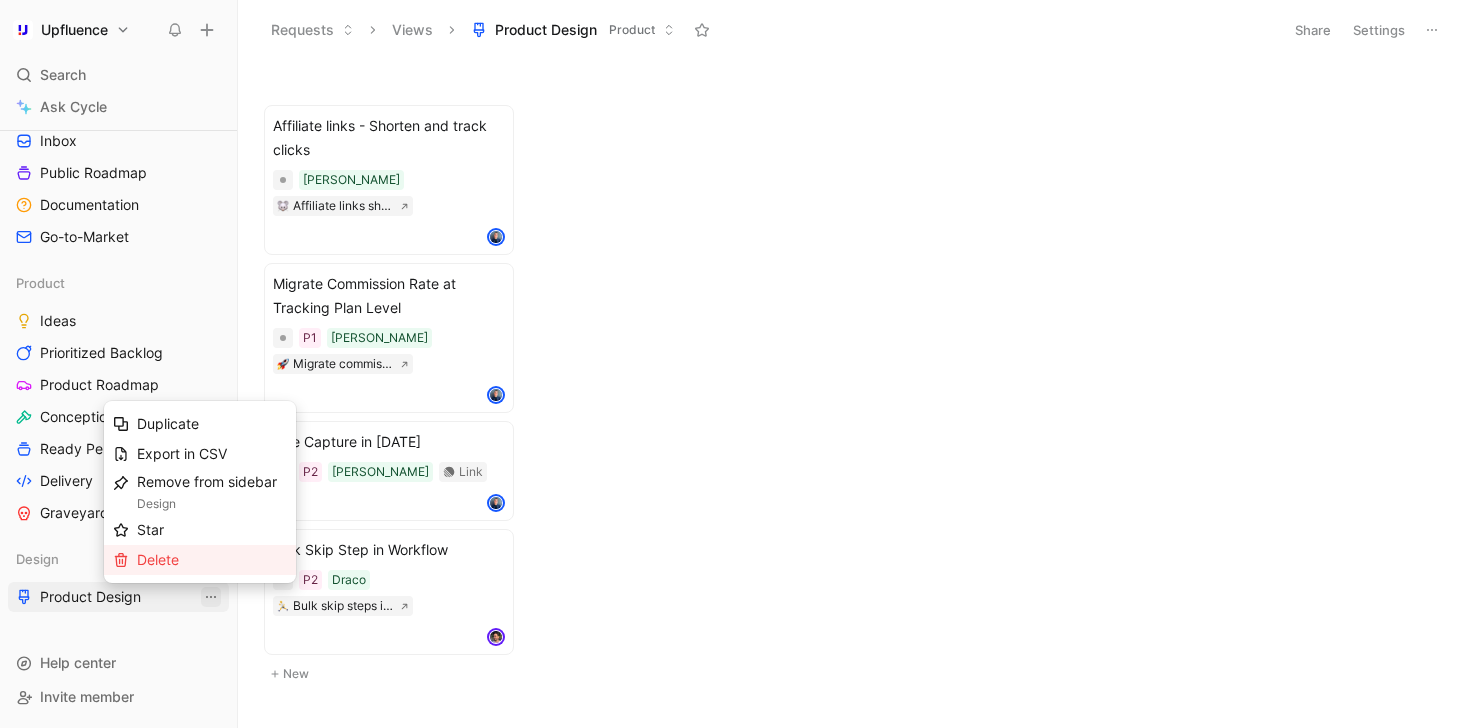 click on "Delete" at bounding box center (212, 560) 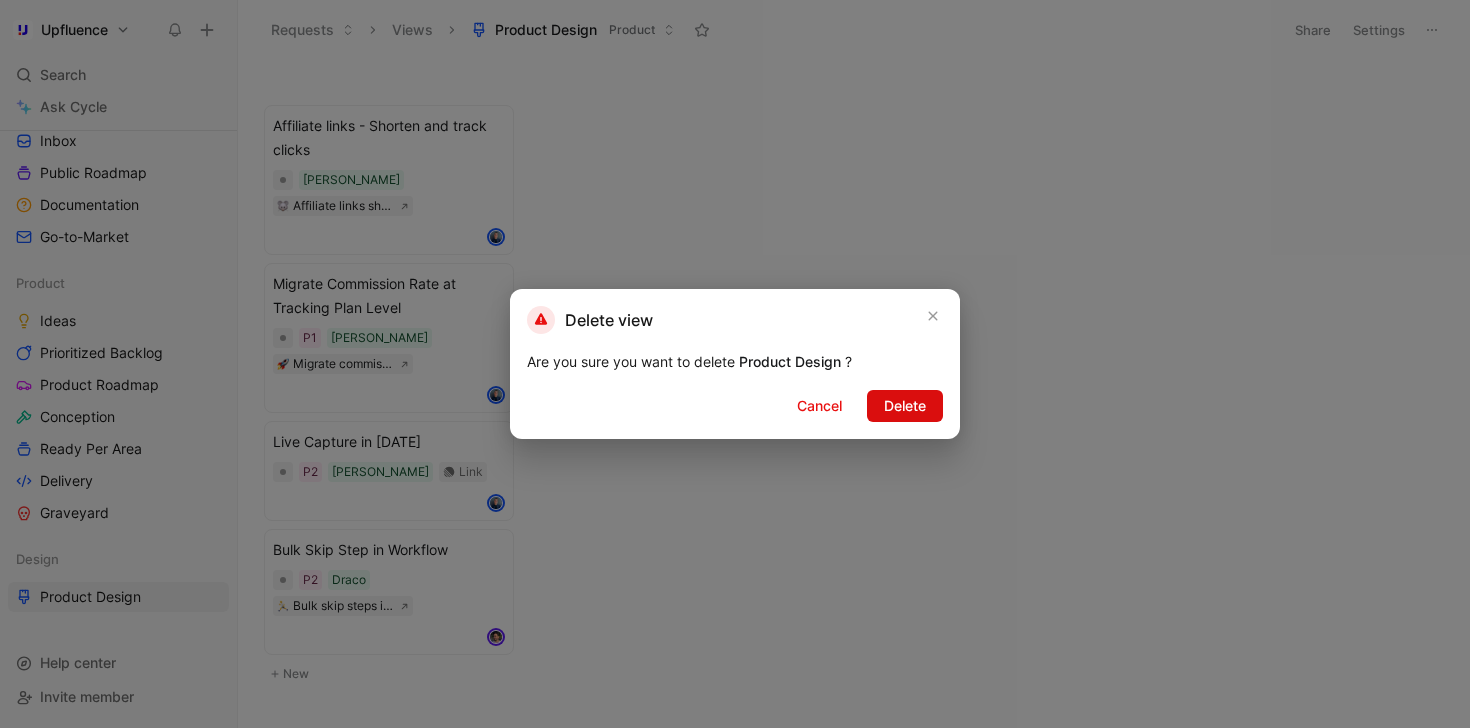 click on "Delete" at bounding box center [905, 406] 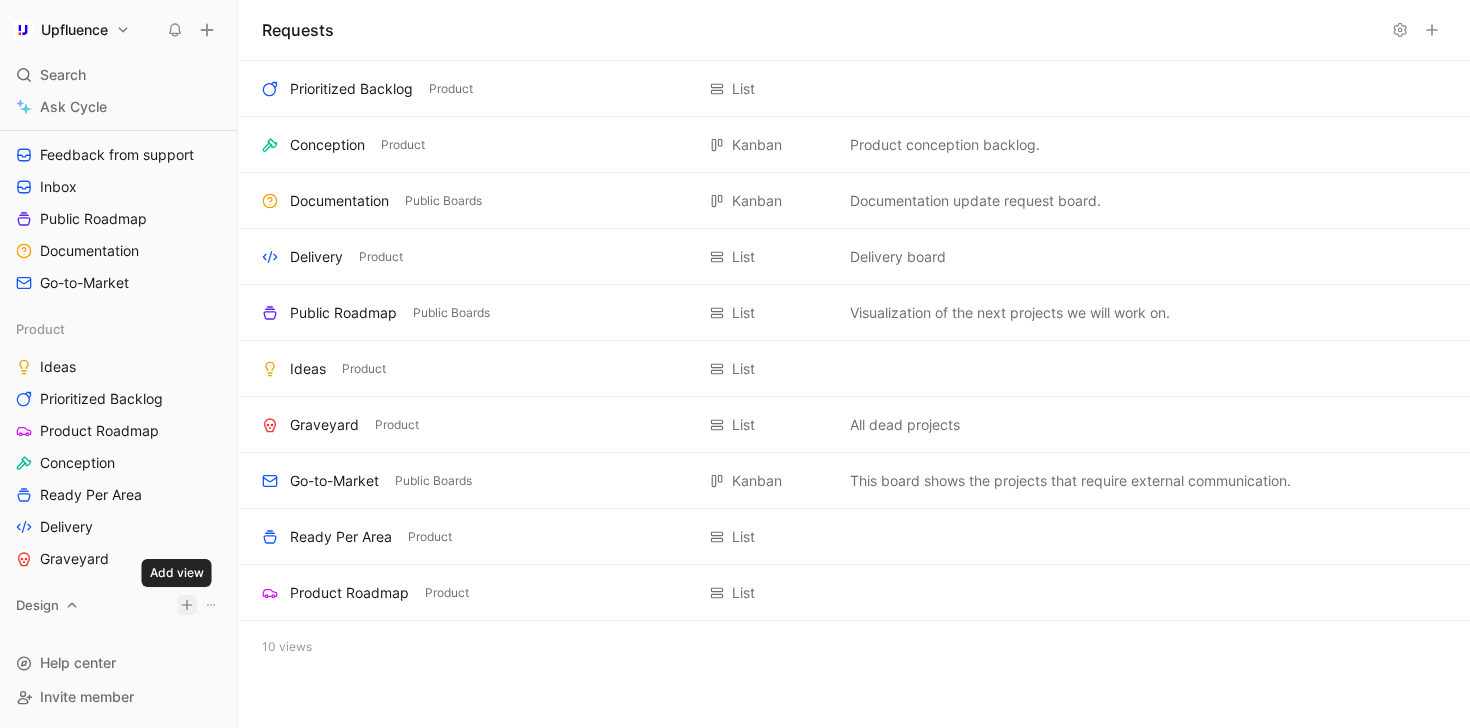 click on "Upfluence Search ⌘ K Ask Cycle Workspace Home G then H Feedback G then F Requests G then R Releases G then L Customers Product Areas Sanity check Feedbacks to process Dashboards Voice of Customer Trends Public Boards Feedback from support Inbox Public Roadmap Documentation Go-to-Market Product Ideas Prioritized Backlog Product Roadmap Conception Ready Per Area Delivery Graveyard Design
To pick up a draggable item, press the space bar.
While dragging, use the arrow keys to move the item.
Press space again to drop the item in its new position, or press escape to cancel.
Help center Invite member Requests Prioritized Backlog Product List Add description Conception Product Kanban Product conception backlog. Documentation Public Boards Kanban Documentation update request board. Delivery Product List Delivery board Public Roadmap Public Boards List Visualization of the next projects we will work on. Ideas Product List Add description Graveyard Product List All dead projects Kanban" at bounding box center [735, 364] 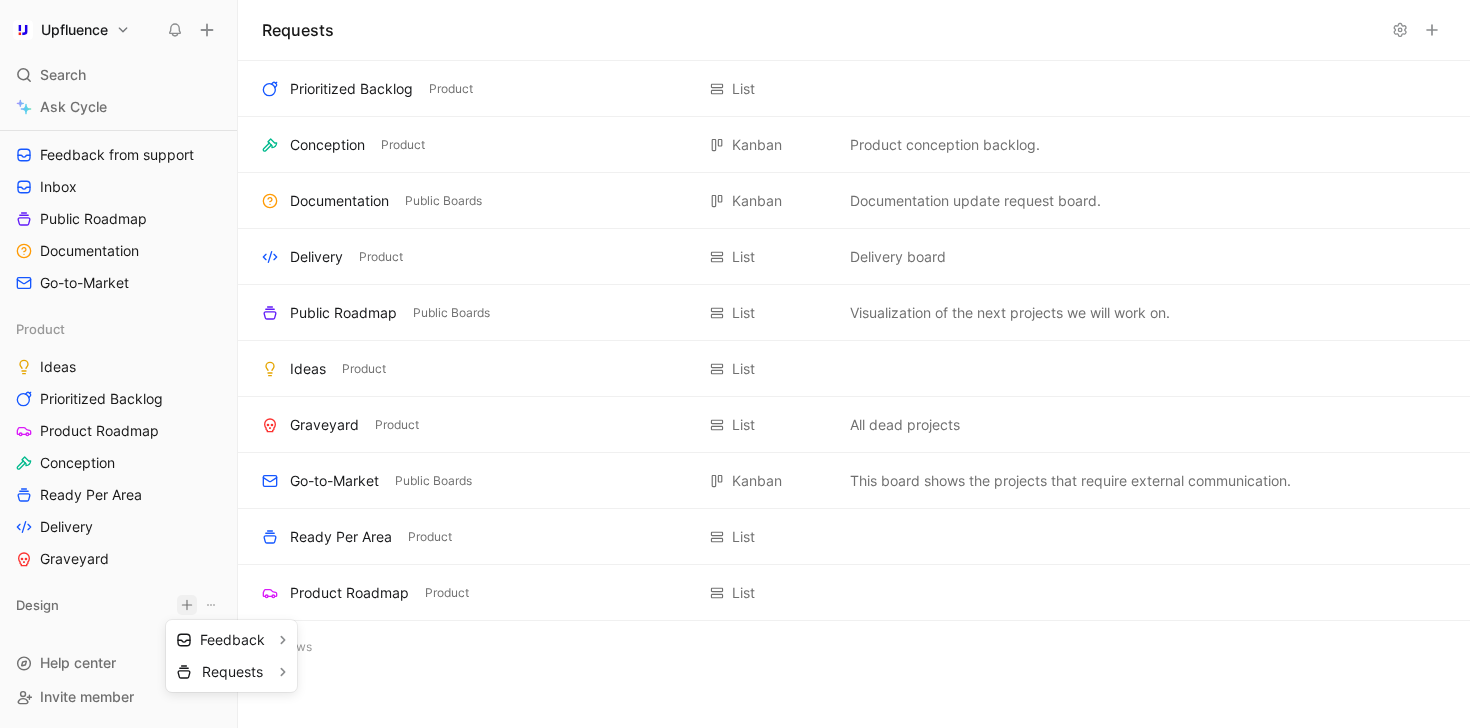 click on "Upfluence Search ⌘ K Ask Cycle Workspace Home G then H Feedback G then F Requests G then R Releases G then L Customers Product Areas Sanity check Feedbacks to process Dashboards Voice of Customer Trends Public Boards Feedback from support Inbox Public Roadmap Documentation Go-to-Market Product Ideas Prioritized Backlog Product Roadmap Conception Ready Per Area Delivery Graveyard Design
To pick up a draggable item, press the space bar.
While dragging, use the arrow keys to move the item.
Press space again to drop the item in its new position, or press escape to cancel.
Help center Invite member Requests Prioritized Backlog Product List Add description Conception Product Kanban Product conception backlog. Documentation Public Boards Kanban Documentation update request board. Delivery Product List Delivery board Public Roadmap Public Boards List Visualization of the next projects we will work on. Ideas Product List Add description Graveyard Product List All dead projects Kanban" at bounding box center [735, 364] 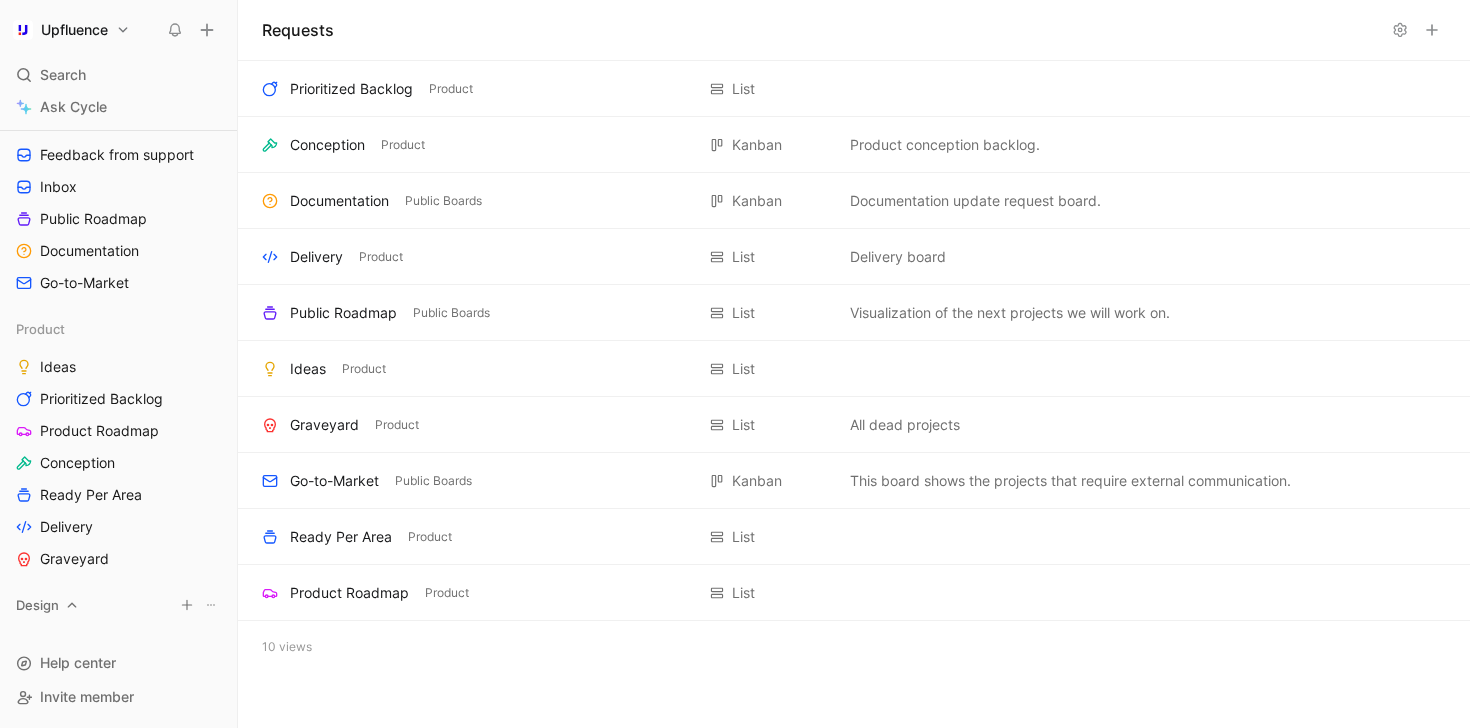 click 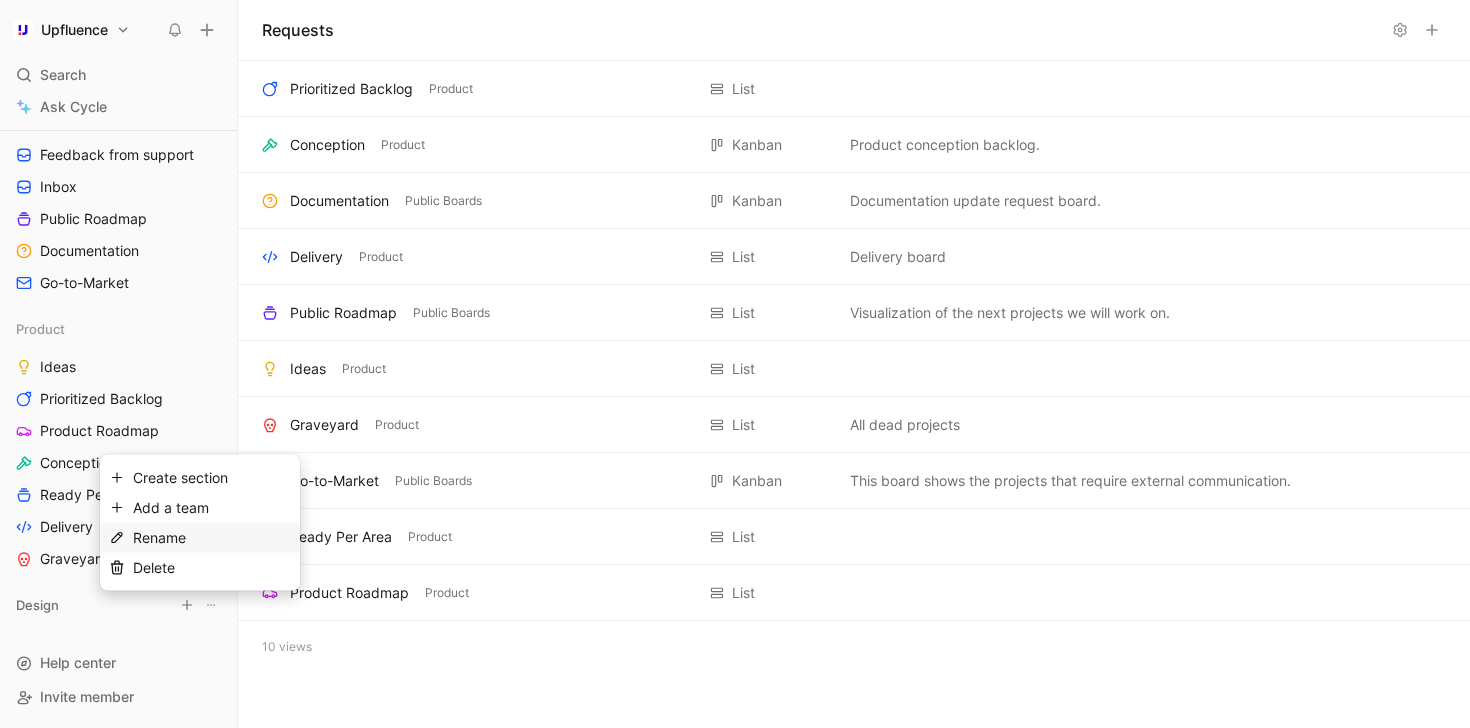 click on "Rename" at bounding box center [212, 538] 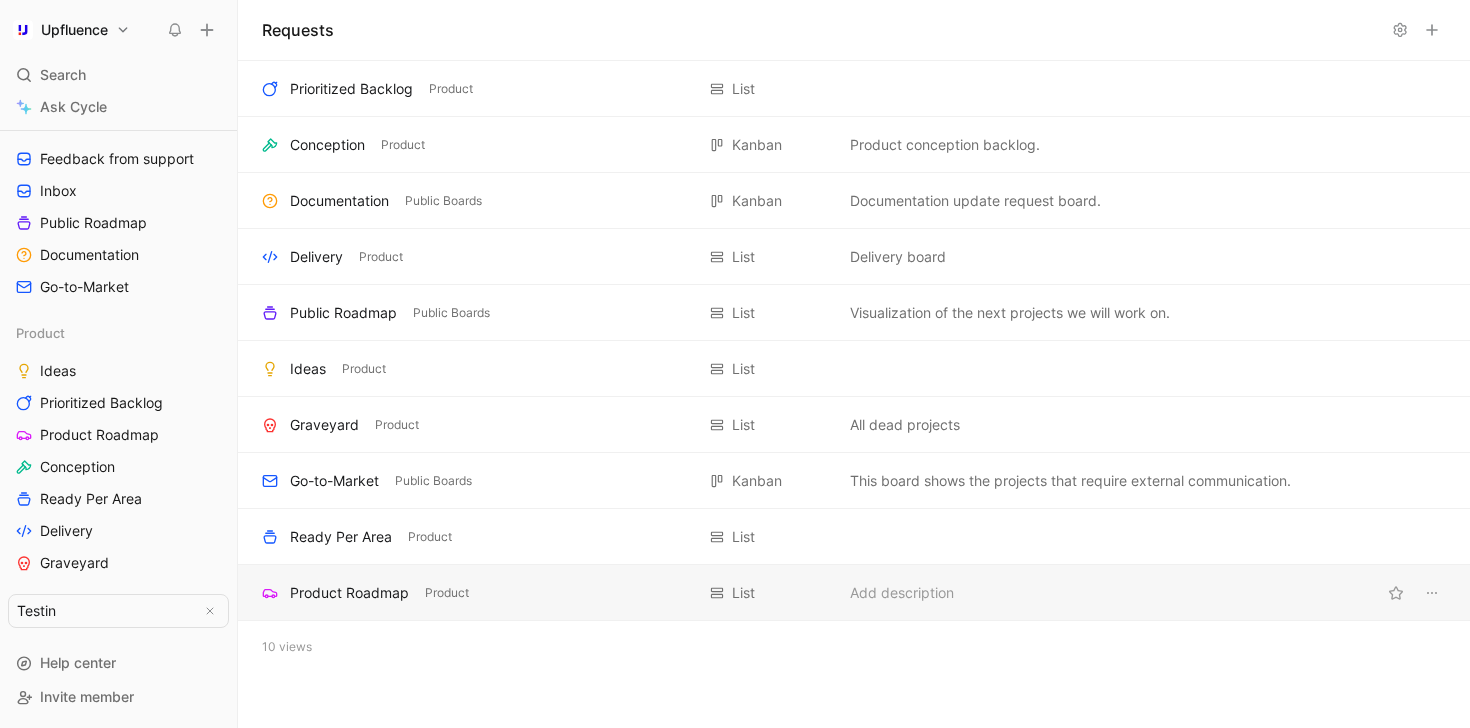 type on "Testing" 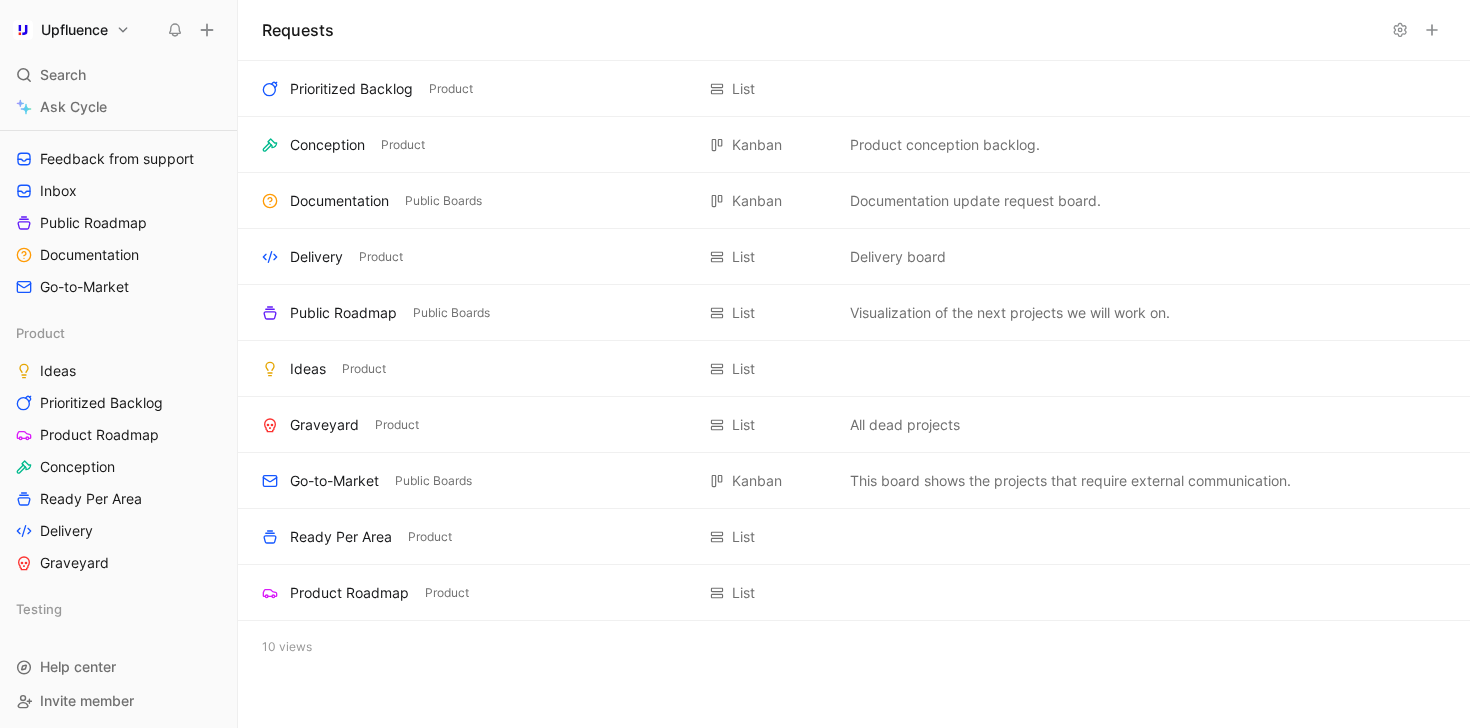 scroll, scrollTop: 471, scrollLeft: 0, axis: vertical 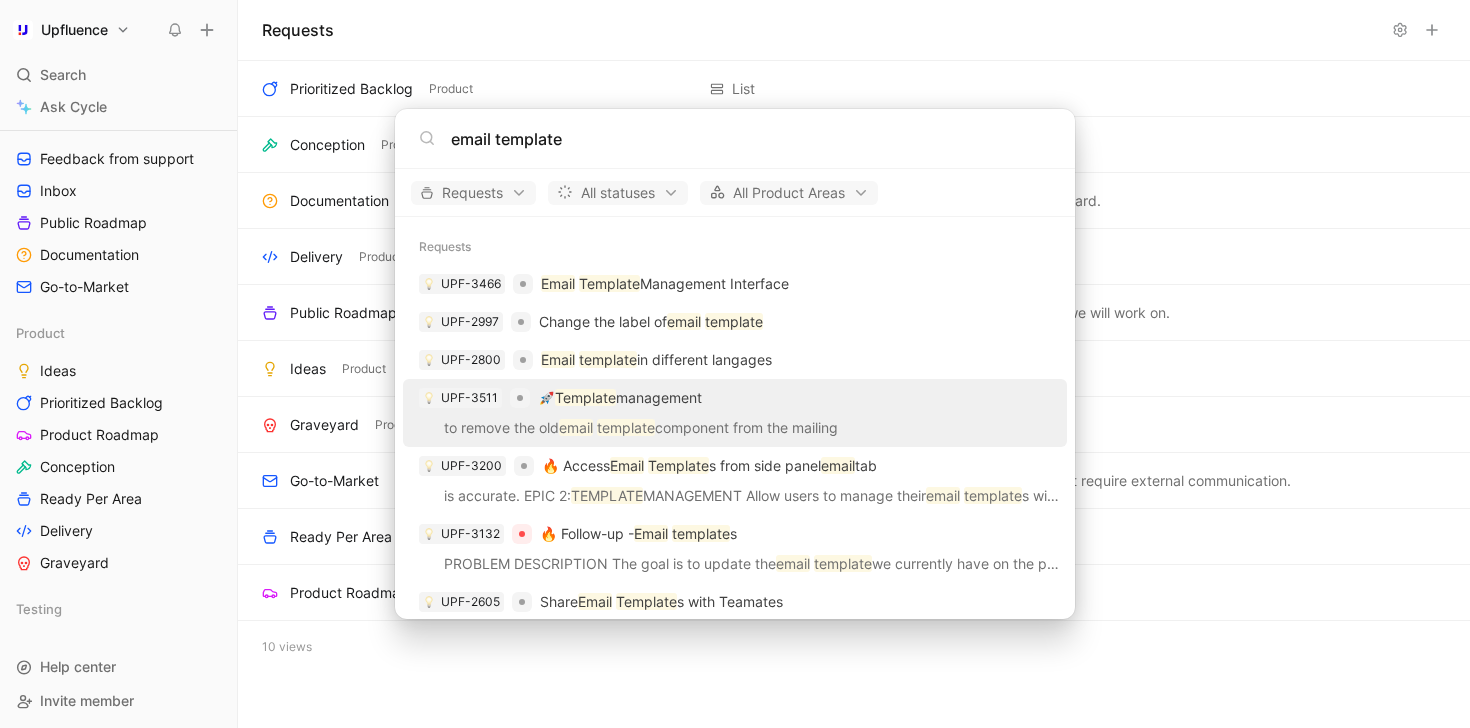 type on "email template" 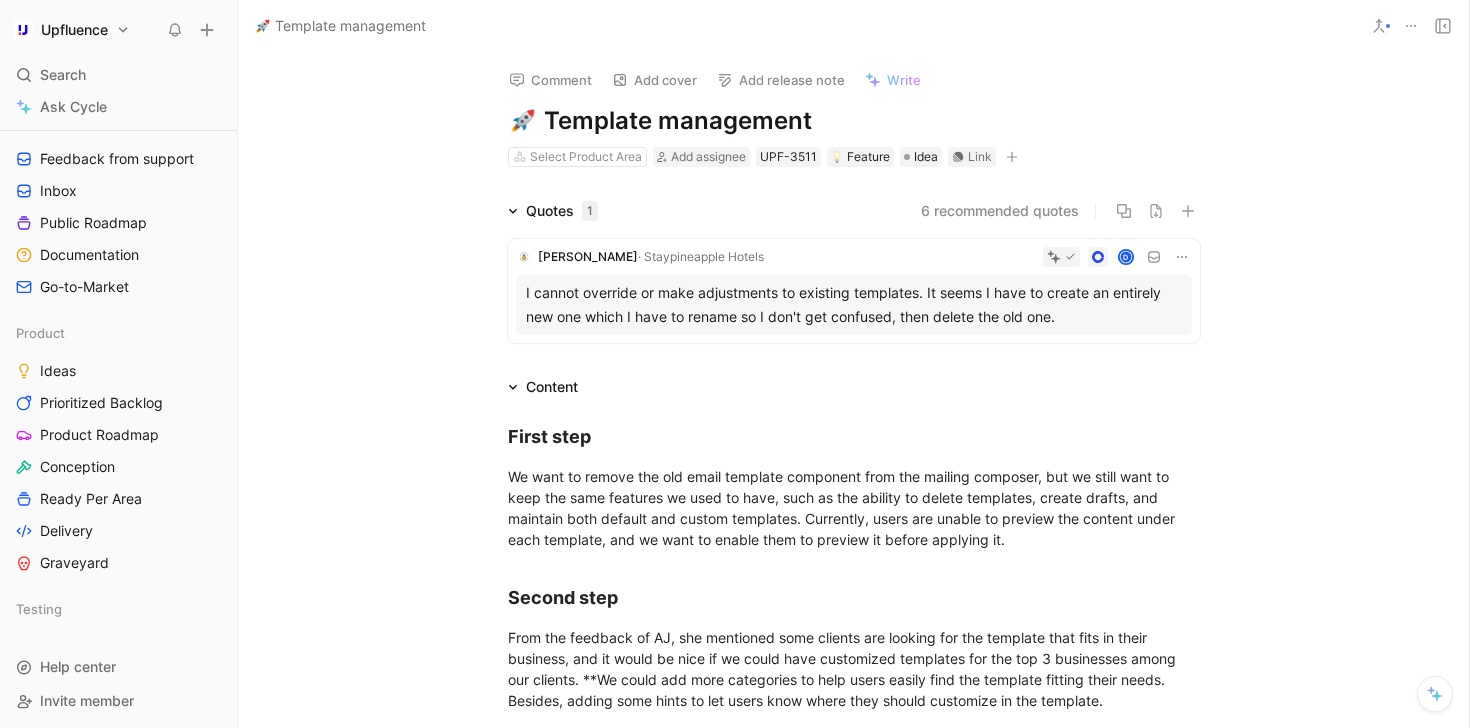 click on "6 recommended quotes" at bounding box center (1000, 211) 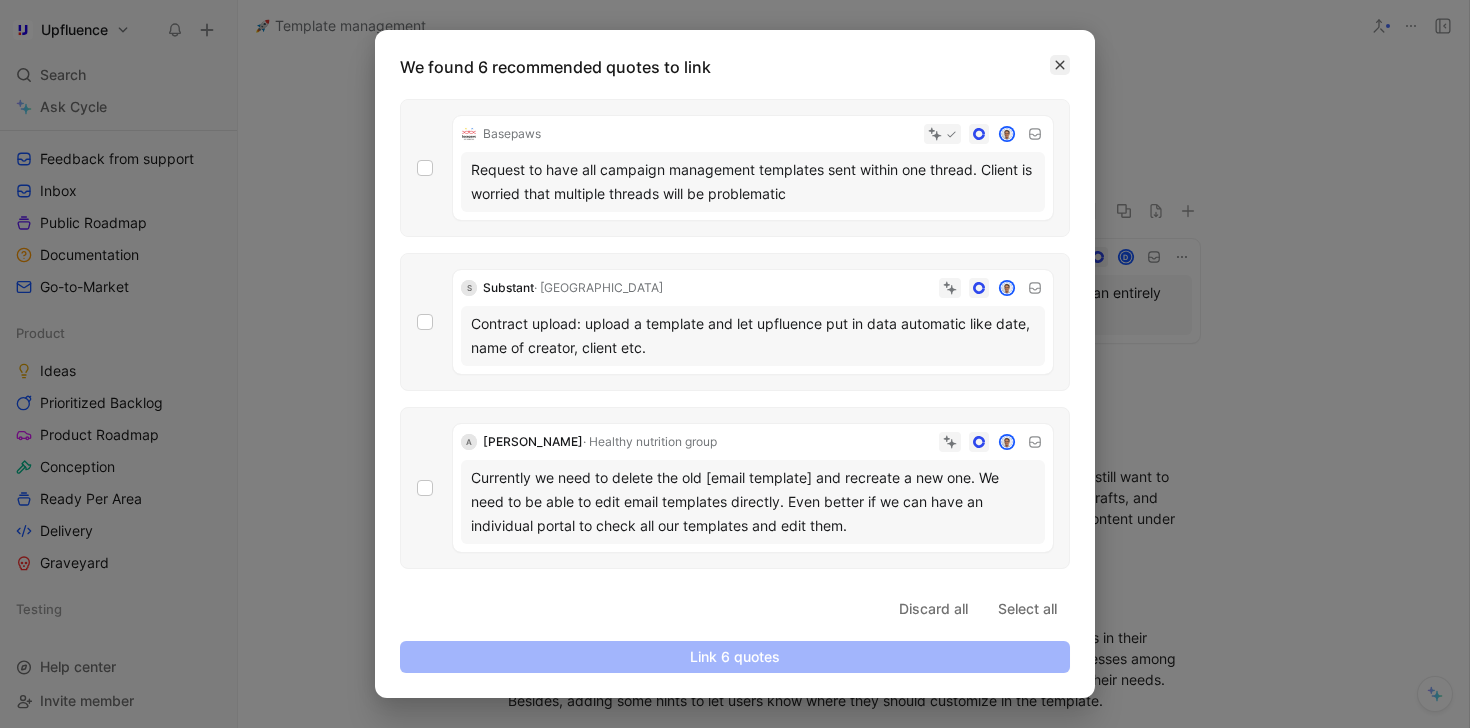 click at bounding box center [1060, 65] 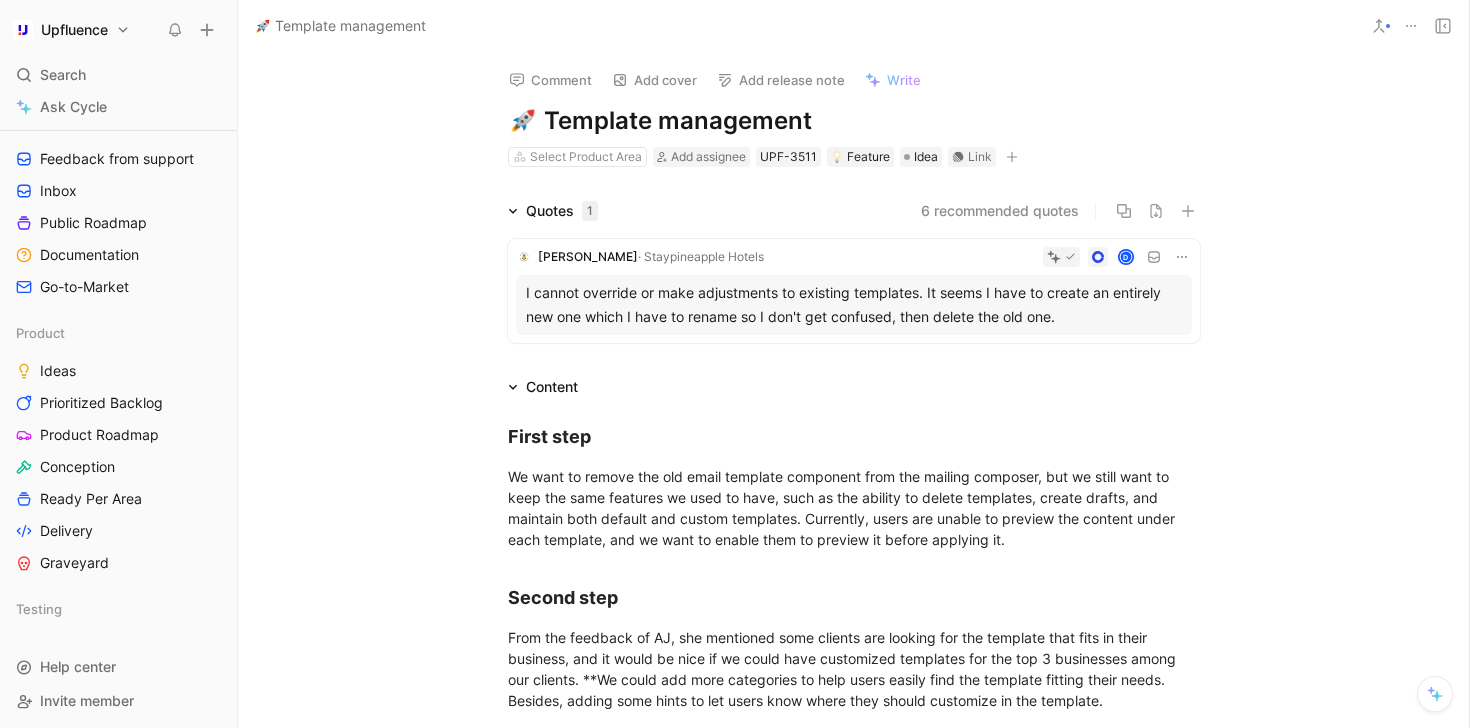 click 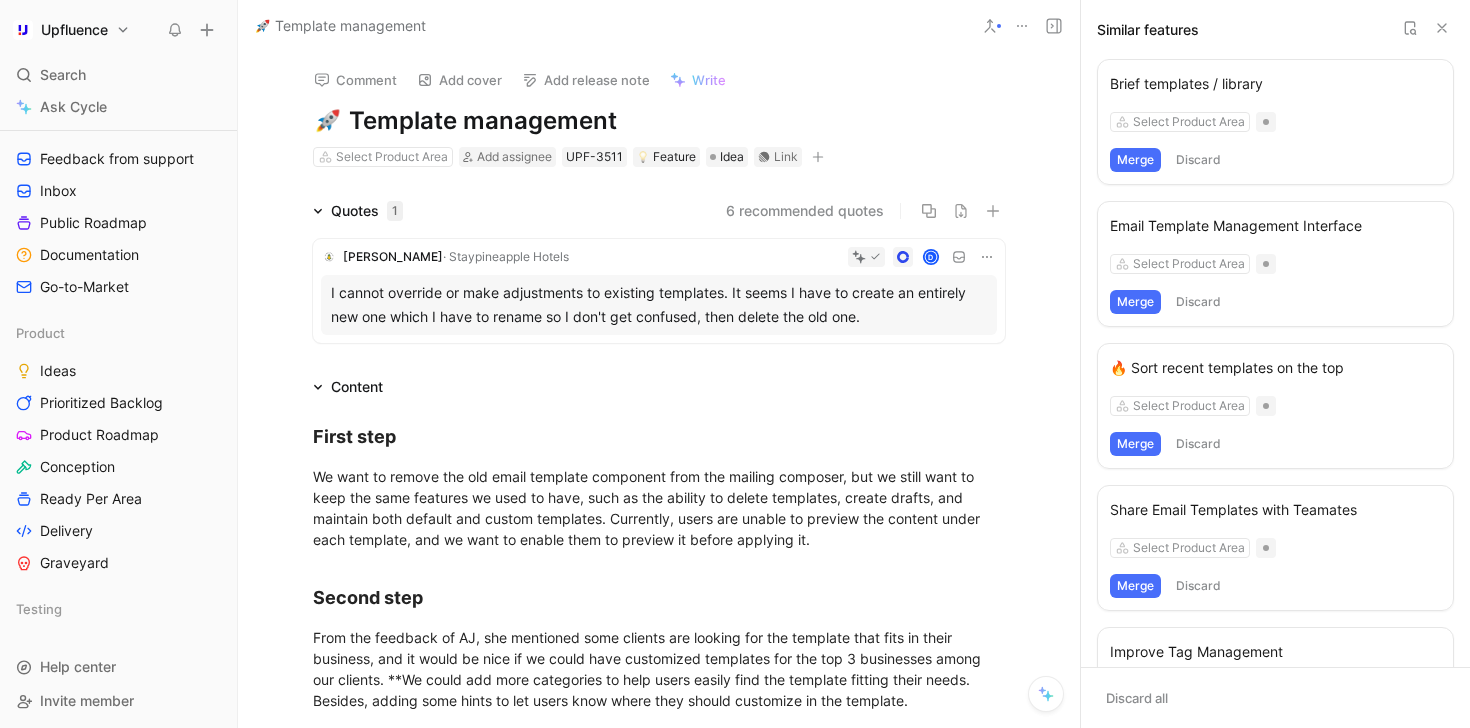 click on "Merge" at bounding box center [1135, 302] 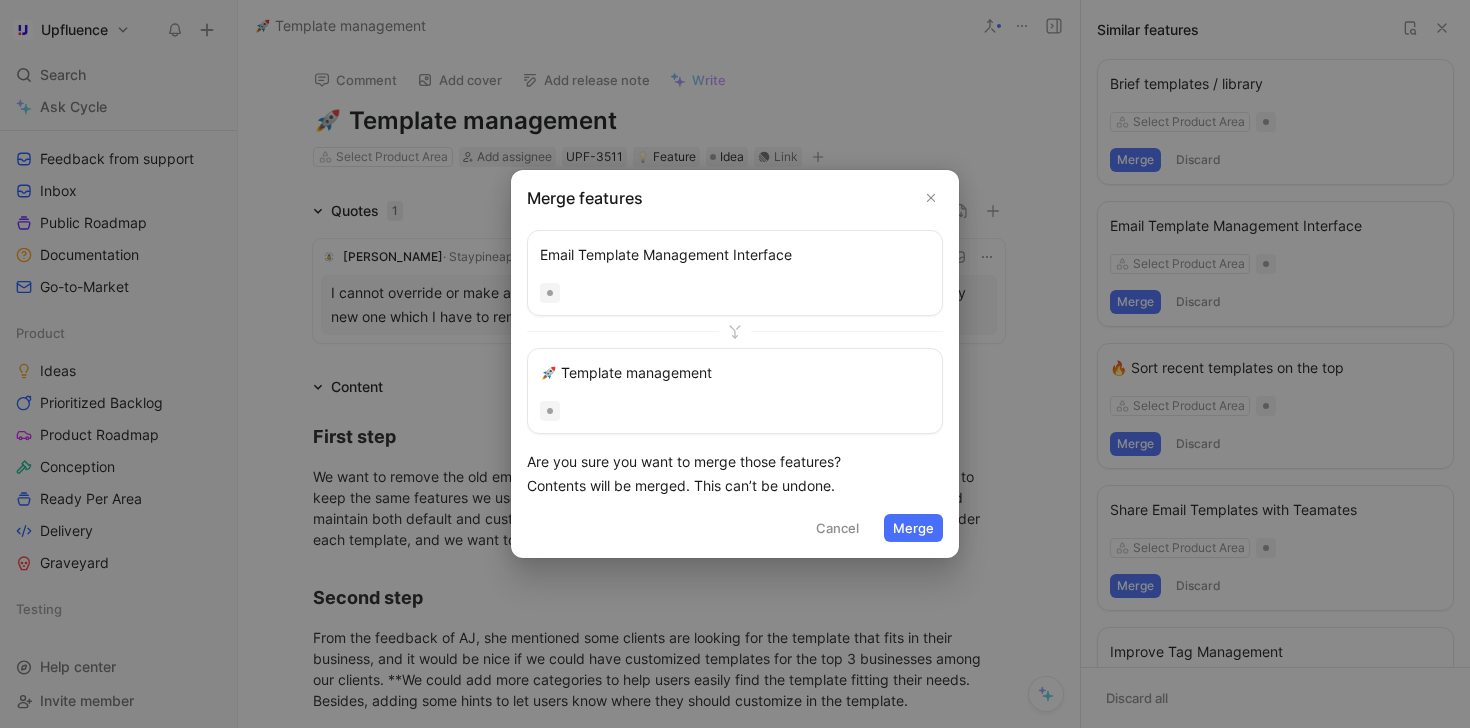 click on "Merge" at bounding box center (913, 528) 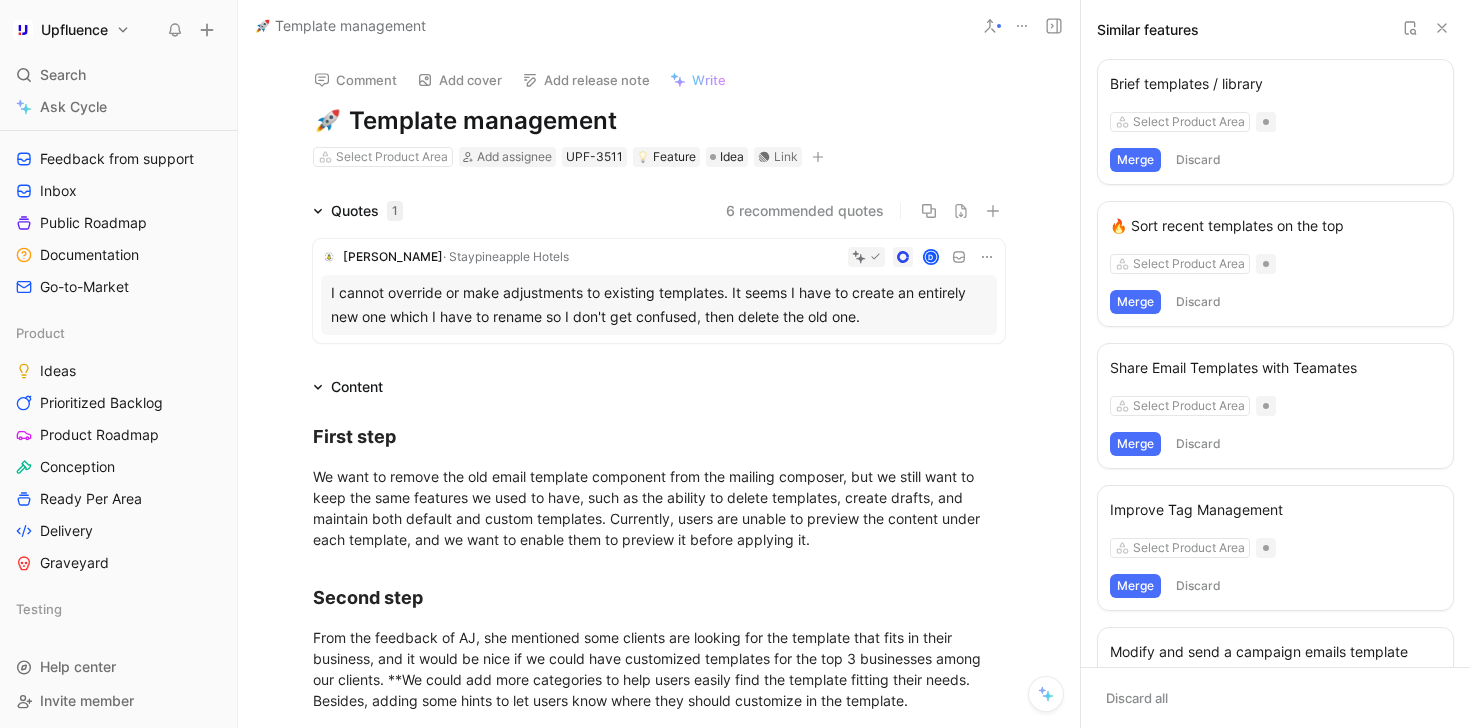 drag, startPoint x: 339, startPoint y: 113, endPoint x: 266, endPoint y: 113, distance: 73 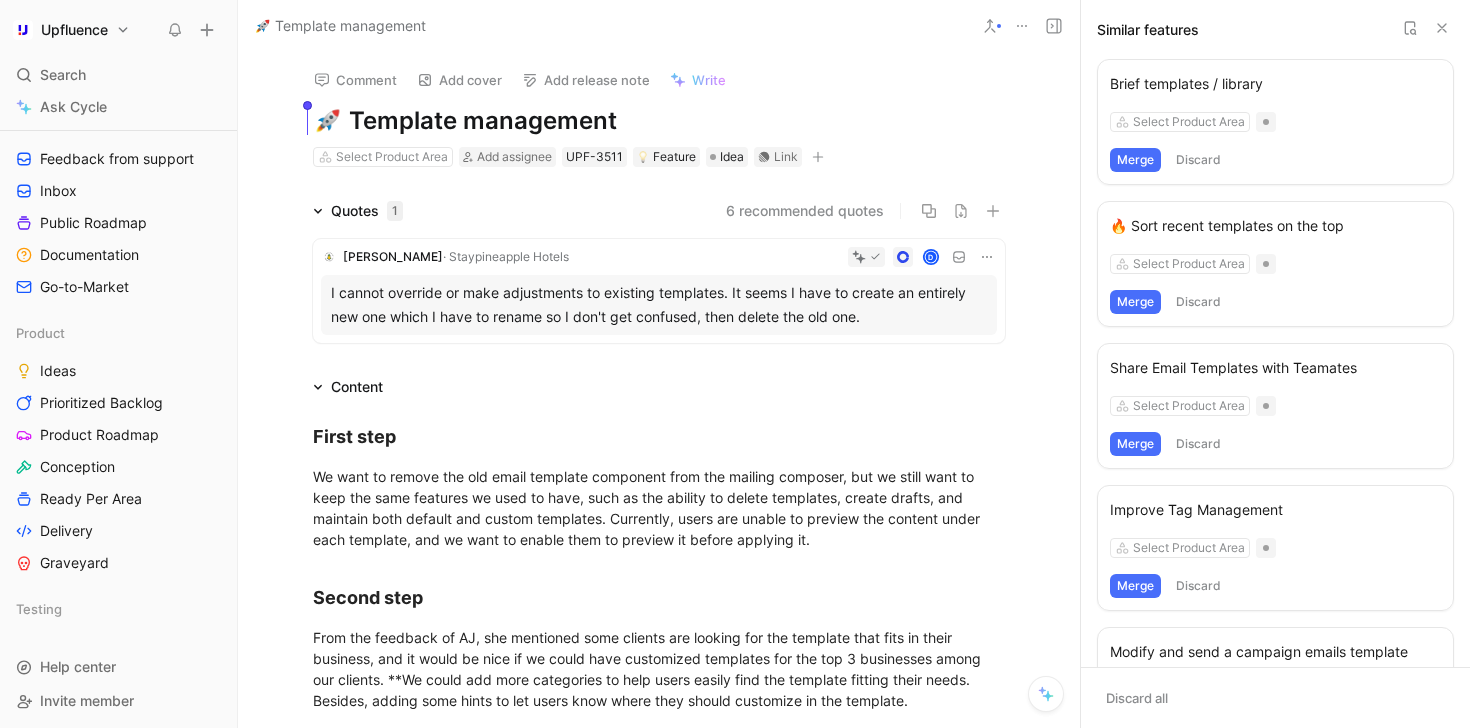 type 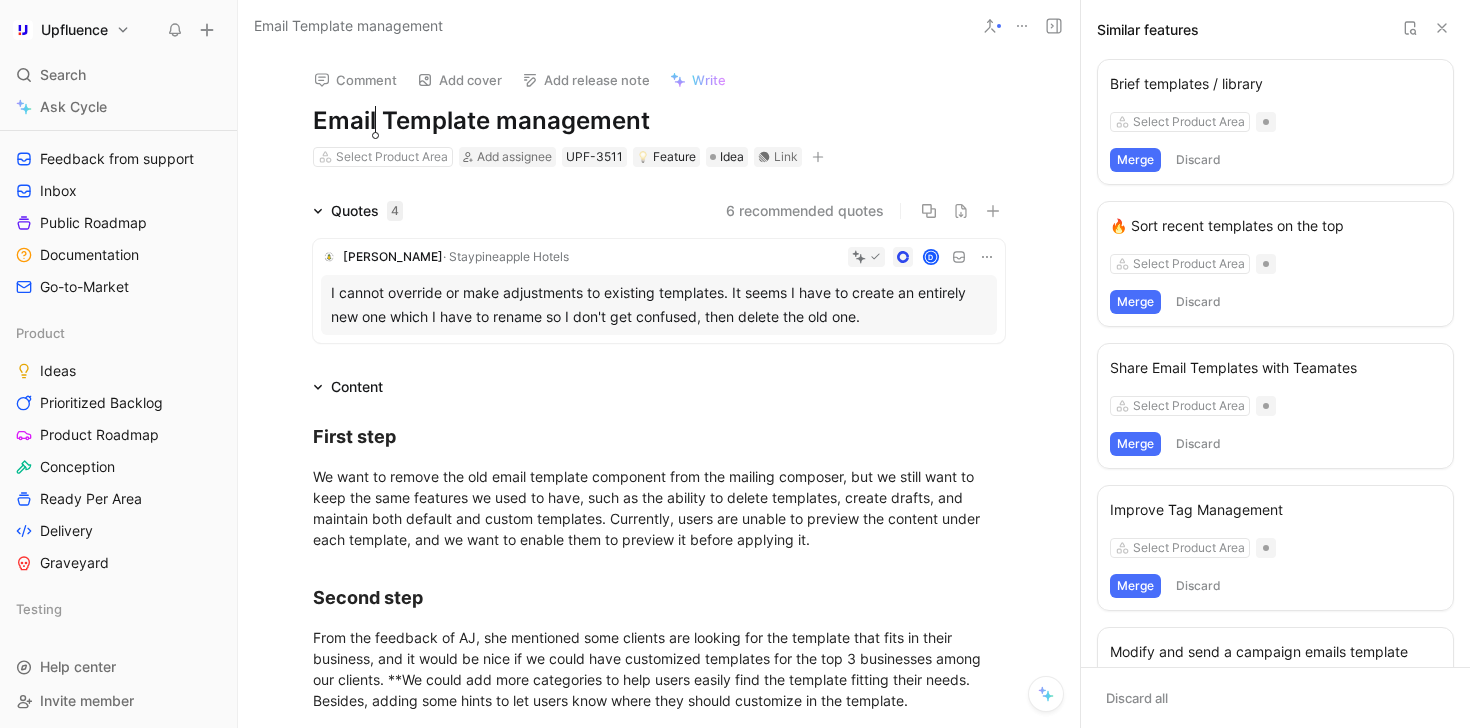 click on "Email Template management" at bounding box center [659, 121] 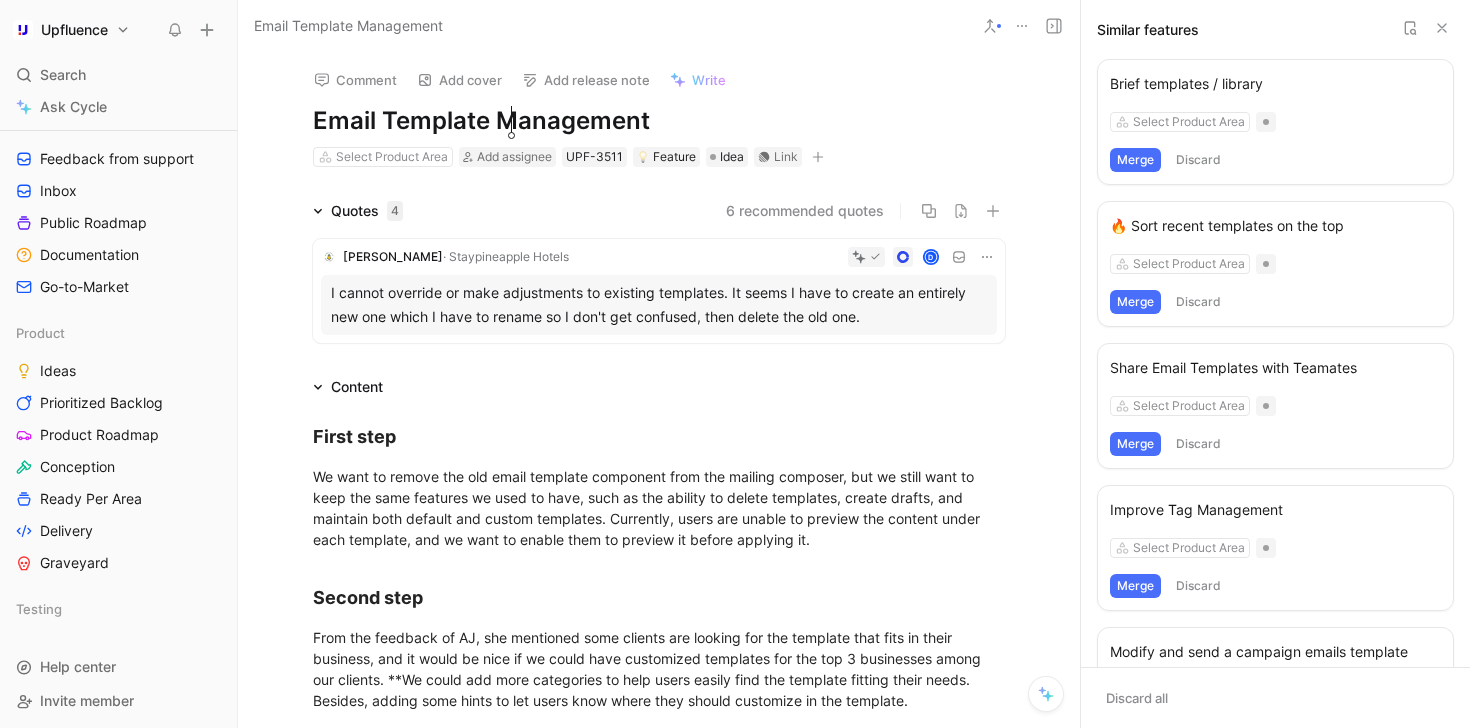 click on "Email Template Management" at bounding box center (659, 121) 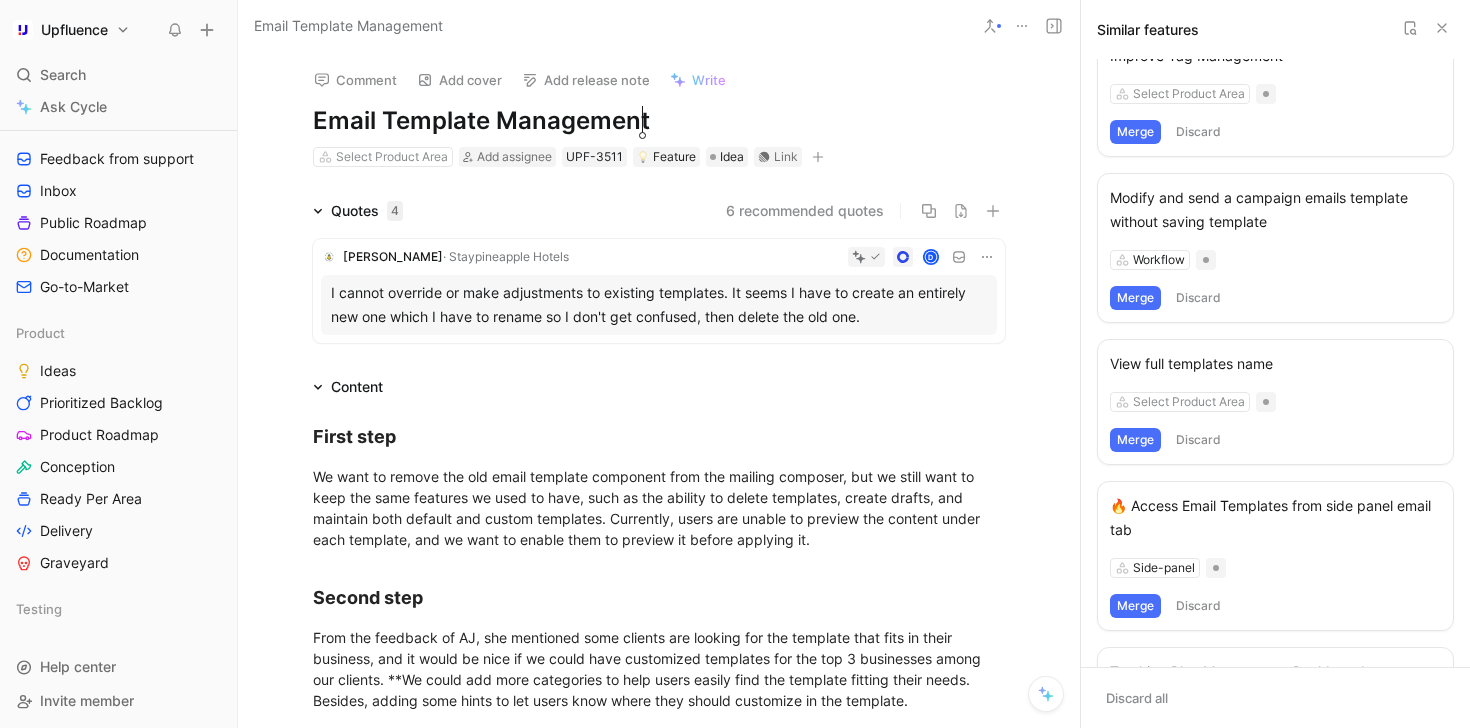 scroll, scrollTop: 0, scrollLeft: 0, axis: both 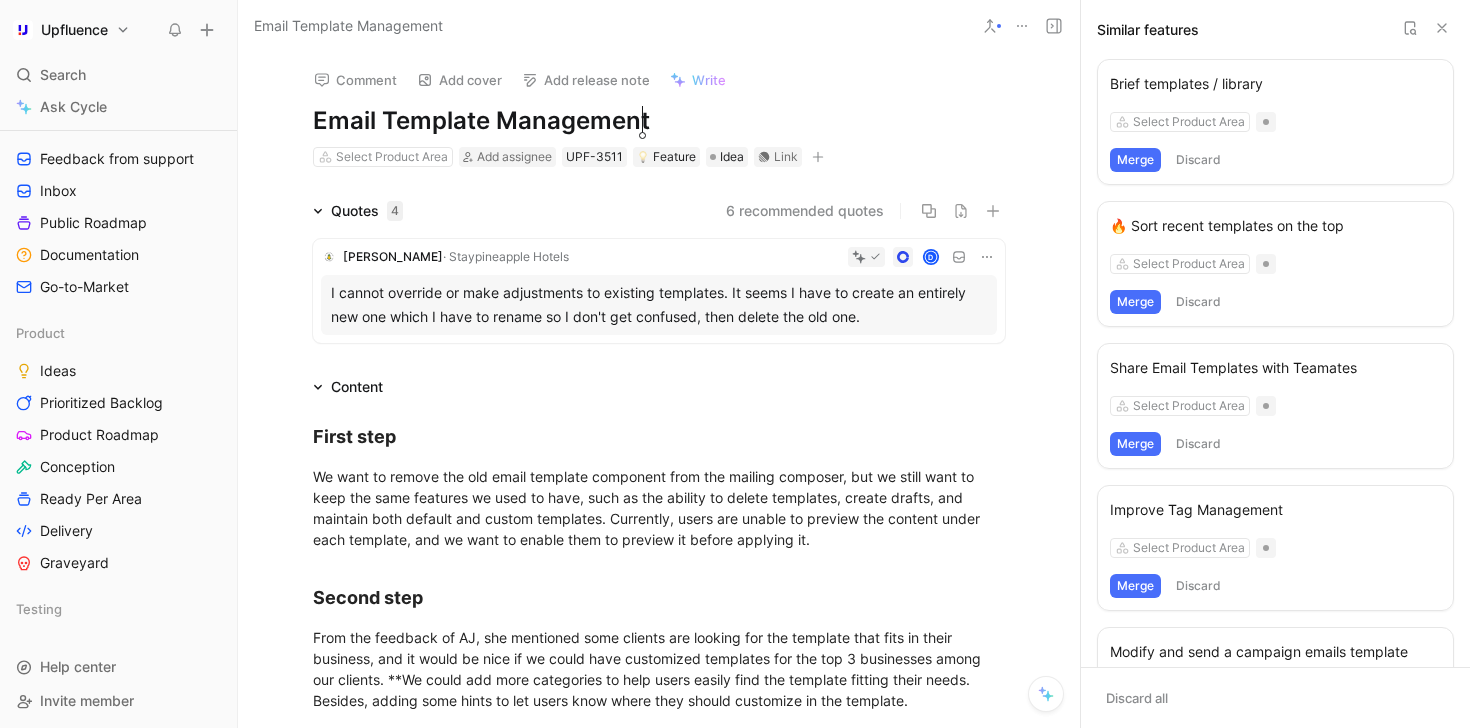 click on "Email Template Management" at bounding box center [608, 26] 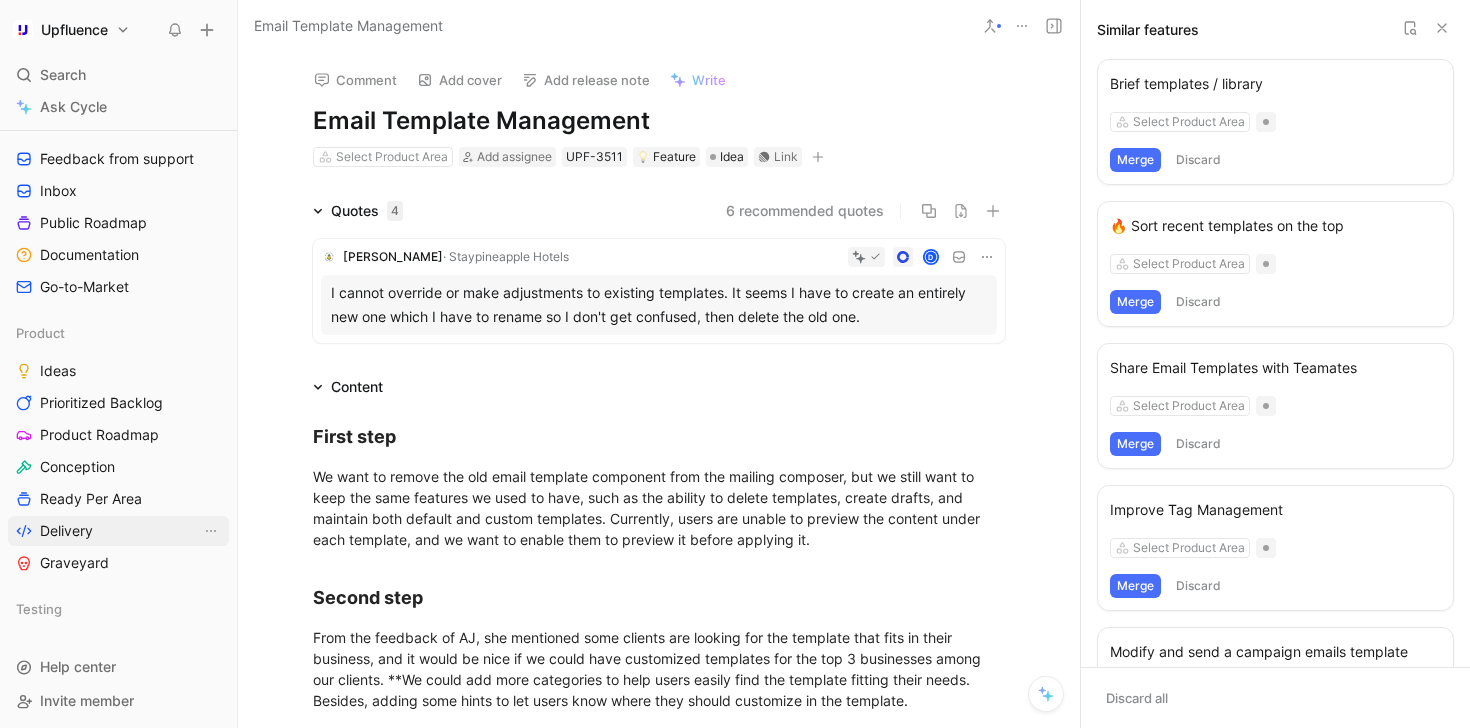 click on "Delivery" at bounding box center [66, 531] 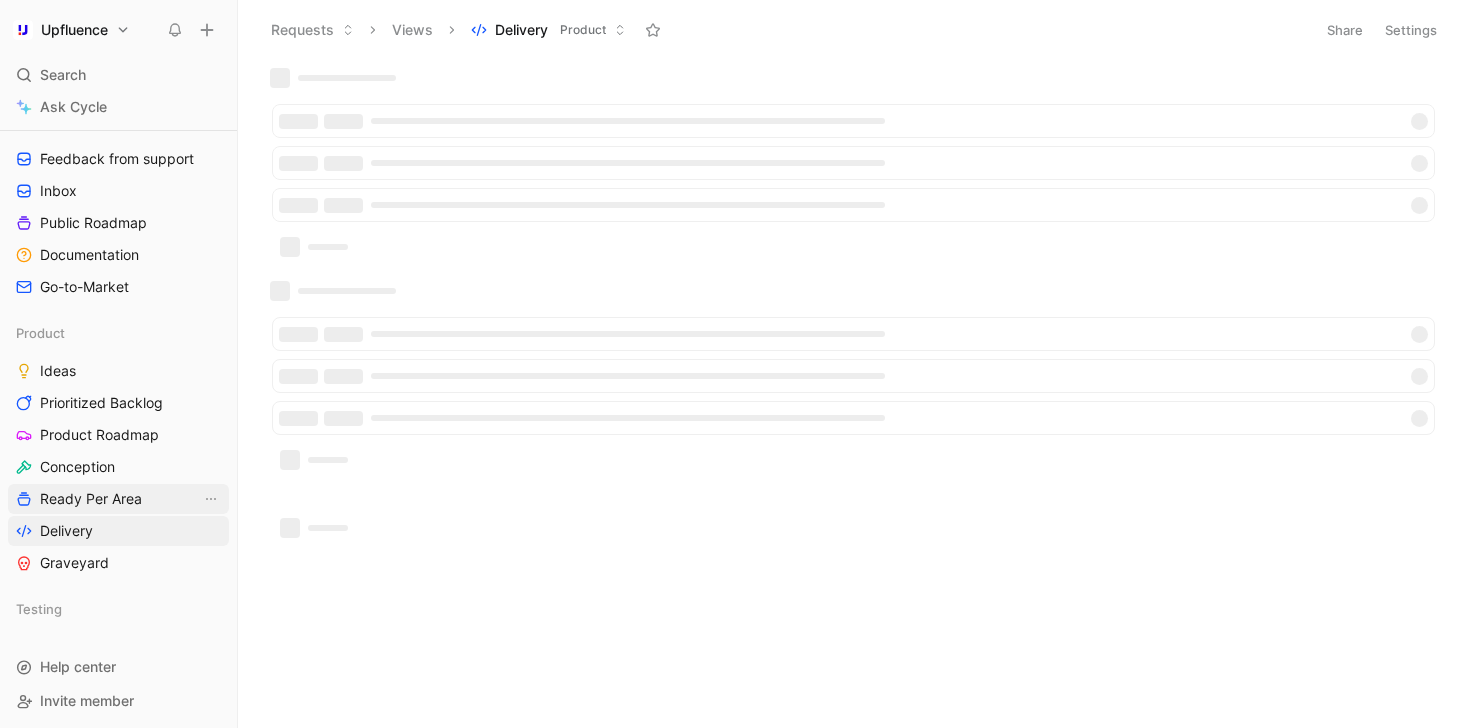 click on "Ready Per Area" at bounding box center [91, 499] 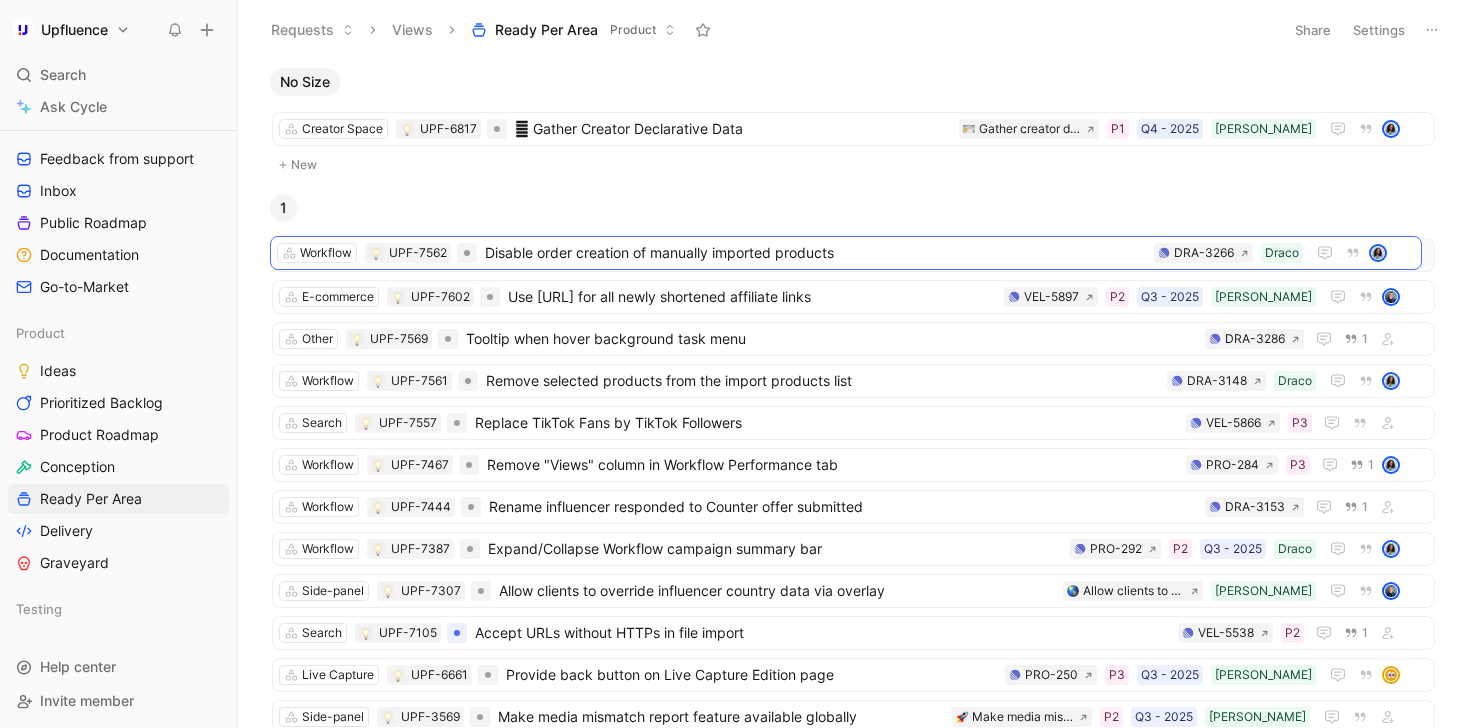 drag, startPoint x: 825, startPoint y: 120, endPoint x: 823, endPoint y: 243, distance: 123.01626 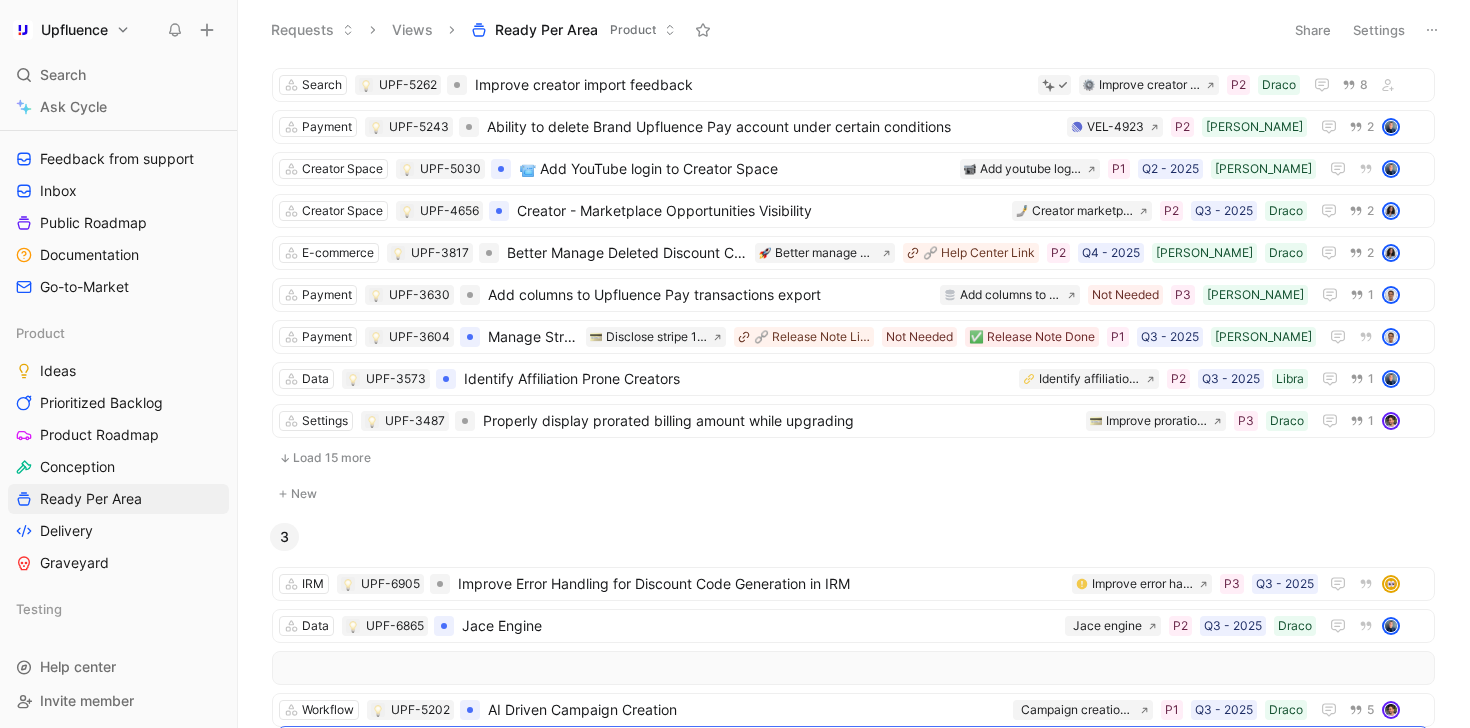 scroll, scrollTop: 1309, scrollLeft: 0, axis: vertical 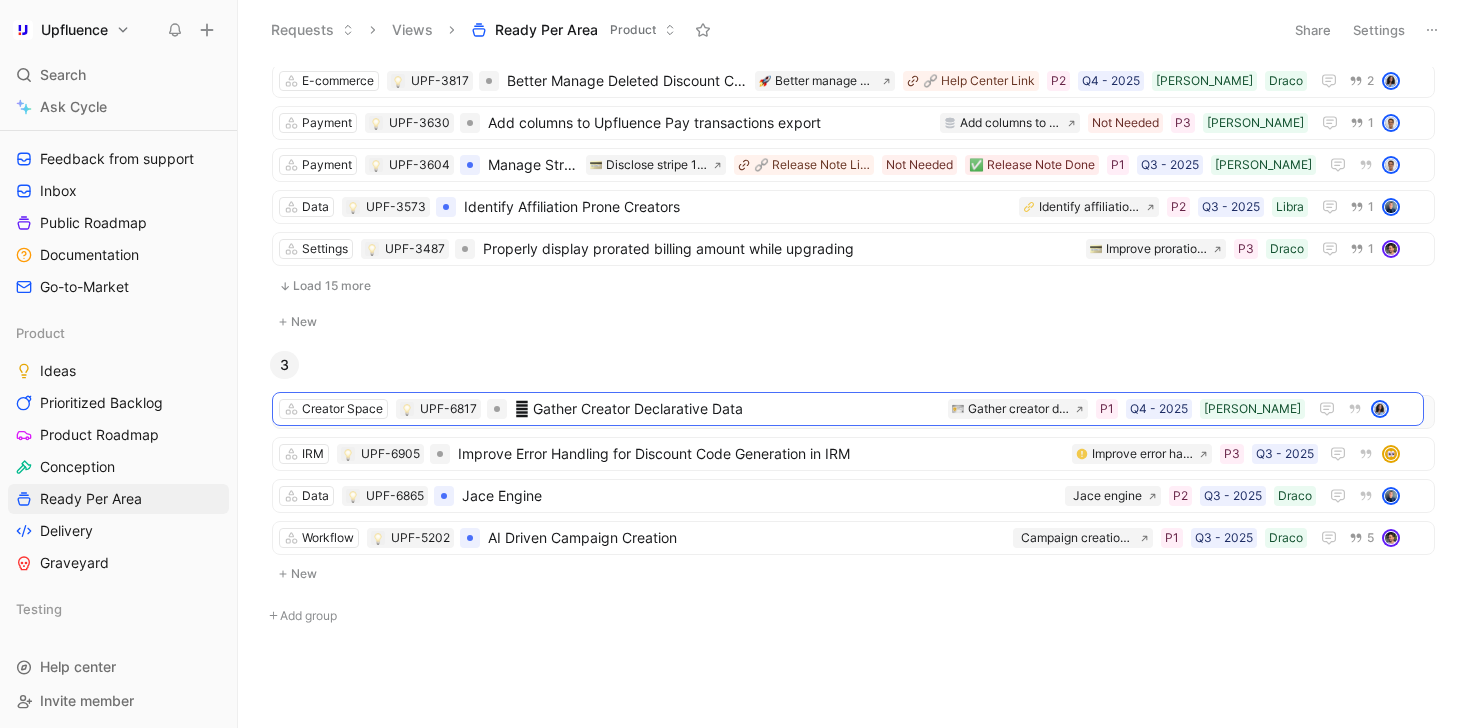 drag, startPoint x: 782, startPoint y: 122, endPoint x: 782, endPoint y: 402, distance: 280 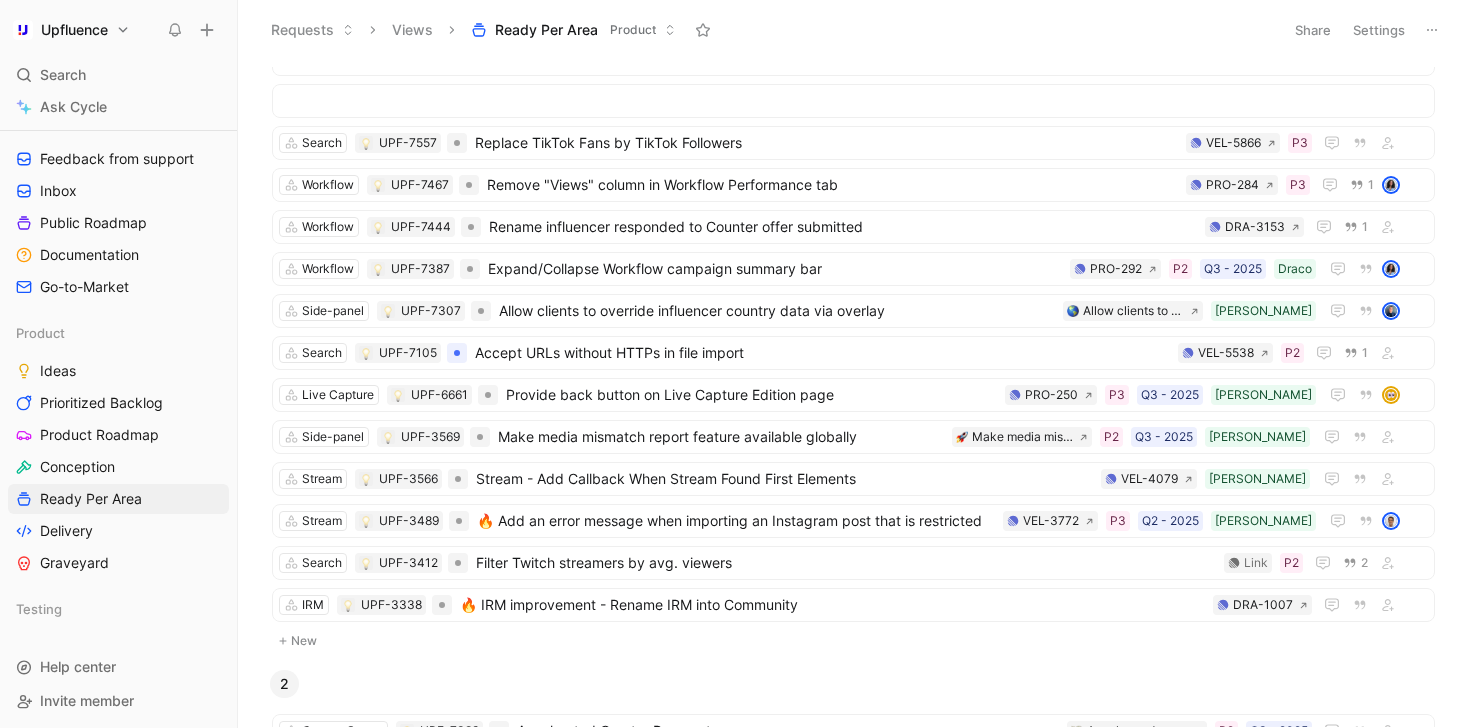 scroll, scrollTop: 0, scrollLeft: 0, axis: both 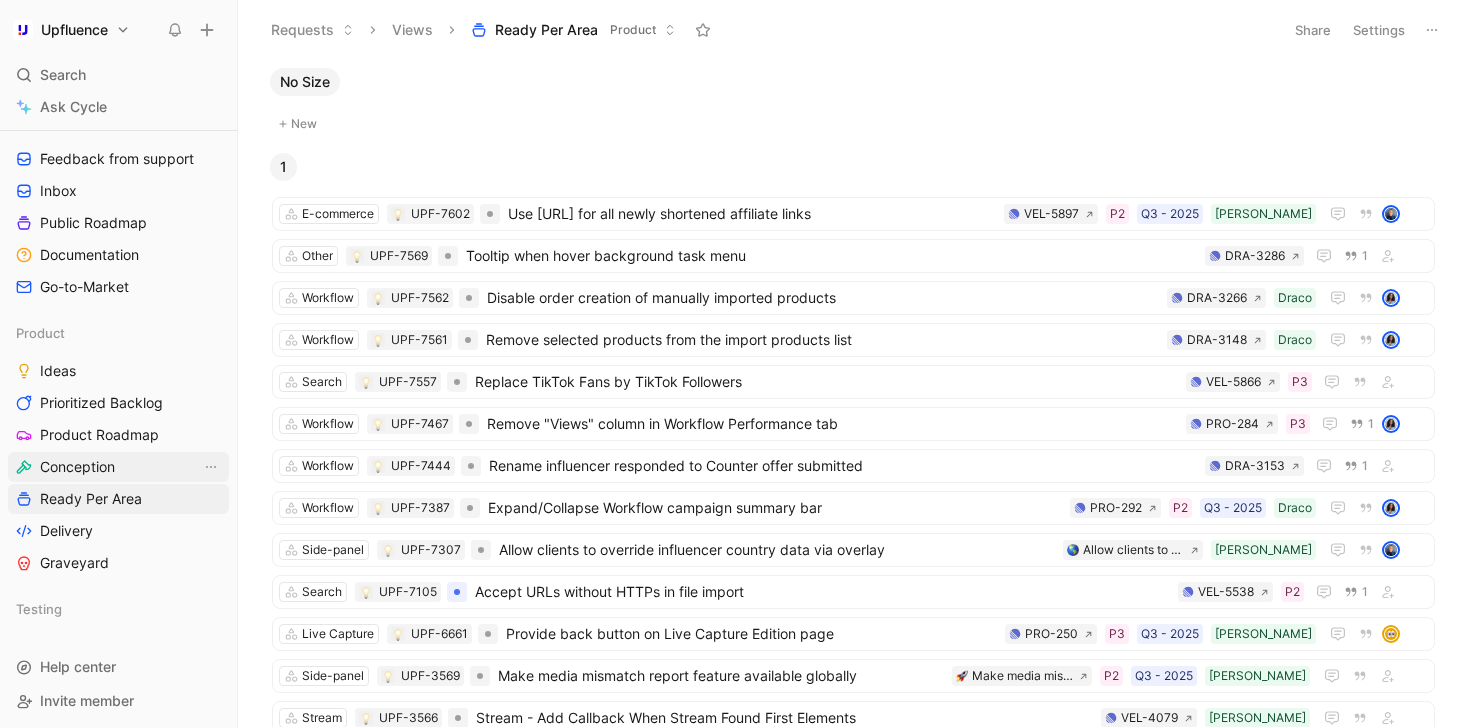 click on "Conception" at bounding box center [77, 467] 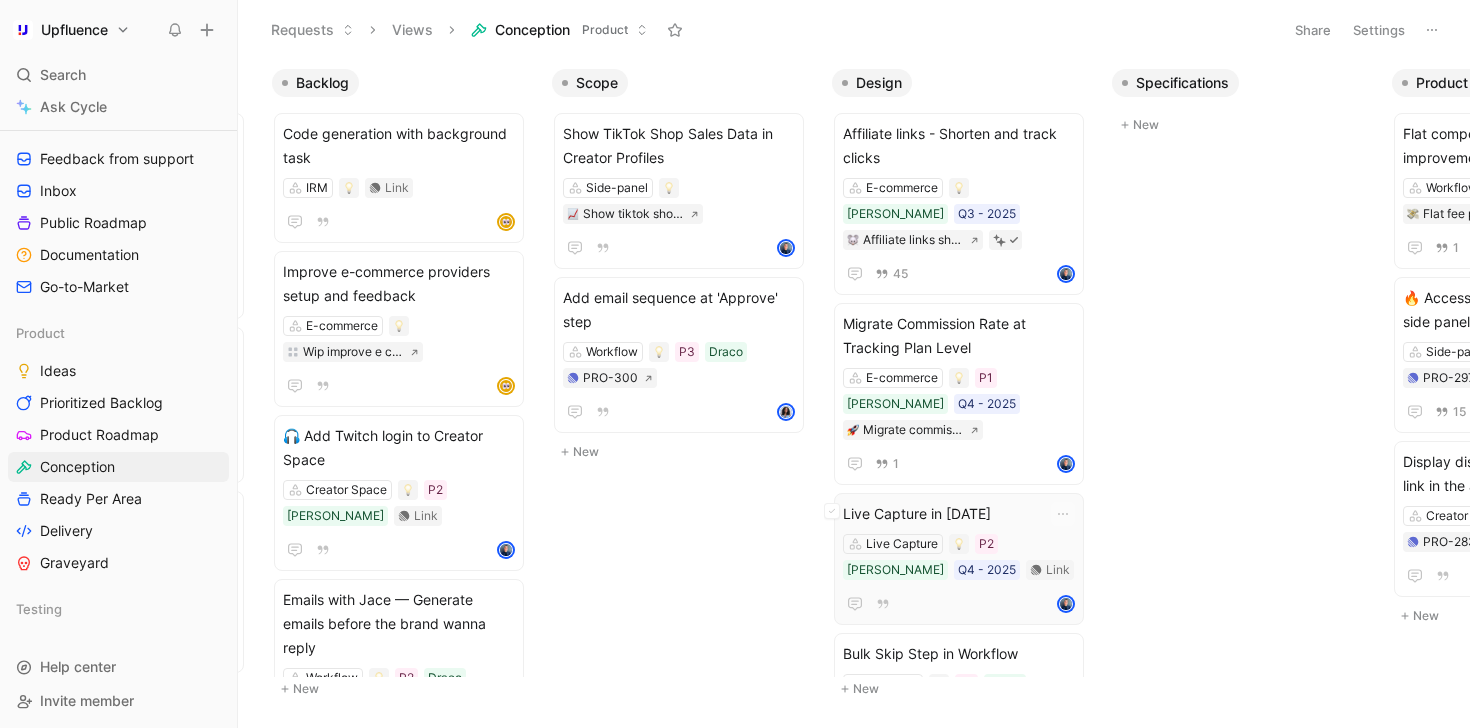 scroll, scrollTop: 0, scrollLeft: 0, axis: both 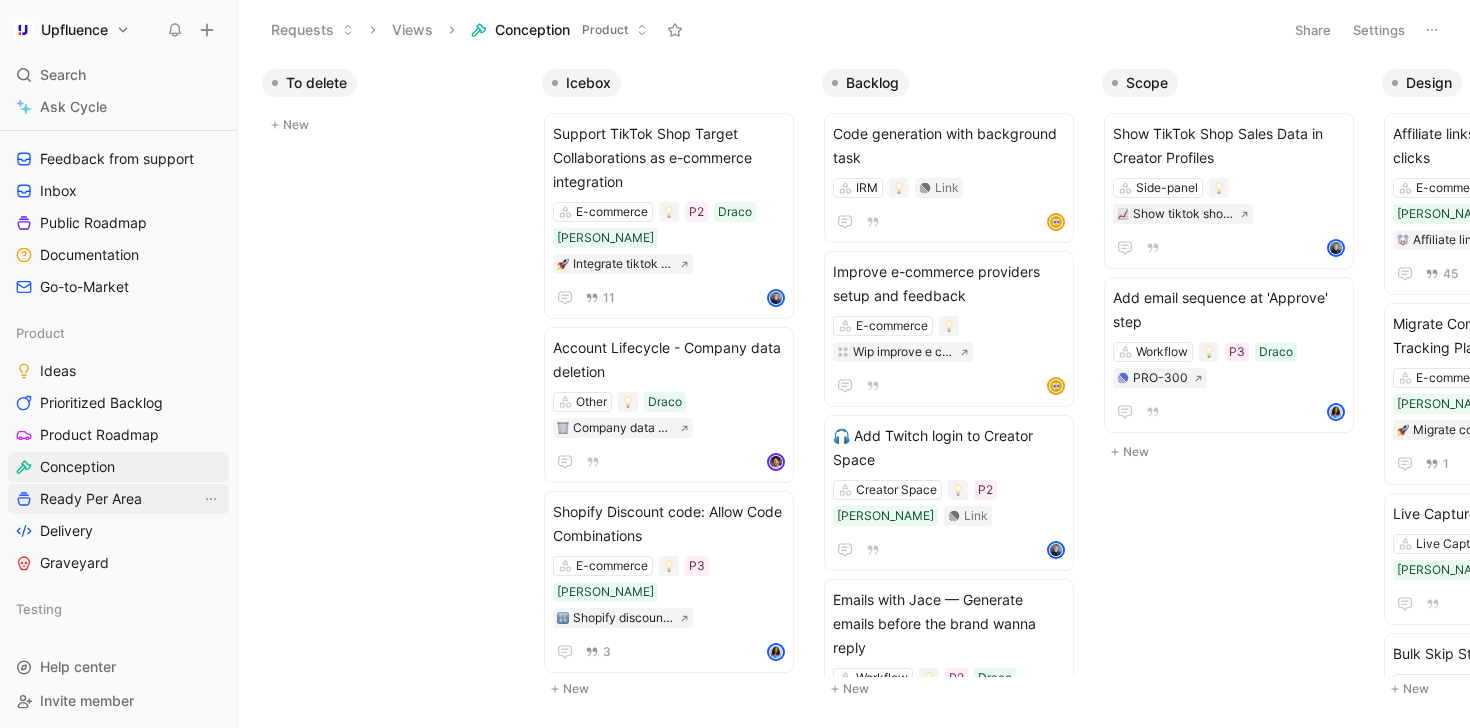 click on "Ready Per Area" at bounding box center (91, 499) 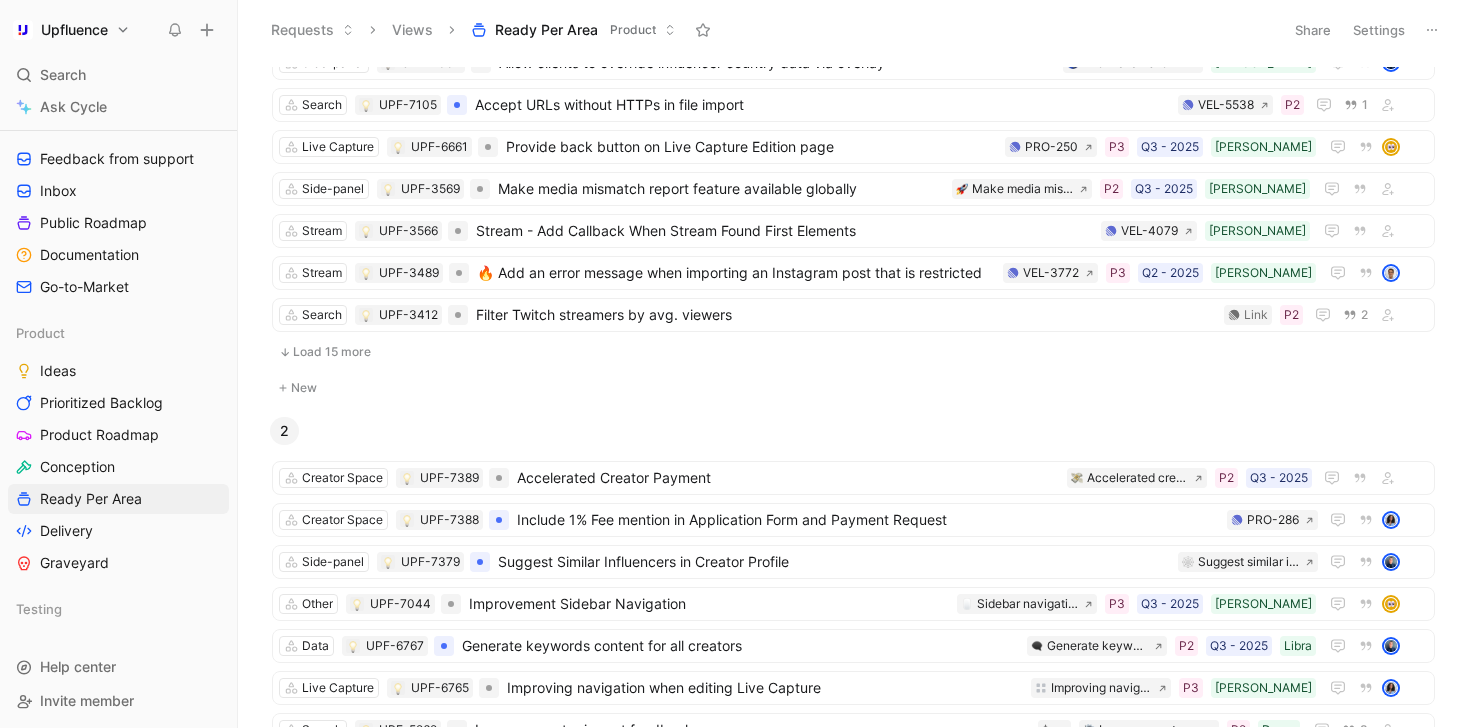scroll, scrollTop: 0, scrollLeft: 0, axis: both 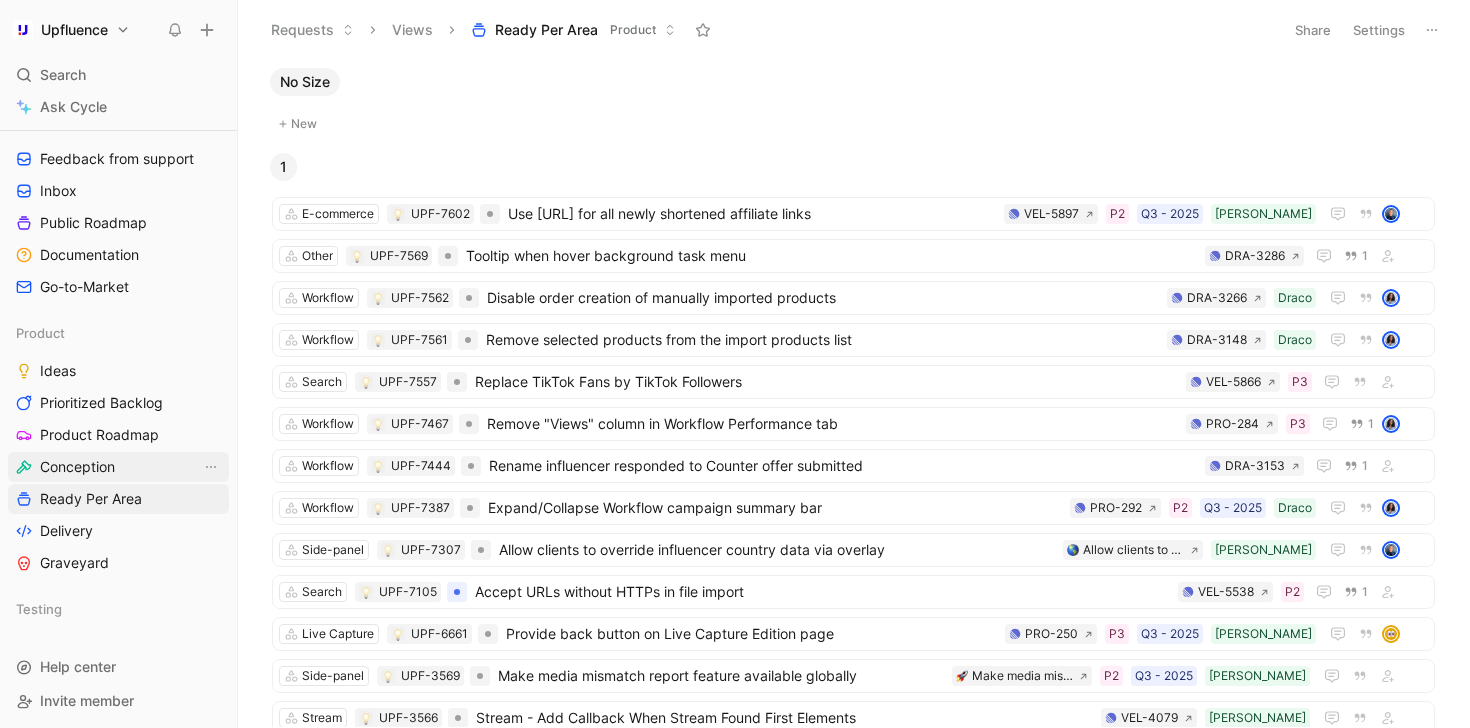 click on "Conception" at bounding box center [77, 467] 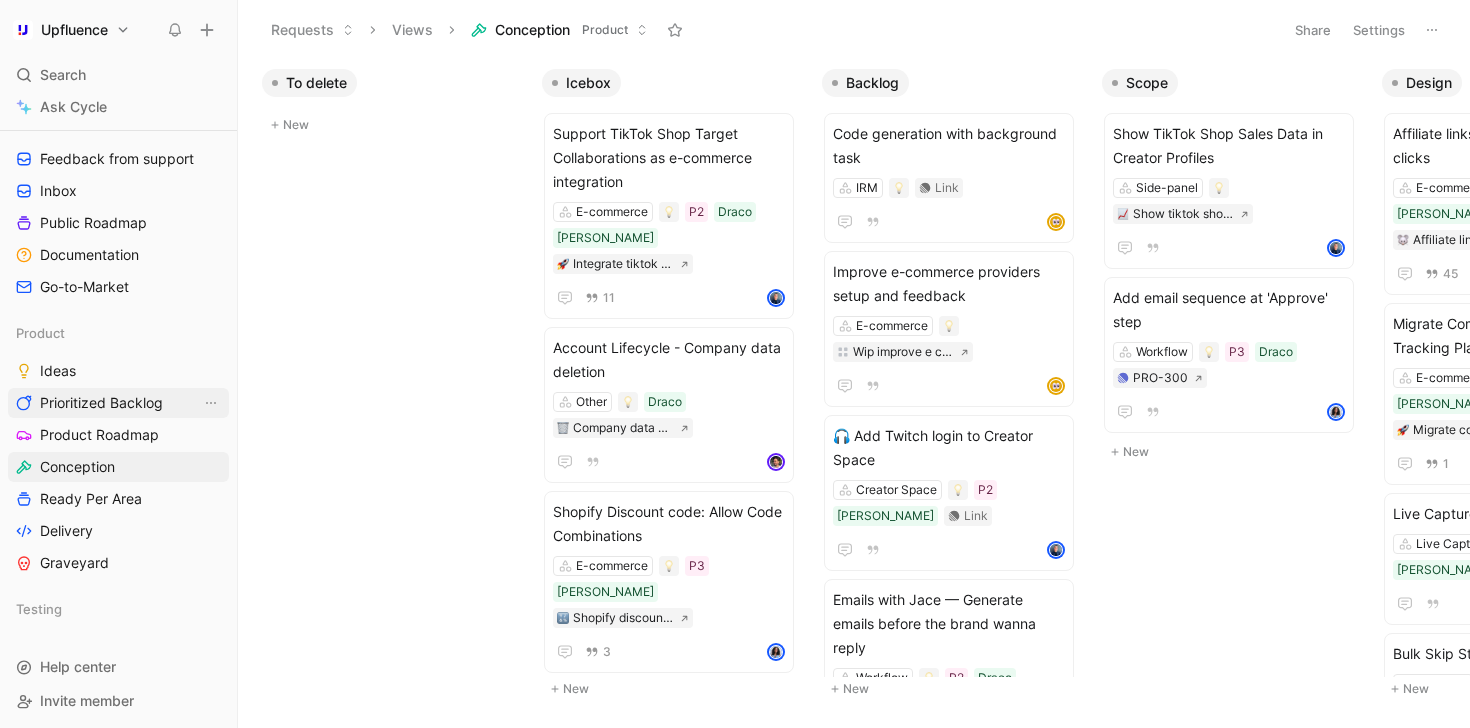 click on "Prioritized Backlog" at bounding box center [101, 403] 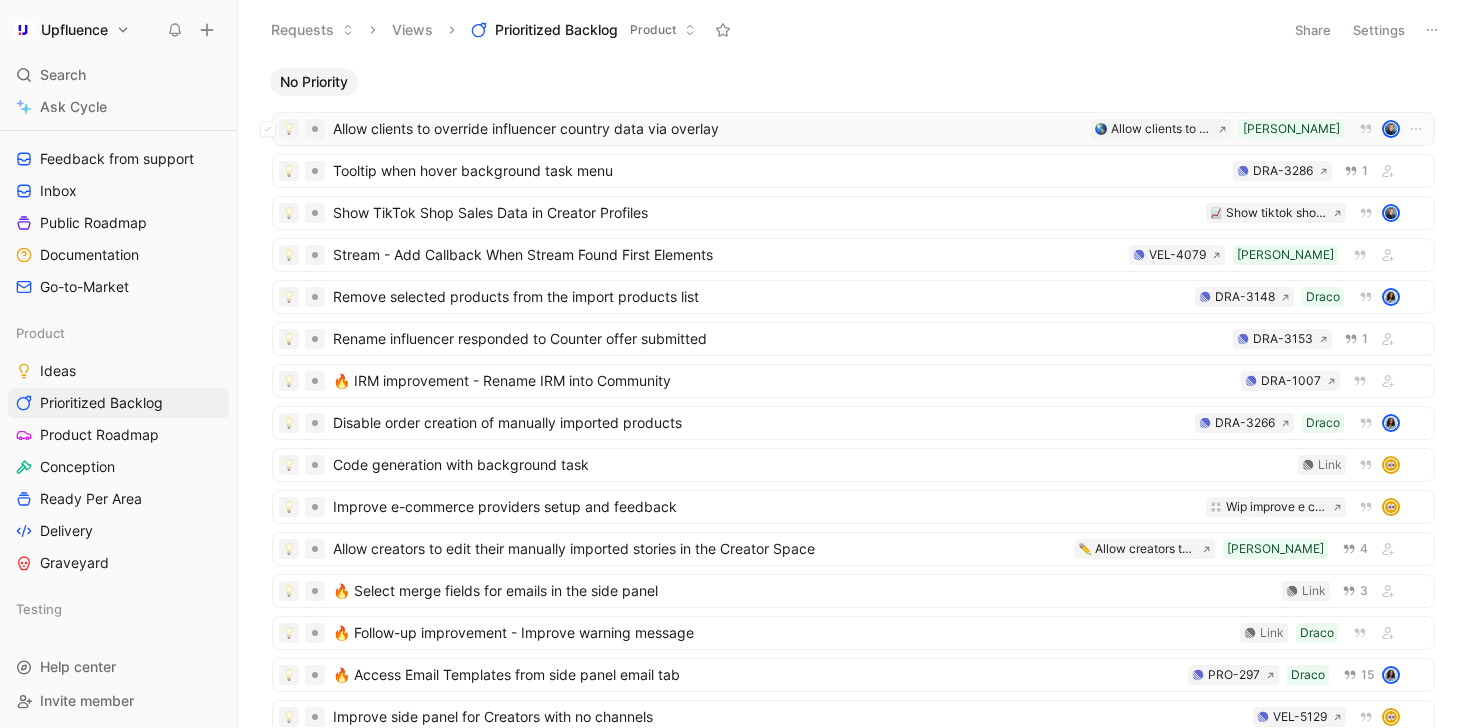 click on "Allow clients to override influencer country data via overlay" at bounding box center (708, 129) 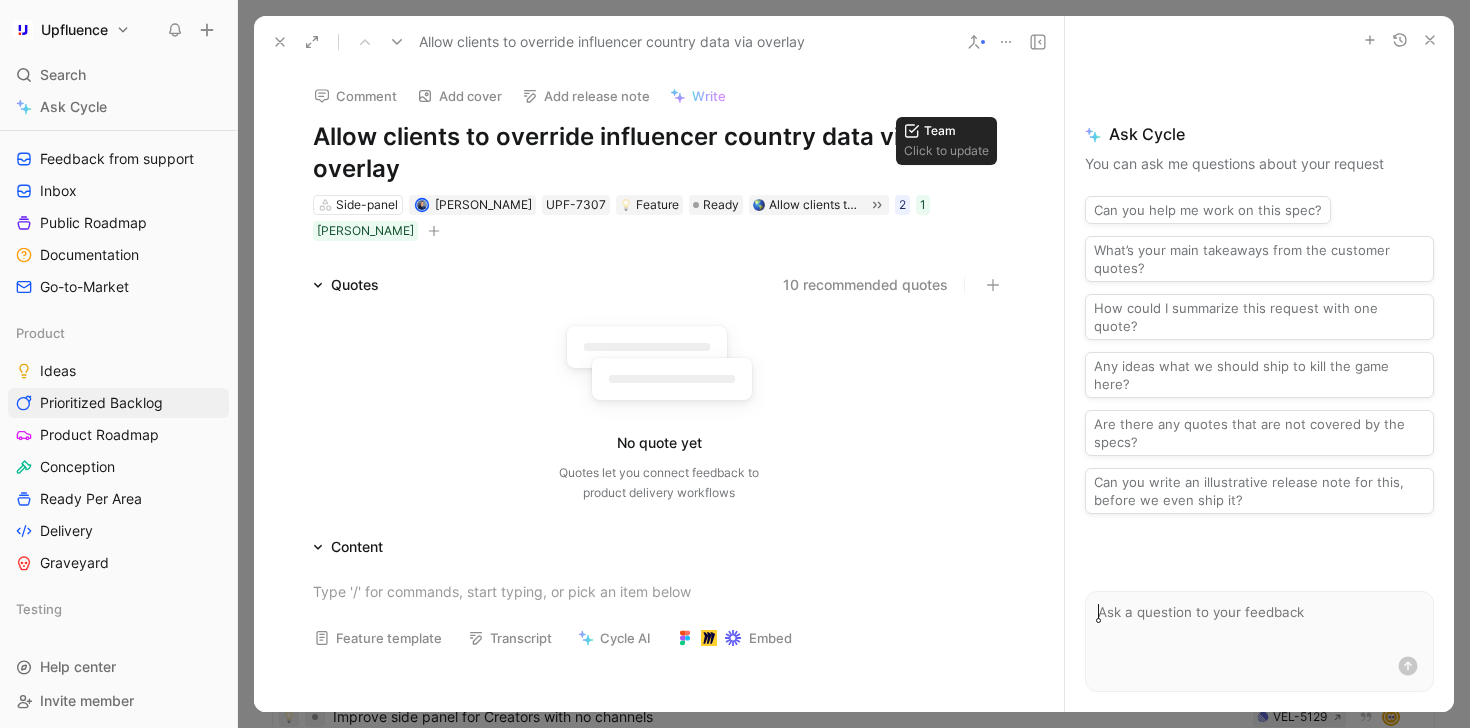 click 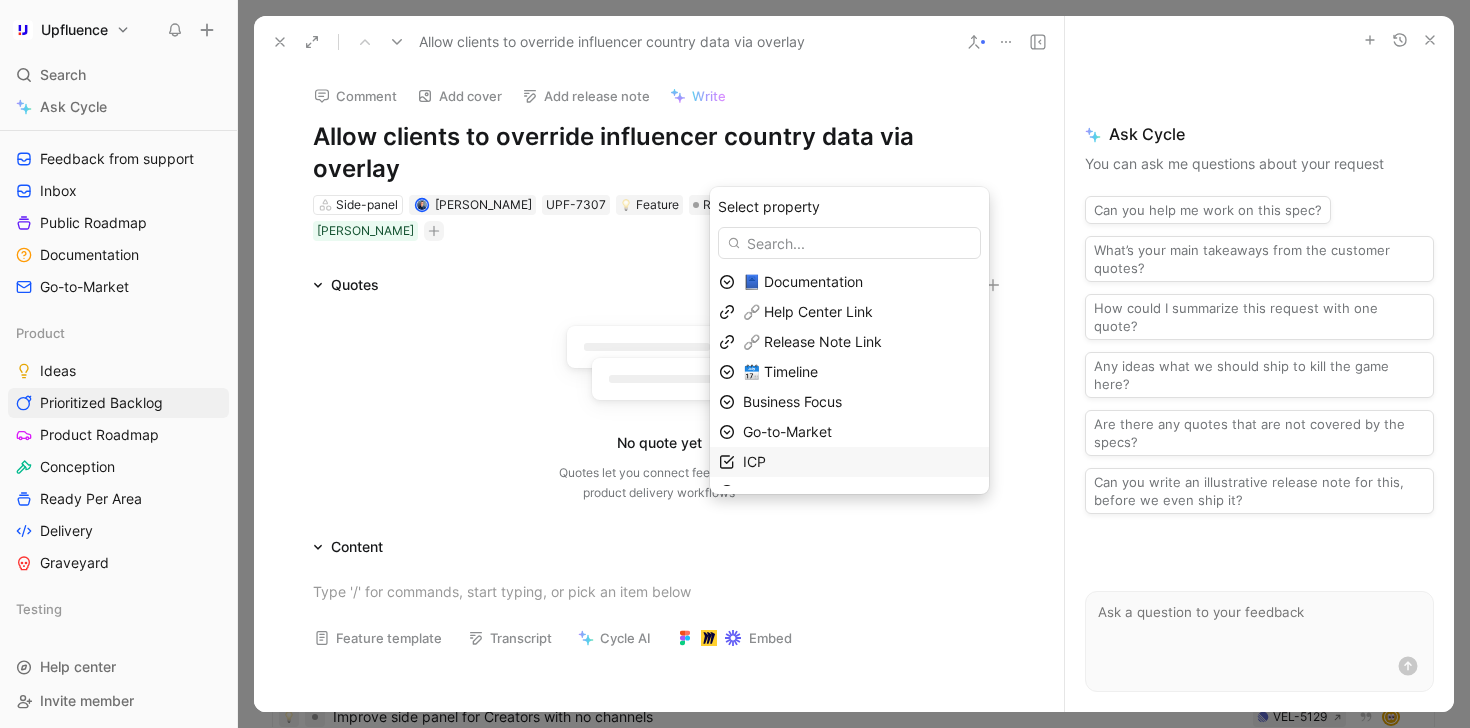 scroll, scrollTop: 21, scrollLeft: 0, axis: vertical 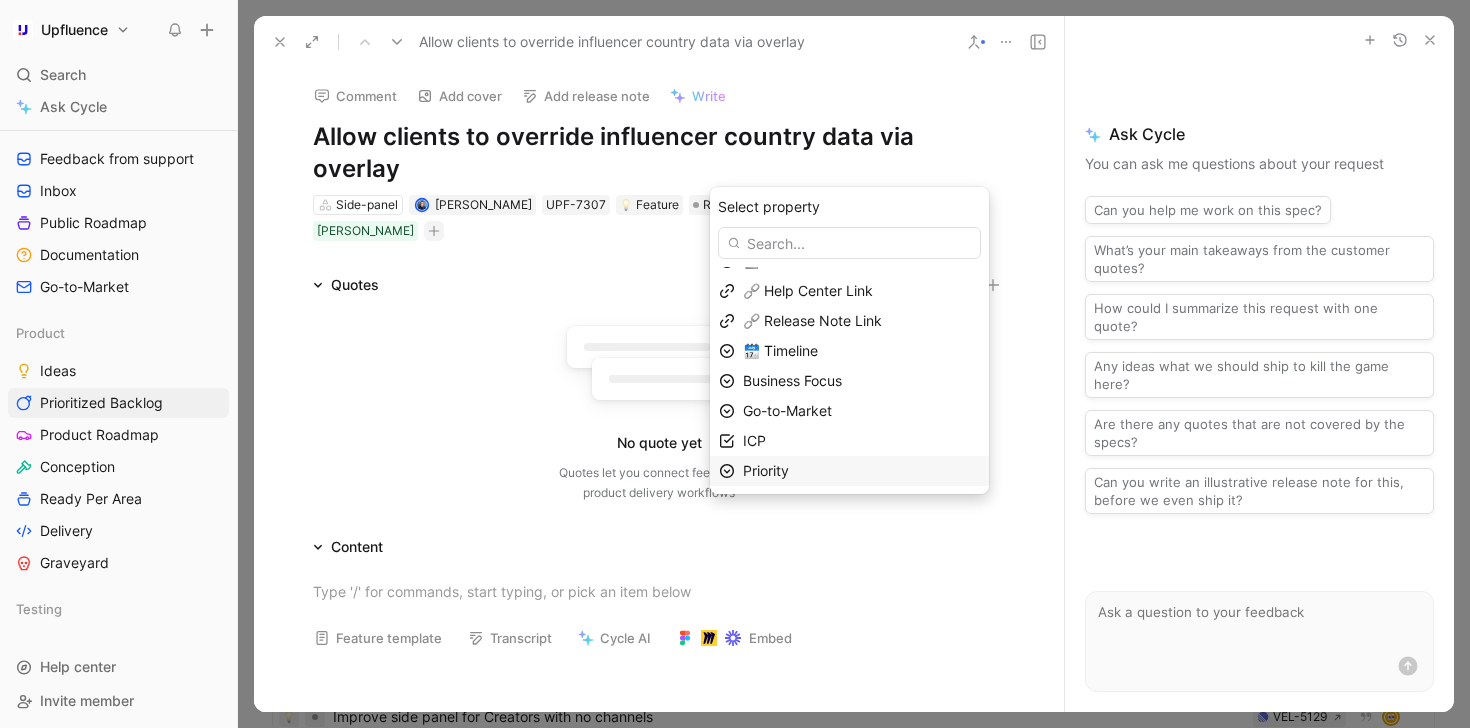 click on "Priority" at bounding box center [861, 471] 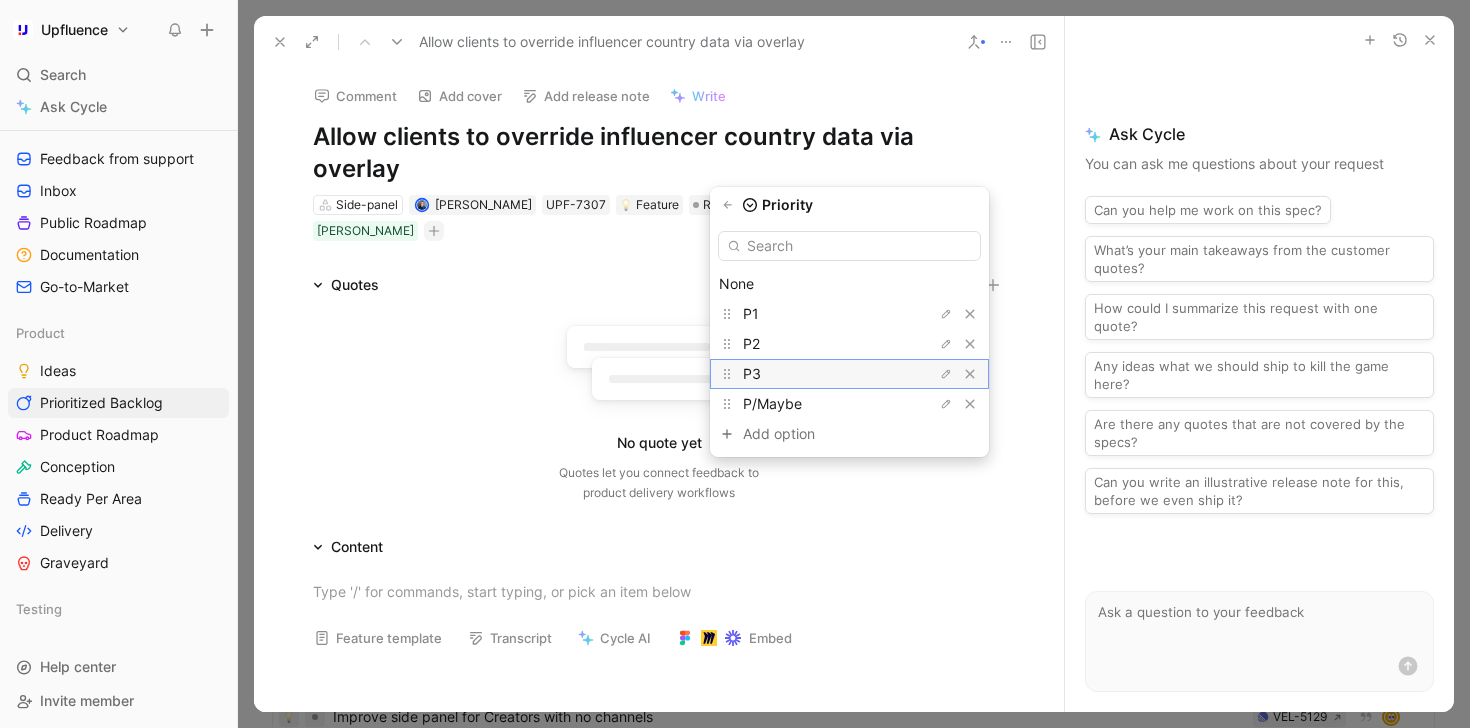 click on "P3" at bounding box center (818, 374) 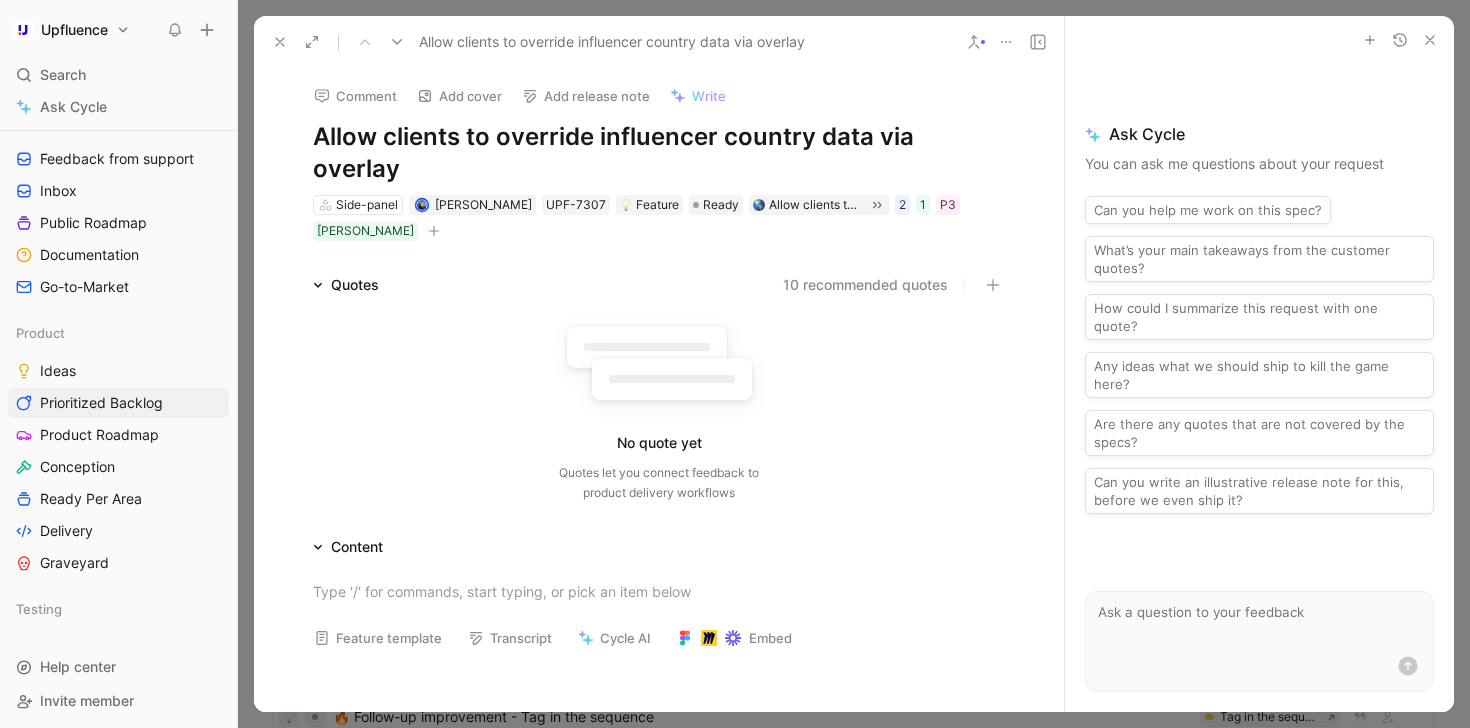 click 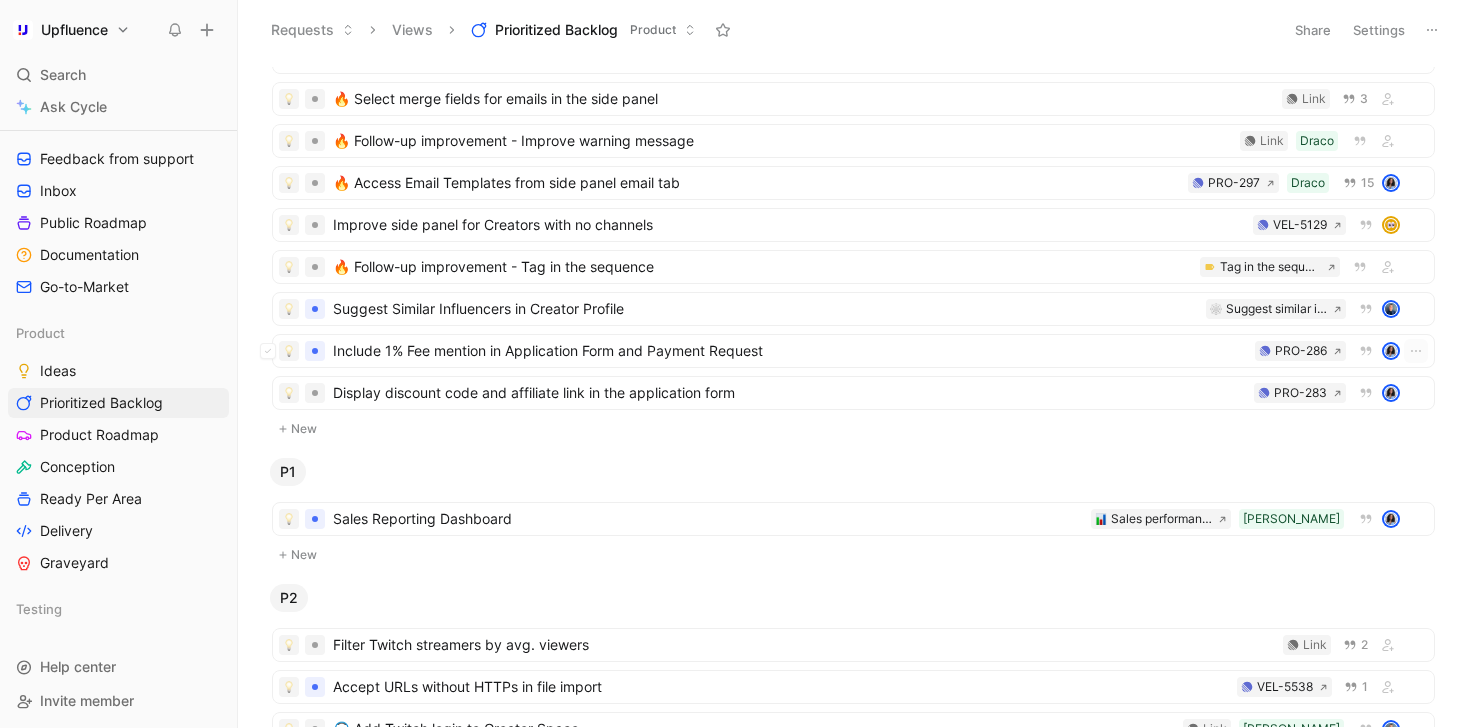 scroll, scrollTop: 516, scrollLeft: 0, axis: vertical 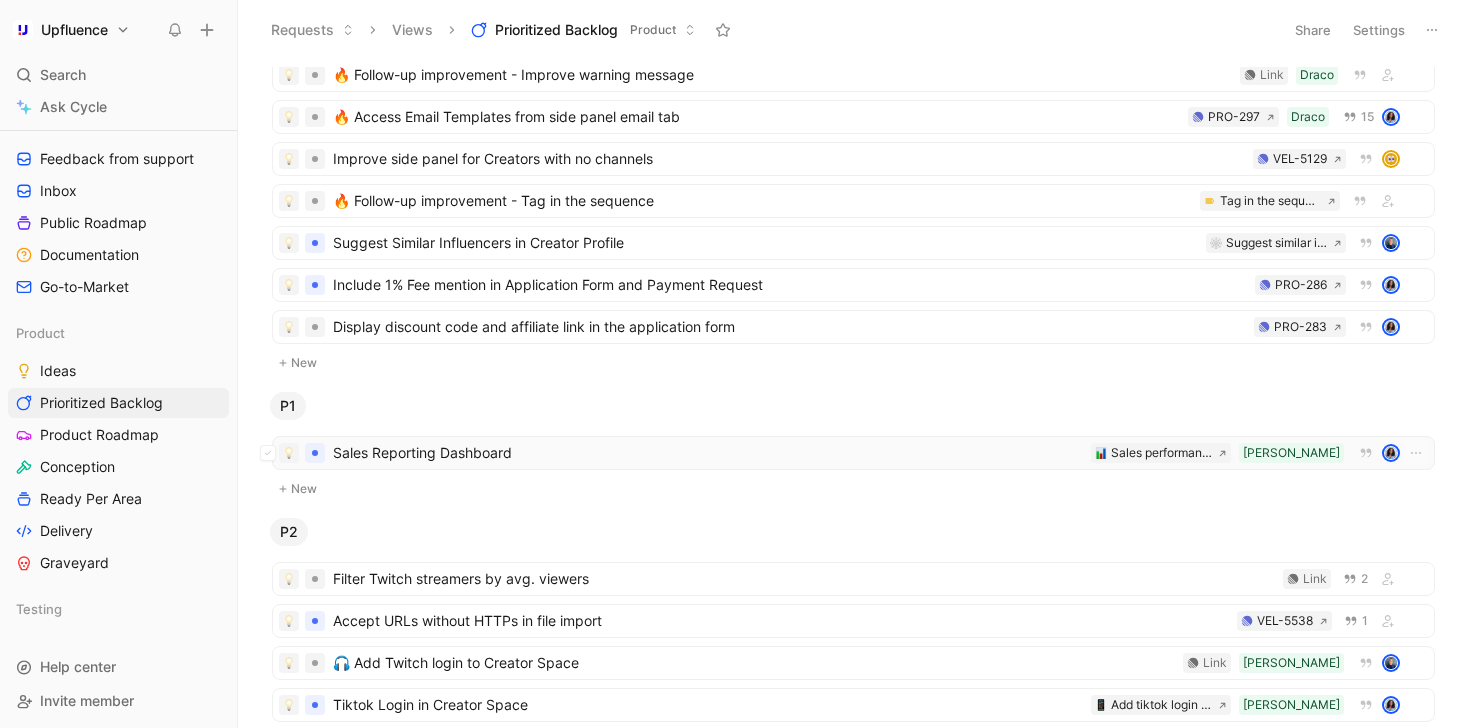 click on "Sales Reporting Dashboard" at bounding box center (708, 453) 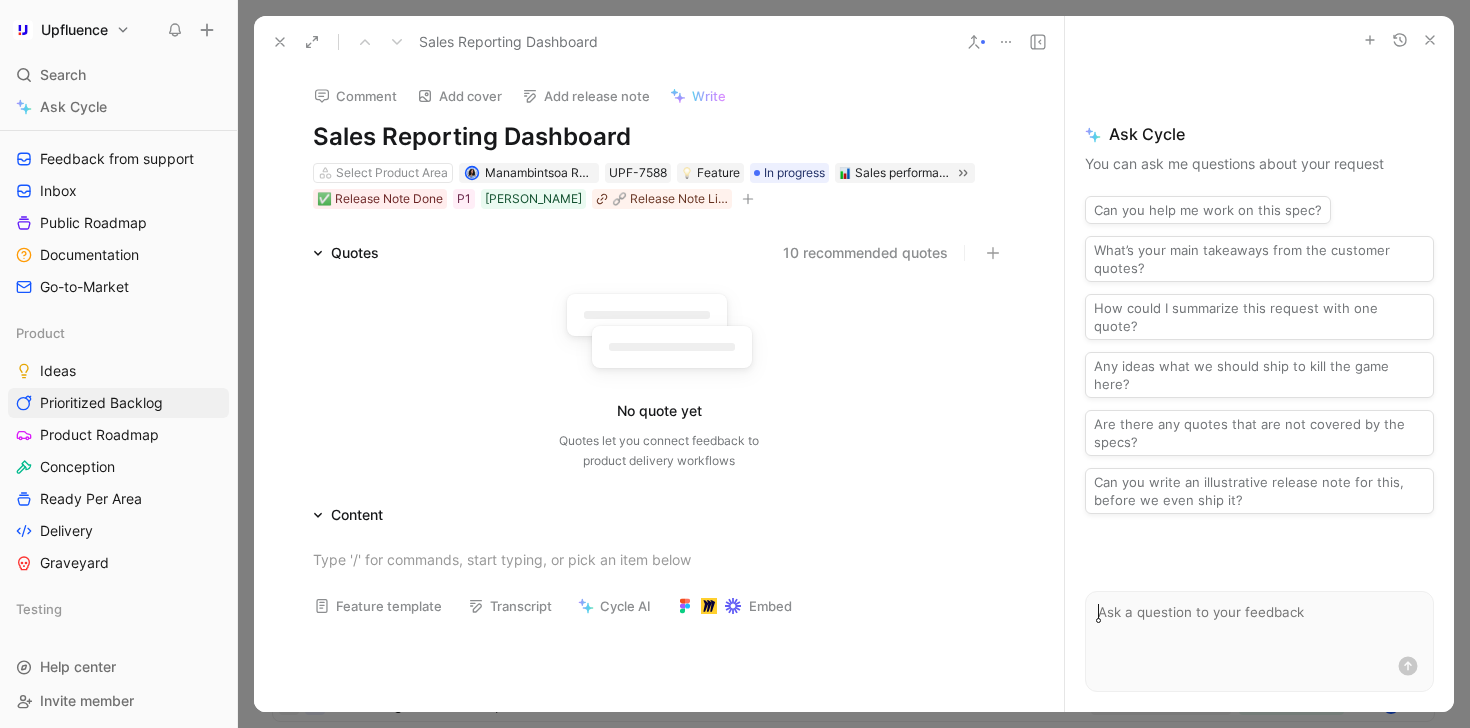 click at bounding box center [748, 199] 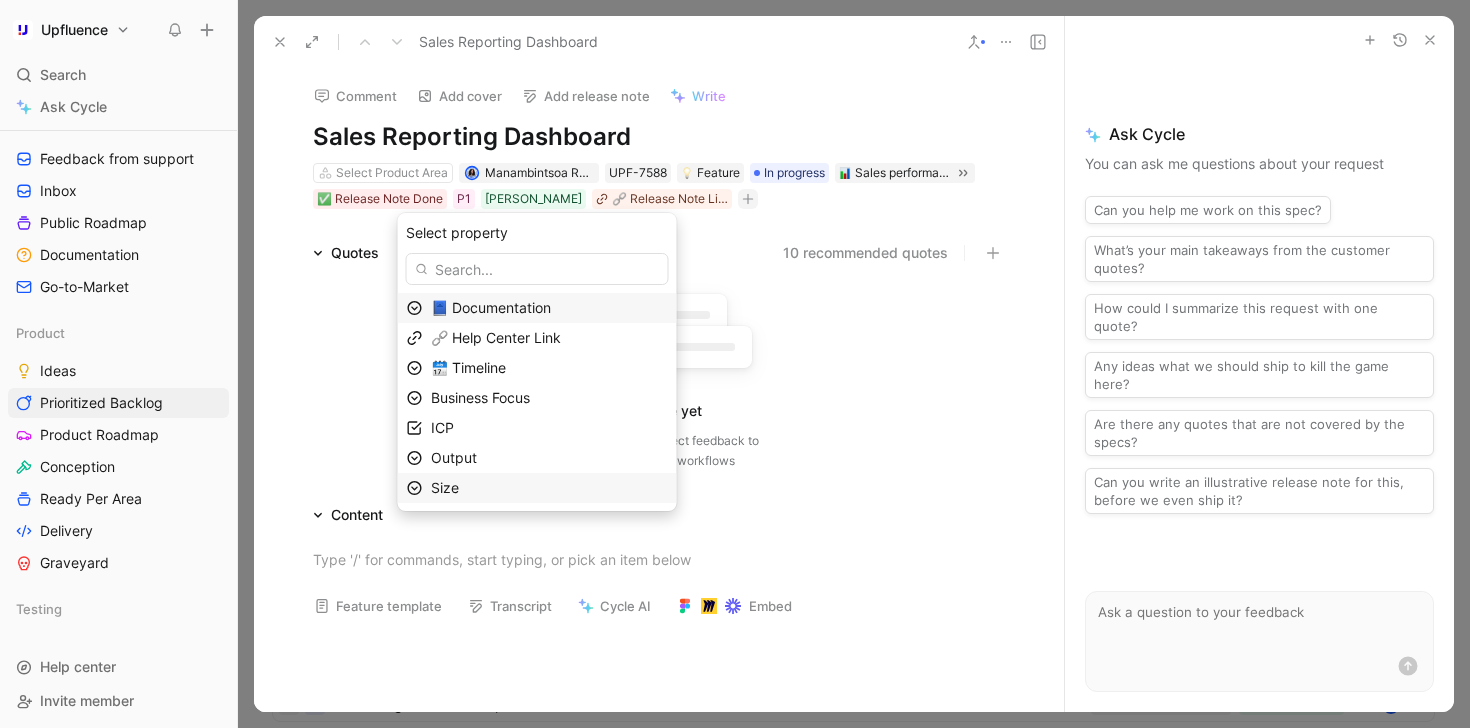 click on "Size" at bounding box center [537, 488] 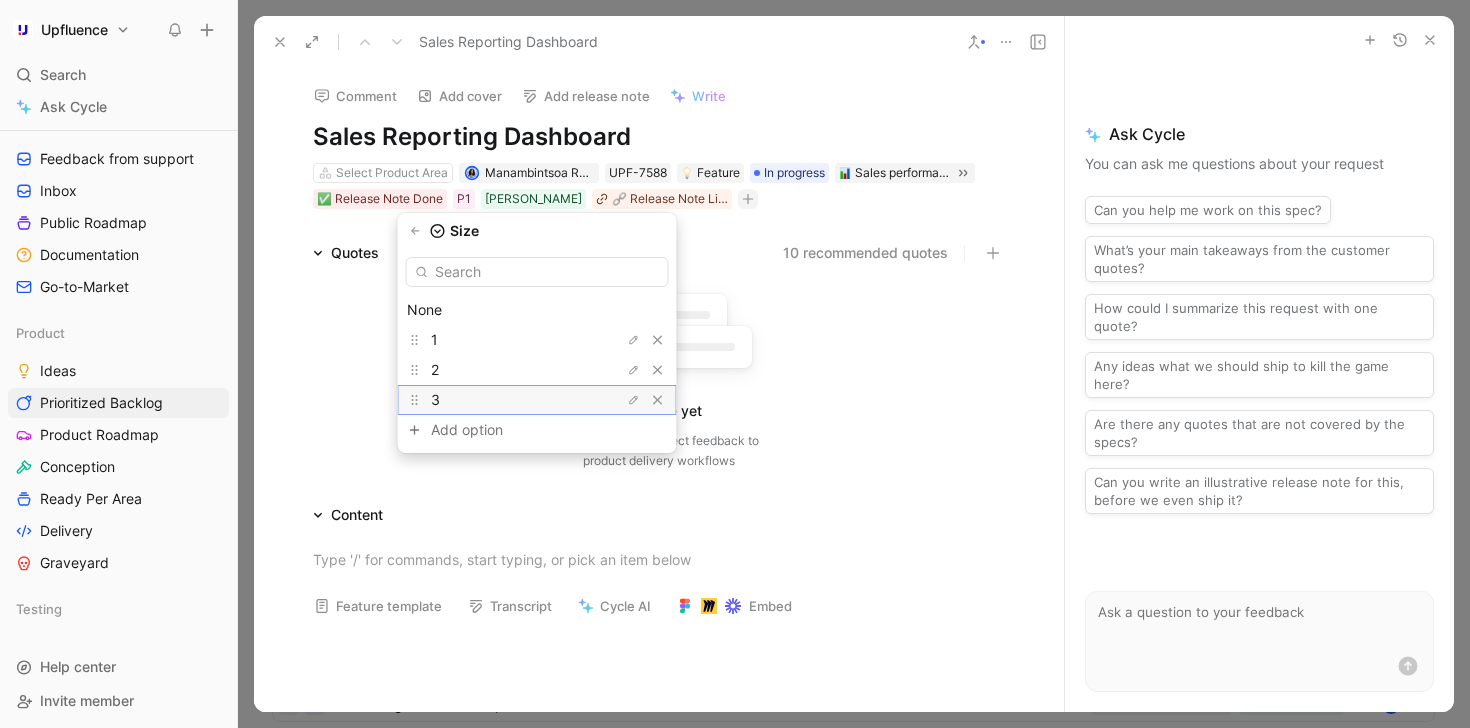 click on "3" at bounding box center (506, 400) 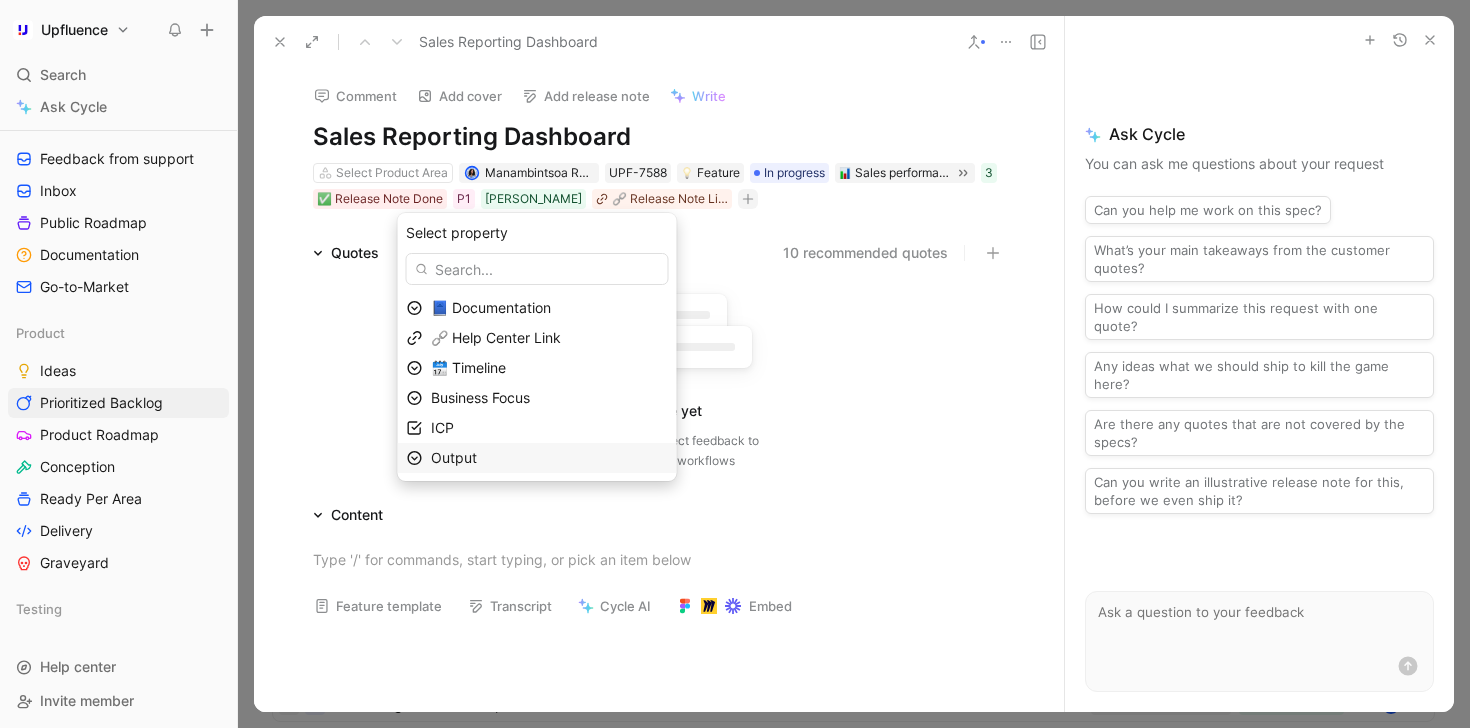 click on "Output" at bounding box center (549, 458) 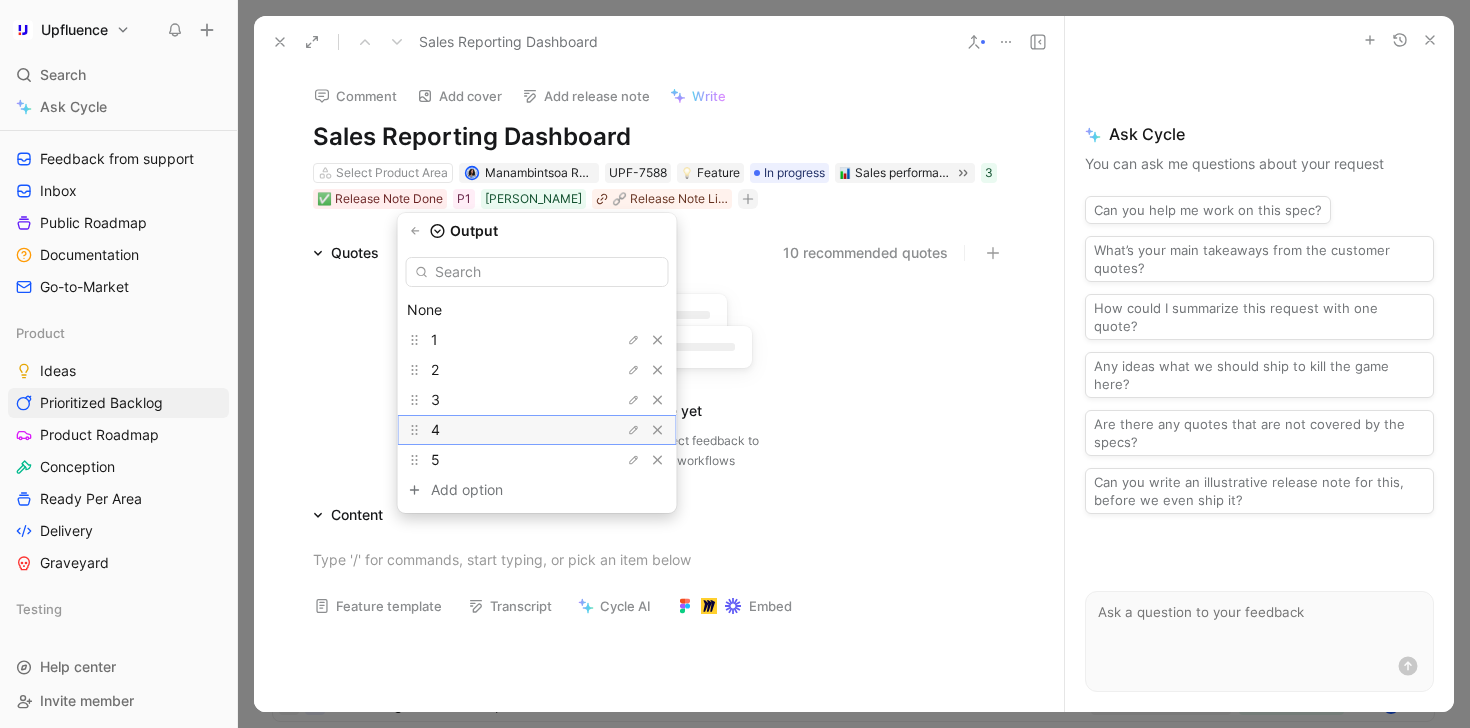 click on "4" at bounding box center (506, 430) 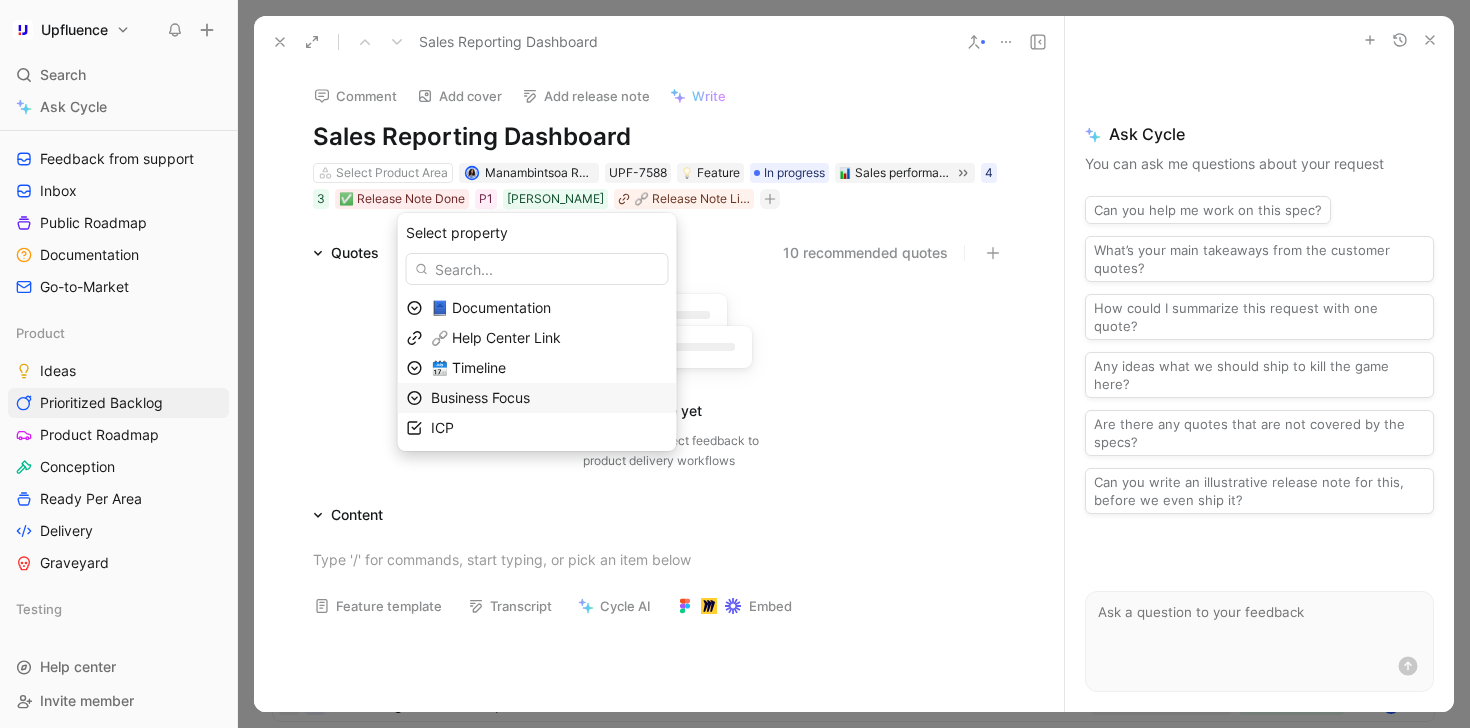 click on "Business Focus" at bounding box center (480, 397) 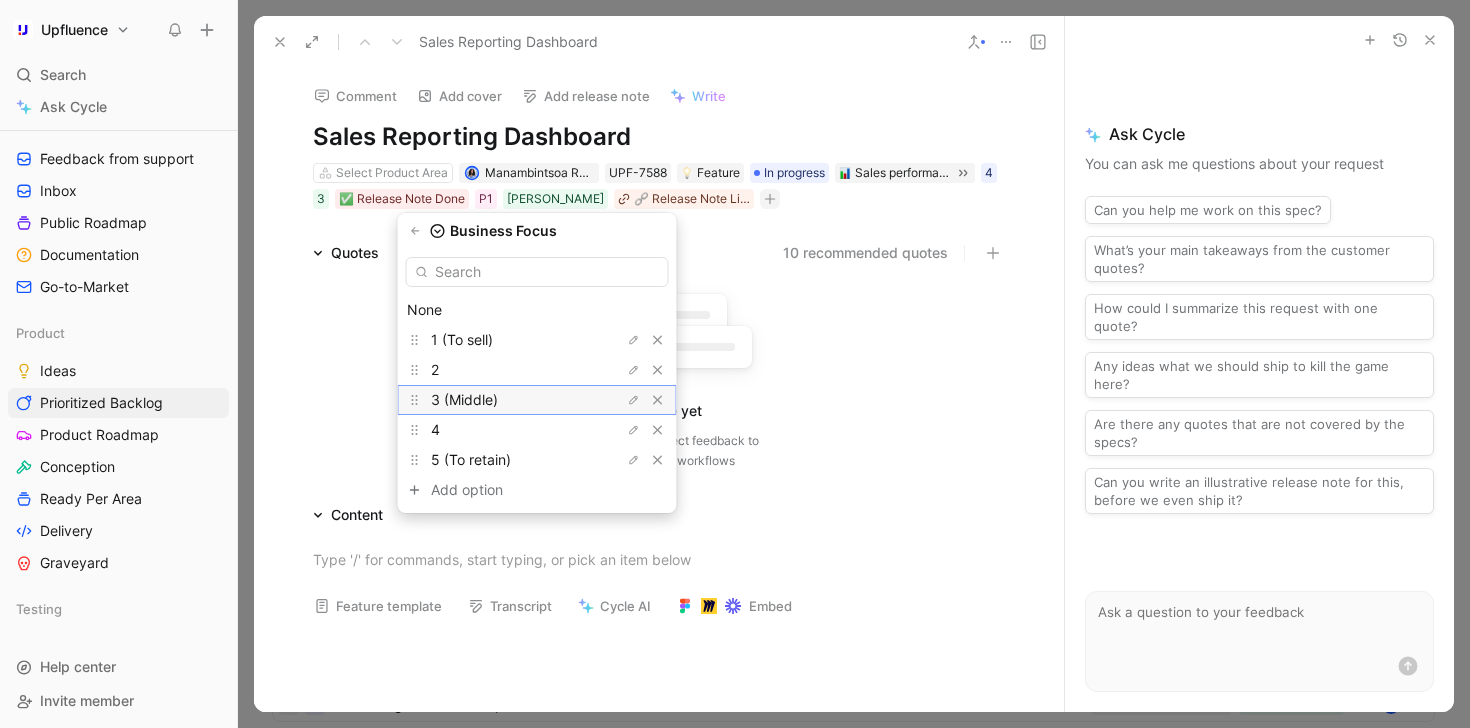 click on "3 (Middle)" at bounding box center [506, 400] 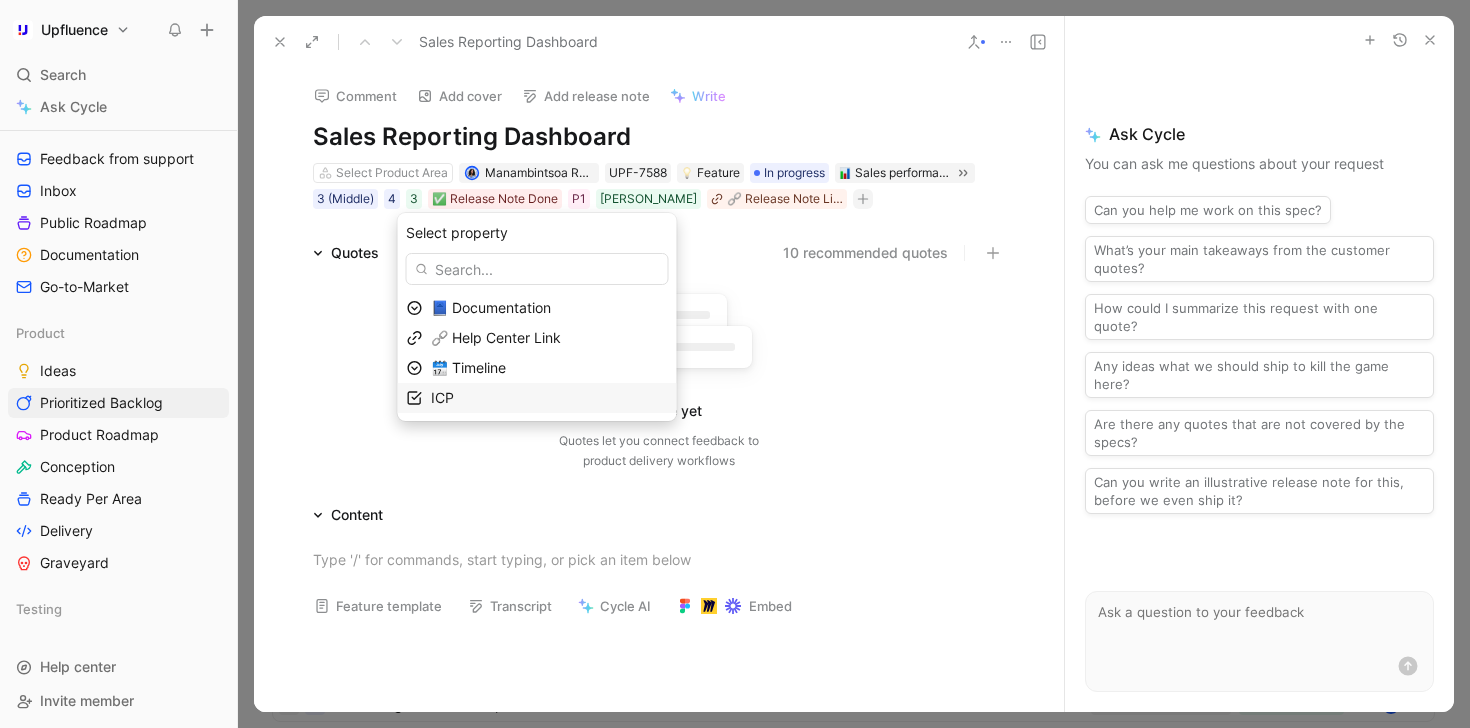 click on "ICP" at bounding box center (549, 398) 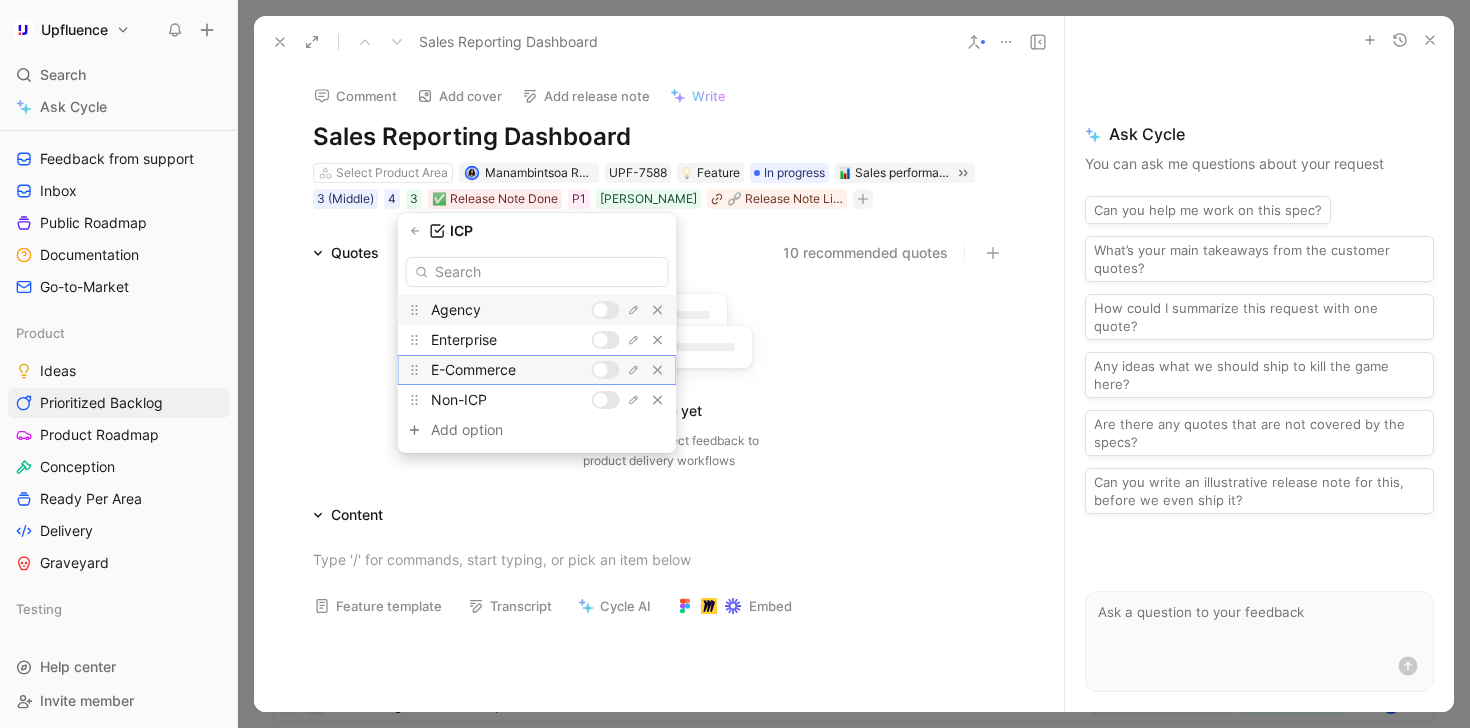 click at bounding box center (601, 370) 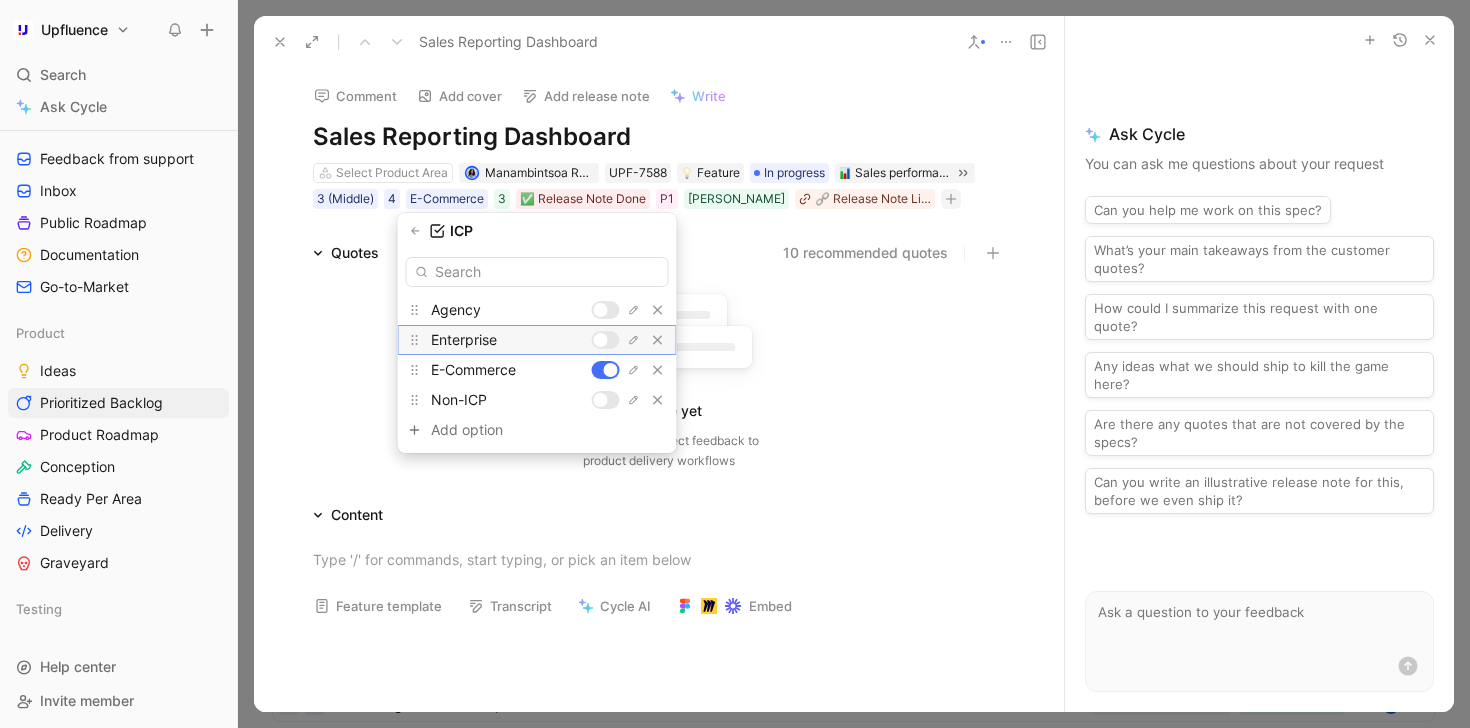 click at bounding box center [601, 340] 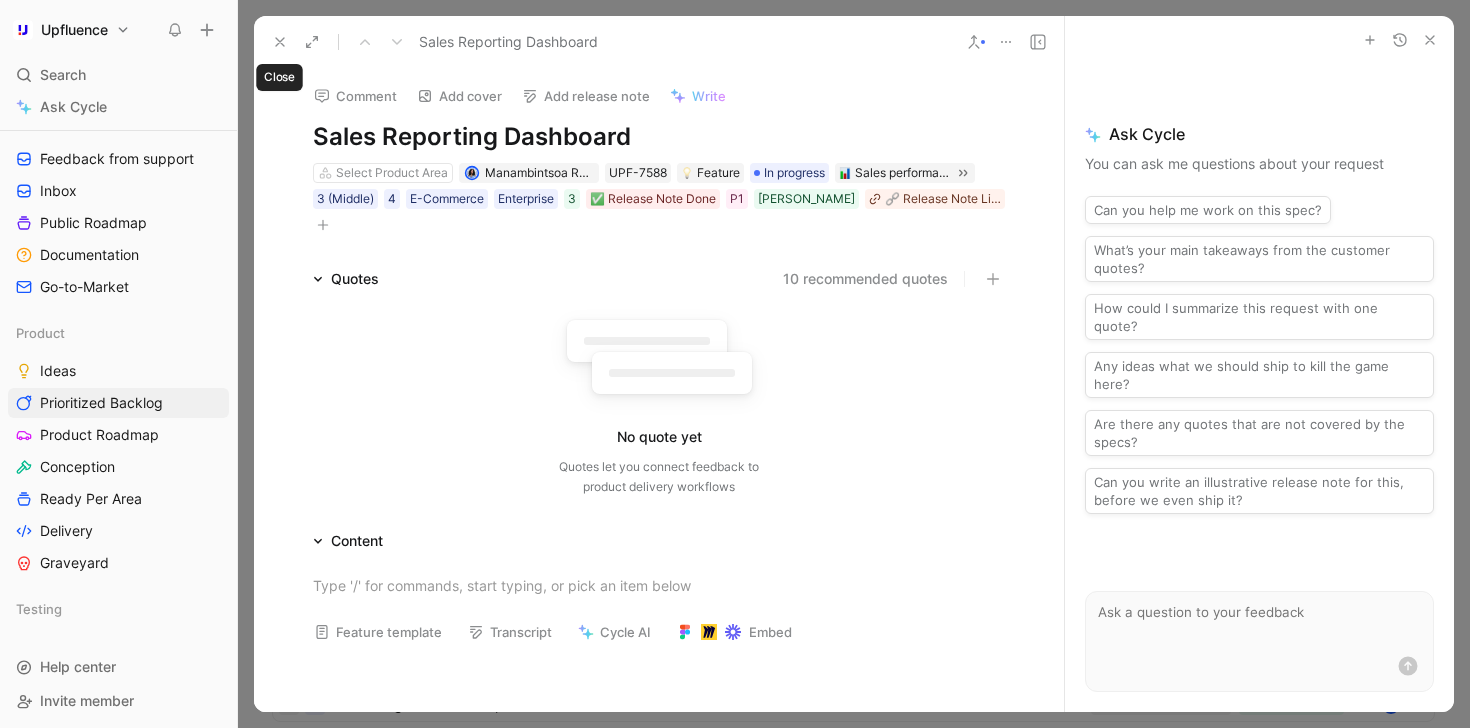 click 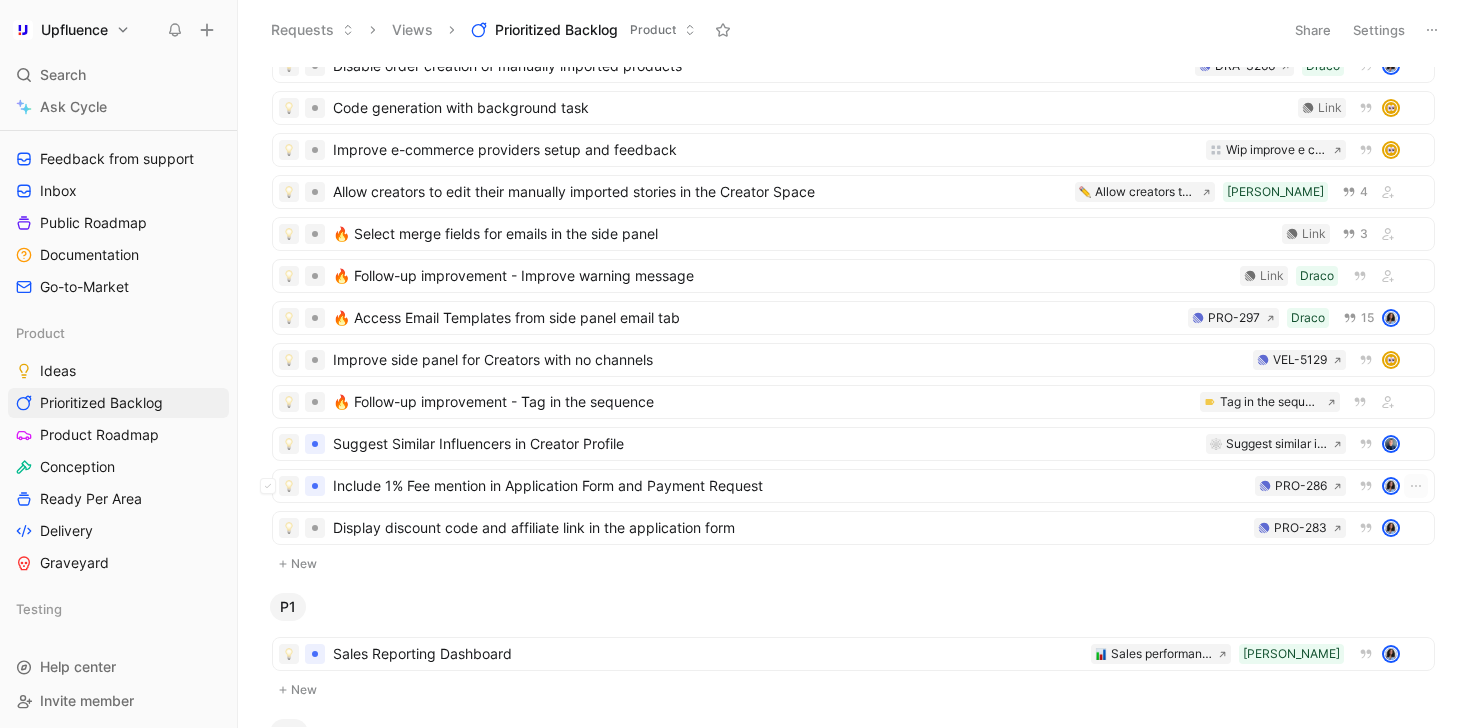 scroll, scrollTop: 301, scrollLeft: 0, axis: vertical 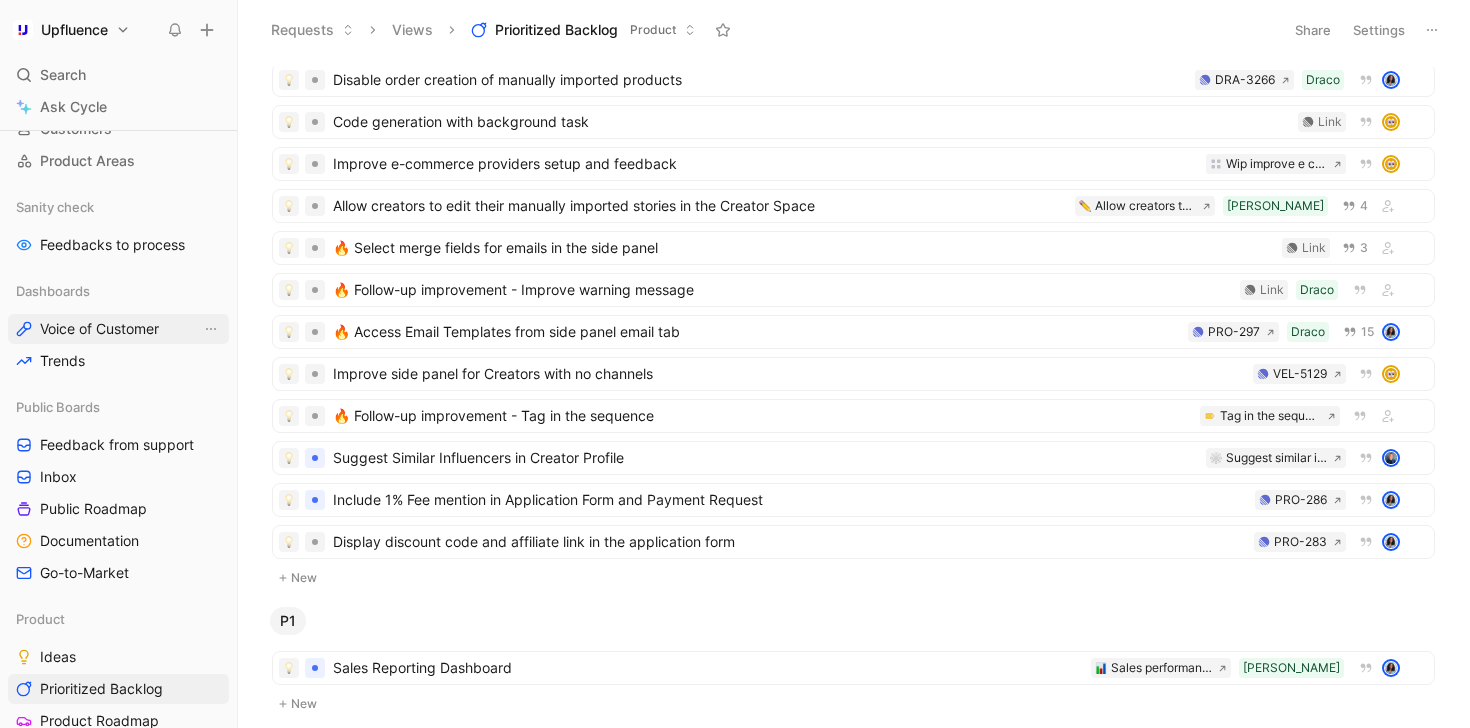 click on "Voice of Customer" at bounding box center [99, 329] 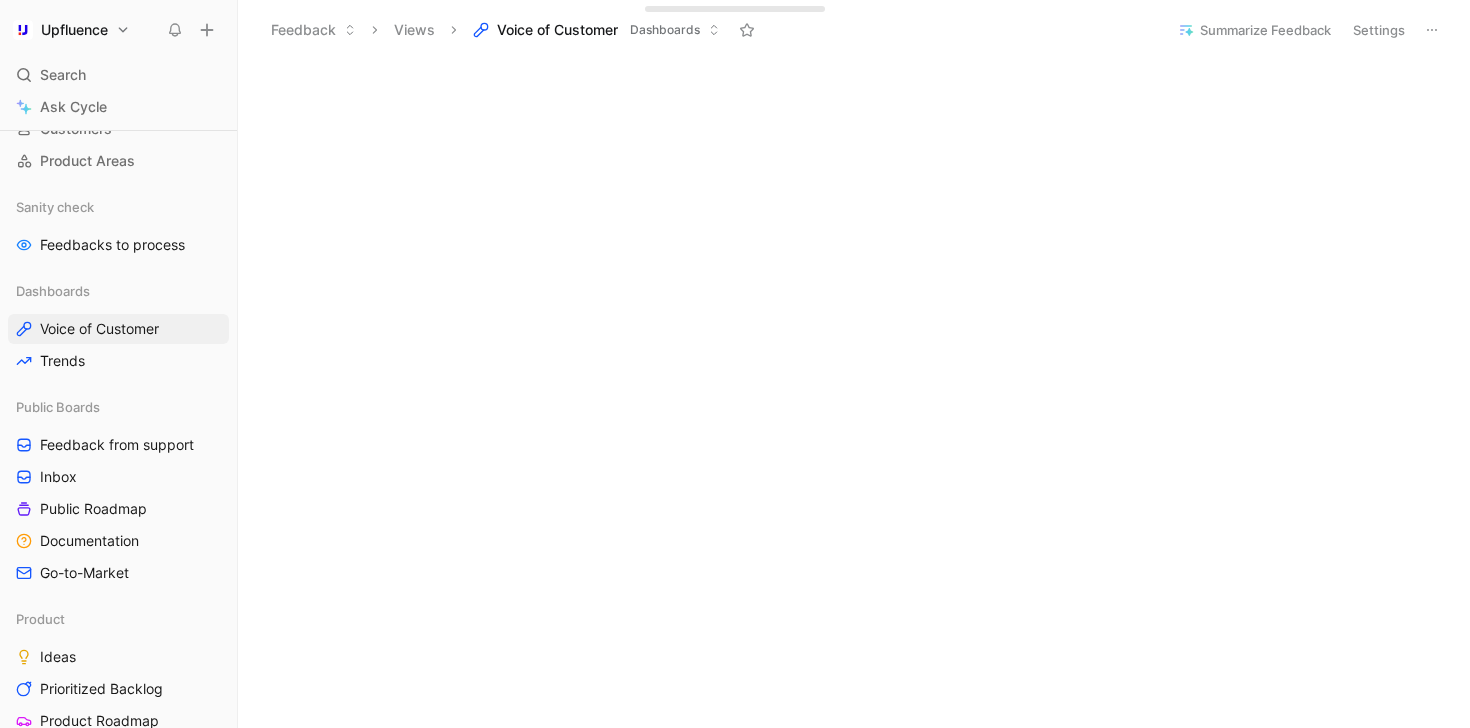 scroll, scrollTop: 0, scrollLeft: 0, axis: both 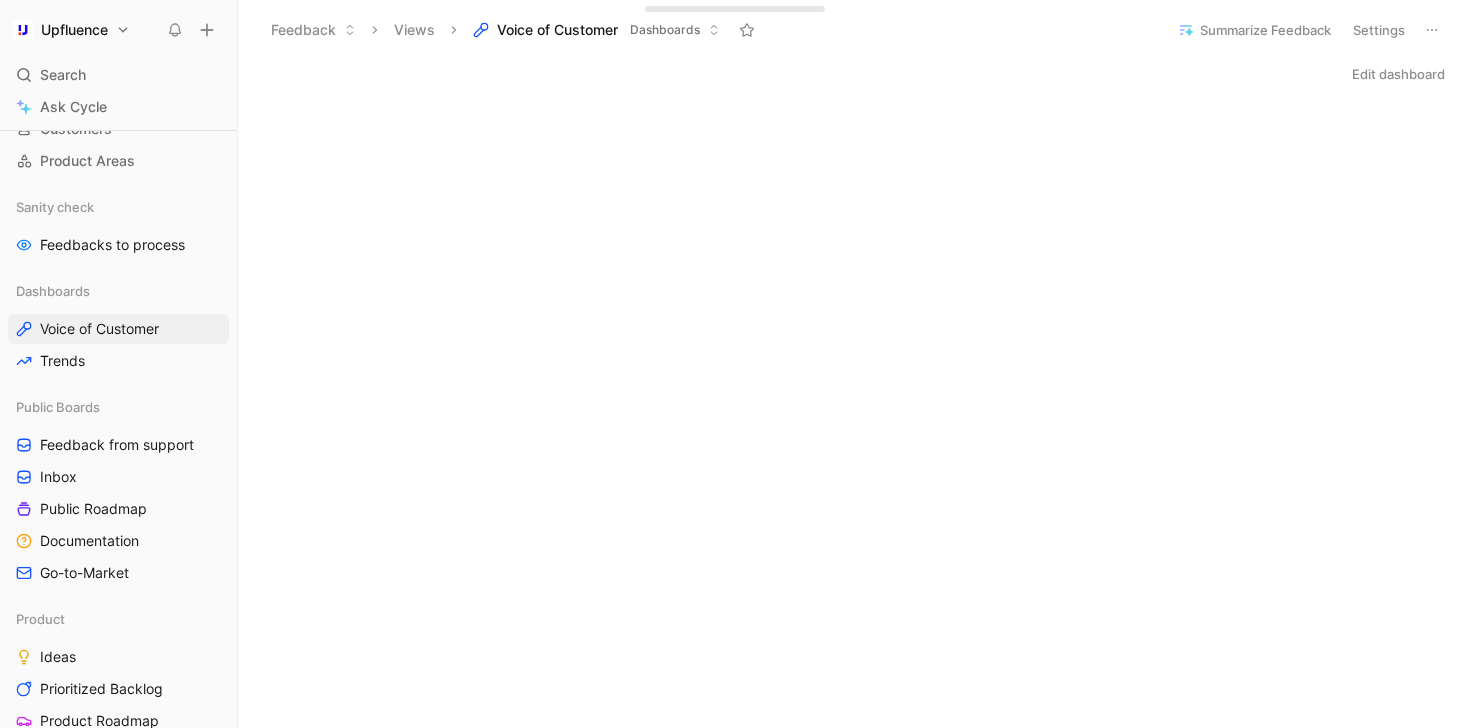click on "Edit dashboard" at bounding box center (1398, 74) 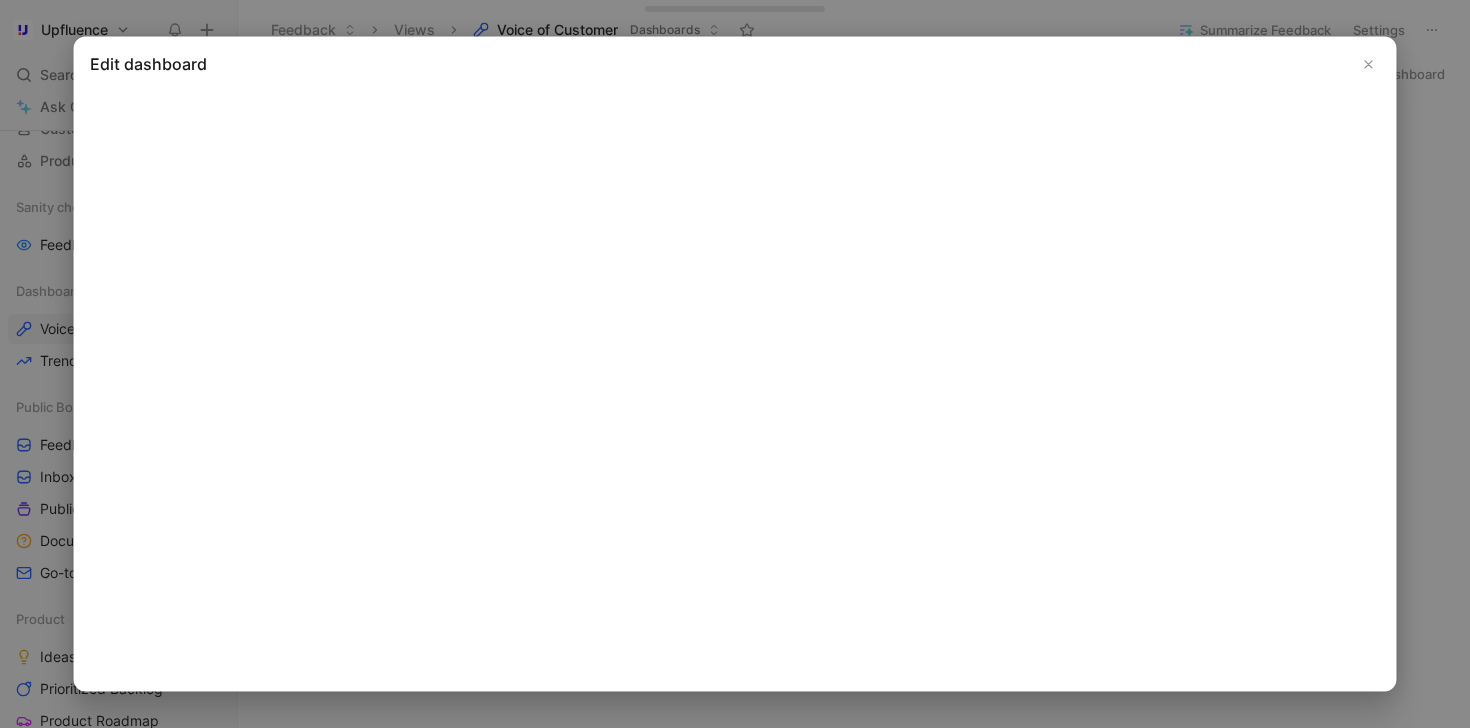 click 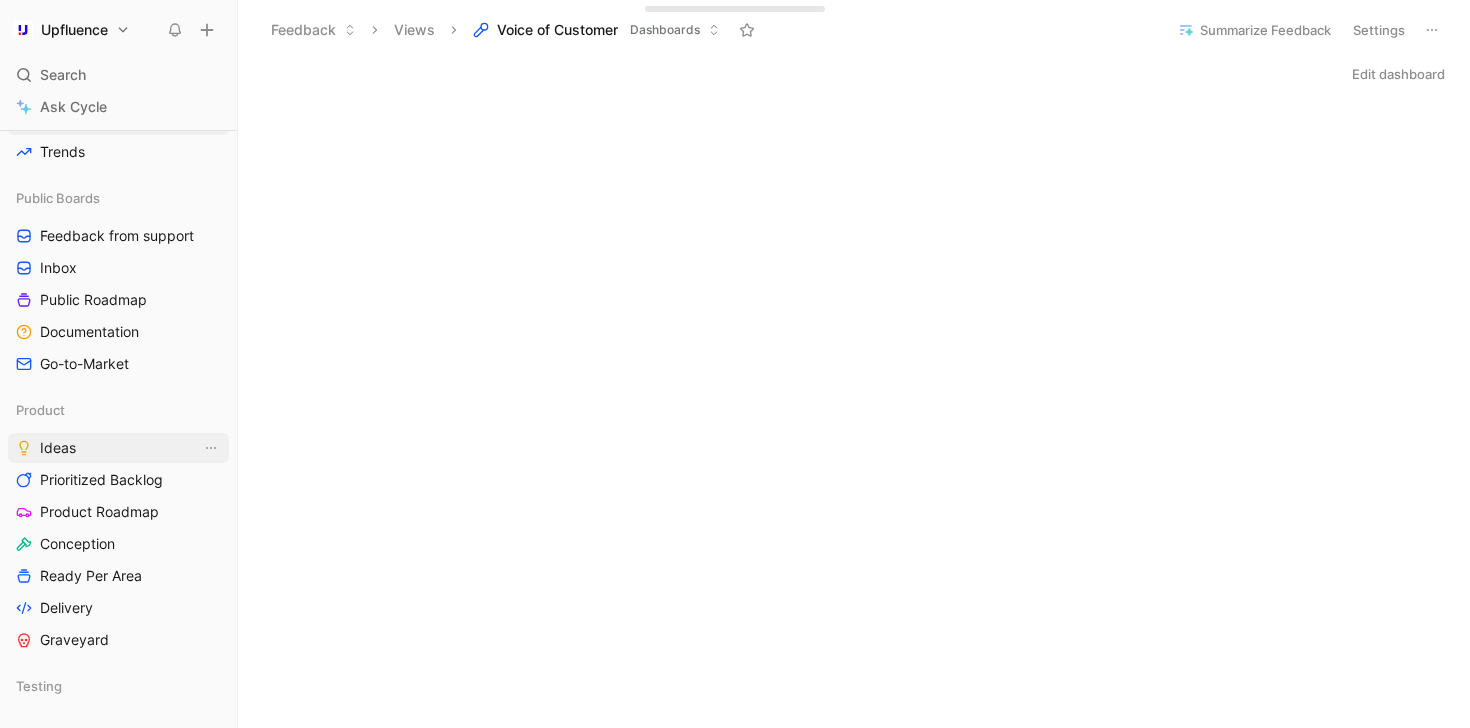 scroll, scrollTop: 475, scrollLeft: 0, axis: vertical 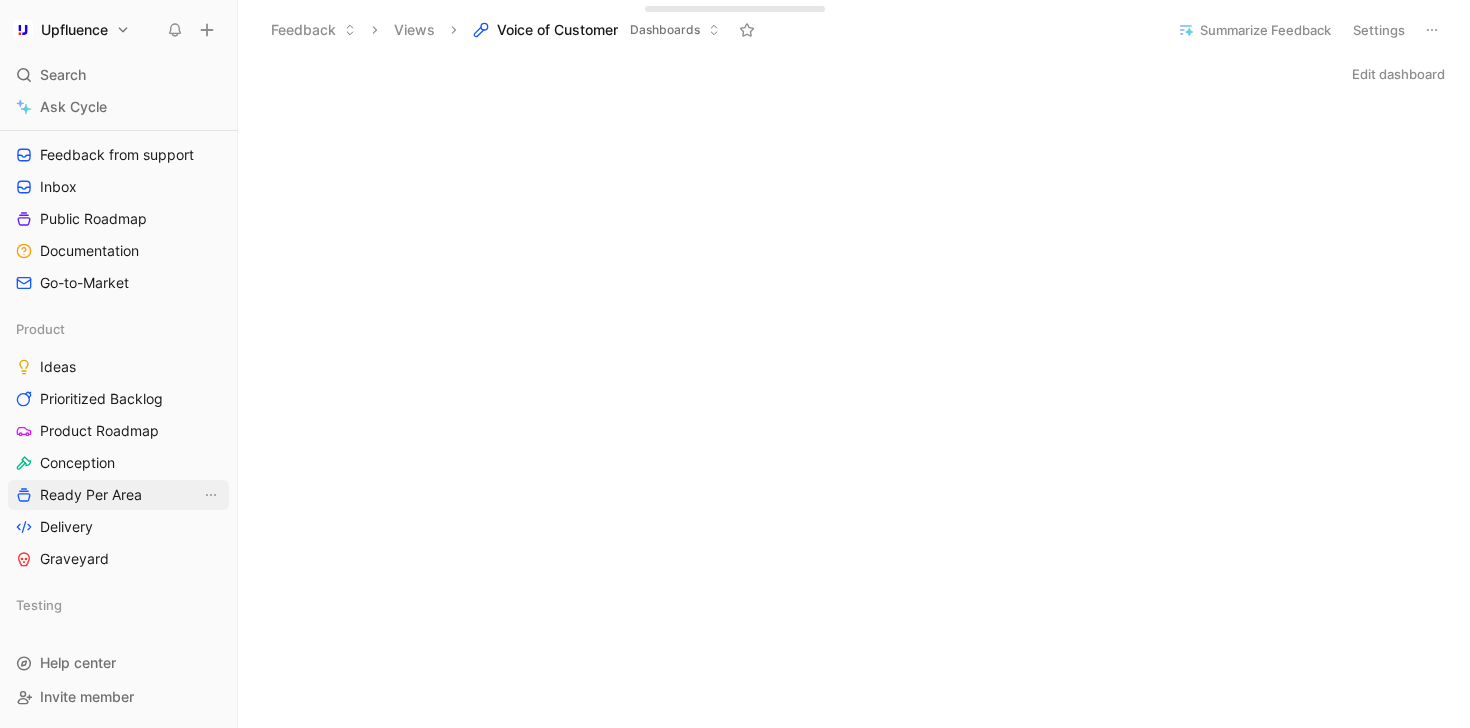 click on "Ready Per Area" at bounding box center [91, 495] 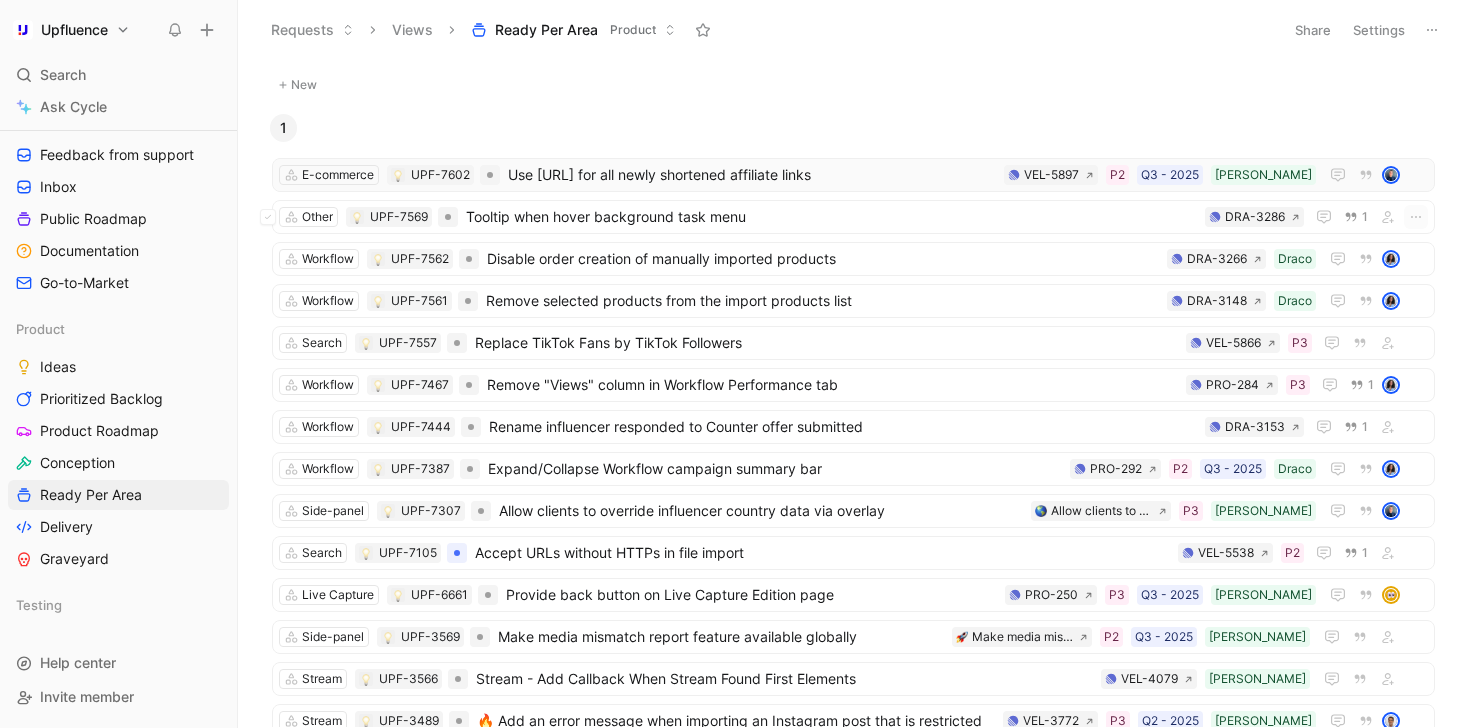 scroll, scrollTop: 40, scrollLeft: 0, axis: vertical 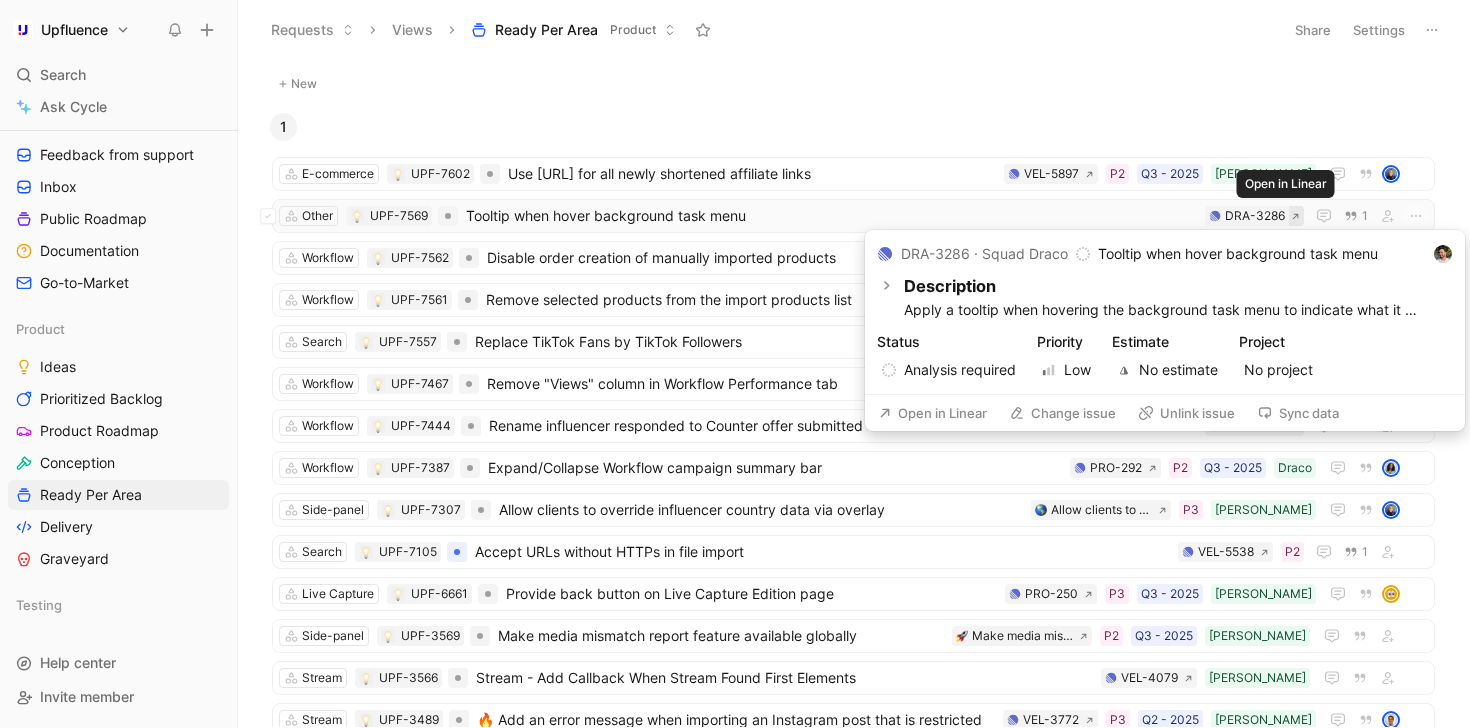click 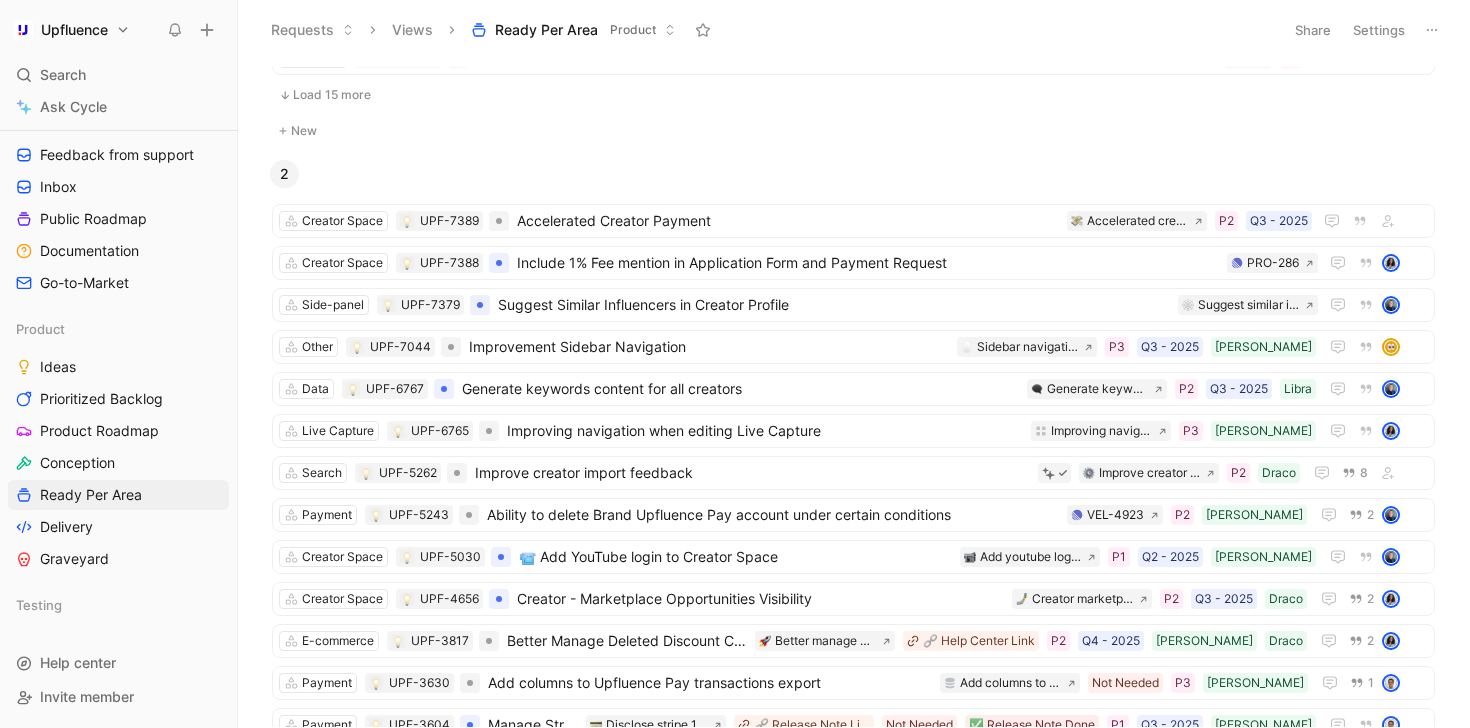 scroll, scrollTop: 756, scrollLeft: 0, axis: vertical 